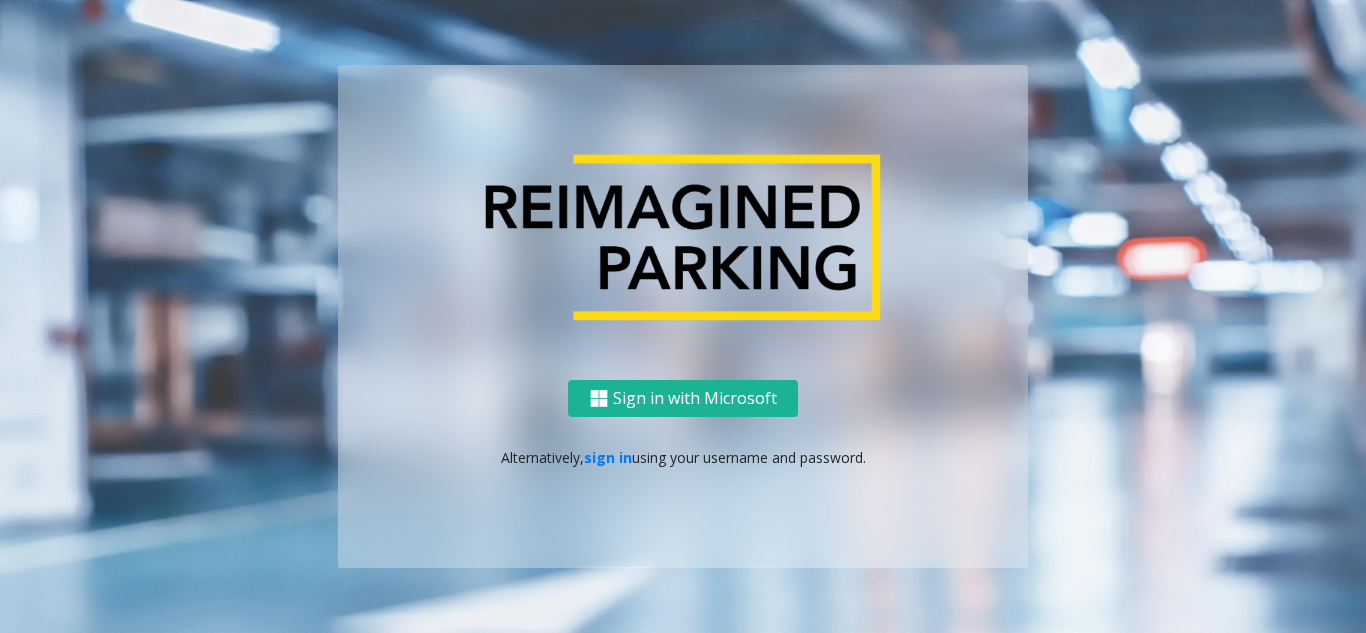 scroll, scrollTop: 0, scrollLeft: 0, axis: both 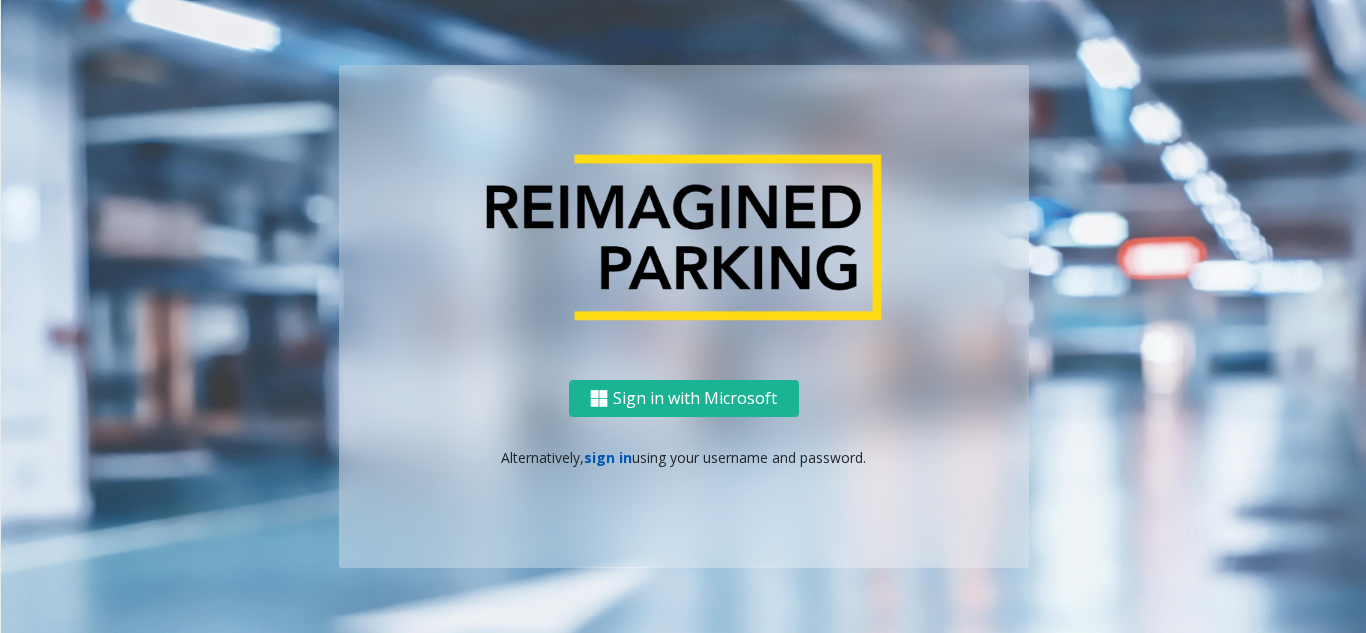 click on "sign in" 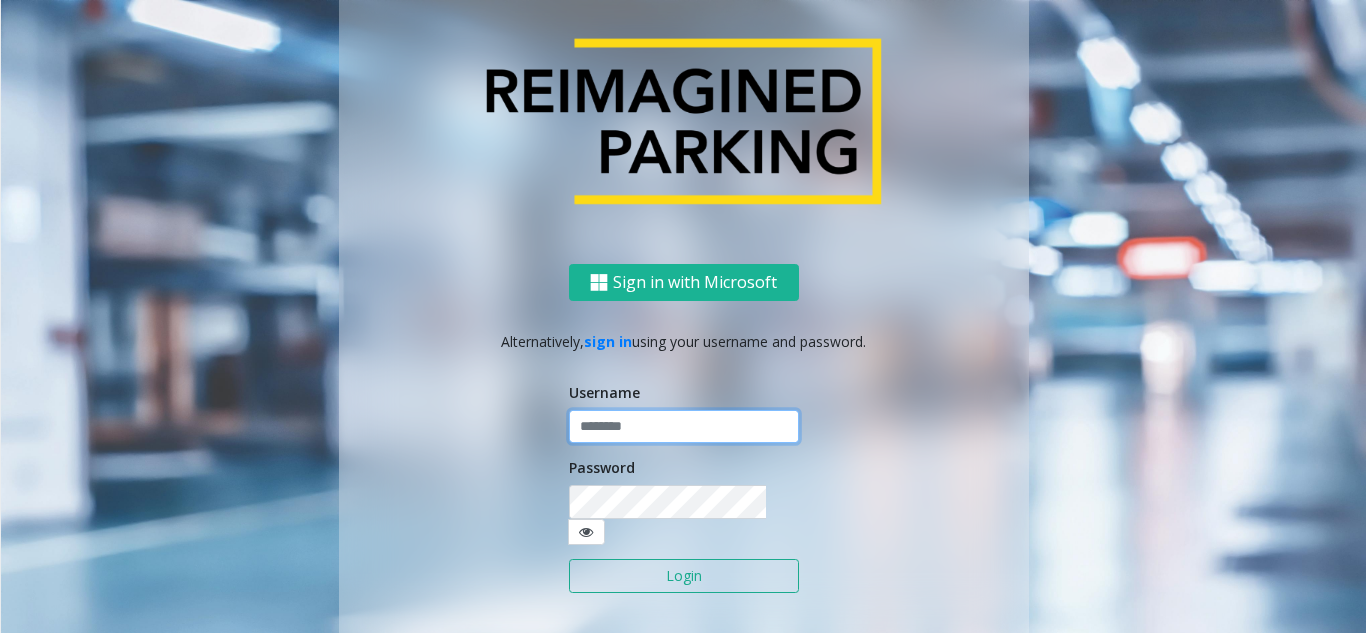 click 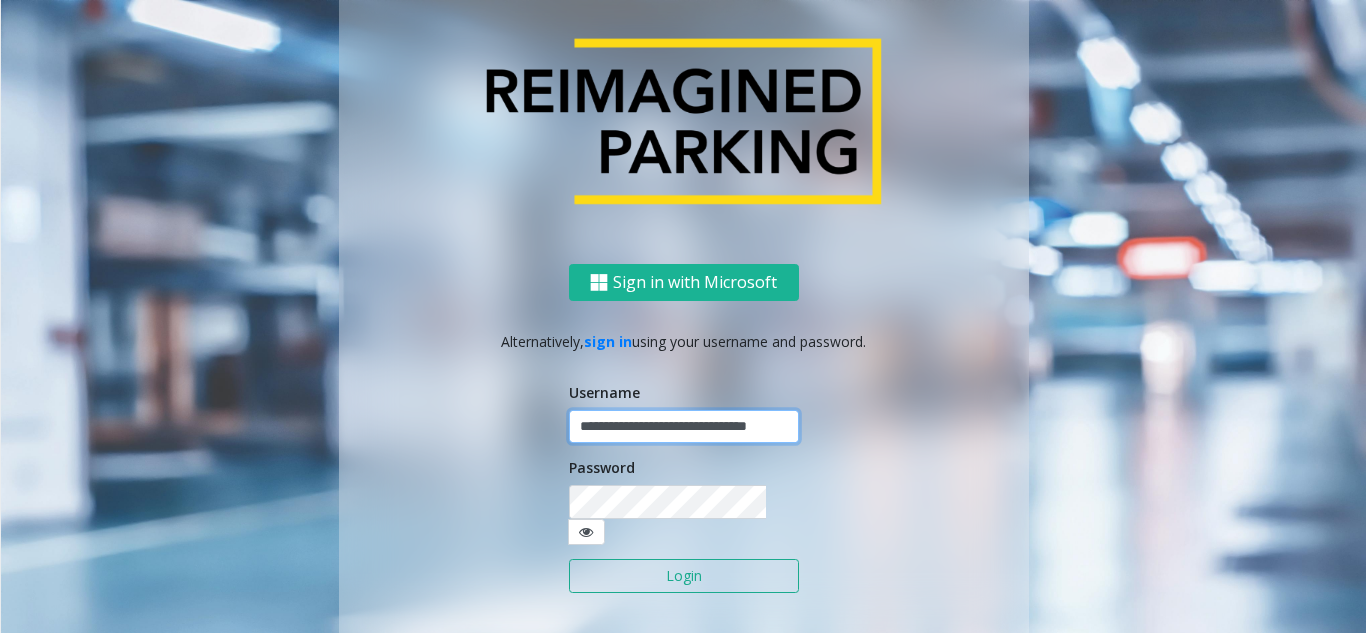 scroll, scrollTop: 0, scrollLeft: 33, axis: horizontal 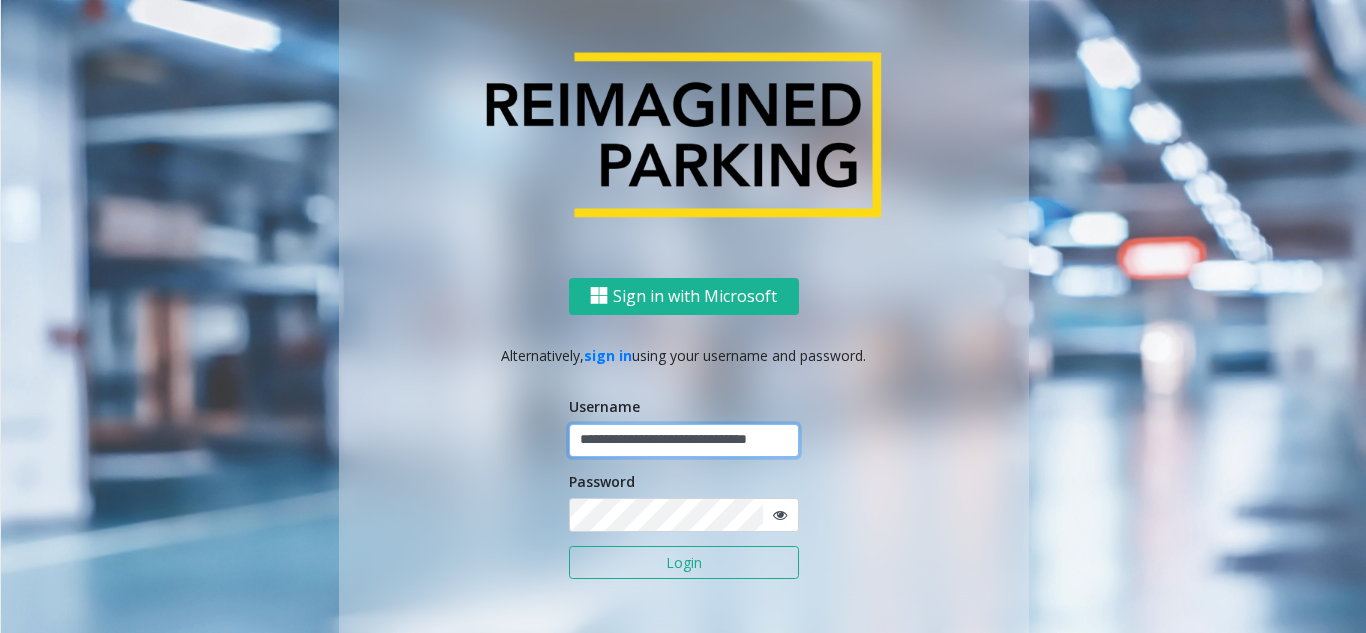 type on "**********" 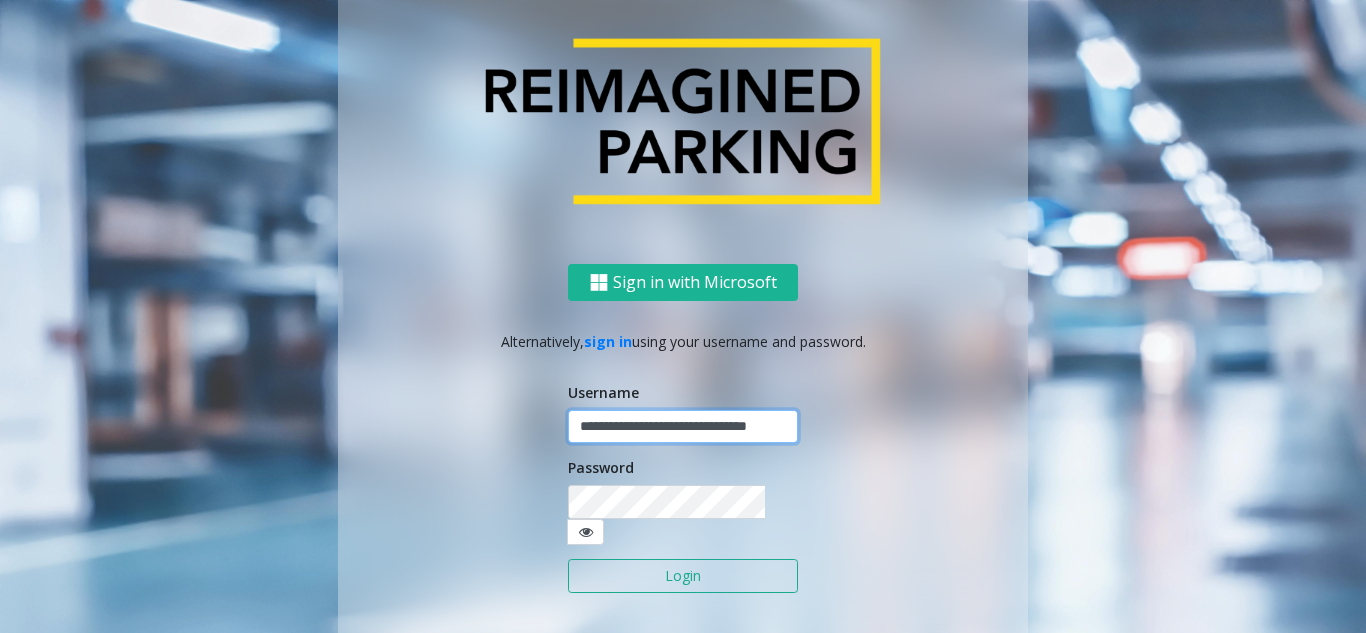 scroll, scrollTop: 0, scrollLeft: 0, axis: both 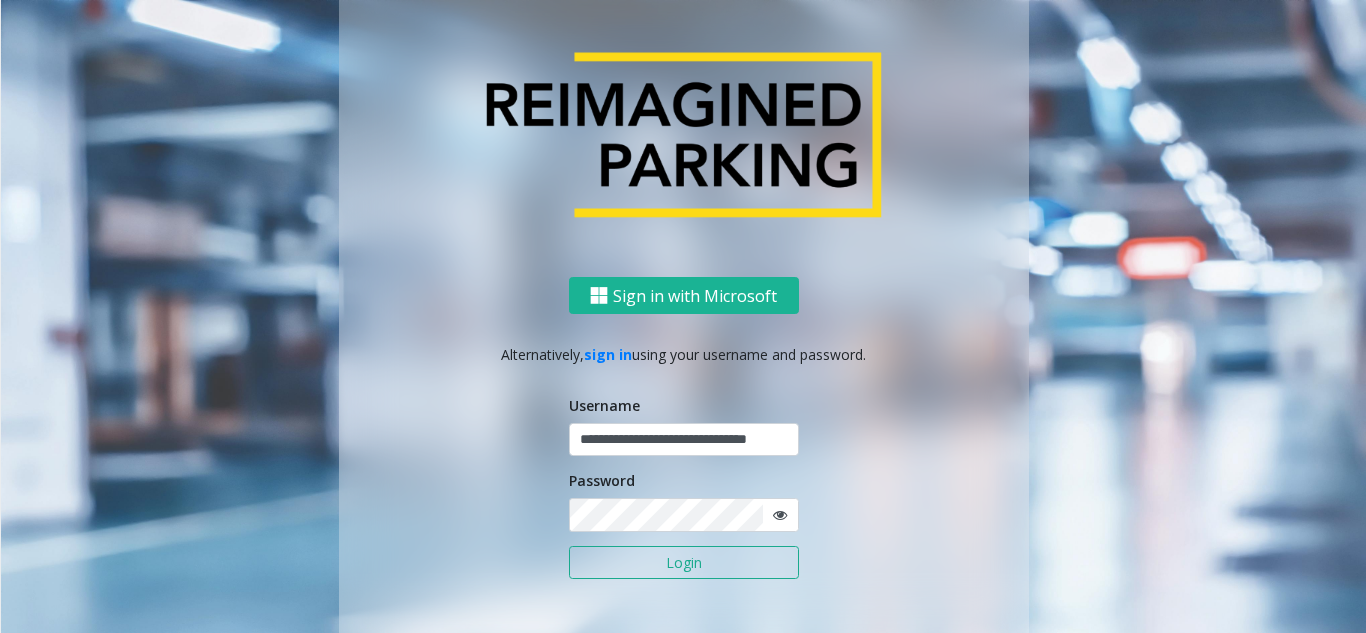 click on "Password" 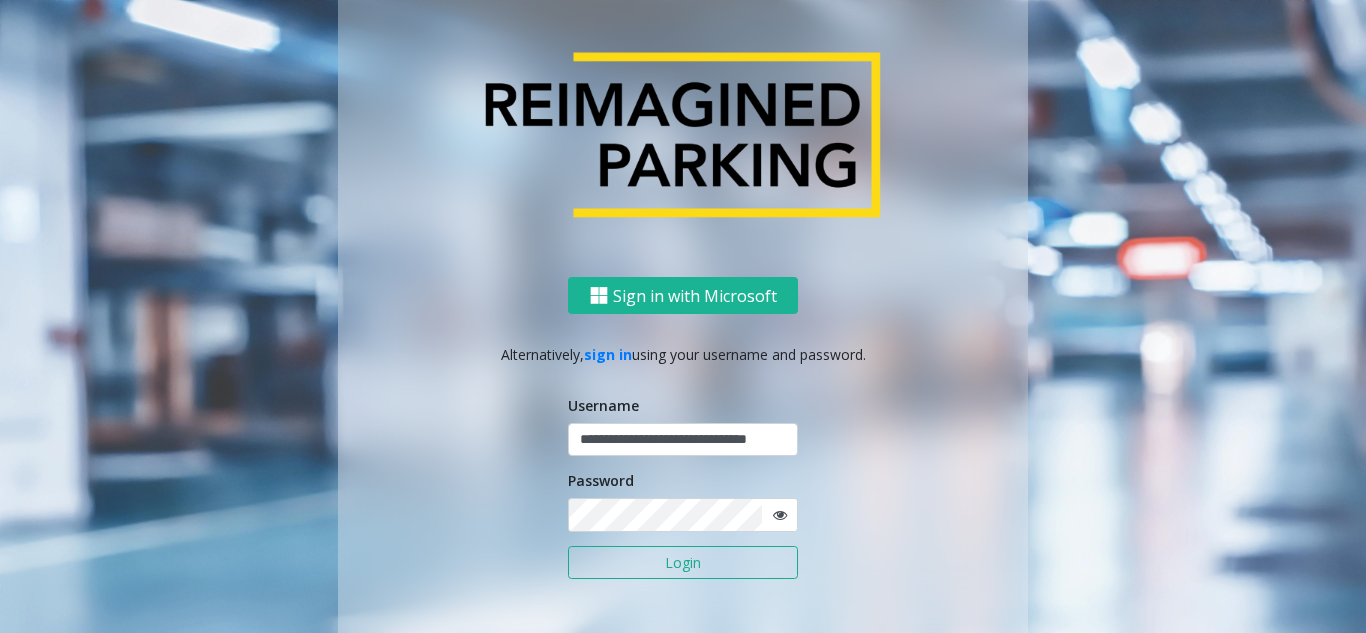 click on "Login" 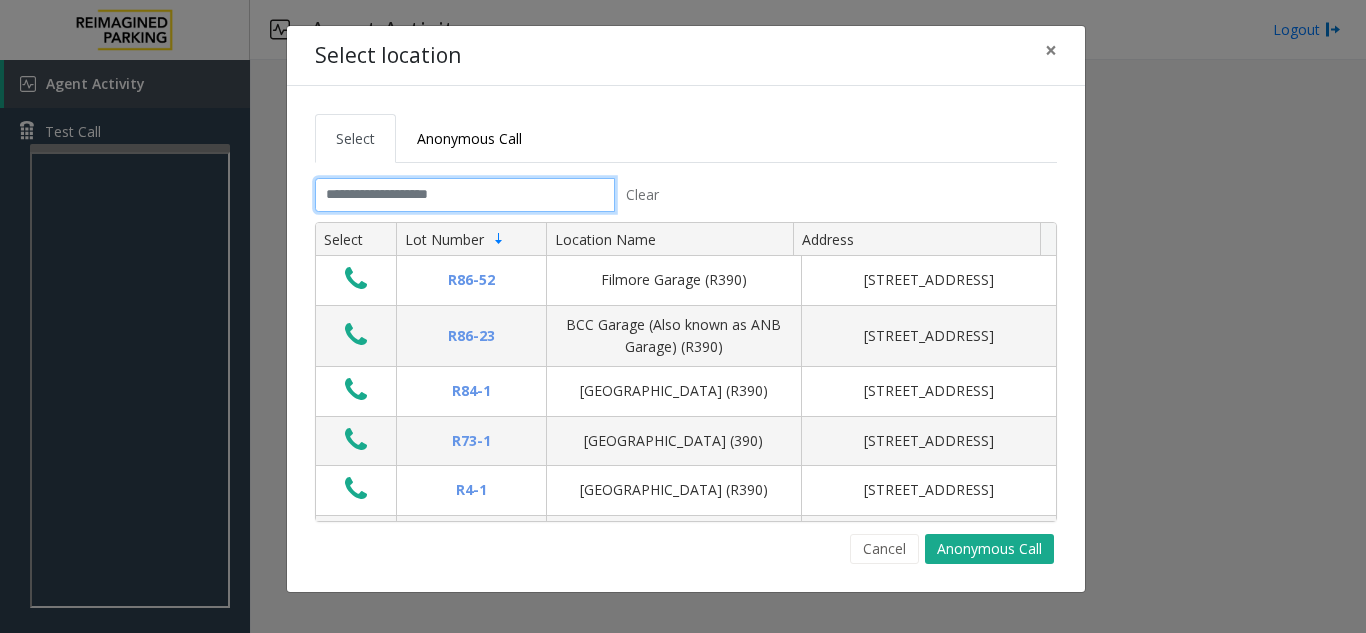 click 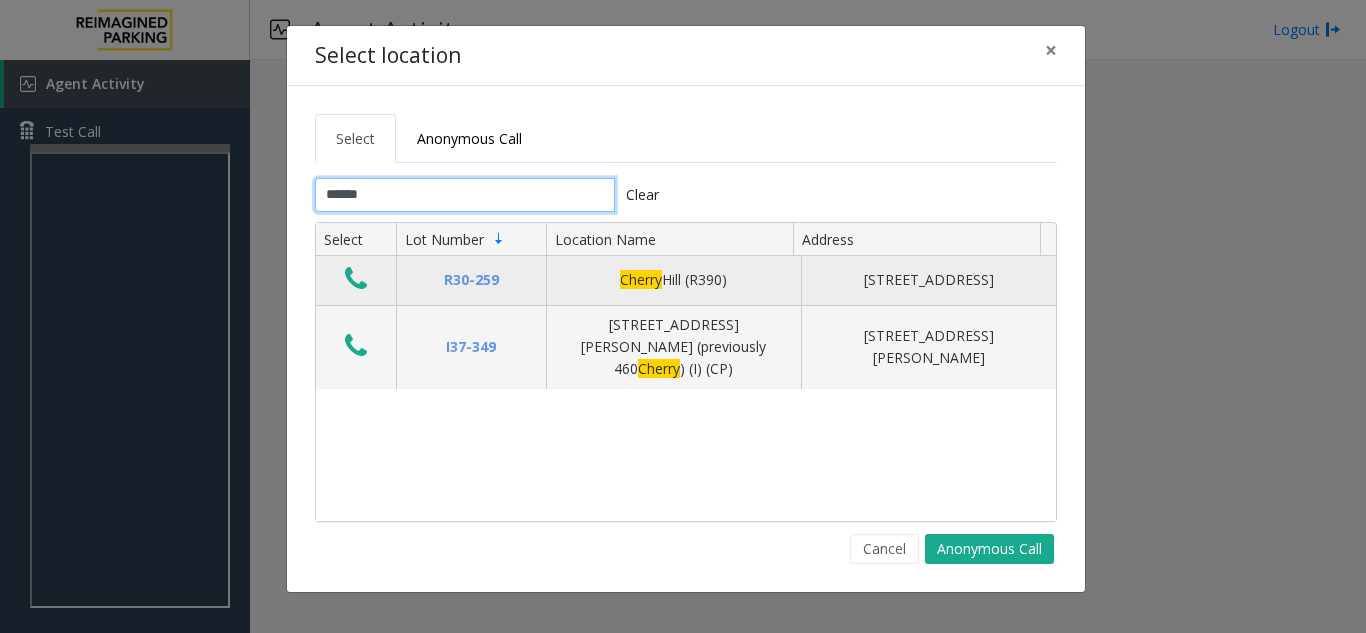 type on "******" 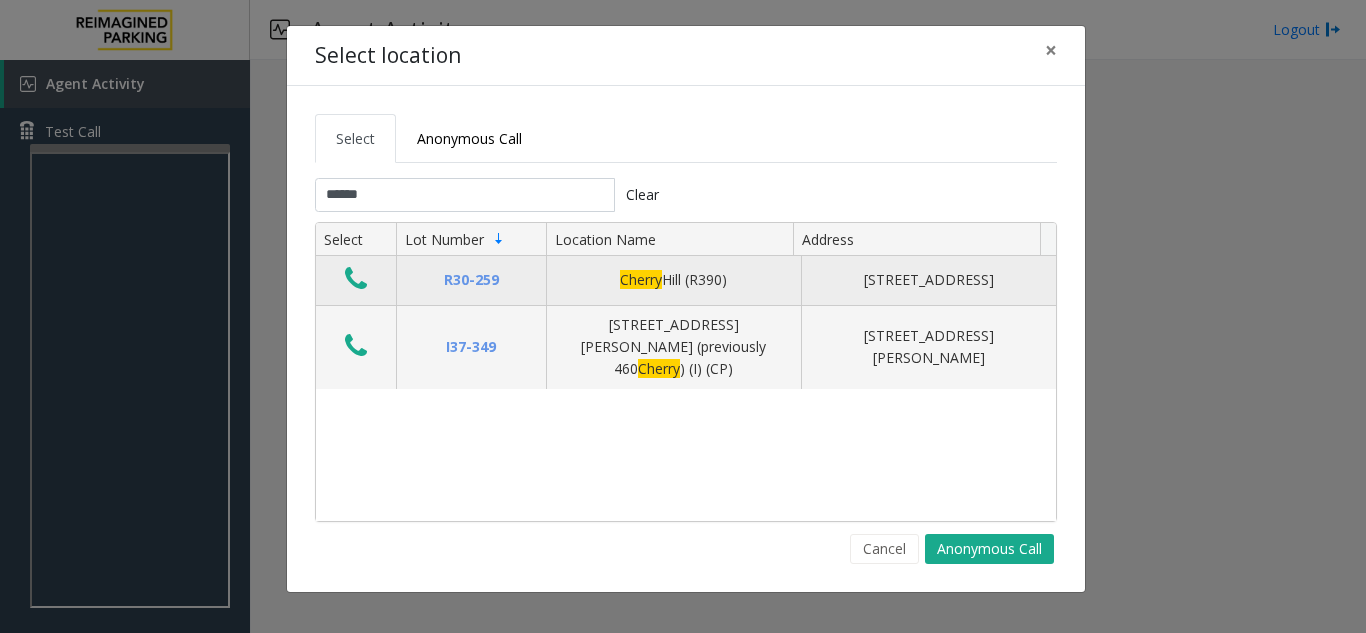 click 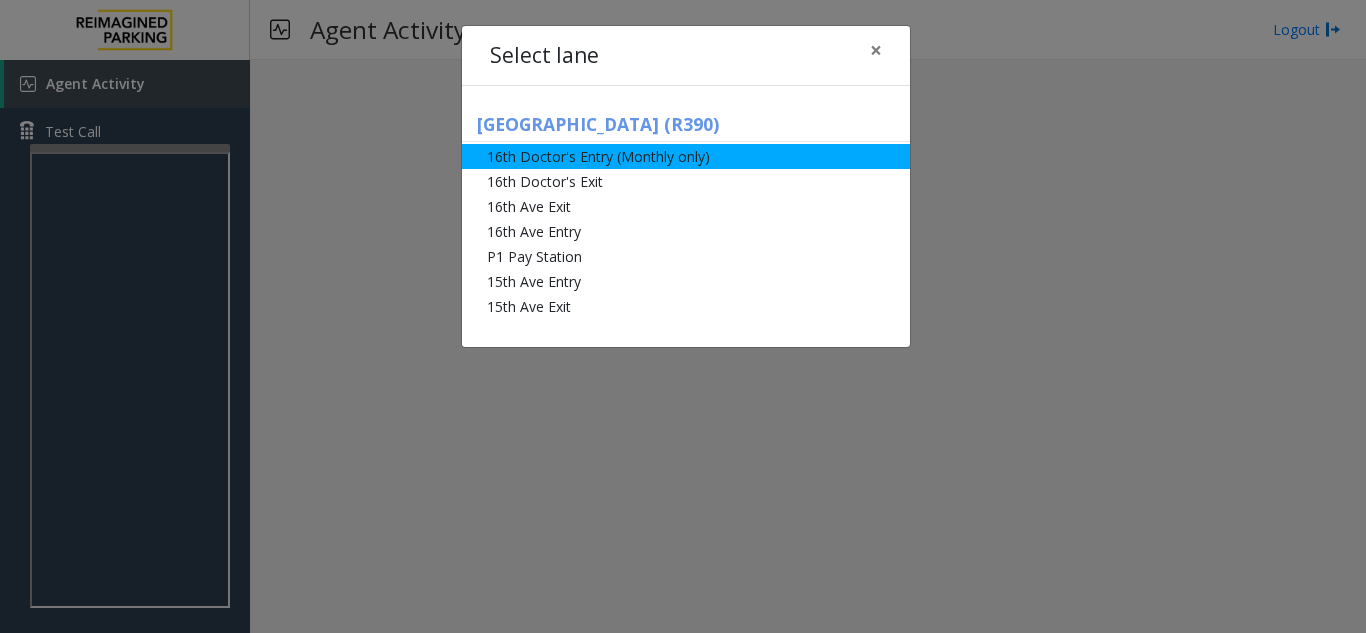click on "16th Doctor's Entry (Monthly only)" 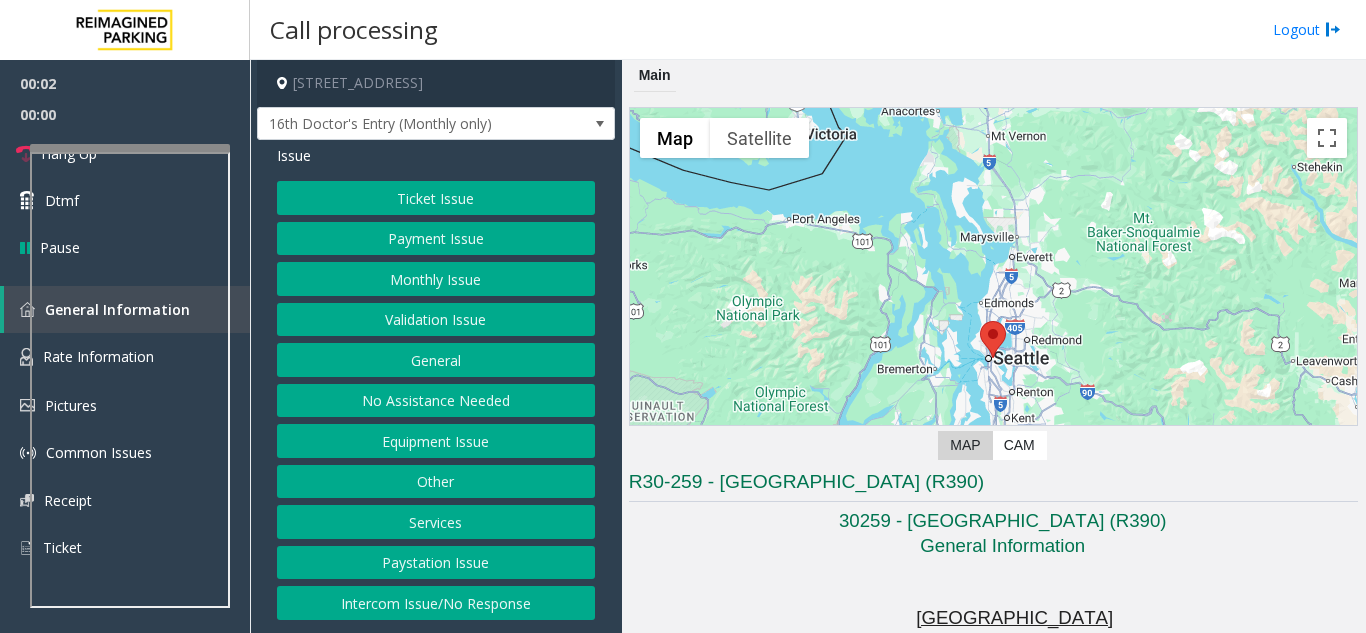 click on "Monthly Issue" 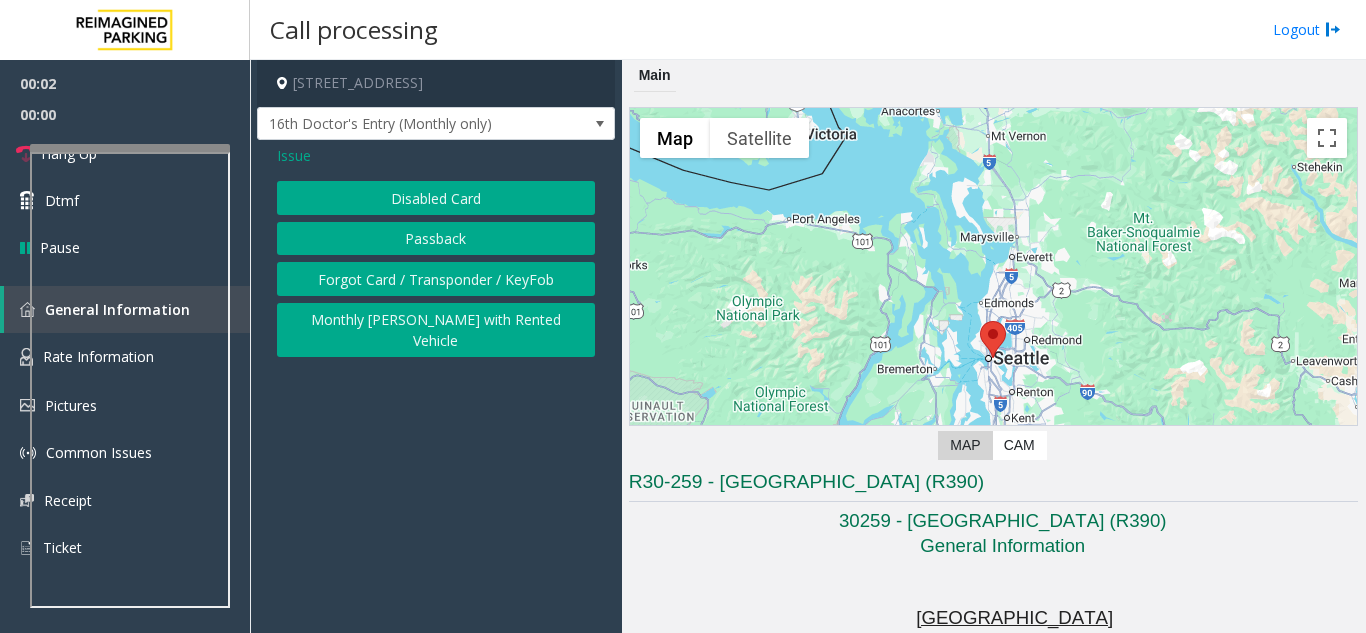 click on "Forgot Card / Transponder / KeyFob" 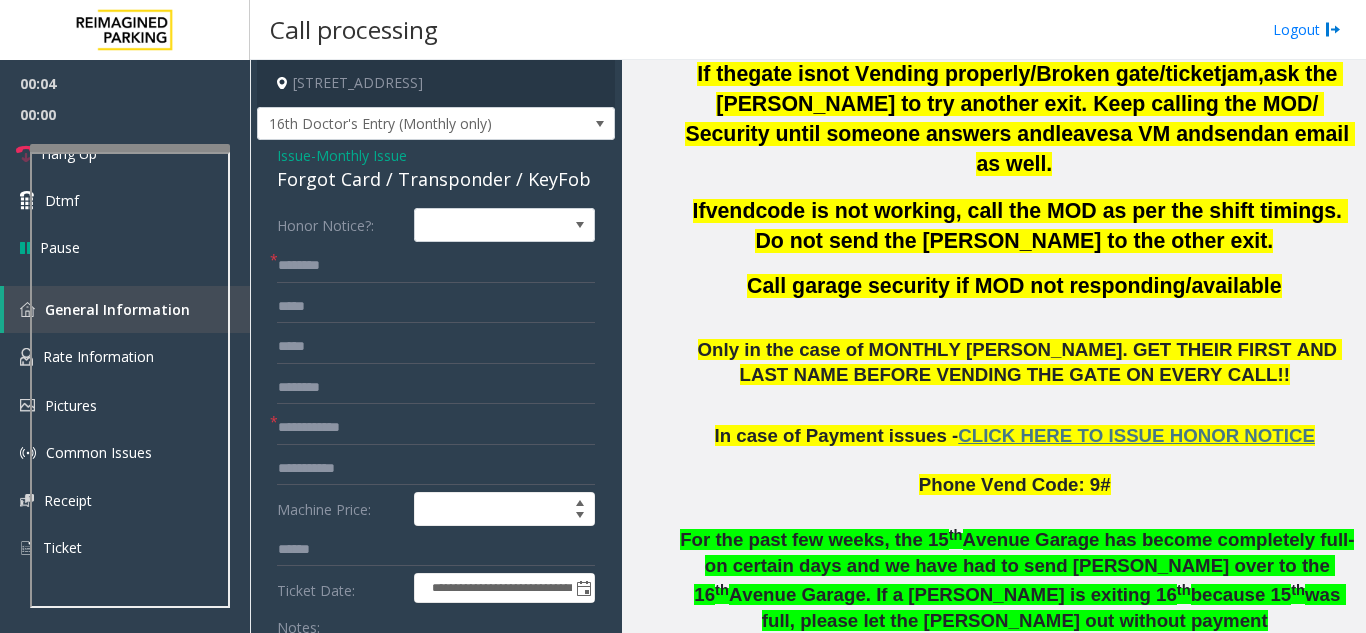 scroll, scrollTop: 900, scrollLeft: 0, axis: vertical 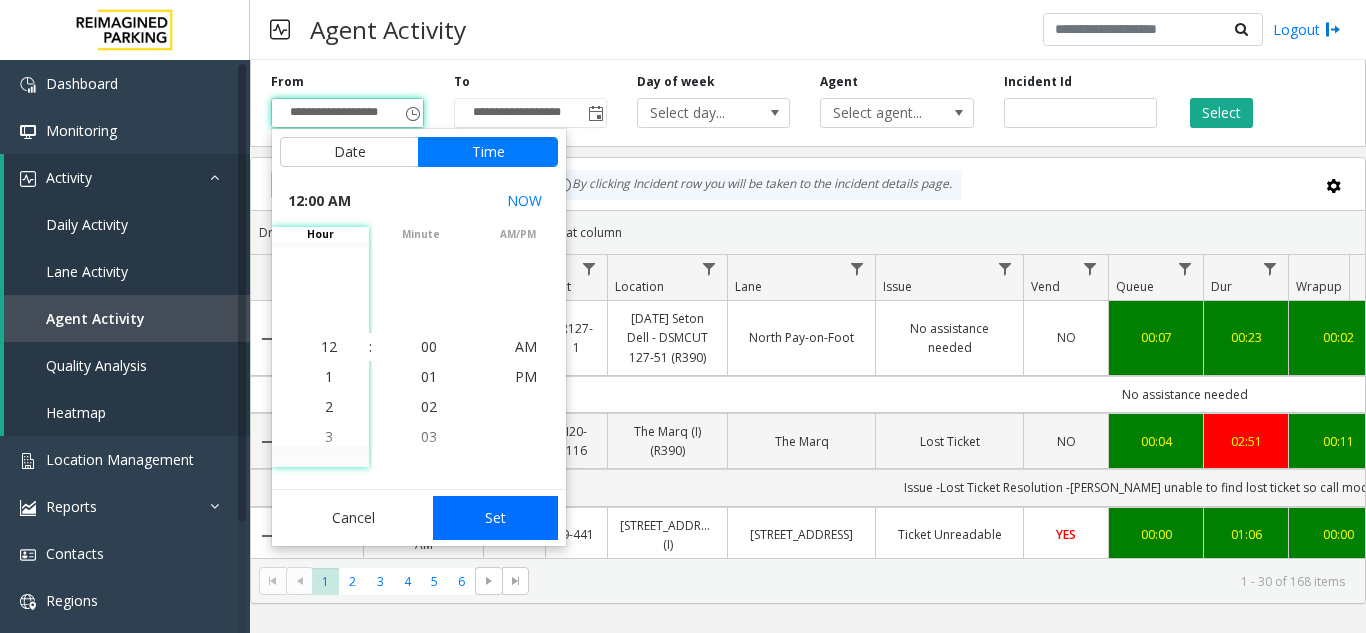 click 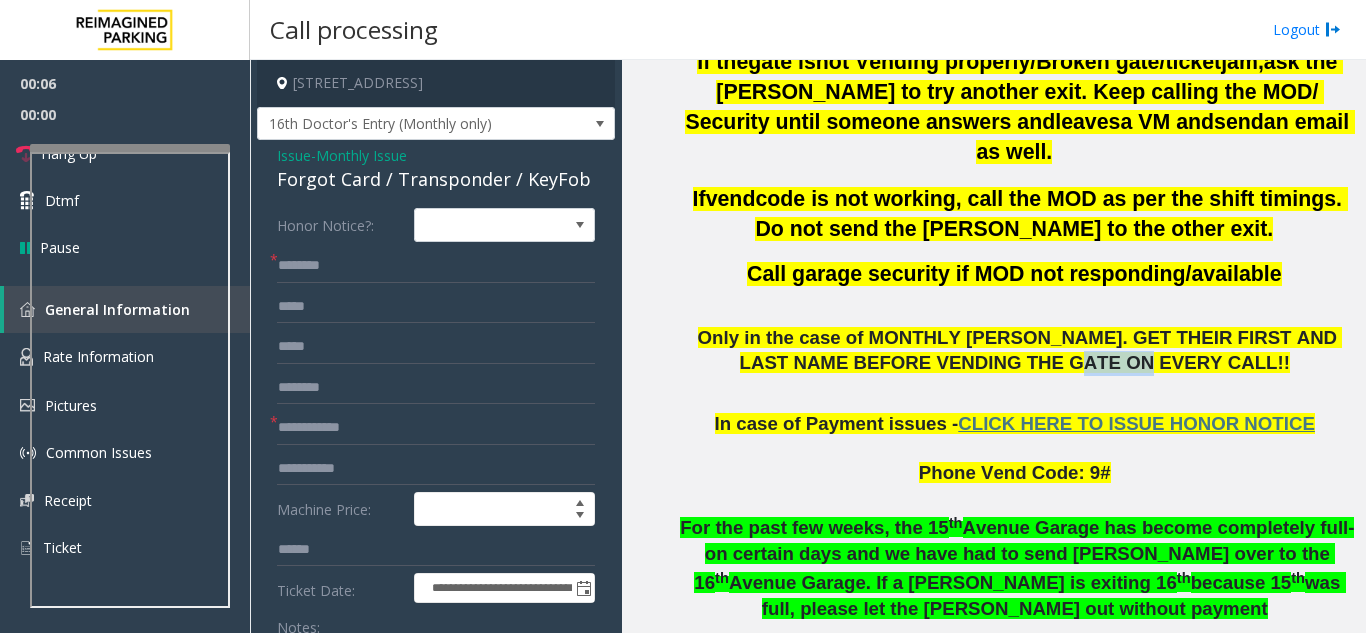 click on "Only in the case of MONTHLY PARKER. GET THEIR FIRST AND LAST NAME BEFORE VENDING THE GATE ON EVERY CALL!!" 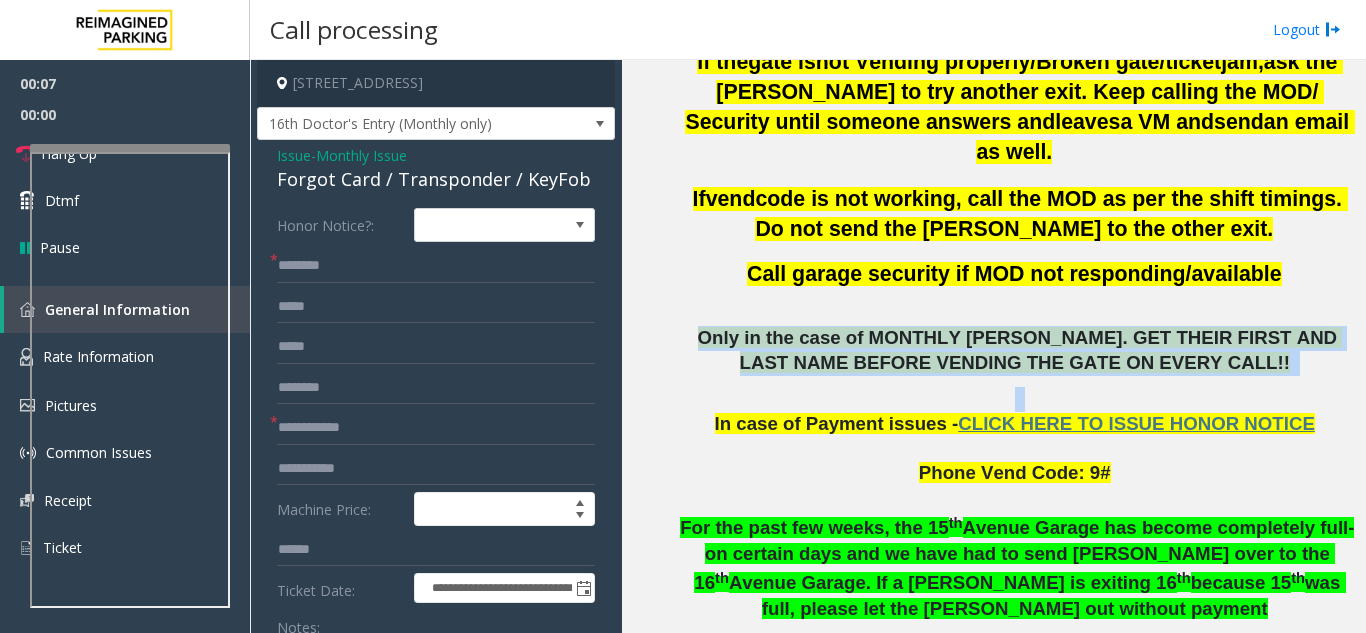 drag, startPoint x: 1056, startPoint y: 295, endPoint x: 1269, endPoint y: 329, distance: 215.69655 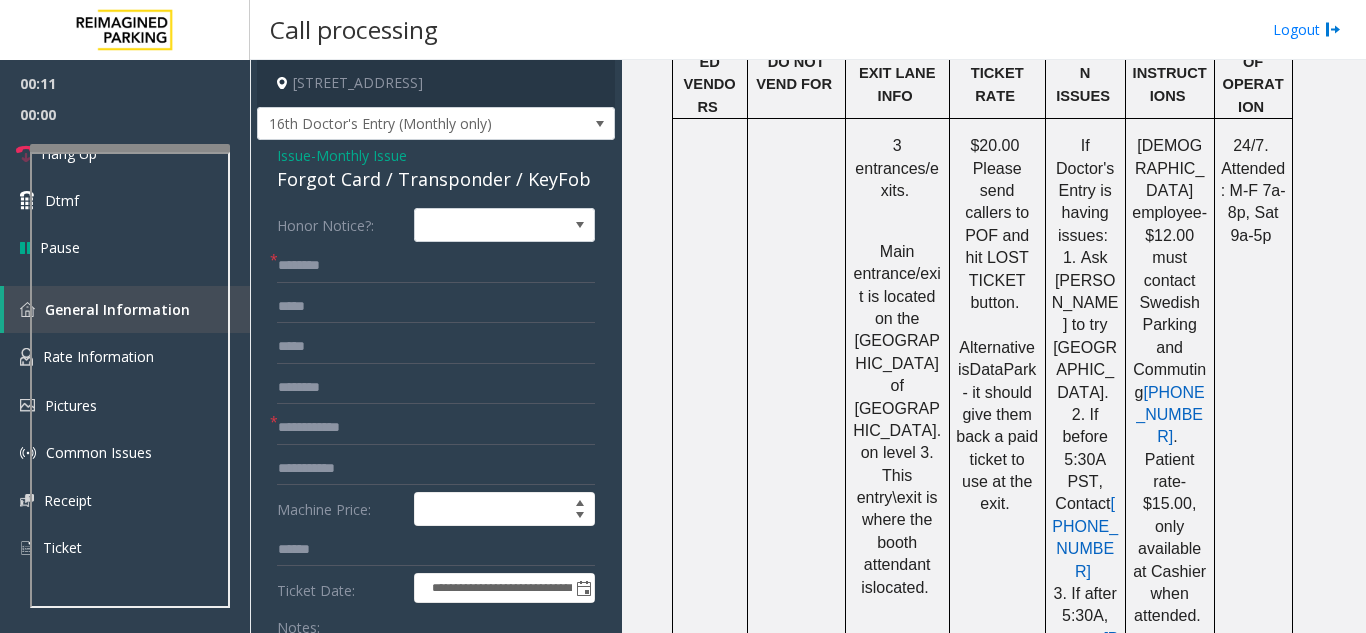 scroll, scrollTop: 1900, scrollLeft: 0, axis: vertical 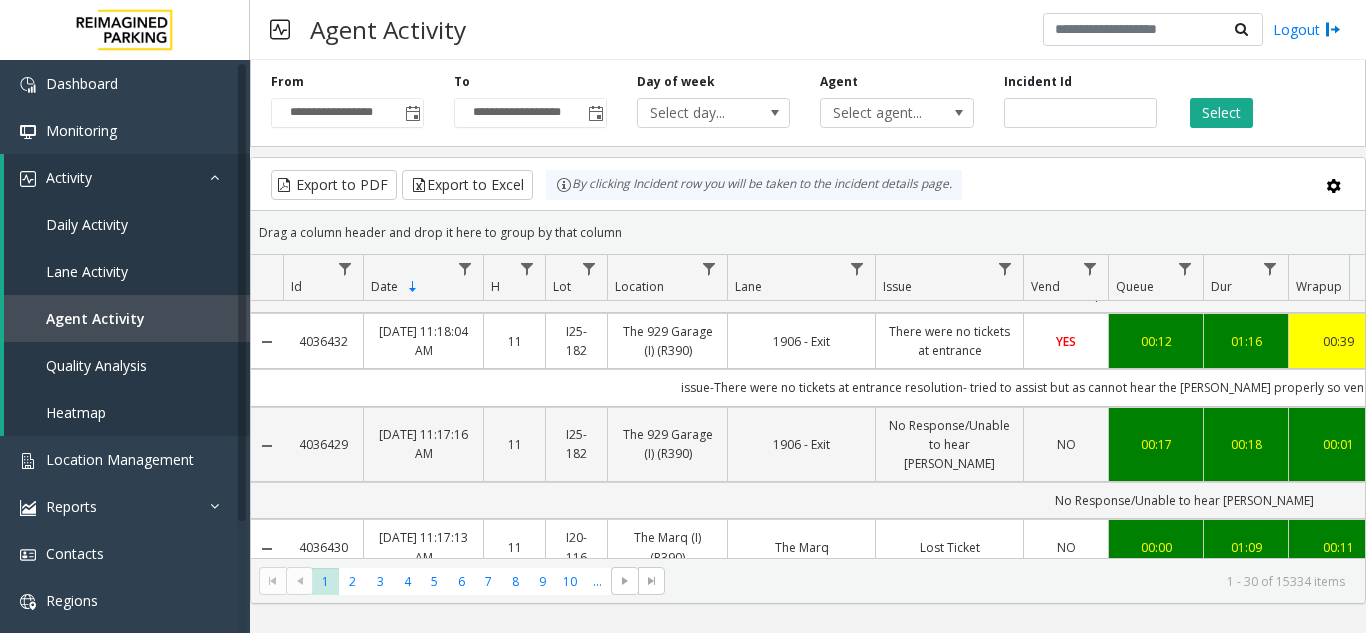 click on "If Doctor's Entry is having issues:" 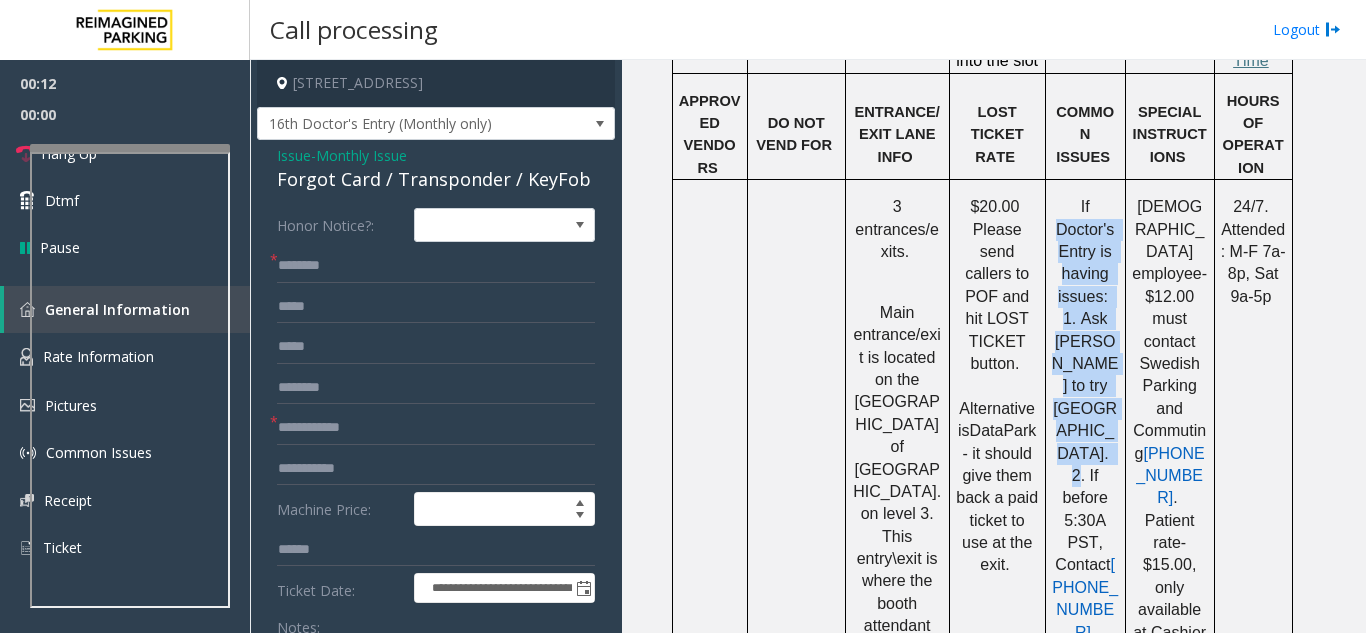 drag, startPoint x: 1087, startPoint y: 112, endPoint x: 1069, endPoint y: 312, distance: 200.80836 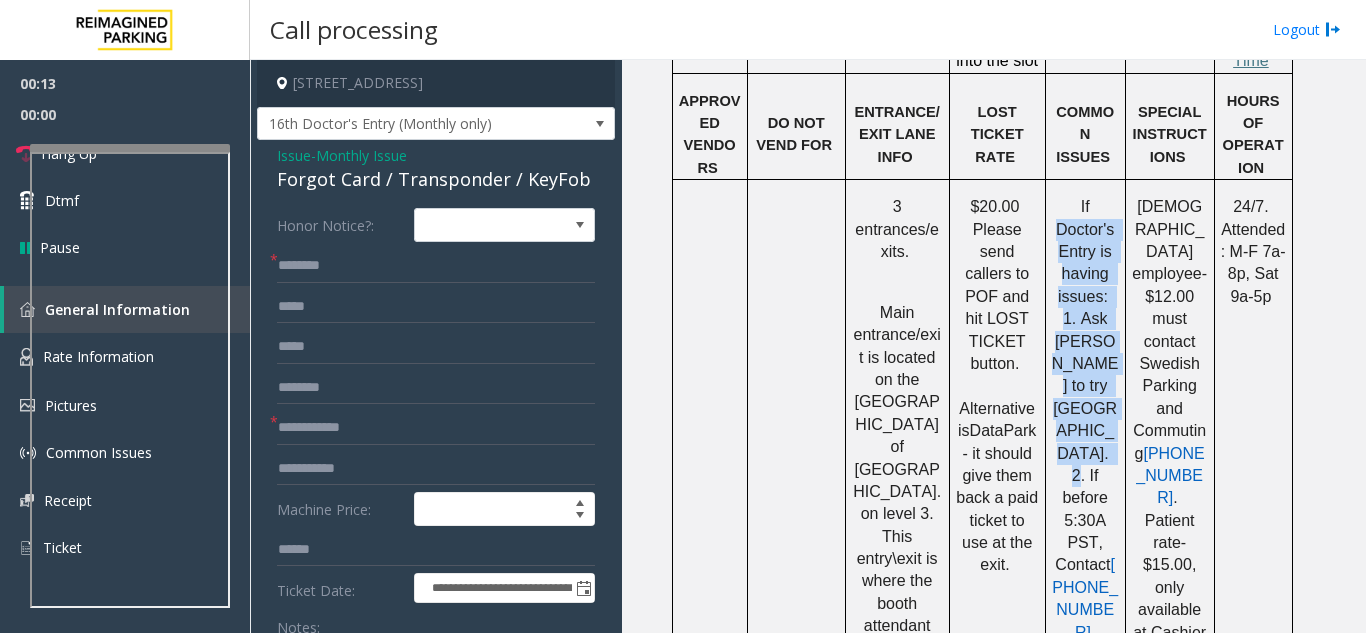 click on "If Doctor's Entry is having issues:   1. Ask parker to try 16th Ave Entry.   2. If before 5:30A PST, Contact  253-720-8574   3. If after 5:30A, contact  206-471-8529" 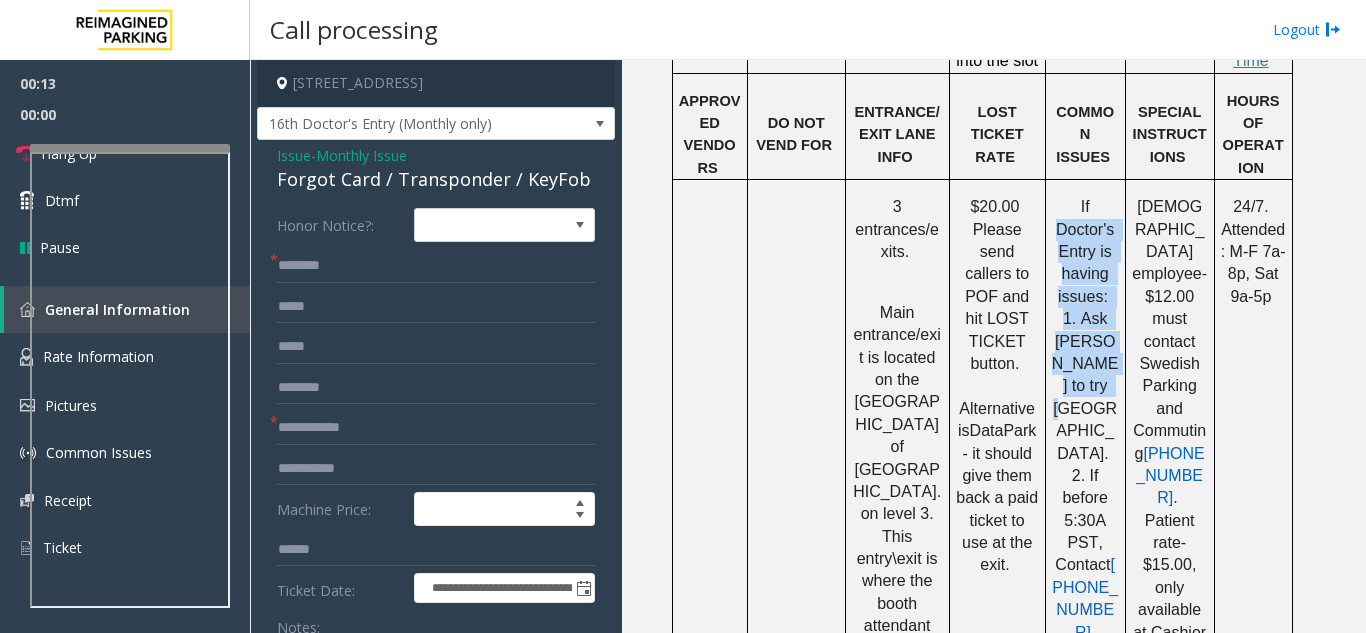 drag, startPoint x: 1072, startPoint y: 311, endPoint x: 1072, endPoint y: 271, distance: 40 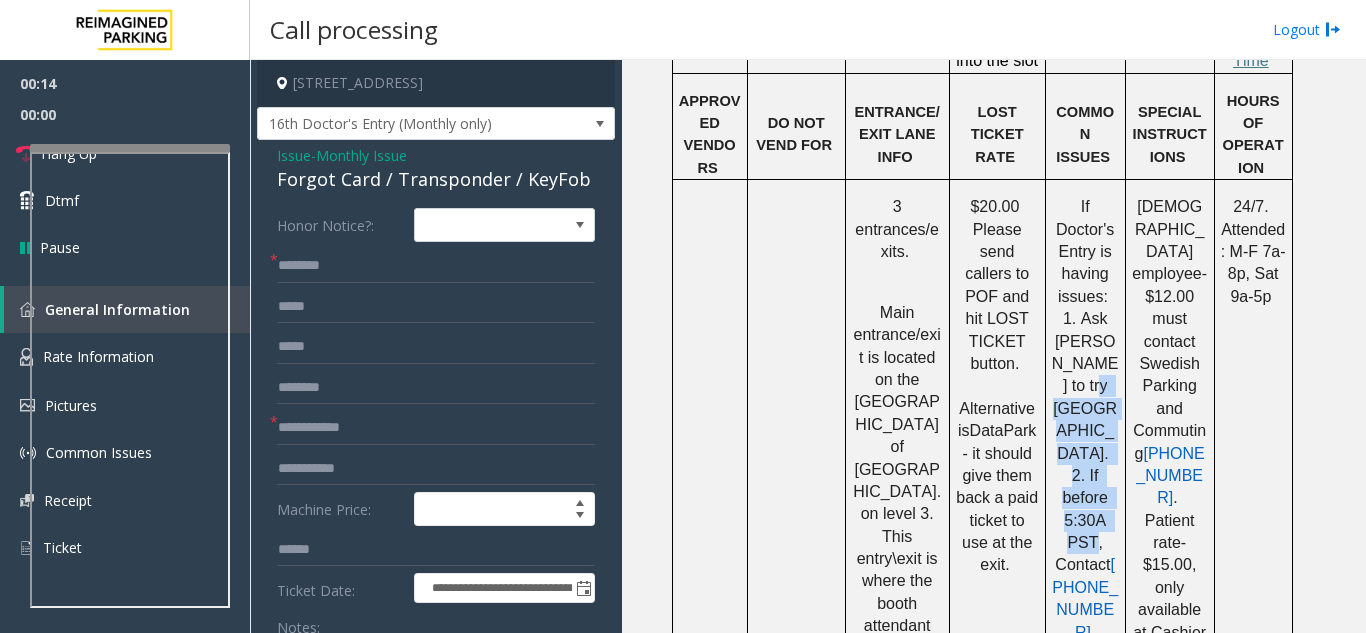 drag, startPoint x: 1072, startPoint y: 271, endPoint x: 1076, endPoint y: 389, distance: 118.06778 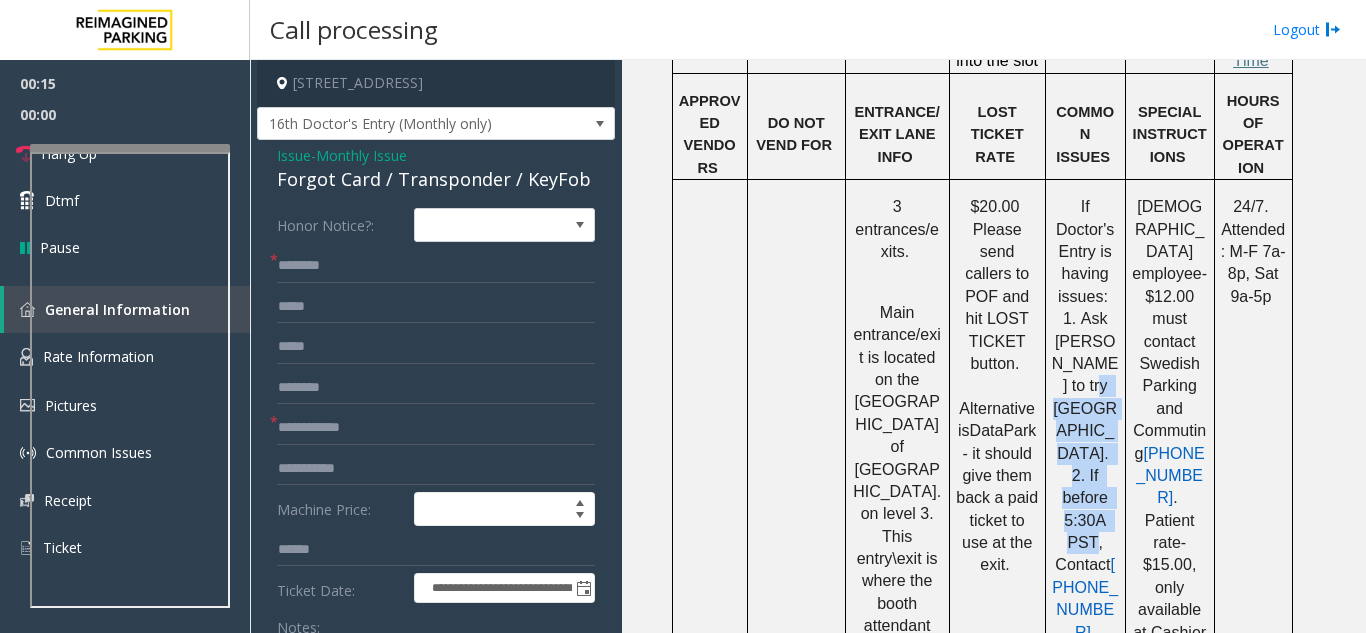 click on "If Doctor's Entry is having issues:   1. Ask parker to try 16th Ave Entry.   2. If before 5:30A PST, Contact  253-720-8574   3. If after 5:30A, contact  206-471-8529" 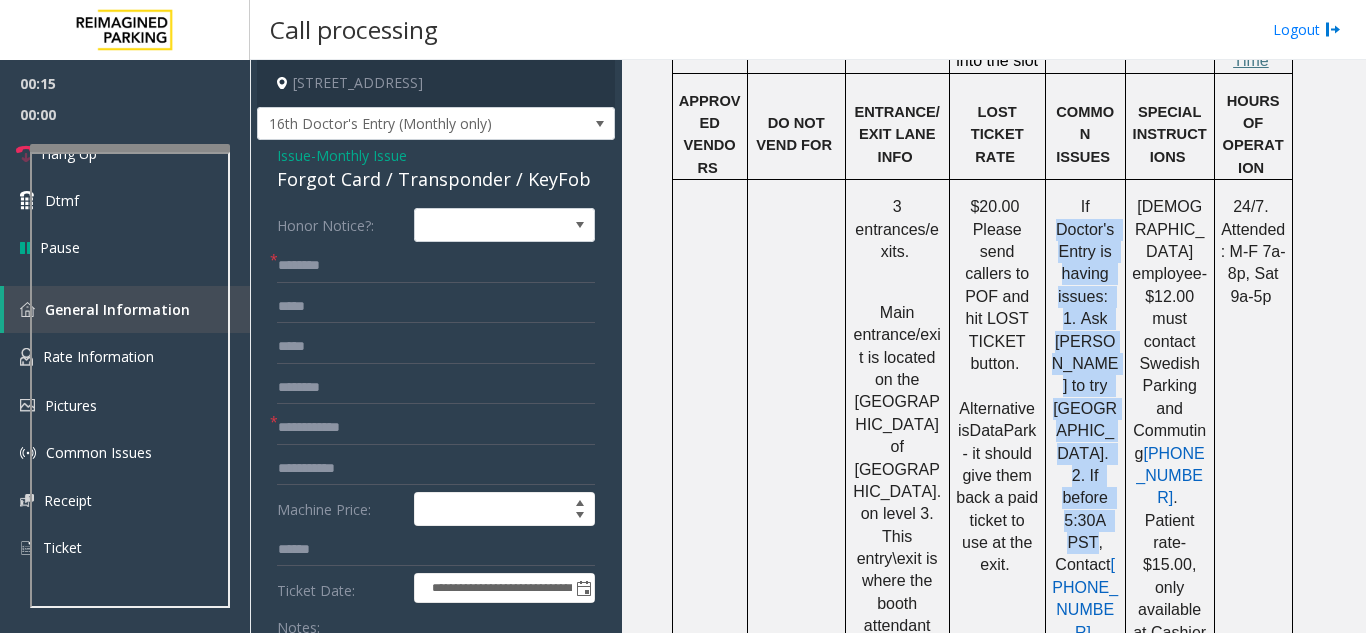 drag, startPoint x: 1076, startPoint y: 389, endPoint x: 1068, endPoint y: 114, distance: 275.11633 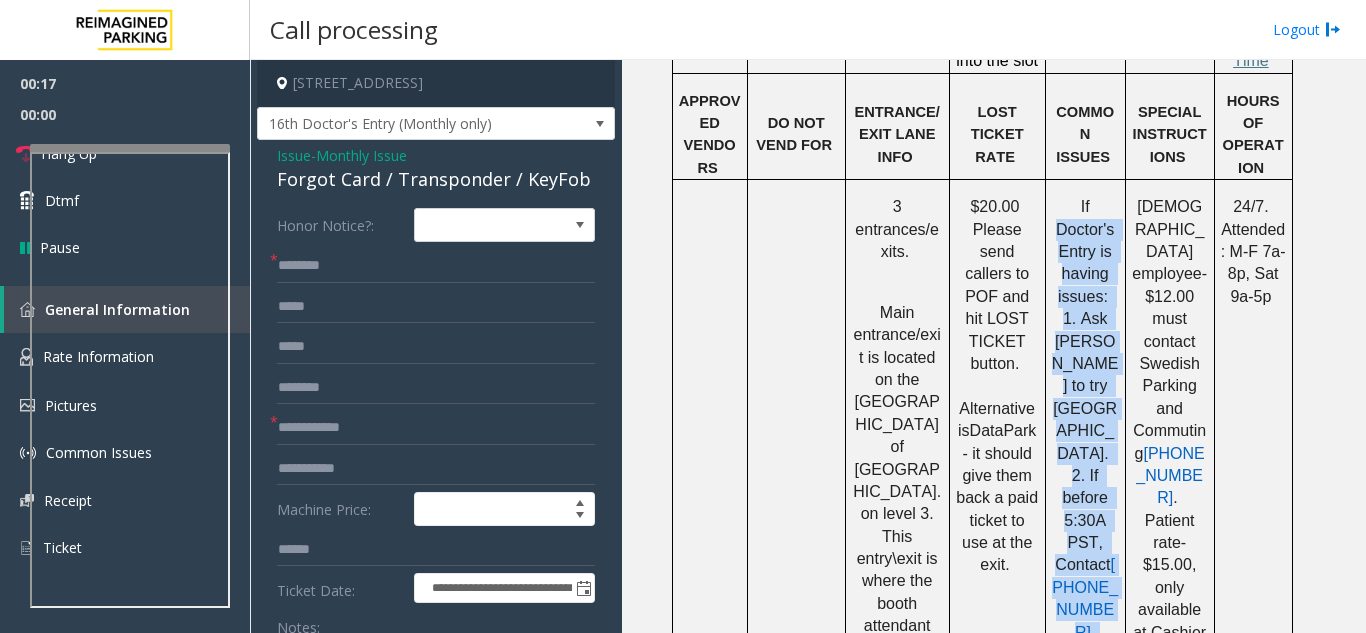 drag, startPoint x: 1068, startPoint y: 114, endPoint x: 1059, endPoint y: 596, distance: 482.084 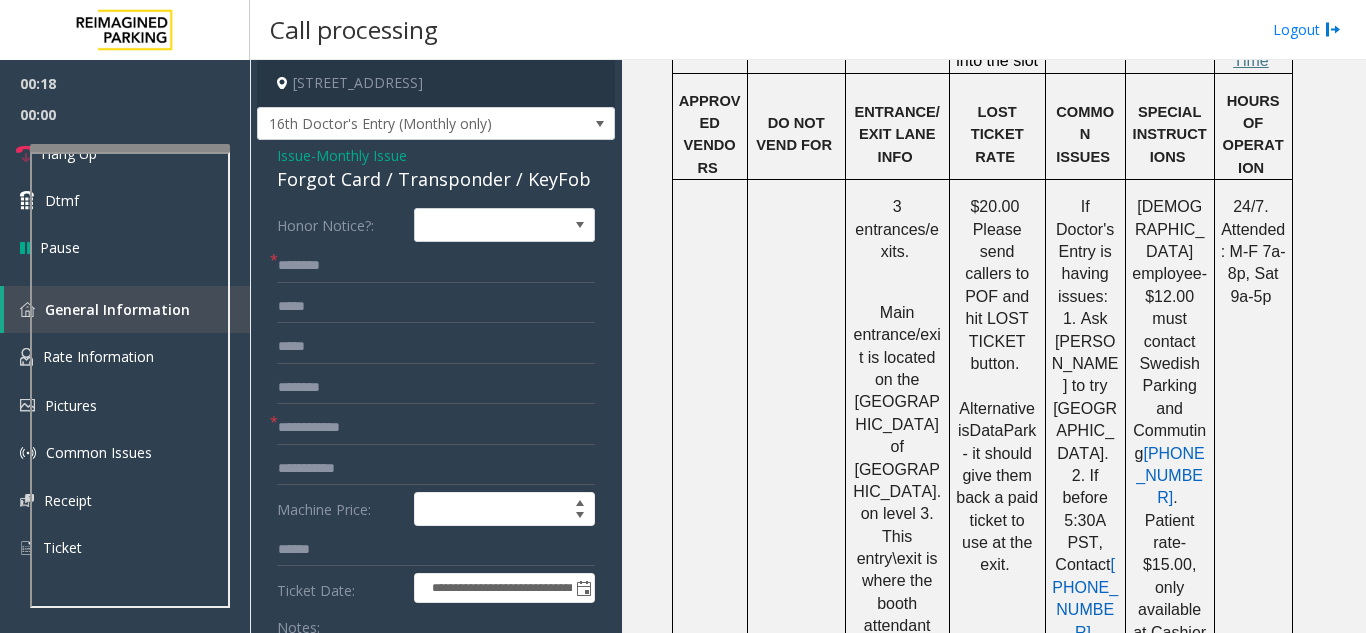 click on "Forgot Card / Transponder / KeyFob" 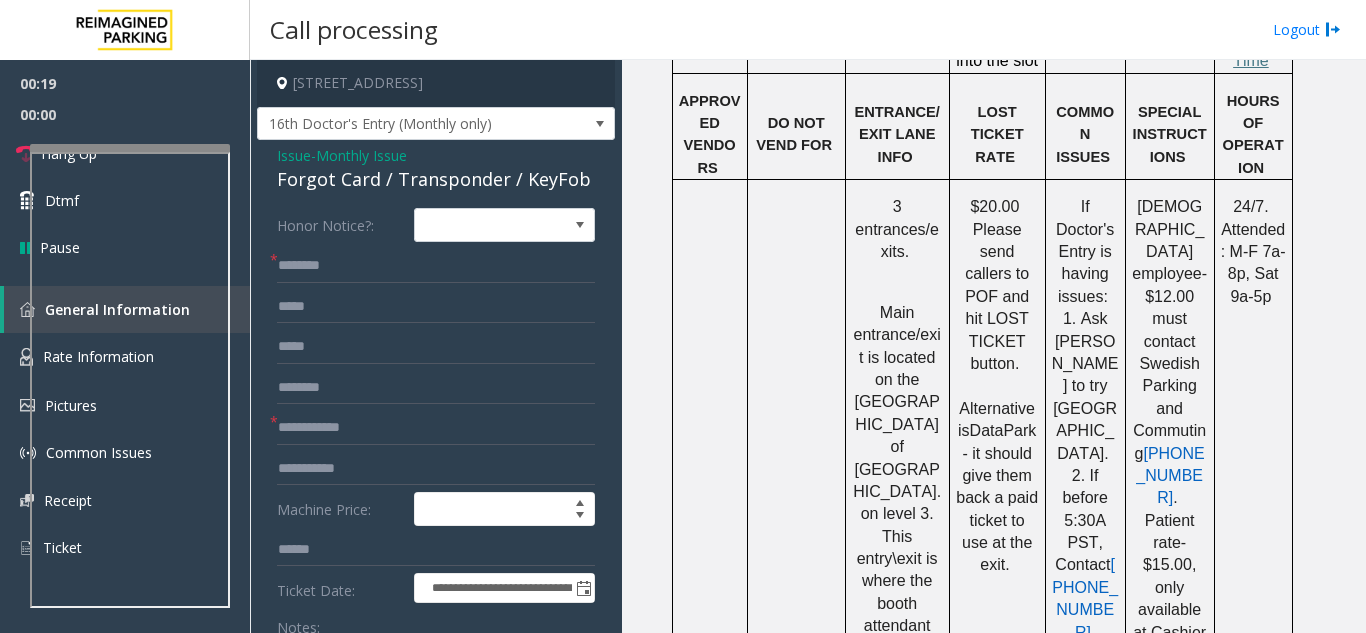 click on "Forgot Card / Transponder / KeyFob" 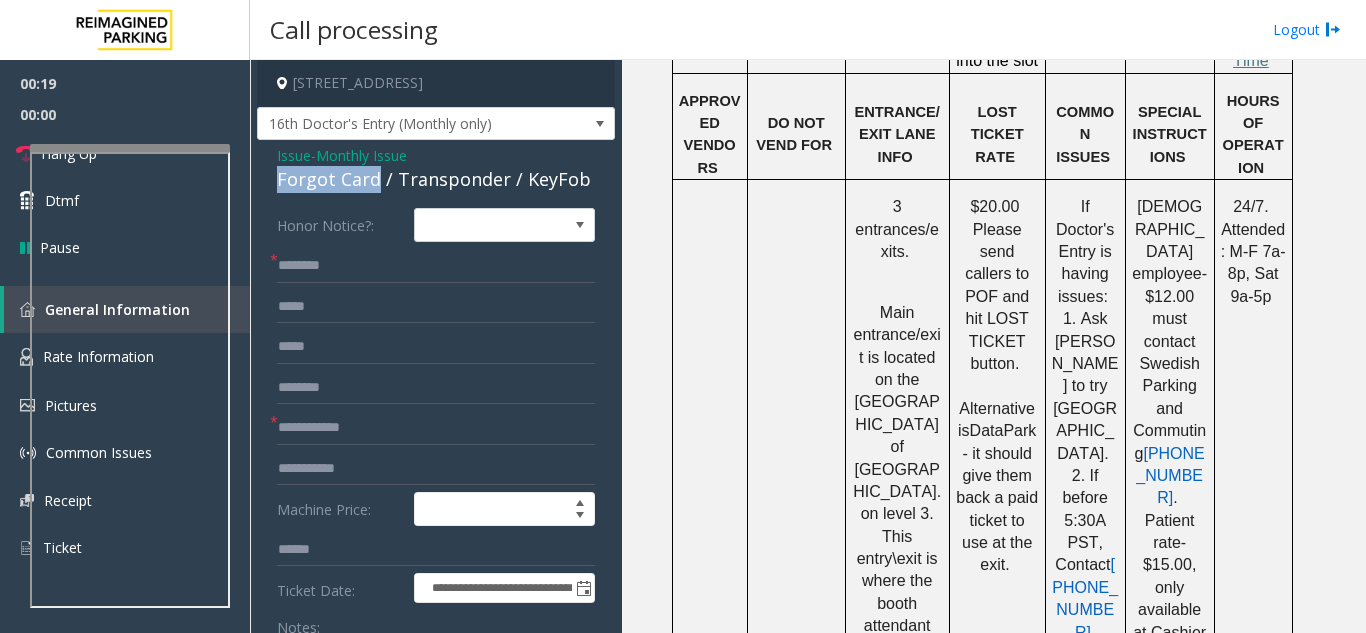 drag, startPoint x: 301, startPoint y: 183, endPoint x: 342, endPoint y: 181, distance: 41.04875 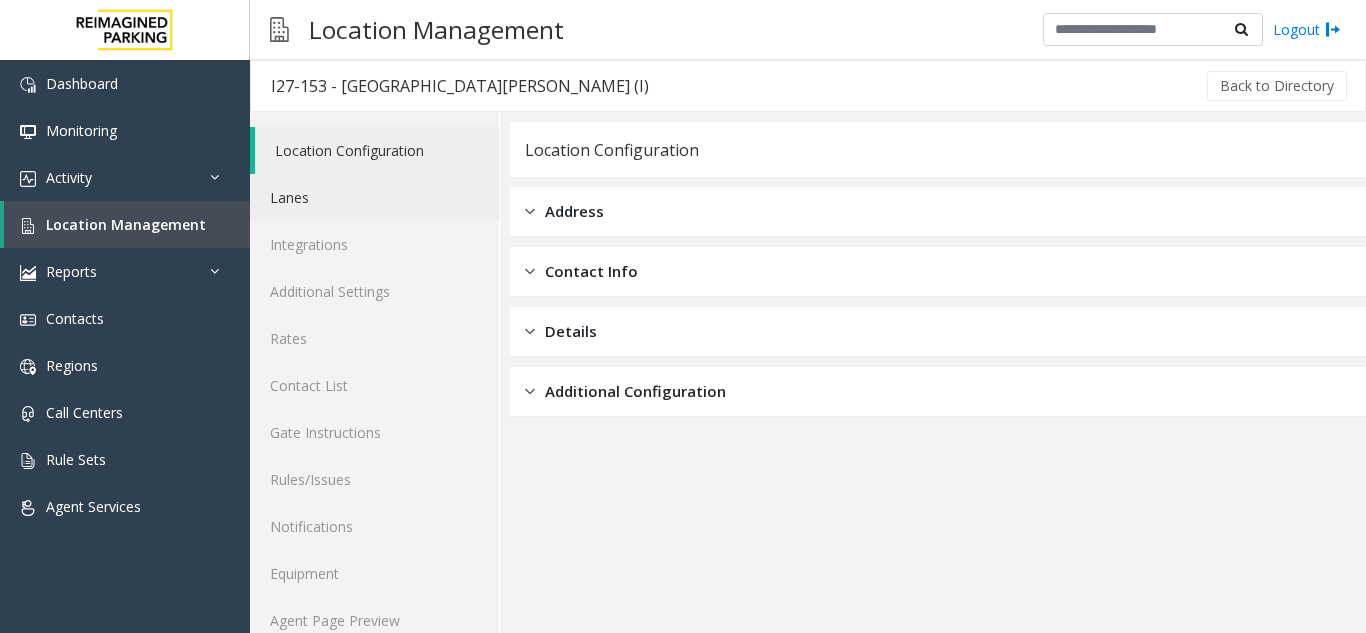 copy on "Forgot Card" 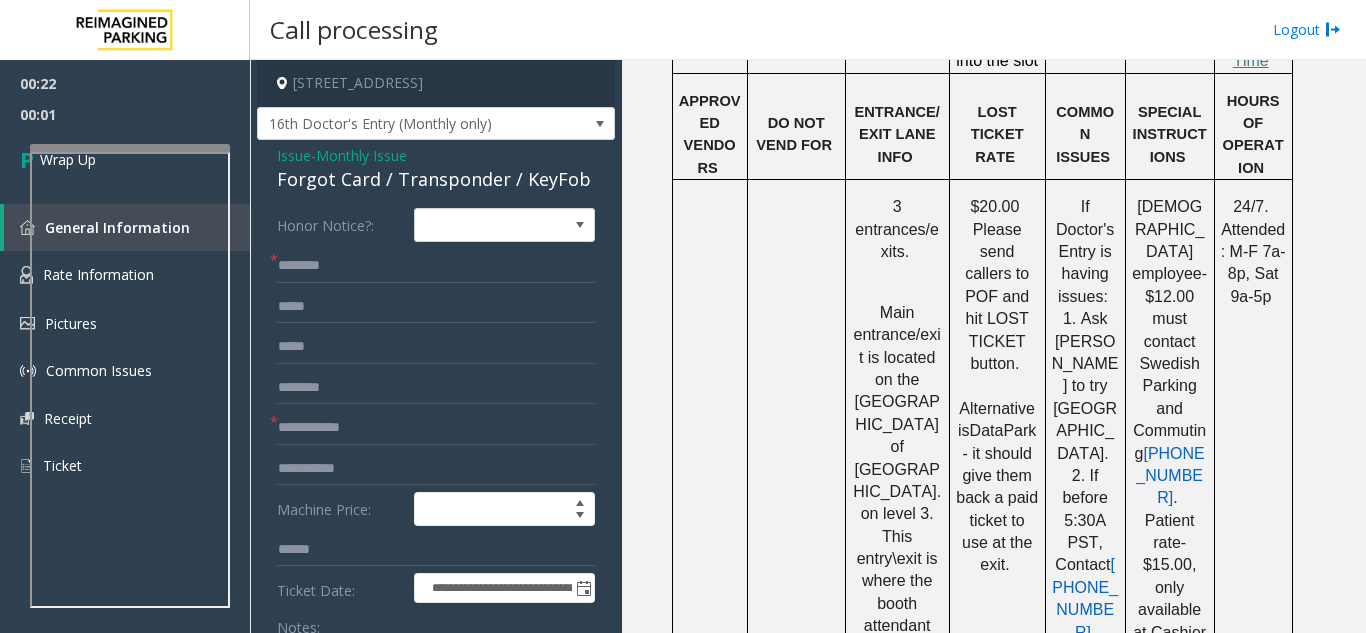 click on "**********" 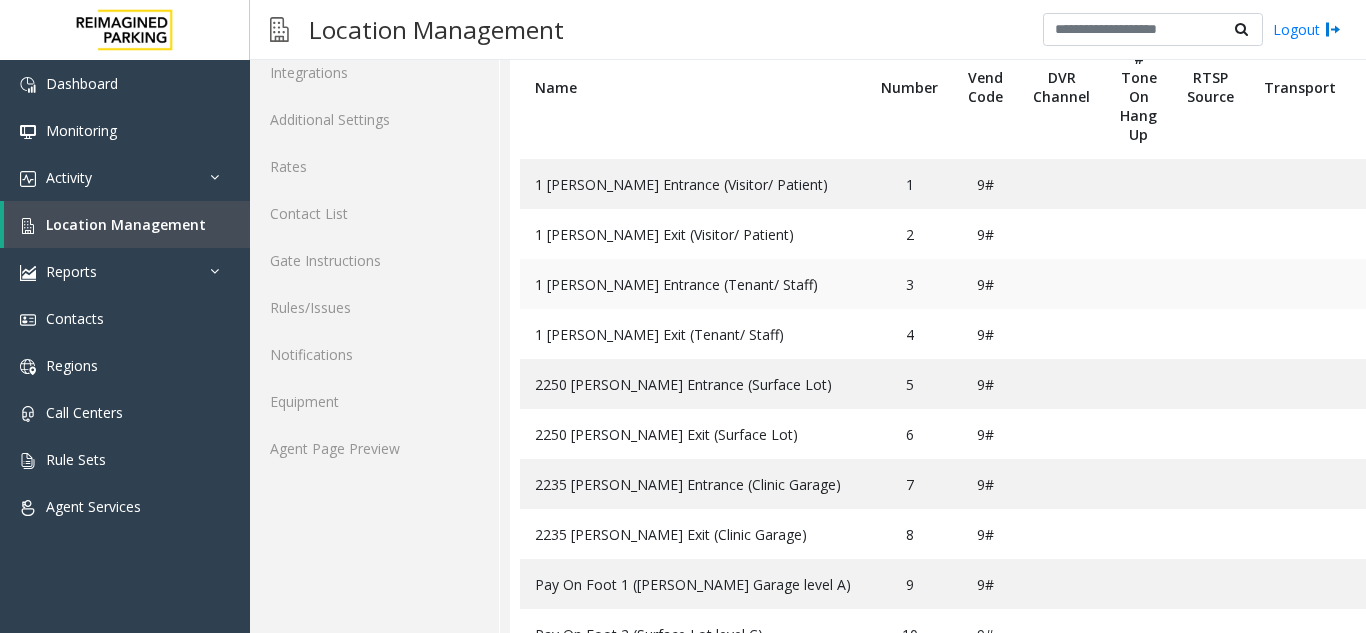 click 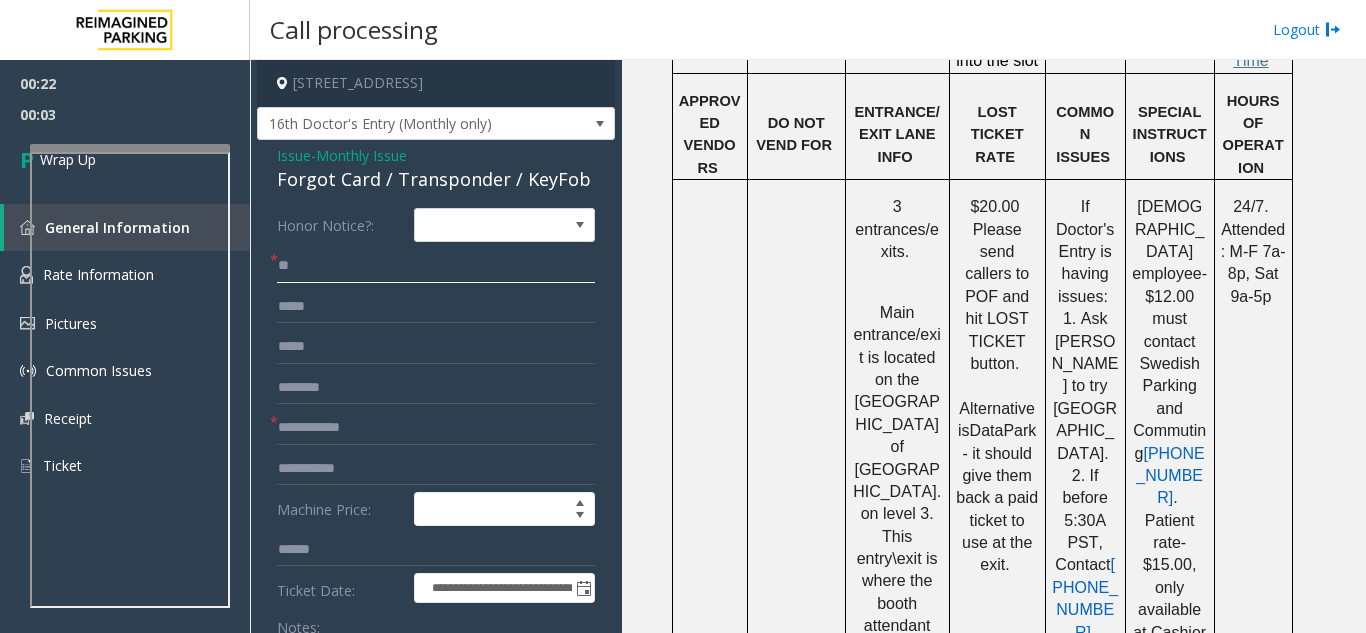type on "**" 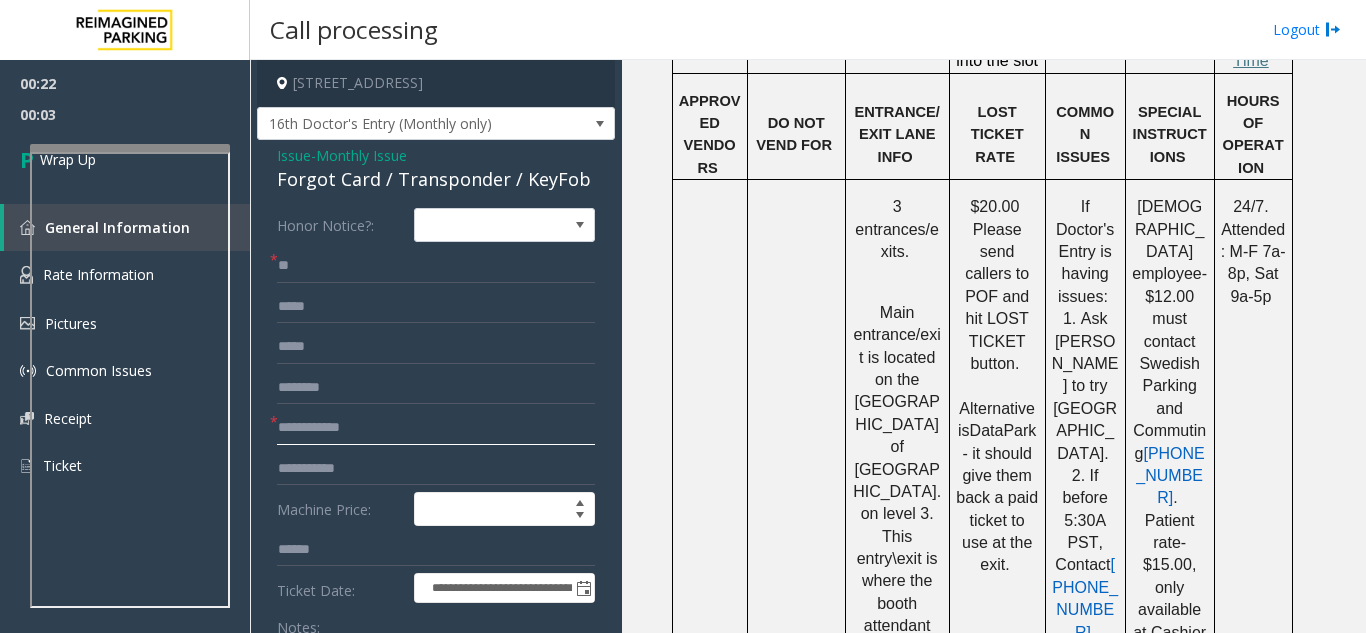 click 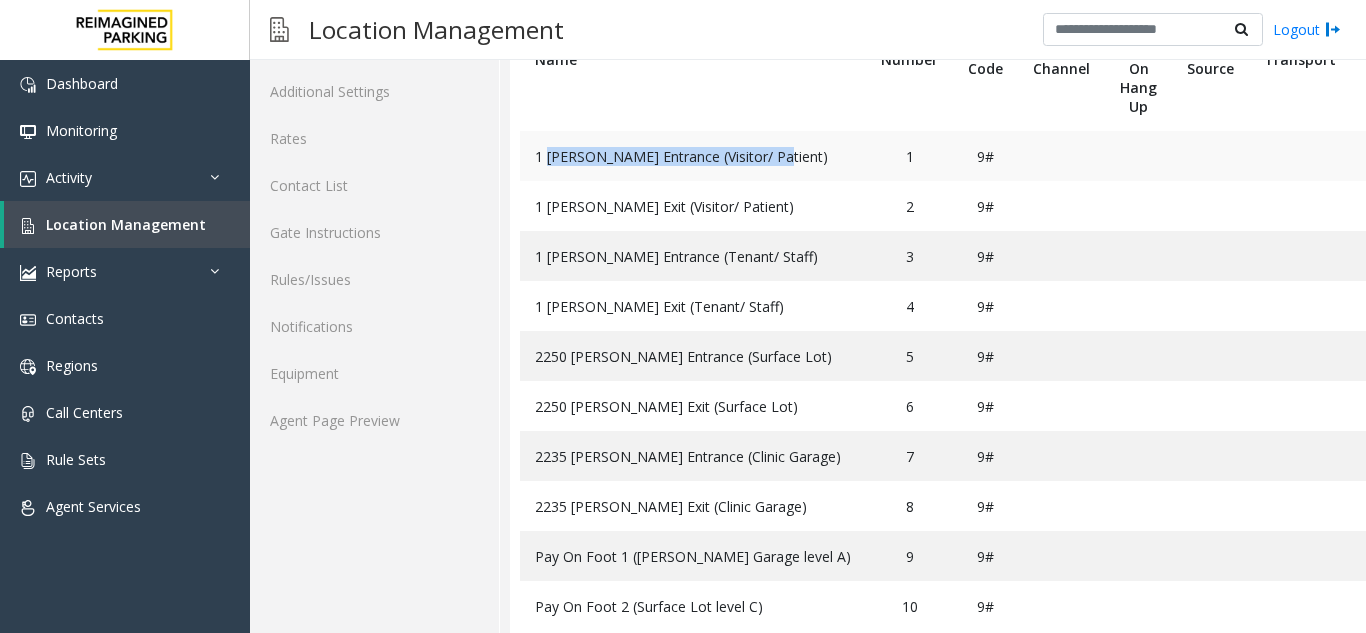 scroll, scrollTop: 200, scrollLeft: 0, axis: vertical 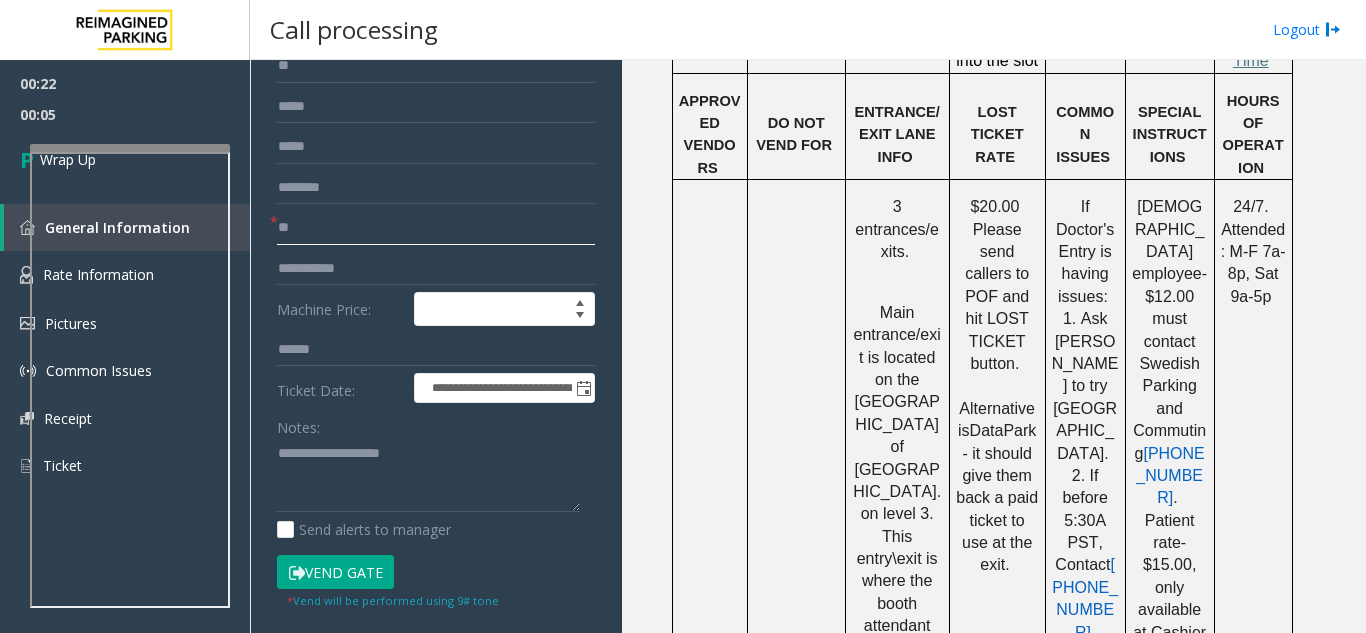 type on "**" 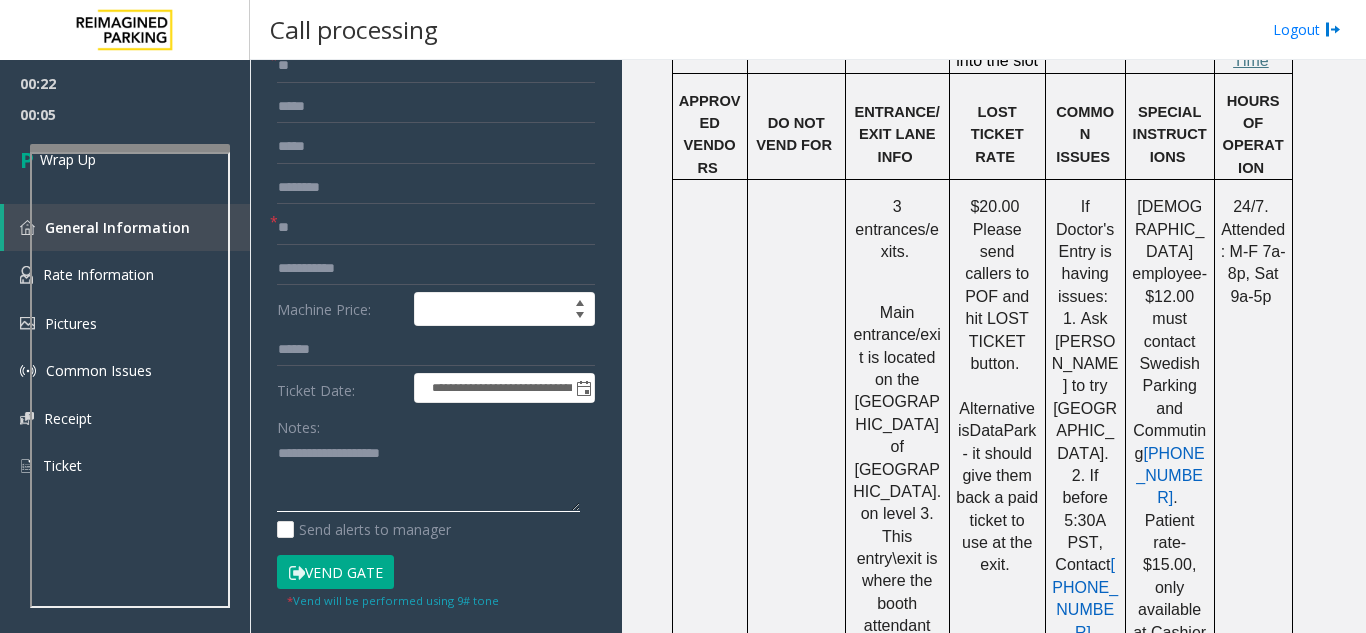 click 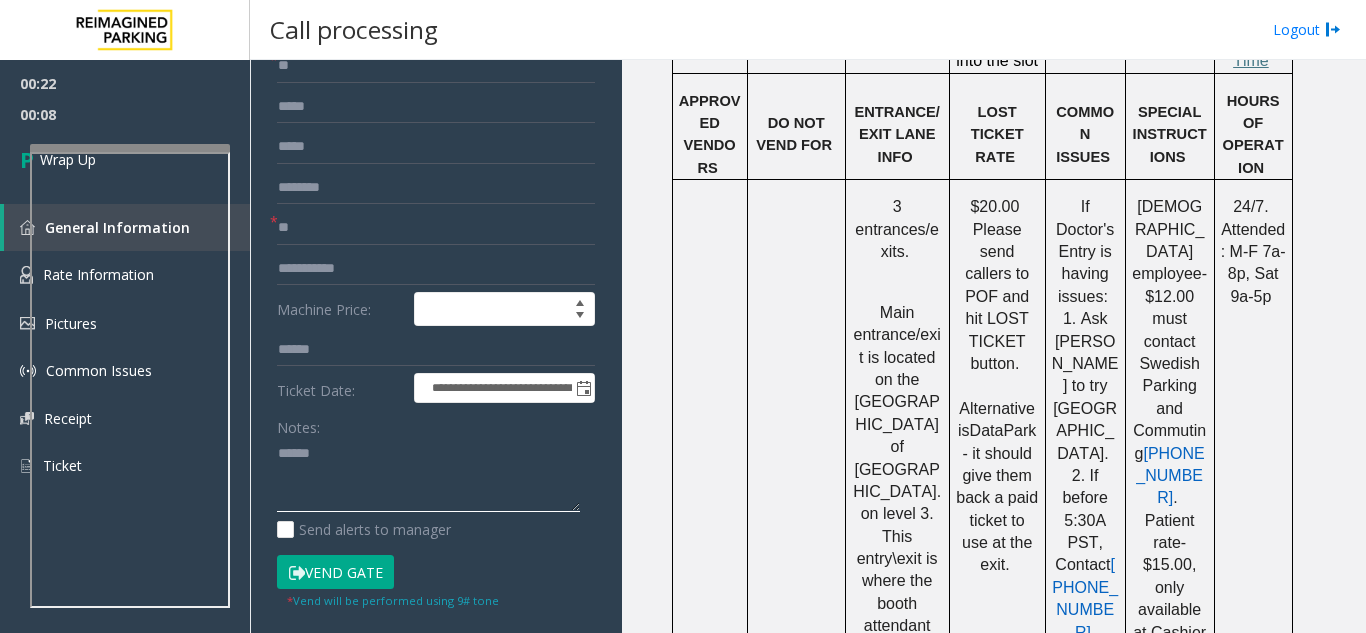 paste on "**********" 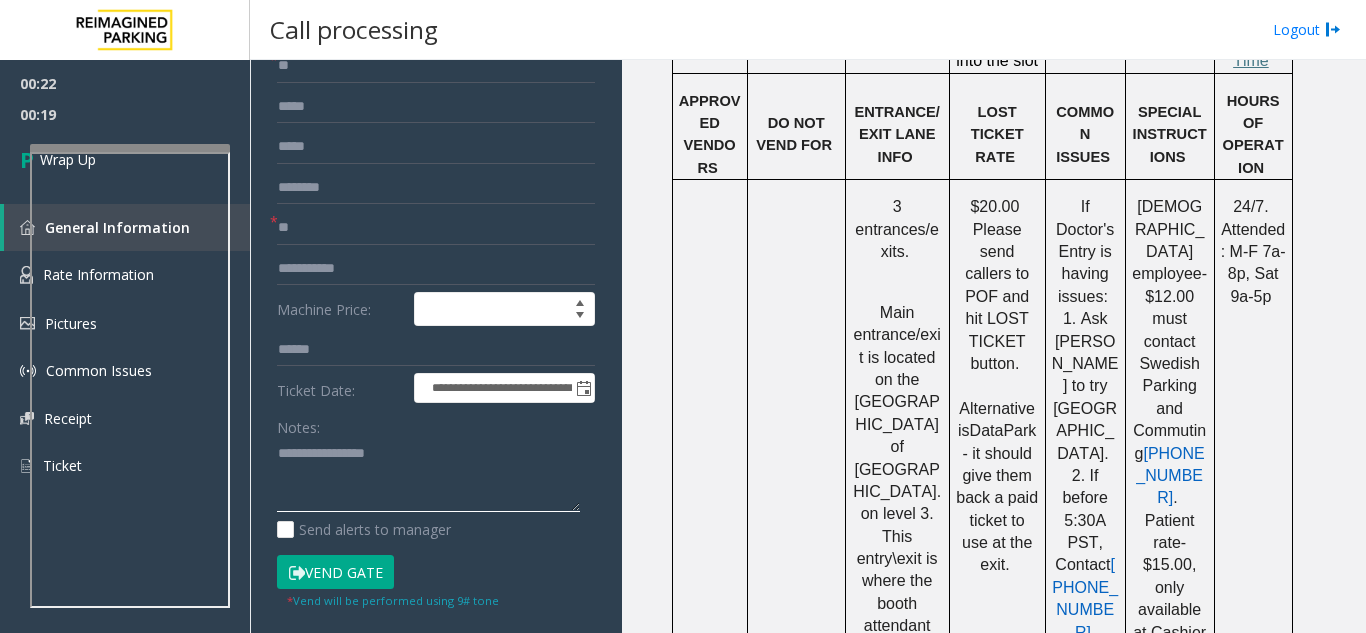click 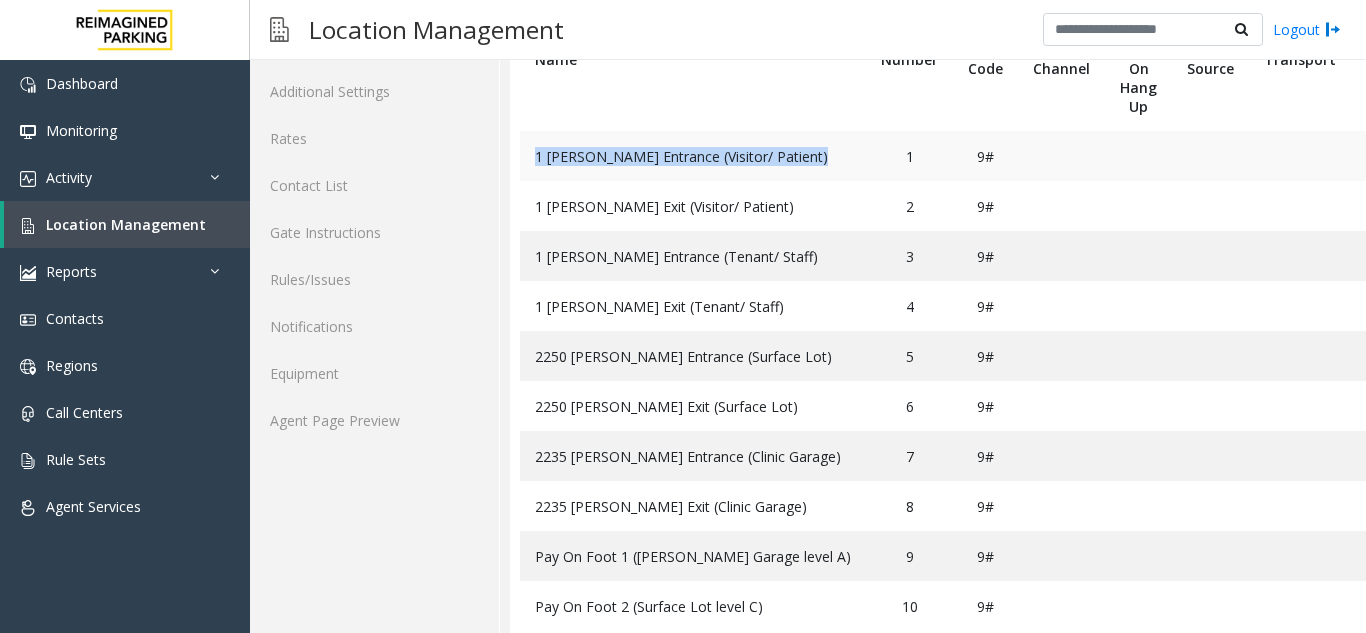 drag, startPoint x: 363, startPoint y: 492, endPoint x: 354, endPoint y: 483, distance: 12.727922 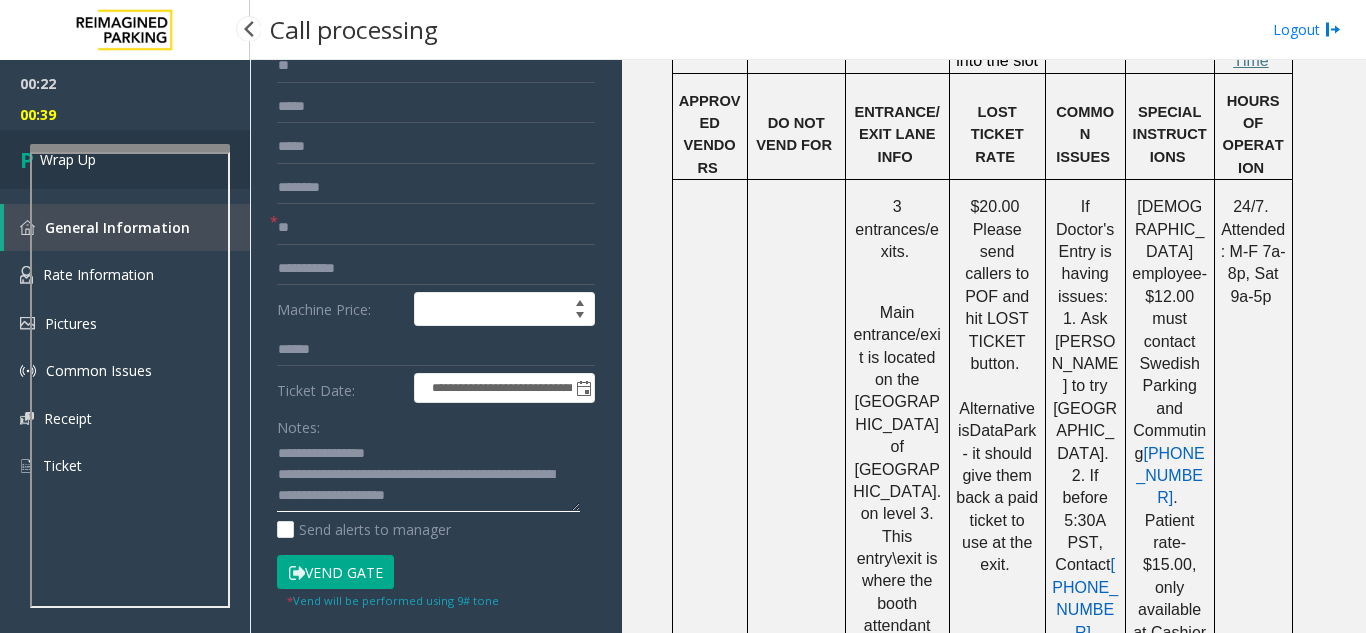 type on "**********" 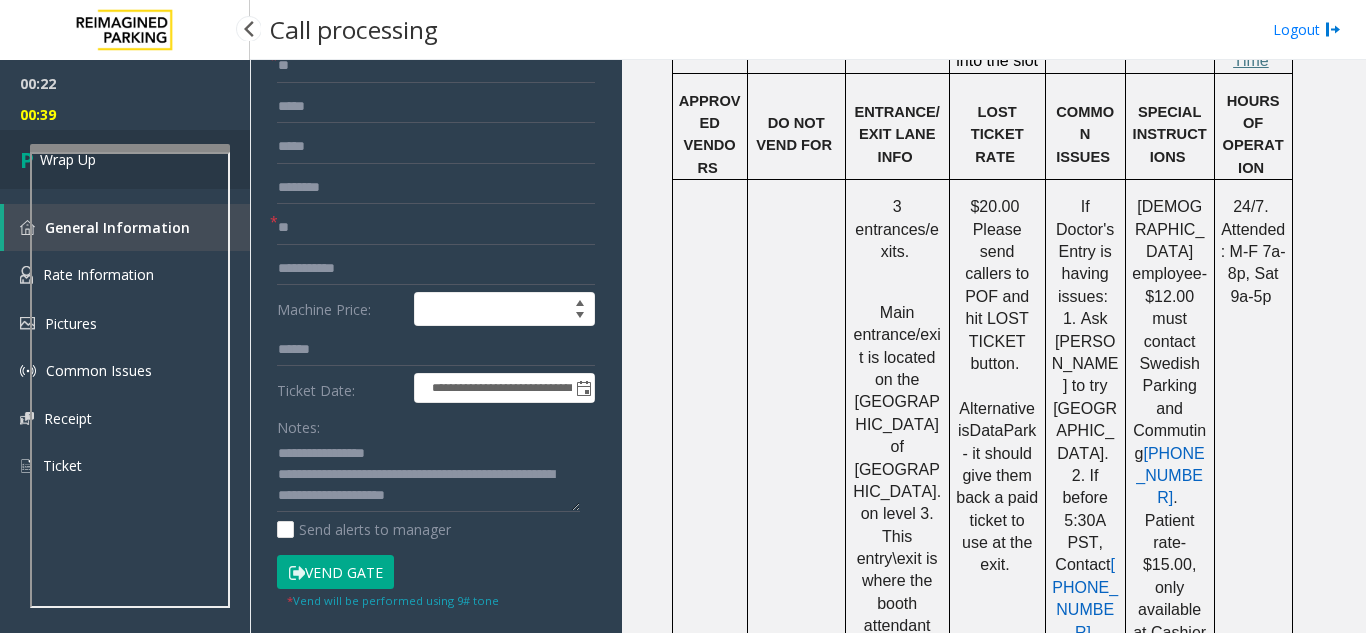 click at bounding box center (30, 159) 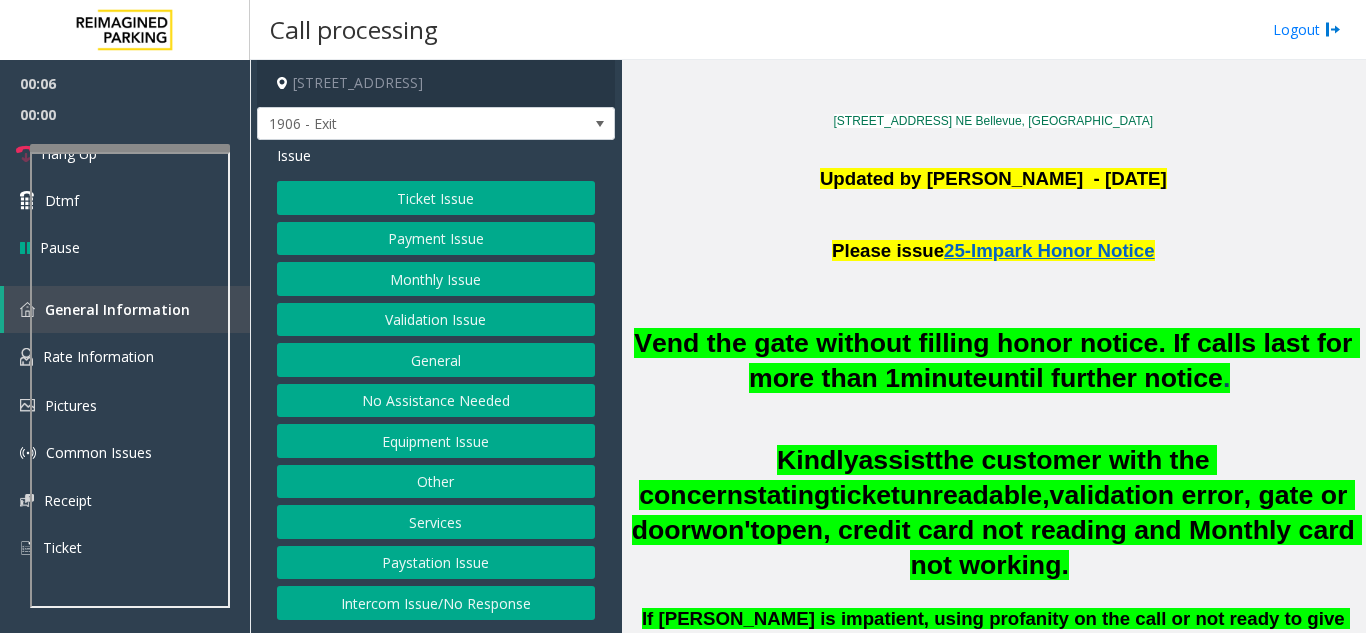 scroll, scrollTop: 500, scrollLeft: 0, axis: vertical 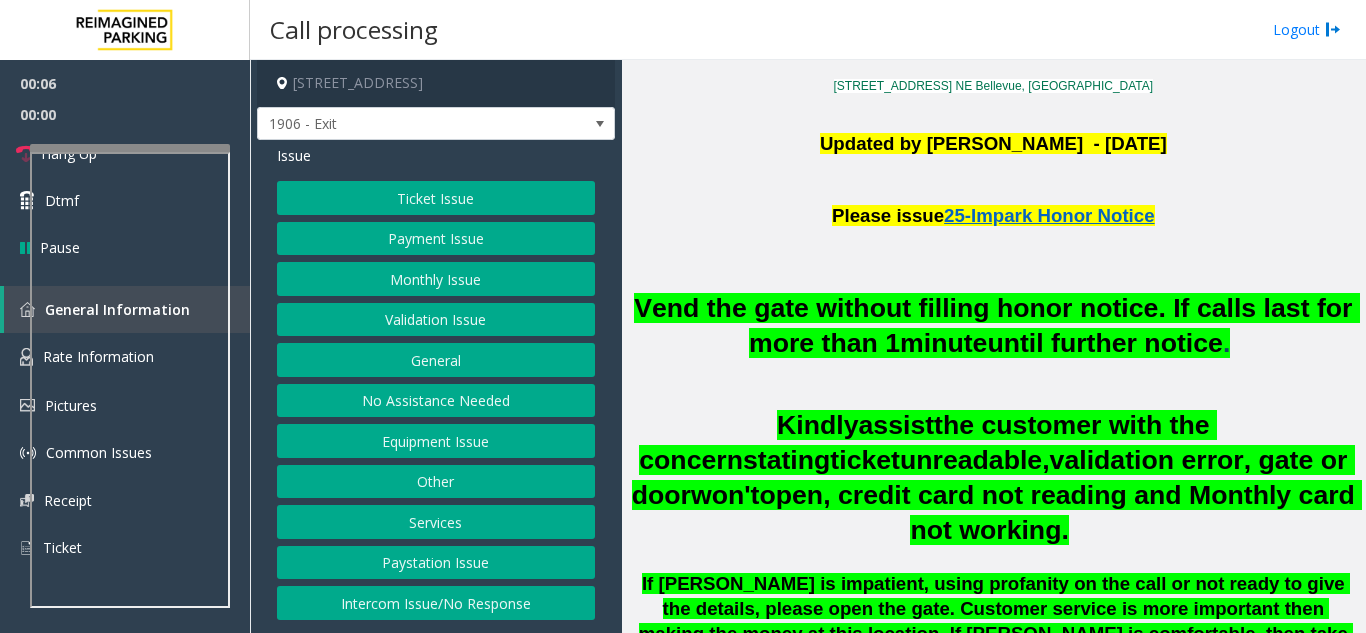 click on "Vend the gate without filling honor notice. If calls last for more than 1" 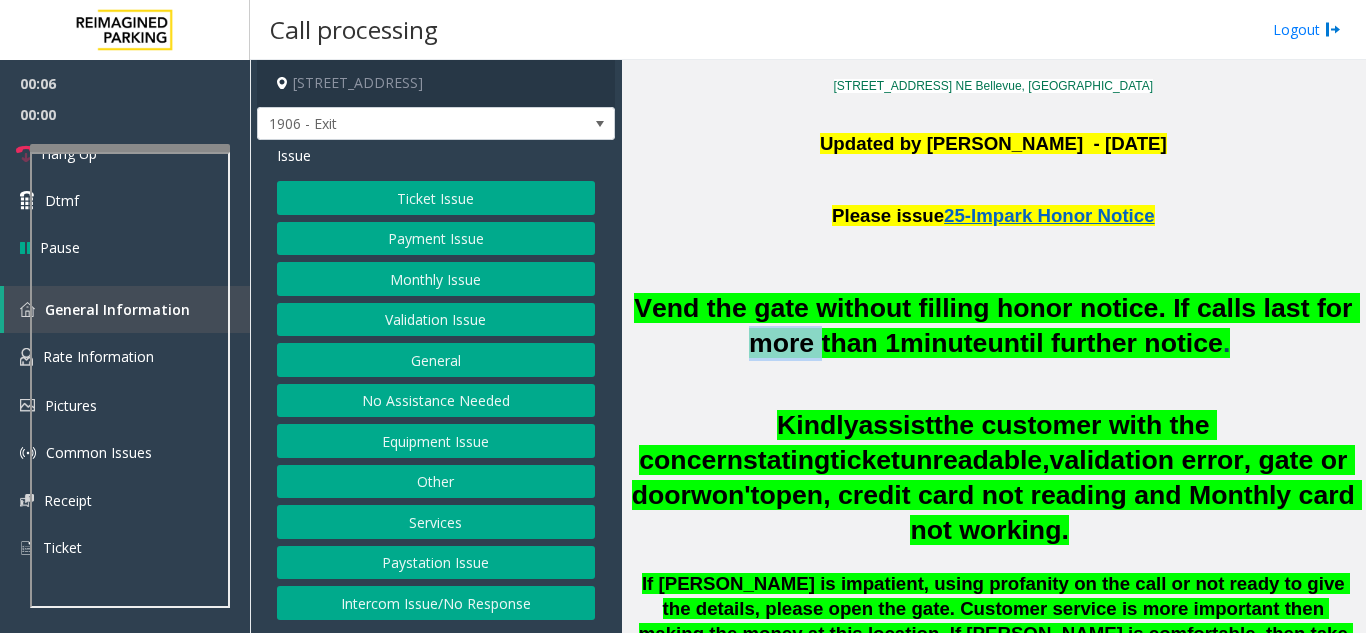 click on "Vend the gate without filling honor notice. If calls last for more than 1" 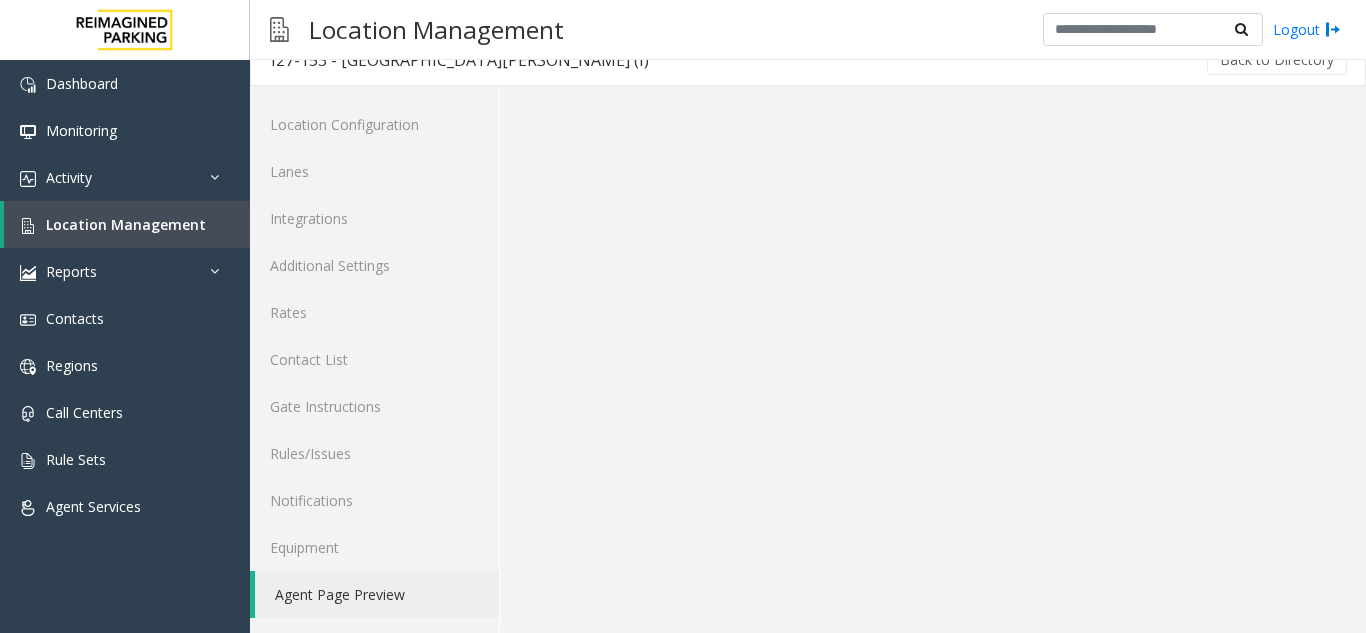 drag, startPoint x: 781, startPoint y: 350, endPoint x: 701, endPoint y: 272, distance: 111.73182 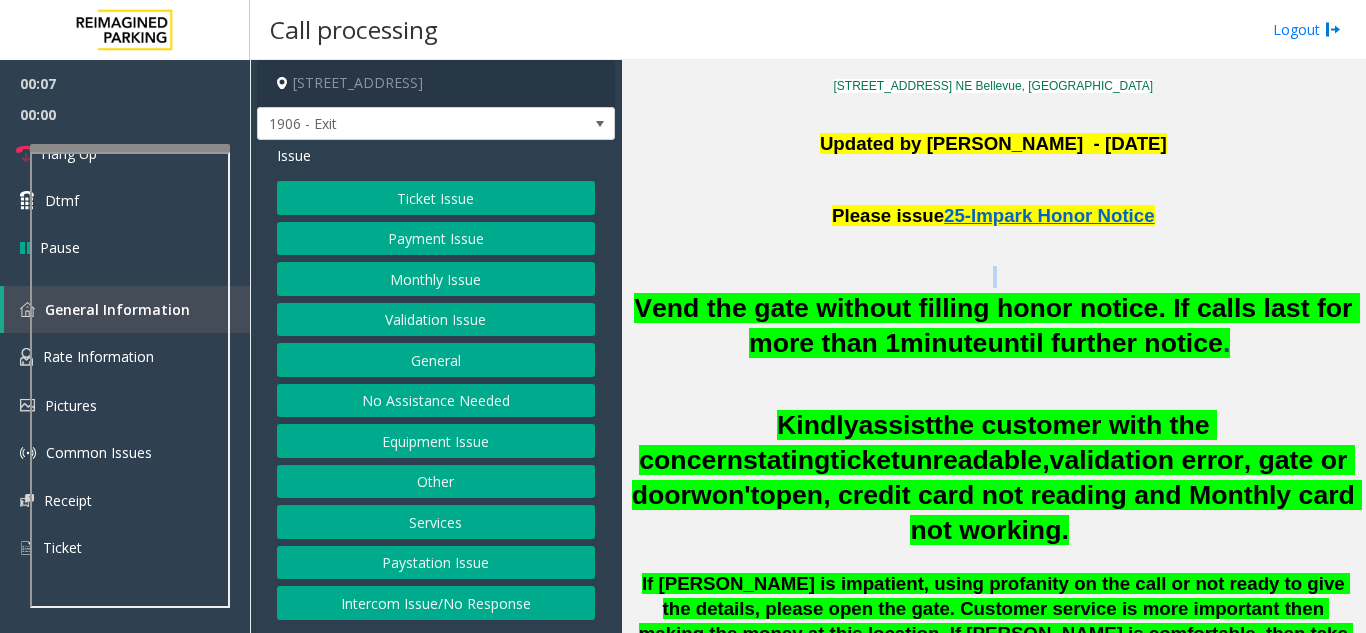 click 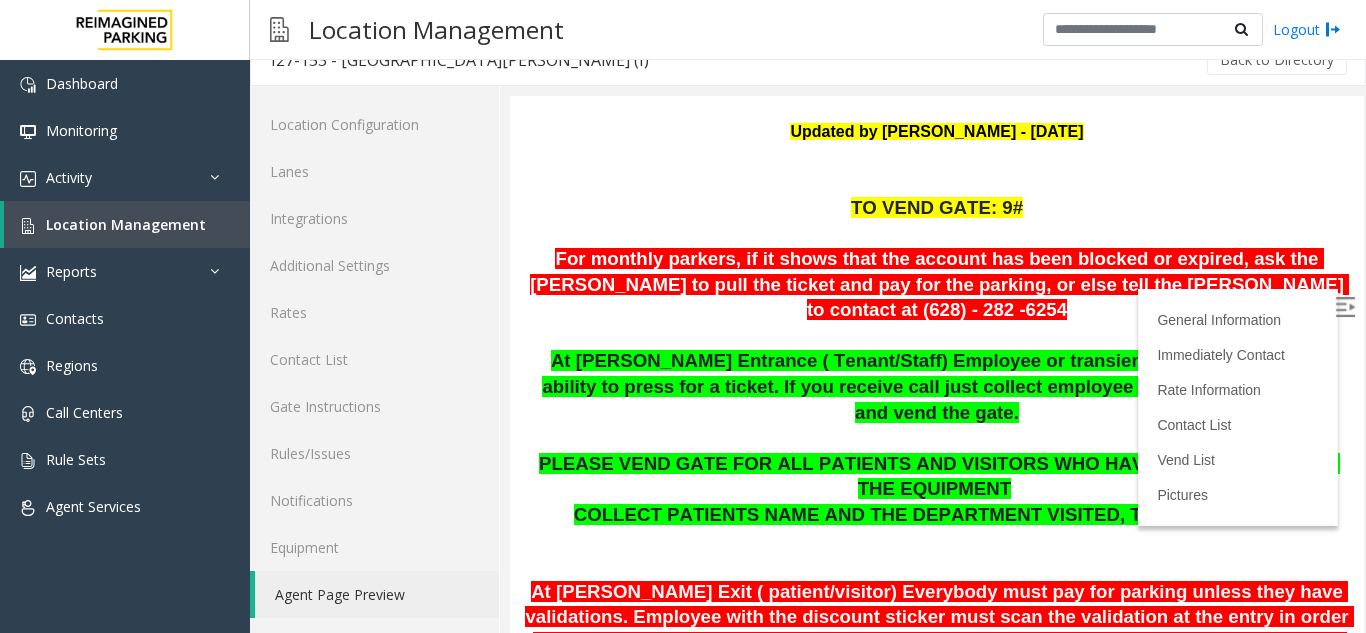 drag, startPoint x: 701, startPoint y: 272, endPoint x: 1062, endPoint y: 554, distance: 458.0884 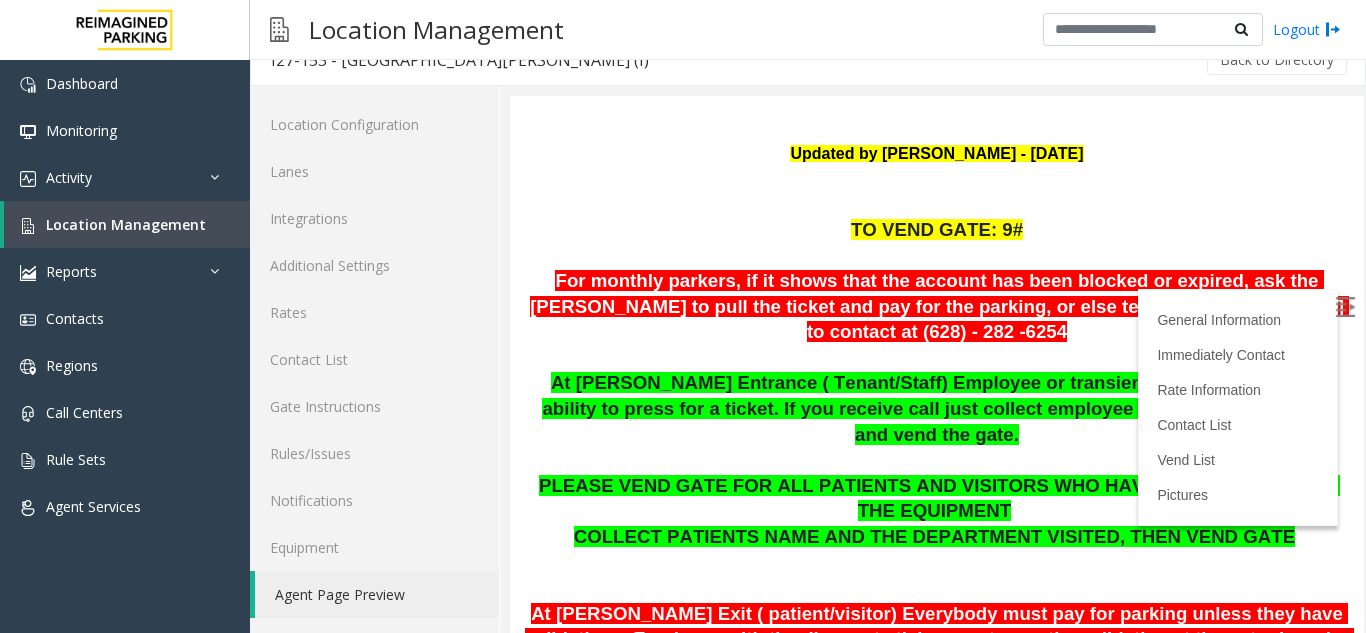 click on "Equipment Issue" 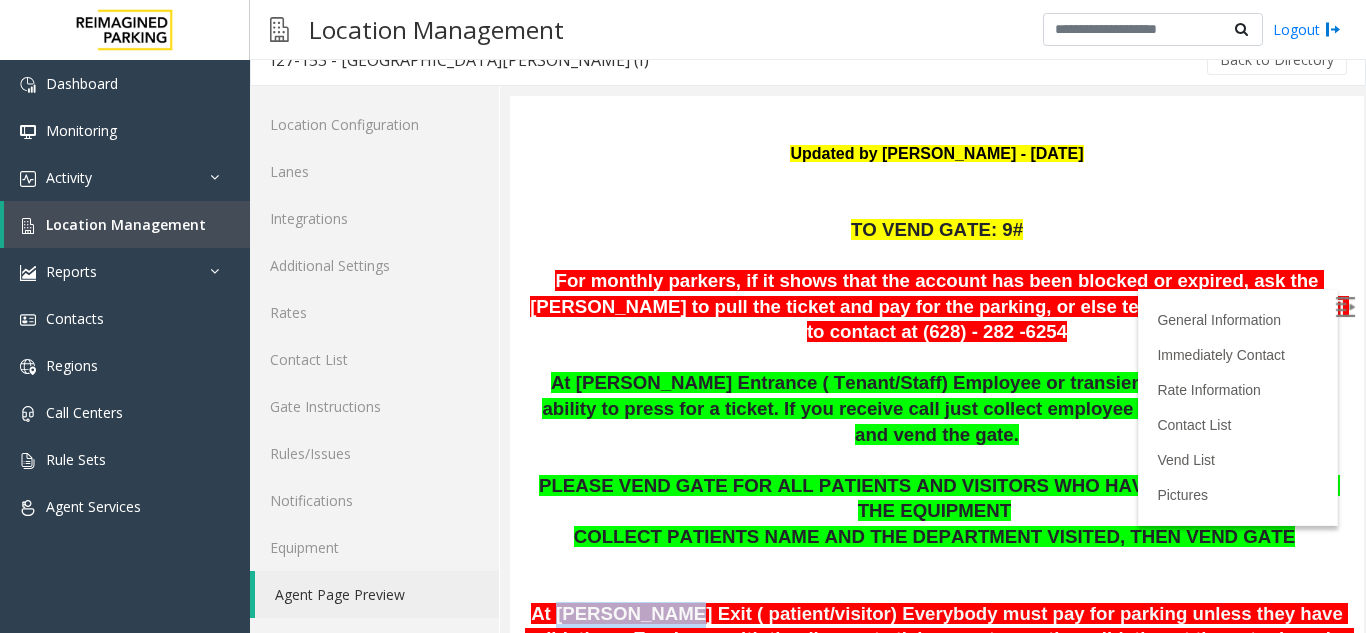 click on "Pay Station Down/Out of Order" 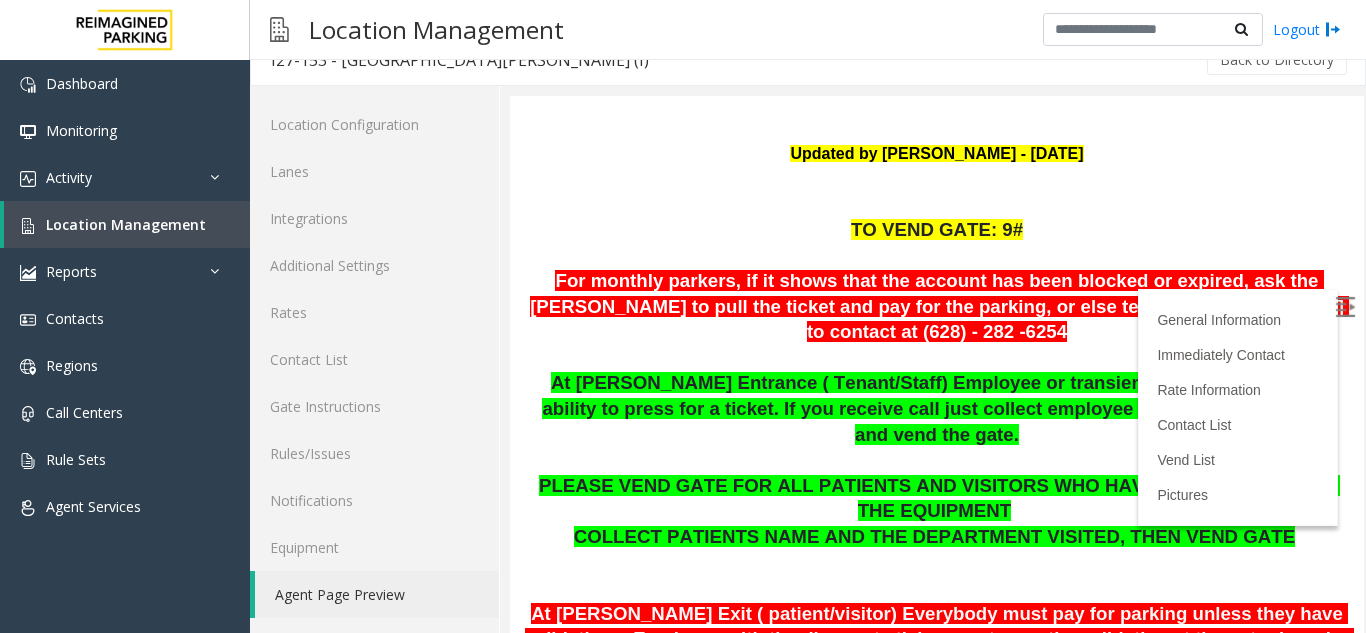 click on "Equipment Issue" 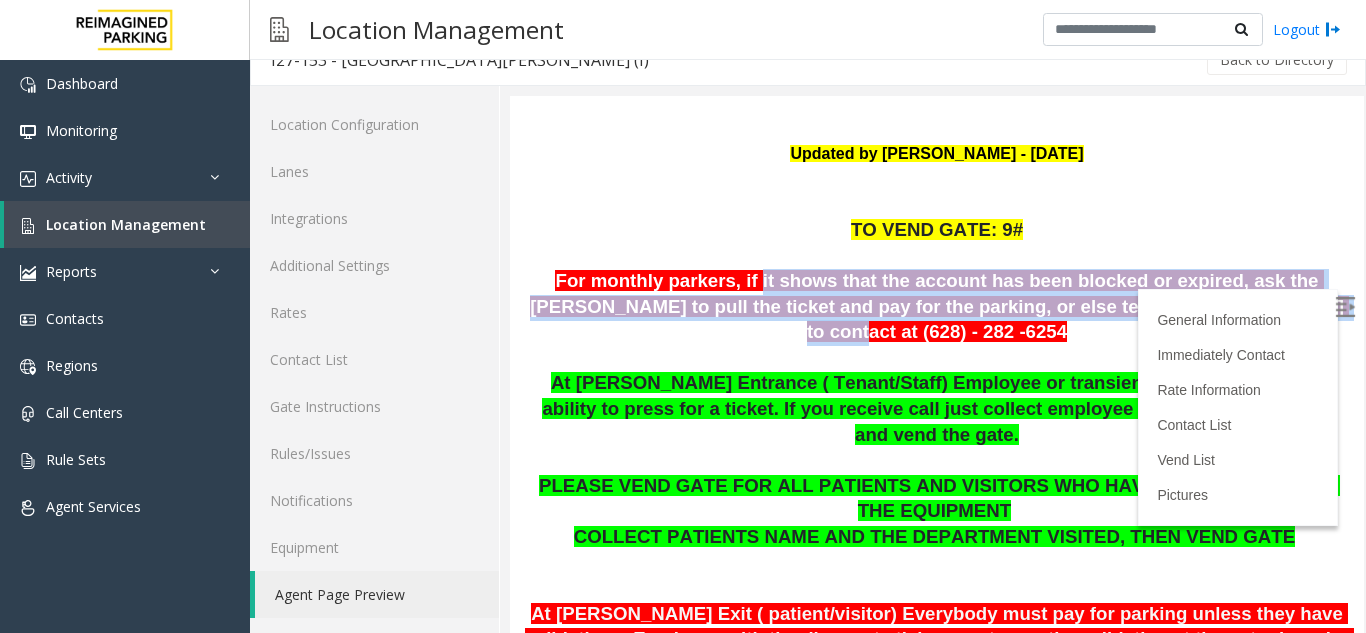 click on "Issue" 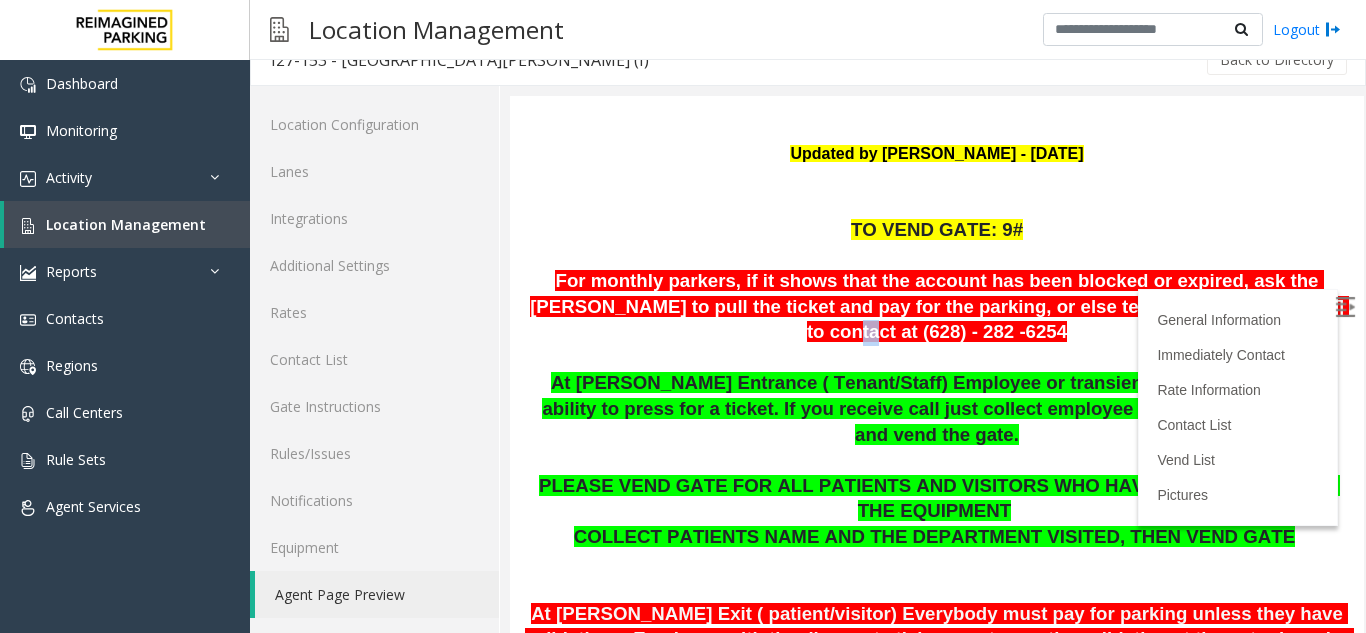 click on "Issue" 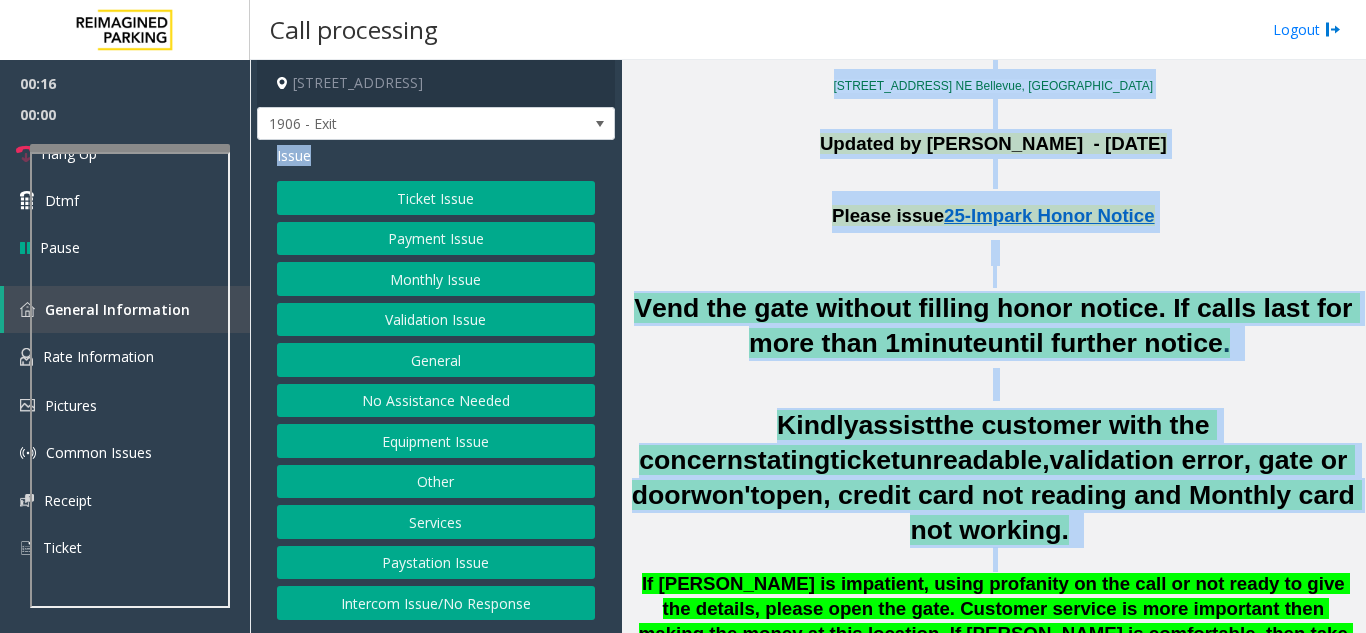 drag, startPoint x: 298, startPoint y: 154, endPoint x: 1266, endPoint y: 566, distance: 1052.0304 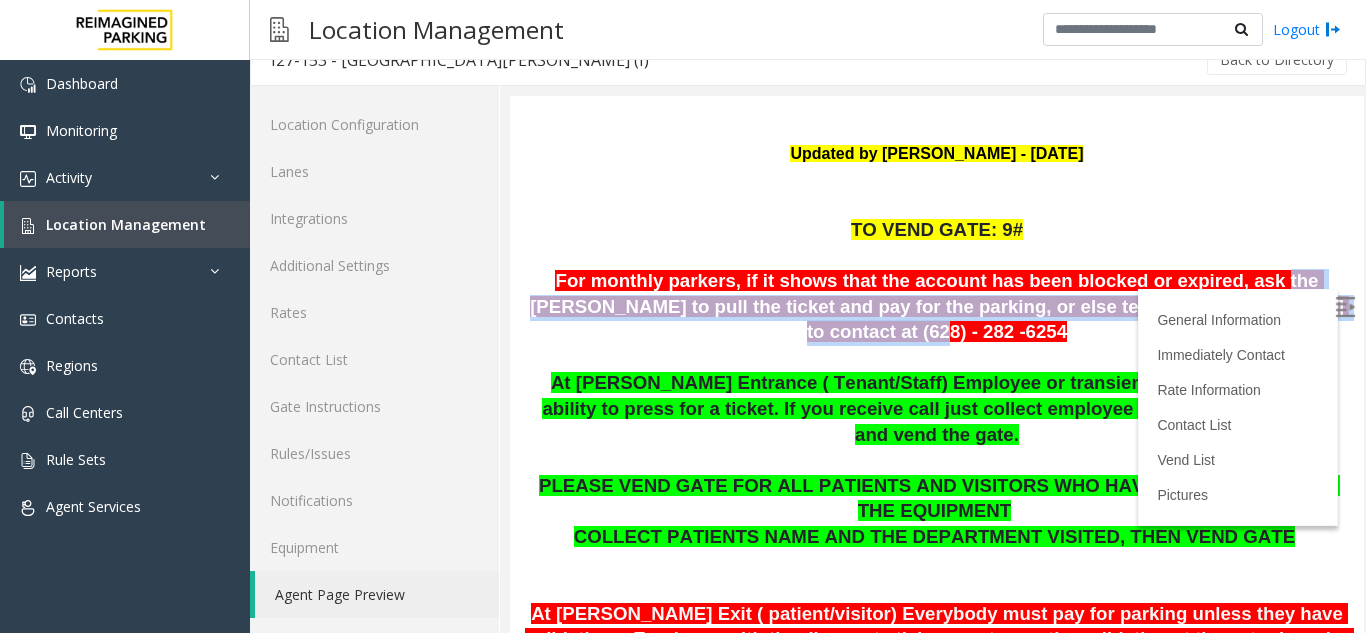 click 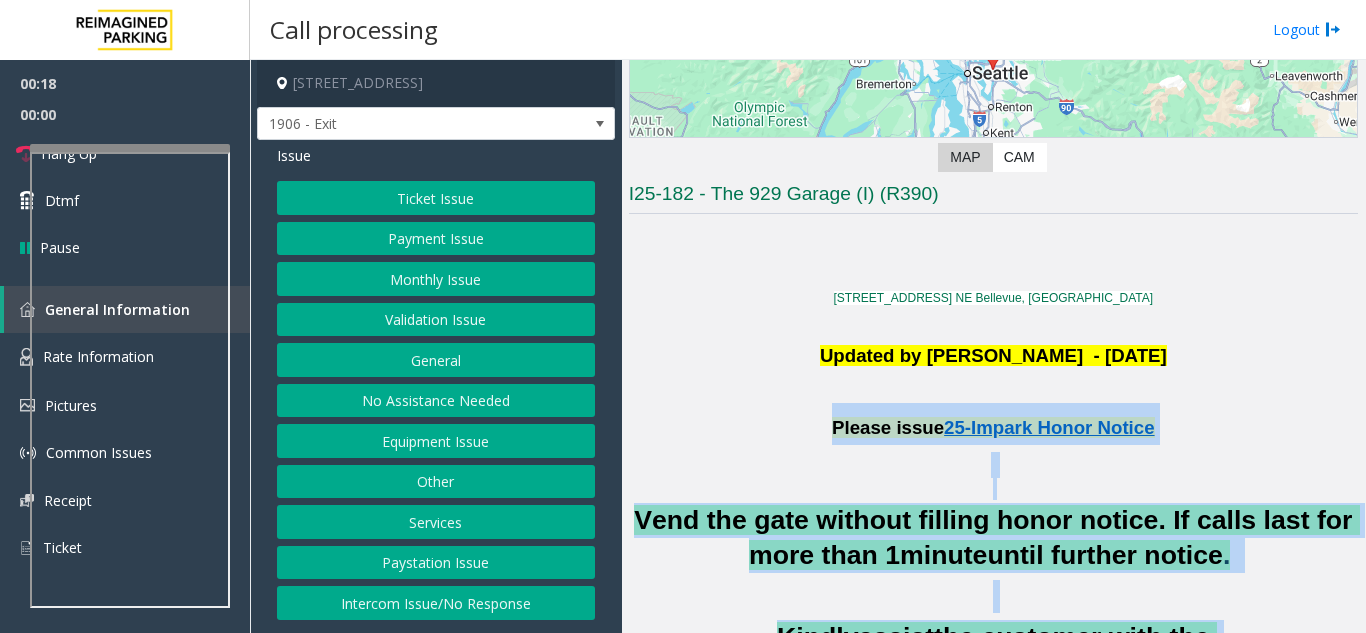 scroll, scrollTop: 301, scrollLeft: 0, axis: vertical 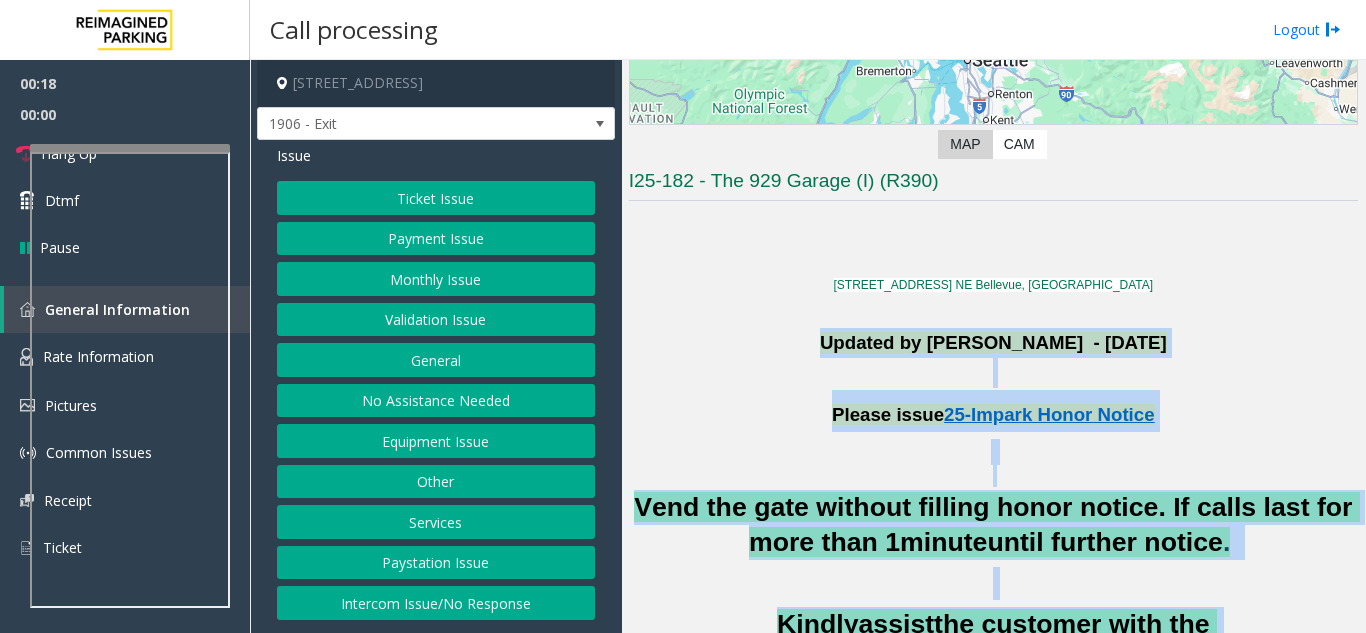 drag, startPoint x: 1252, startPoint y: 568, endPoint x: 825, endPoint y: 345, distance: 481.724 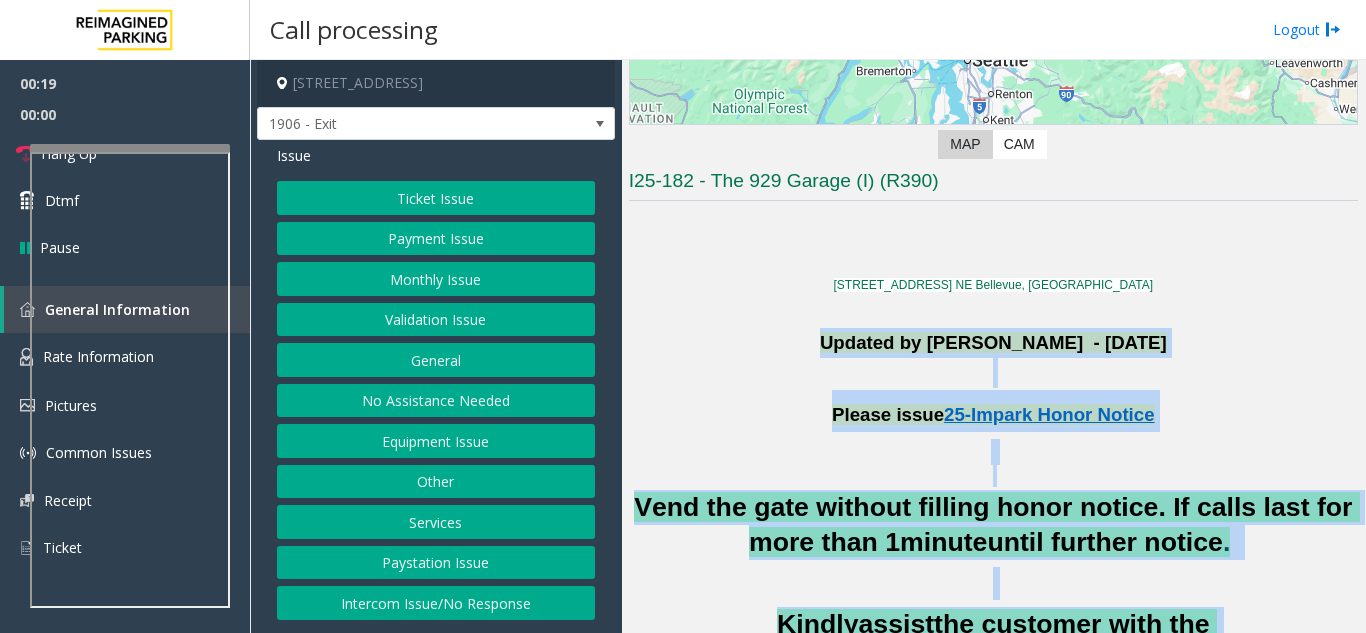 click on "Updated by [PERSON_NAME]  - [DATE]" 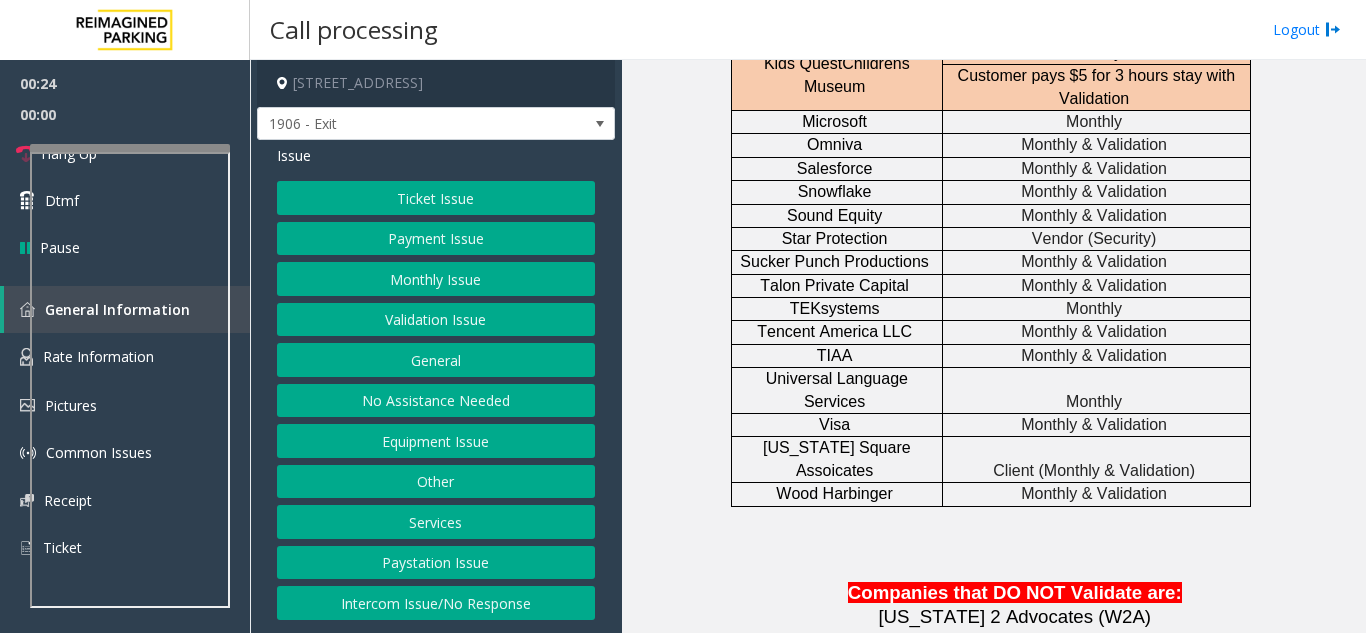 scroll, scrollTop: 4512, scrollLeft: 0, axis: vertical 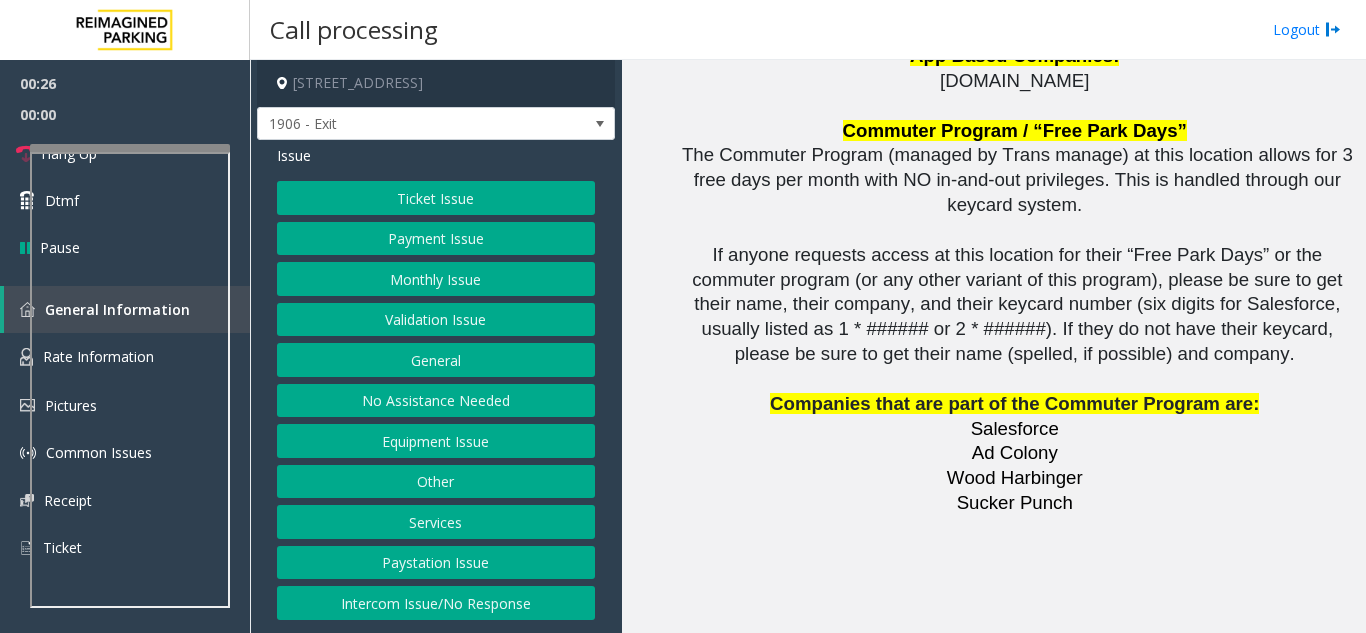 drag, startPoint x: 904, startPoint y: 313, endPoint x: 746, endPoint y: 301, distance: 158.45505 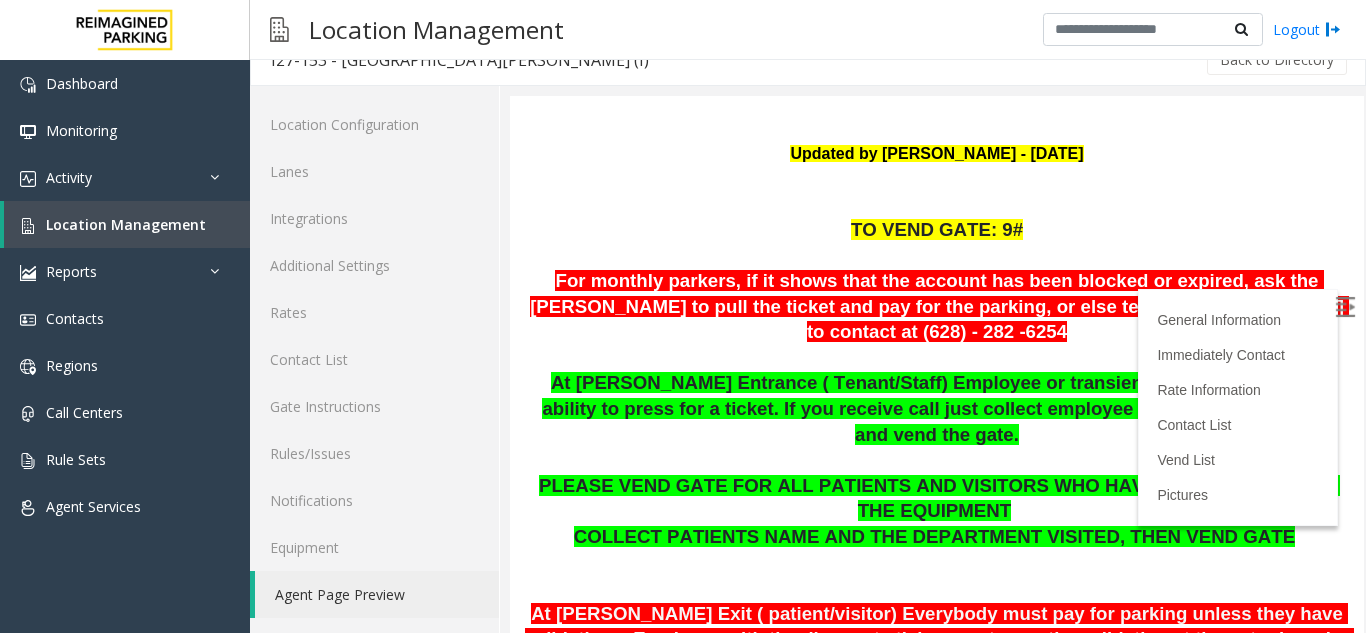 click on "Ticket Issue   Payment Issue   Monthly Issue   Validation Issue   General   No Assistance Needed   Equipment Issue   Other   Services   Paystation Issue   Intercom Issue/No Response" 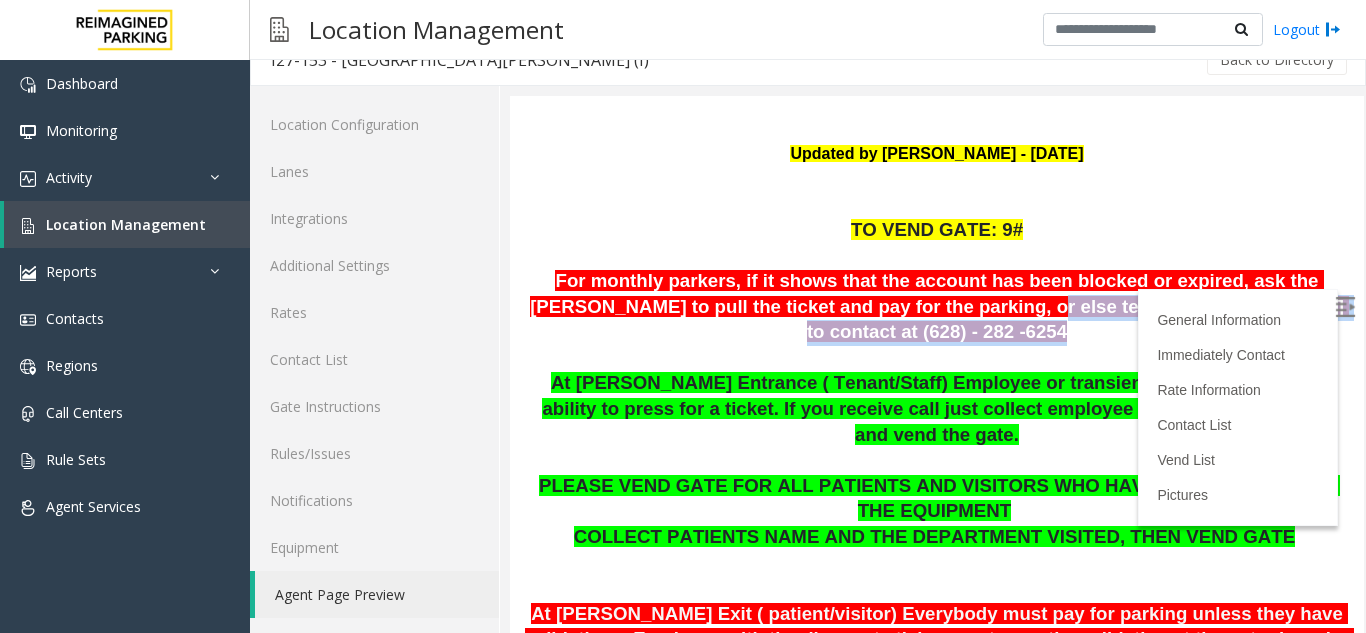 drag, startPoint x: 594, startPoint y: 261, endPoint x: 1278, endPoint y: 384, distance: 694.97125 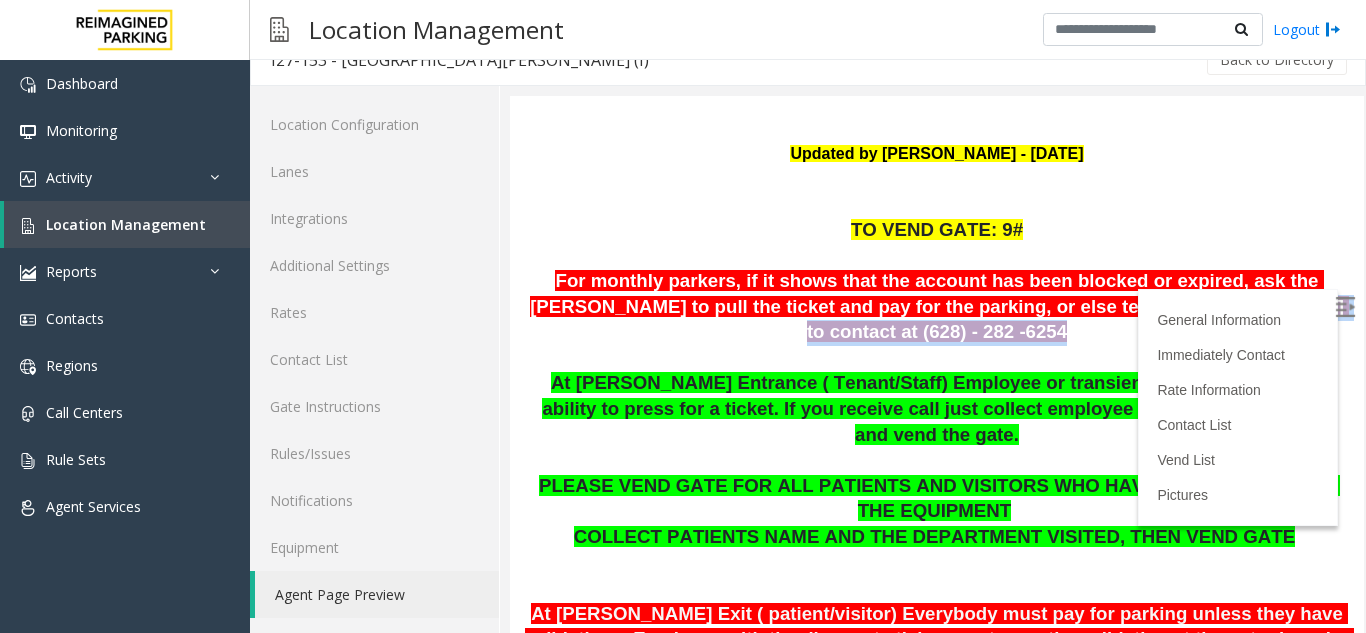 click on "I25-182 - The 929 Garage (I) (R390) [STREET_ADDRESS] NE Bellevue, [GEOGRAPHIC_DATA] Updated by [PERSON_NAME]  - [DATE] Please issue  25-Impark Honor Notice   Vend the gate without filling honor notice. If calls last for more than 1  minute  until further notice .   Kindly  assist  the customer with the concern  stating  ticket  unreadable,  validation error, gate or door  won't  open, credit card not reading and Monthly card not working.    If [PERSON_NAME] is impatient, using profanity on the call or not ready to give the details, please open the gate. Customer service is more important then making the money at this location. If [PERSON_NAME] is comfortable, then take the details. If not please vend. If there should have been a validation for the lost ticket, ask two questions only: 1.) What is your name? and 2.) What company were you visiting? Thank them and vend the gate. Note the Lost Ticket amount of $28 with the company  identified .       PARCS   HONOR NOTICE   USERNAME   PASSWORD   PARIS   EQUIPMENT" 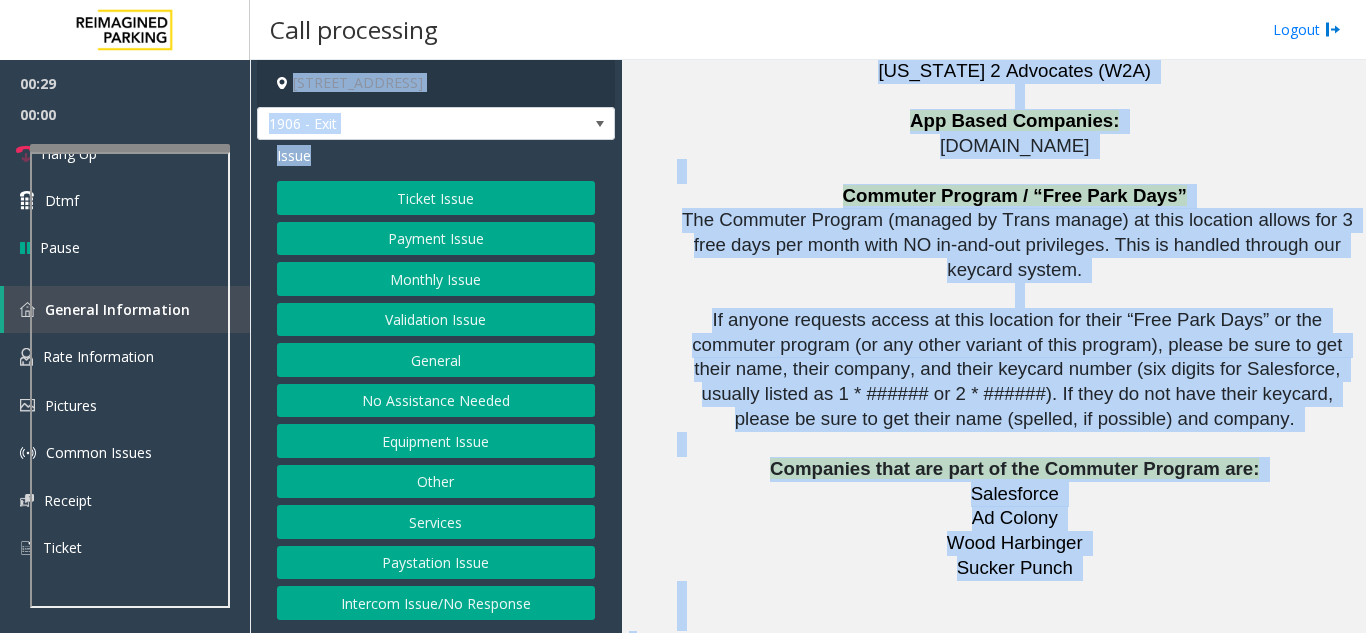 scroll, scrollTop: 4440, scrollLeft: 0, axis: vertical 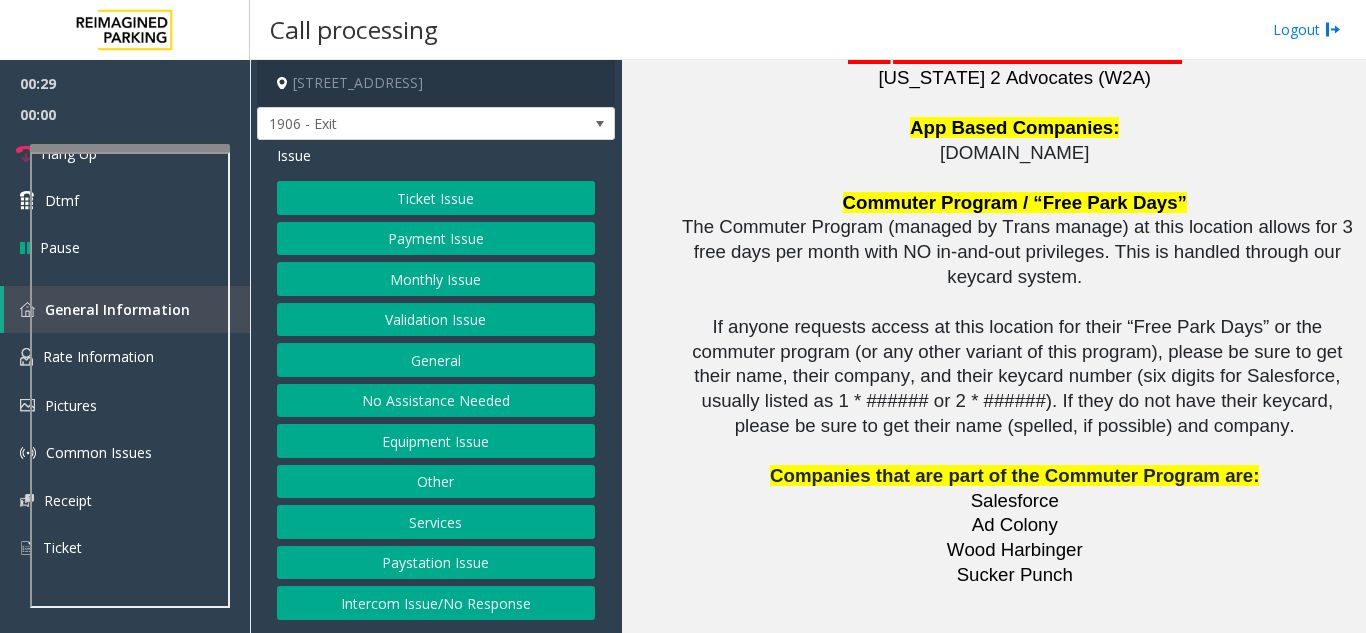 drag, startPoint x: 1278, startPoint y: 384, endPoint x: 950, endPoint y: 214, distance: 369.4374 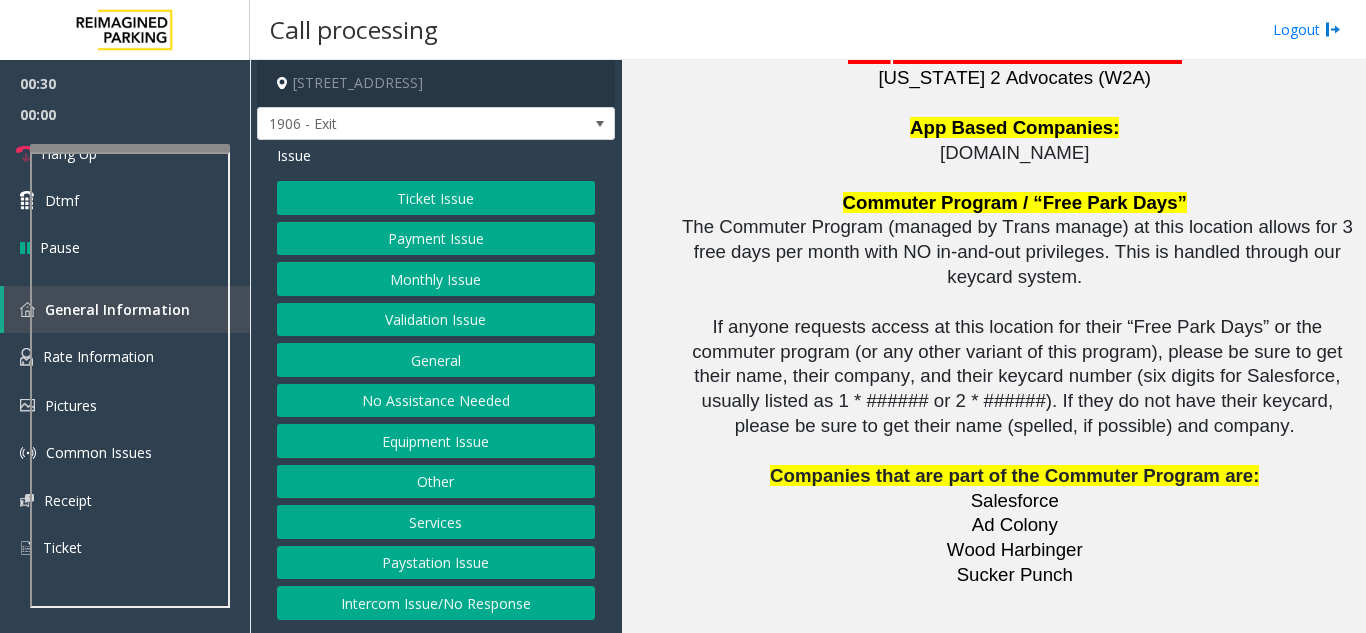 click on "Issue  Ticket Issue   Payment Issue   Monthly Issue   Validation Issue   General   No Assistance Needed   Equipment Issue   Other   Services   Paystation Issue   Intercom Issue/No Response" 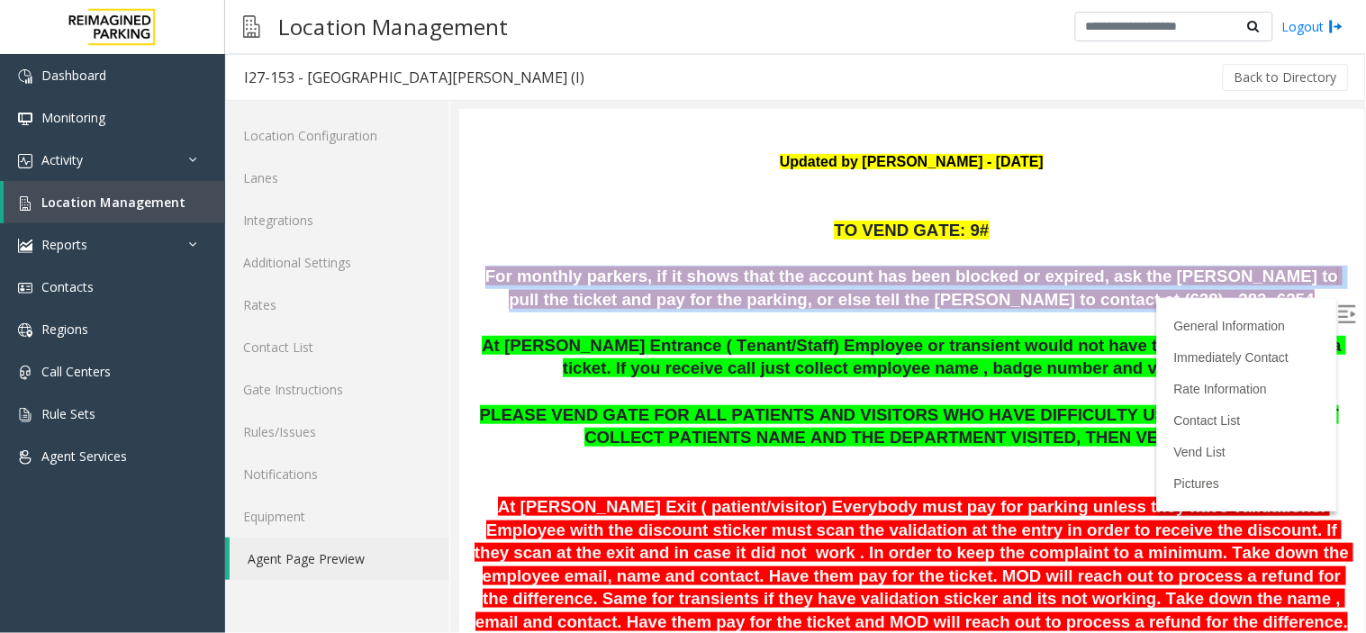 drag, startPoint x: 309, startPoint y: 167, endPoint x: 1177, endPoint y: 680, distance: 1008.2624 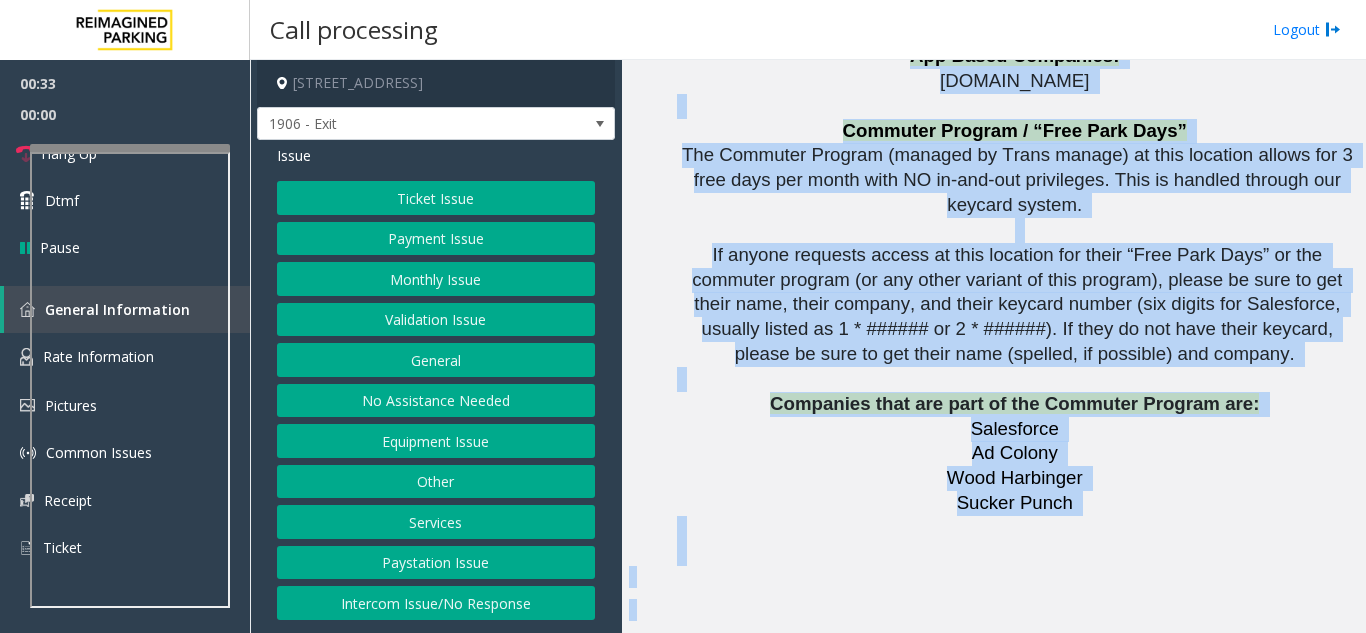 click on "Credit card is jammed" 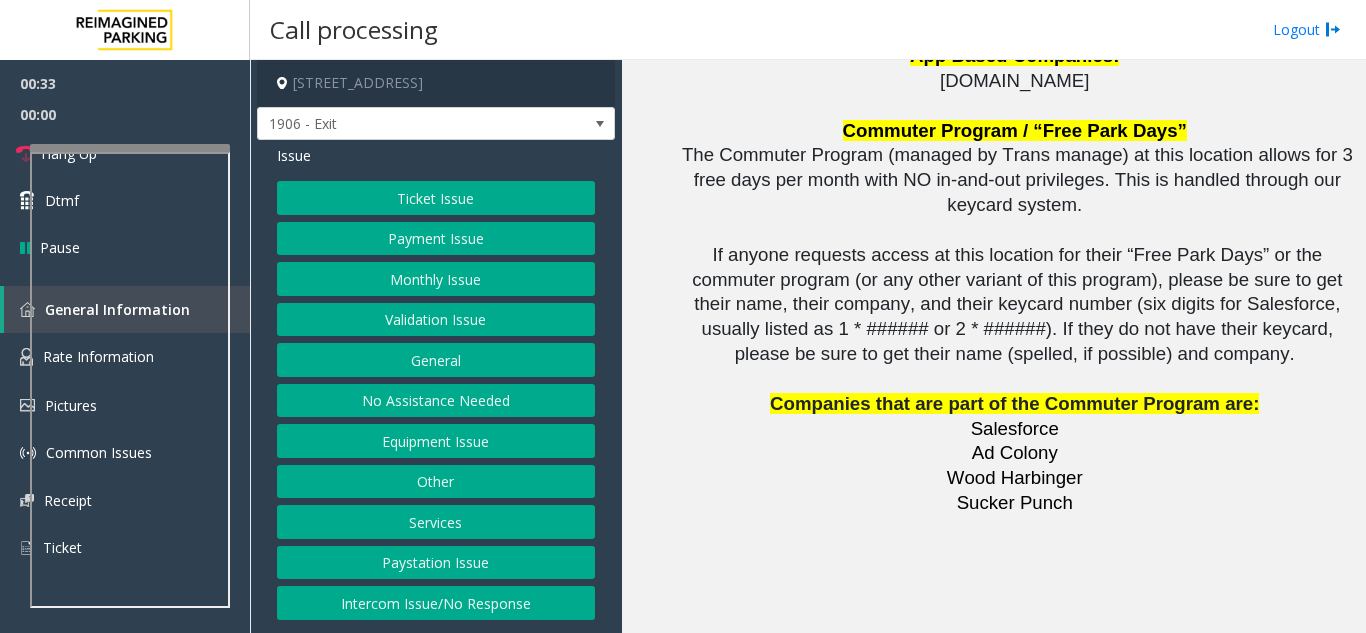 drag, startPoint x: 952, startPoint y: 537, endPoint x: 664, endPoint y: 455, distance: 299.44617 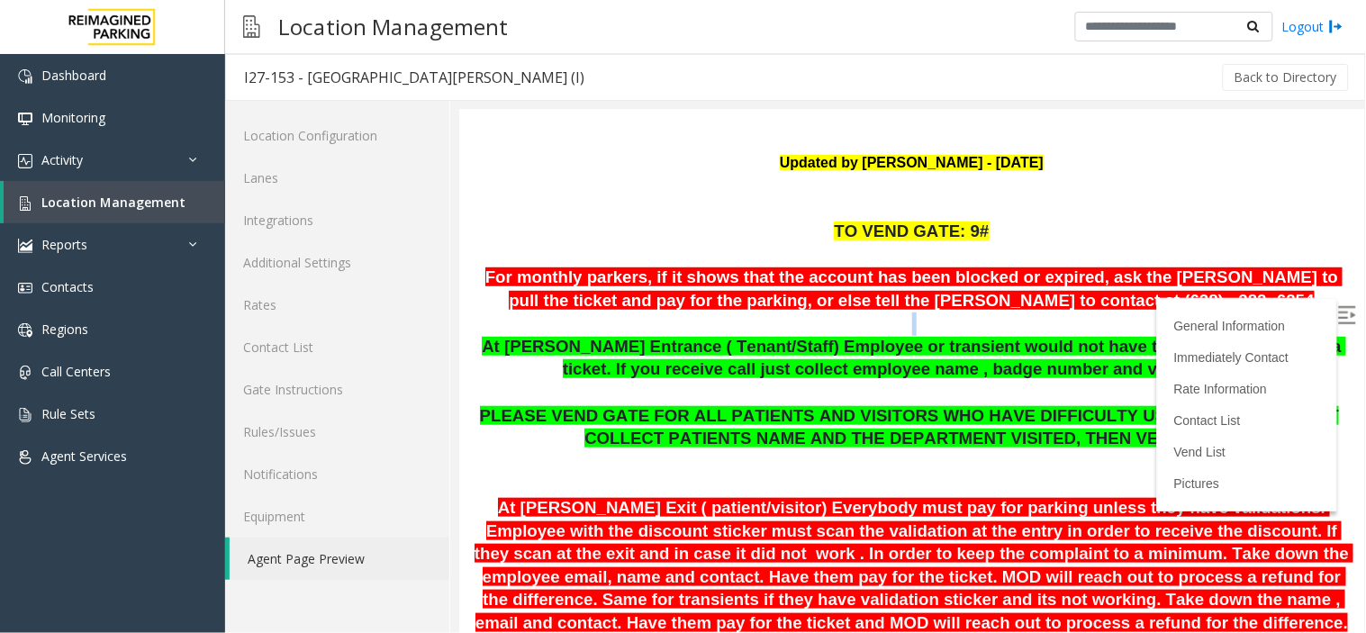 click on "Approved vends" 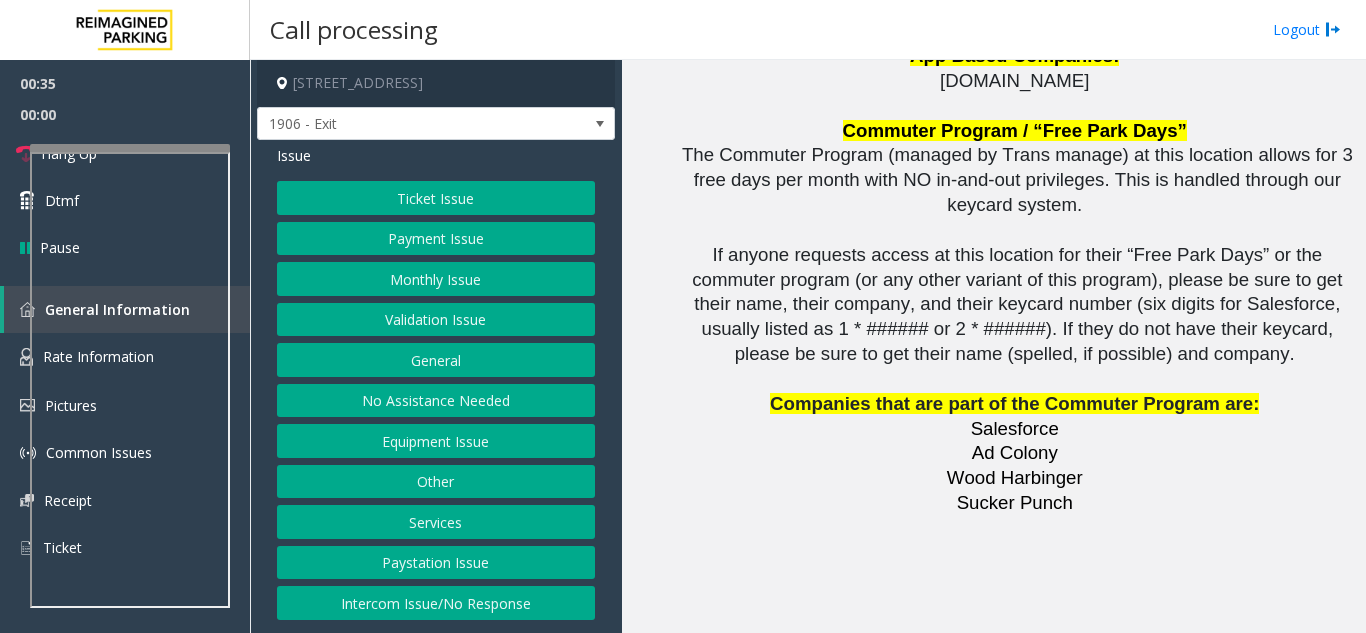 click on "Validation is not working" 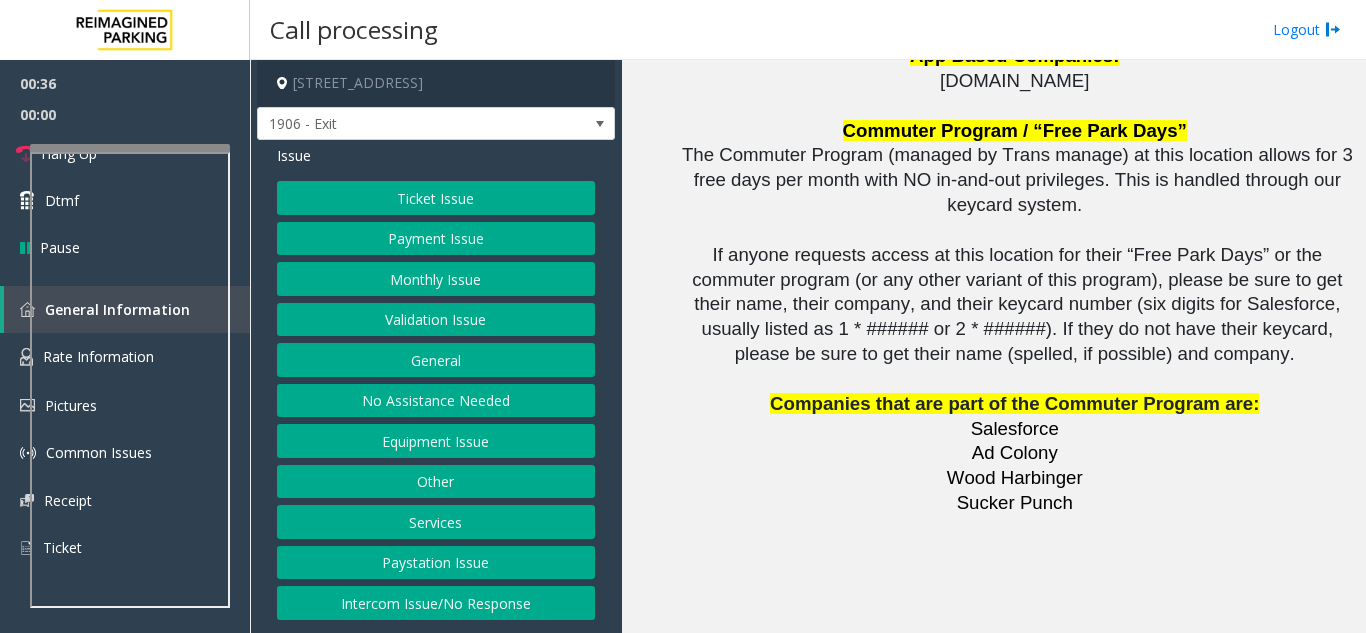 click on "Equipment Issue" 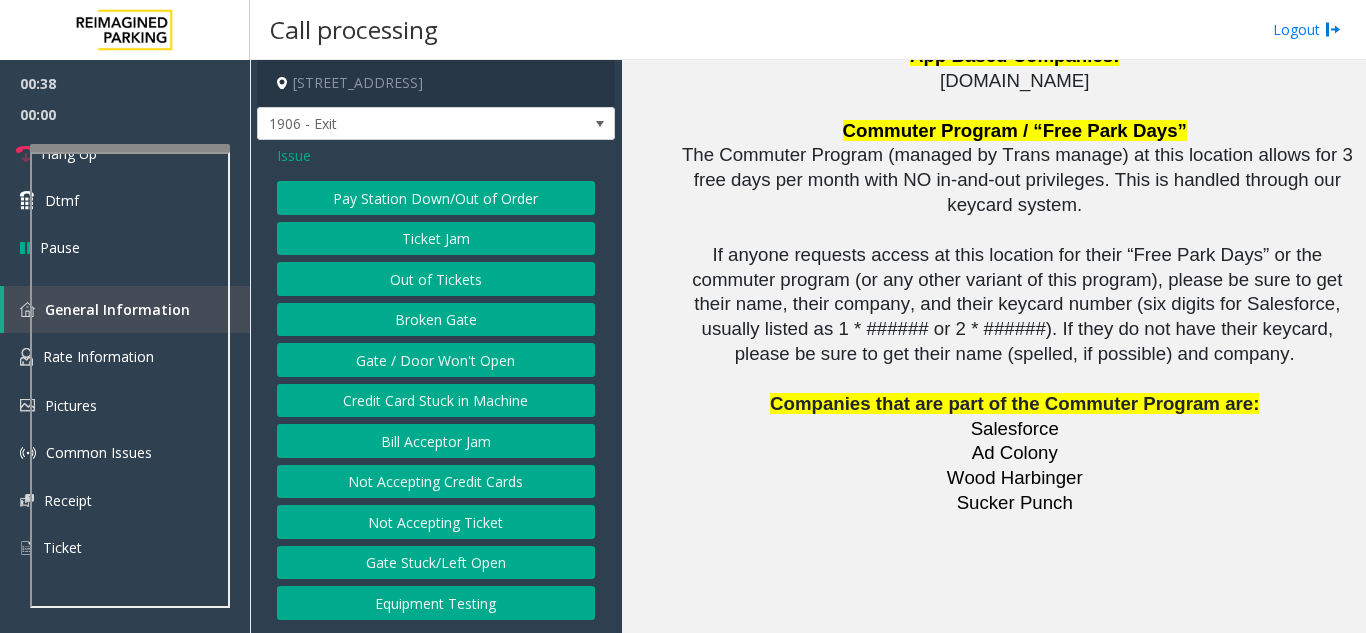 click on "Issue" 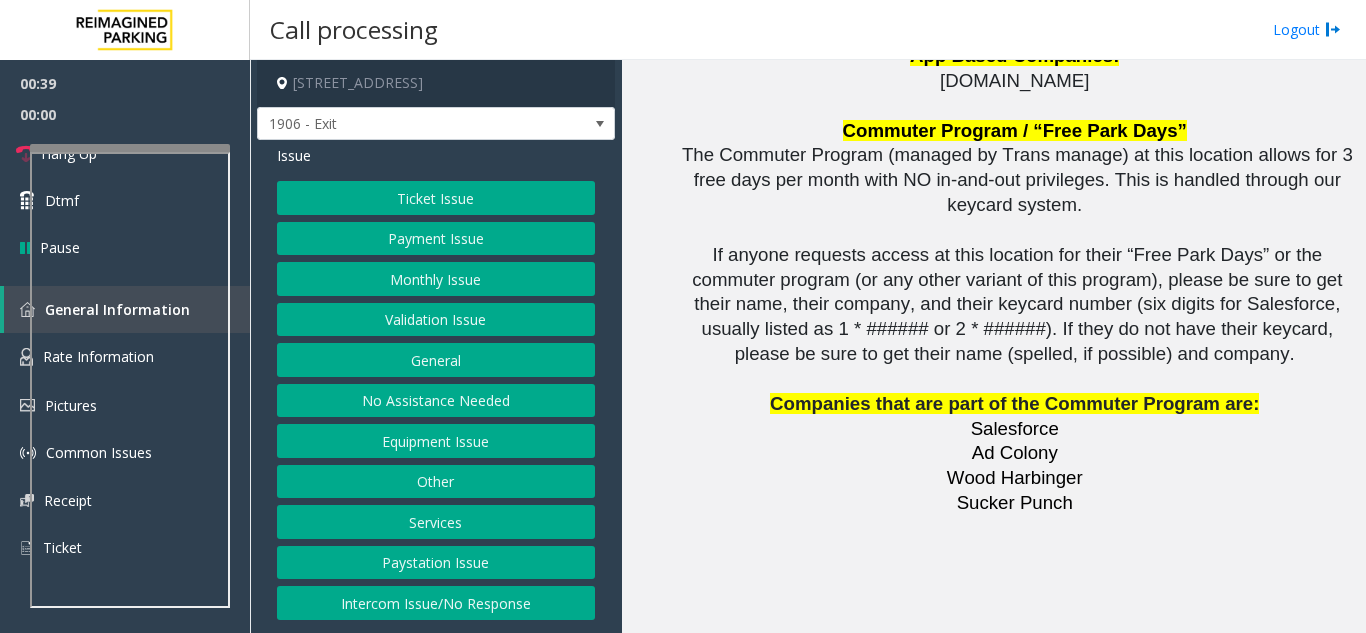 click on "Ticket Issue" 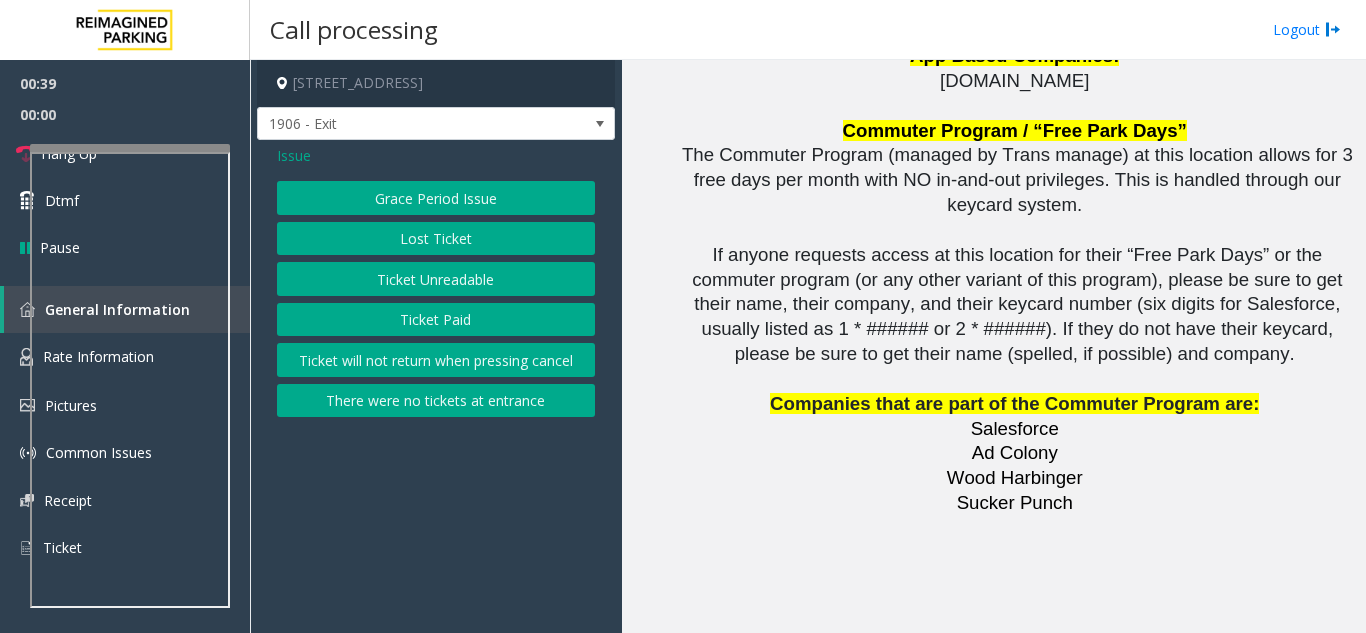 click on "There were no tickets at entrance" 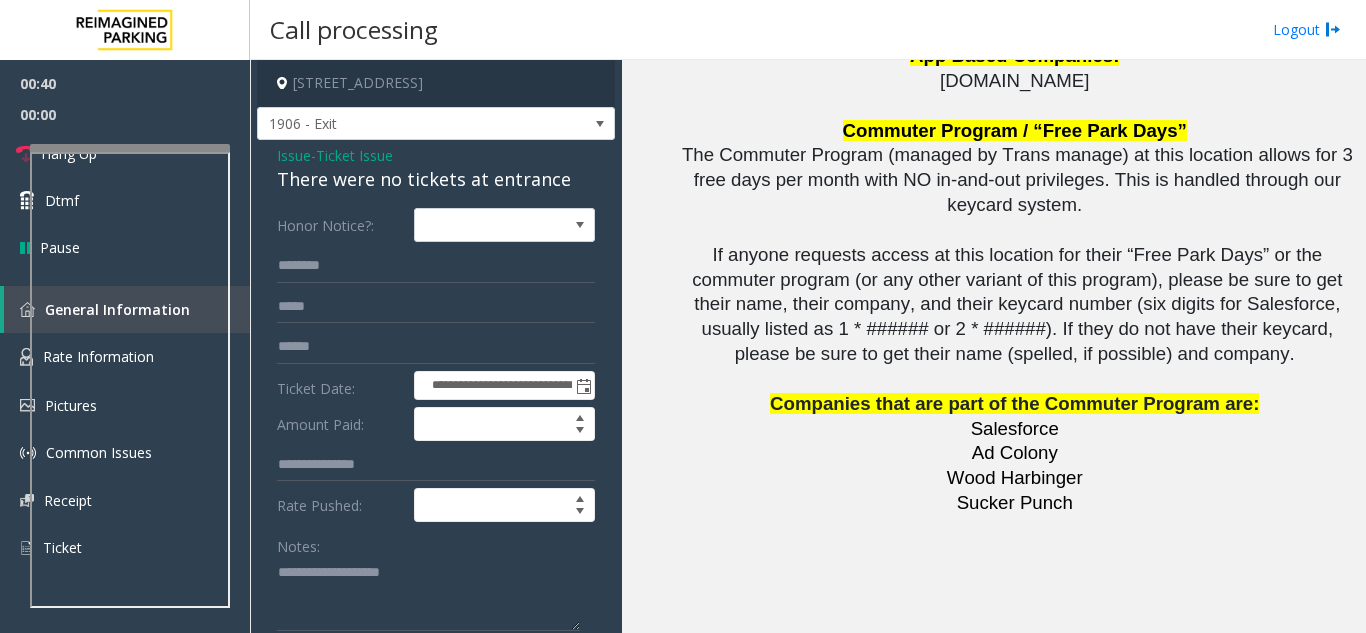 click on "There were no tickets at entrance" 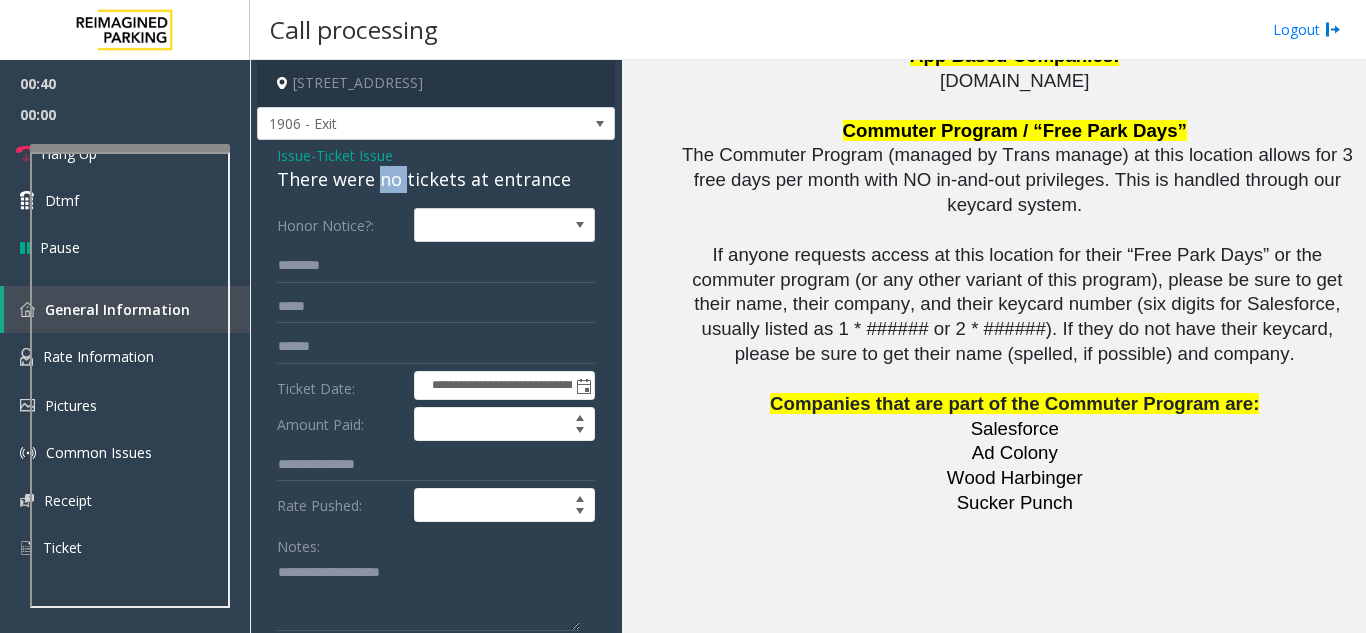 click on "There were no tickets at entrance" 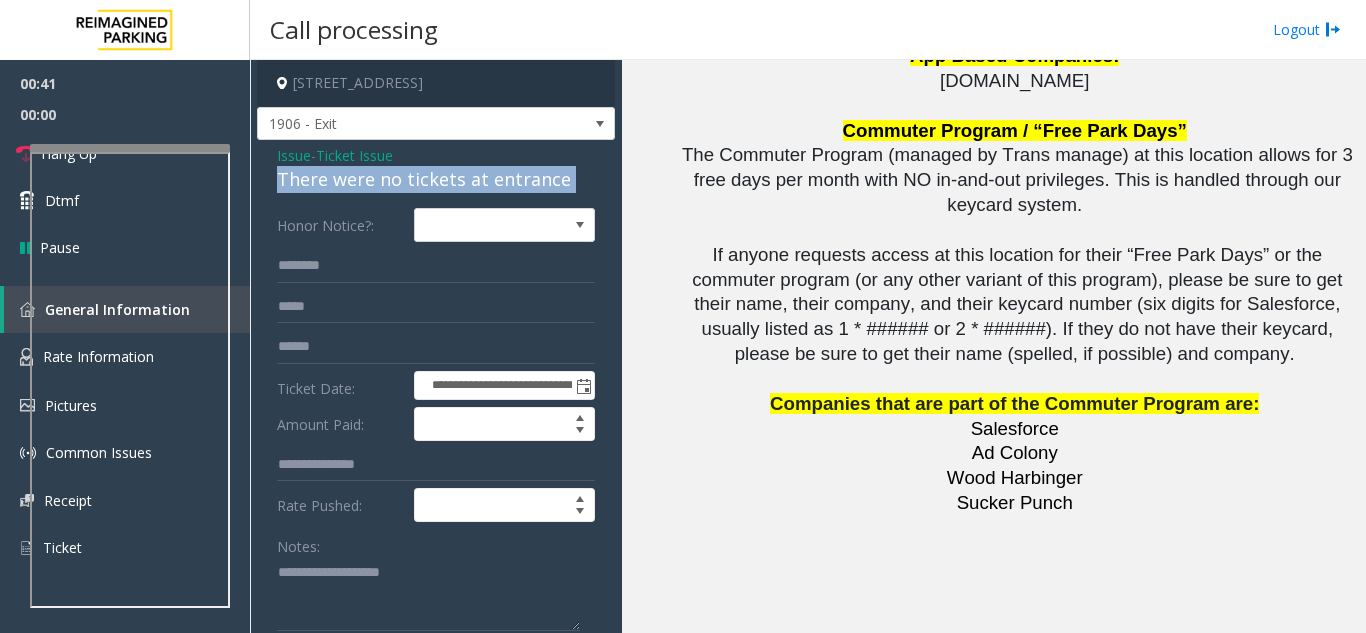 click on "There were no tickets at entrance" 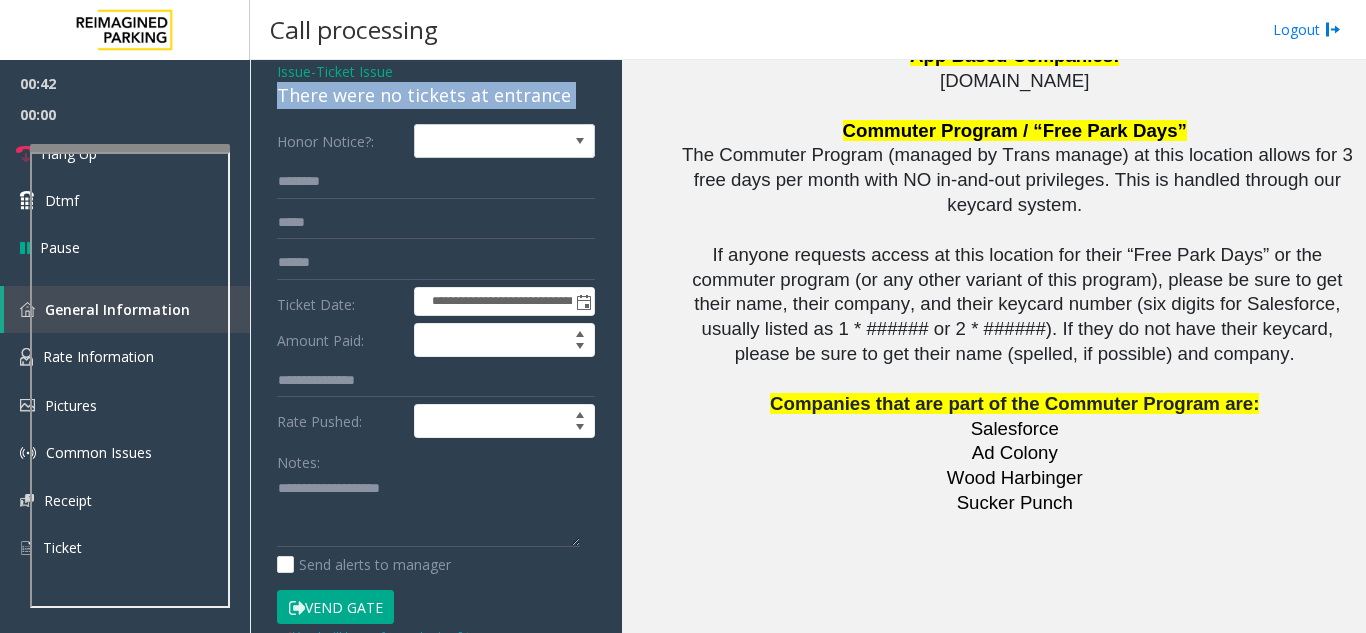 scroll, scrollTop: 200, scrollLeft: 0, axis: vertical 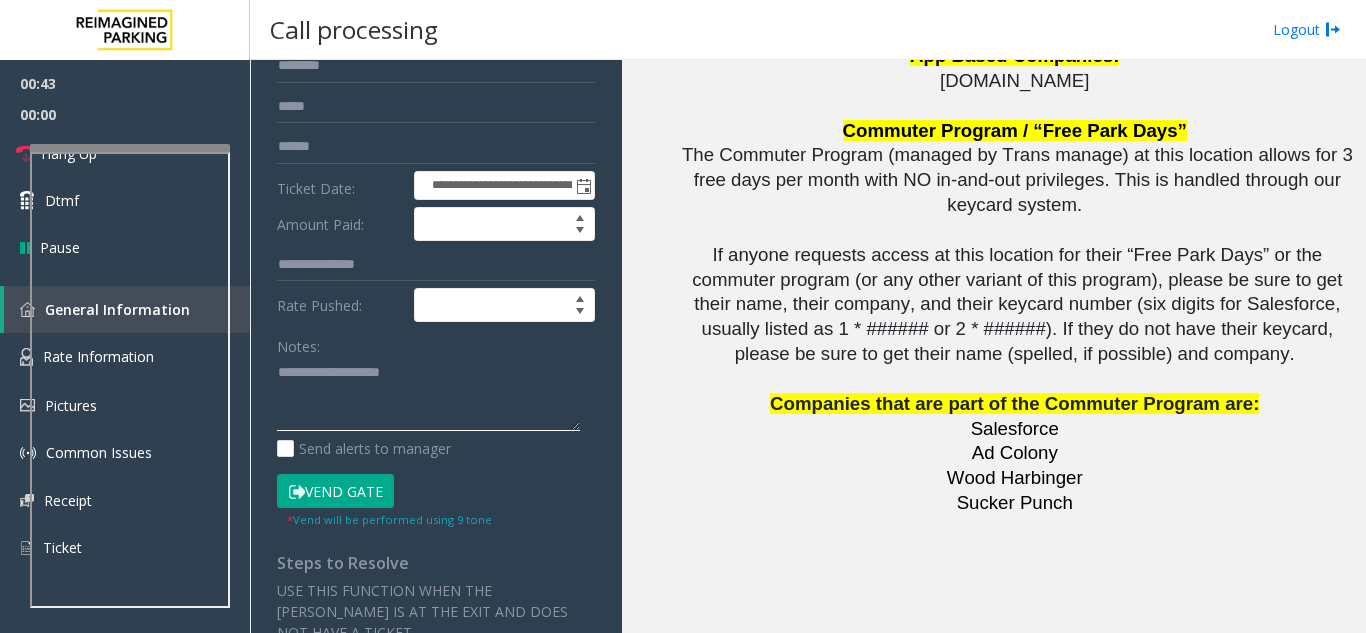 paste on "**********" 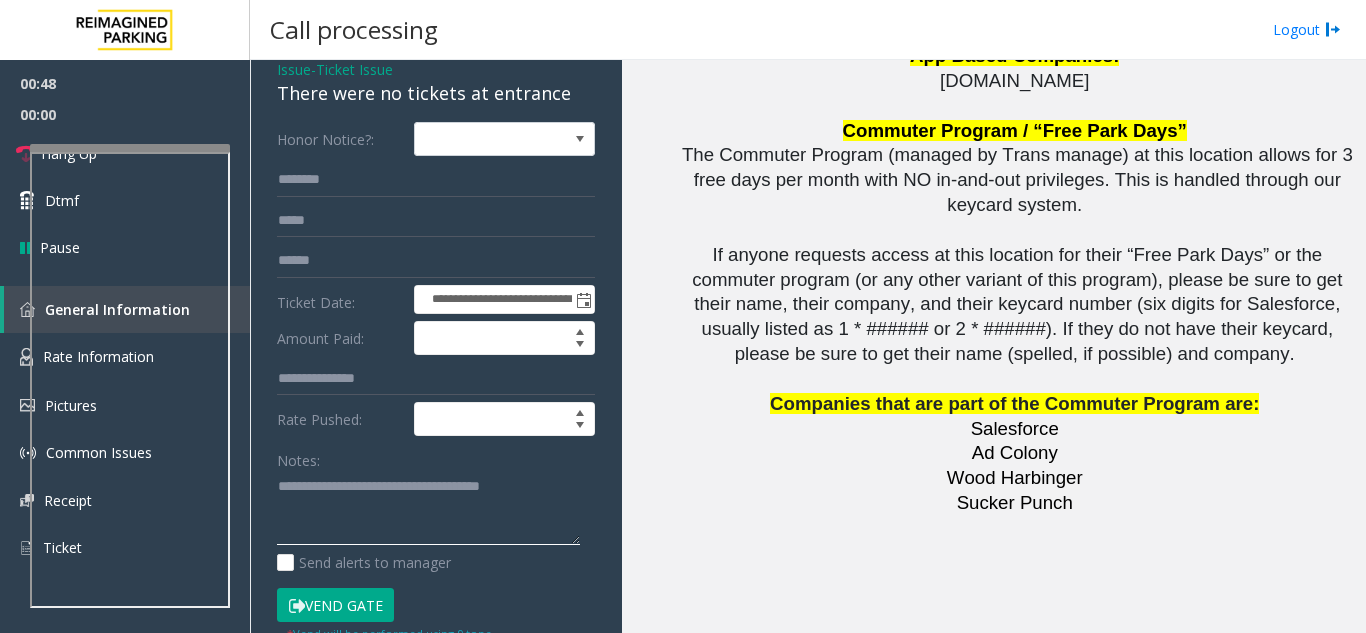 scroll, scrollTop: 0, scrollLeft: 0, axis: both 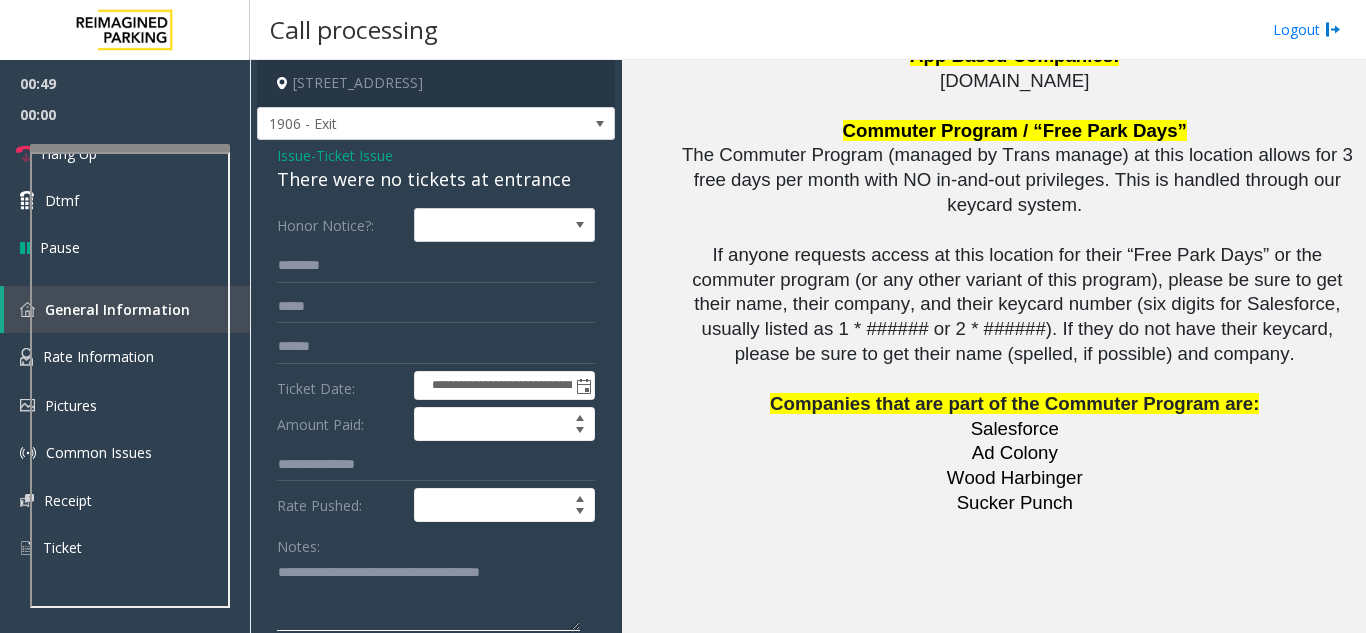 type on "**********" 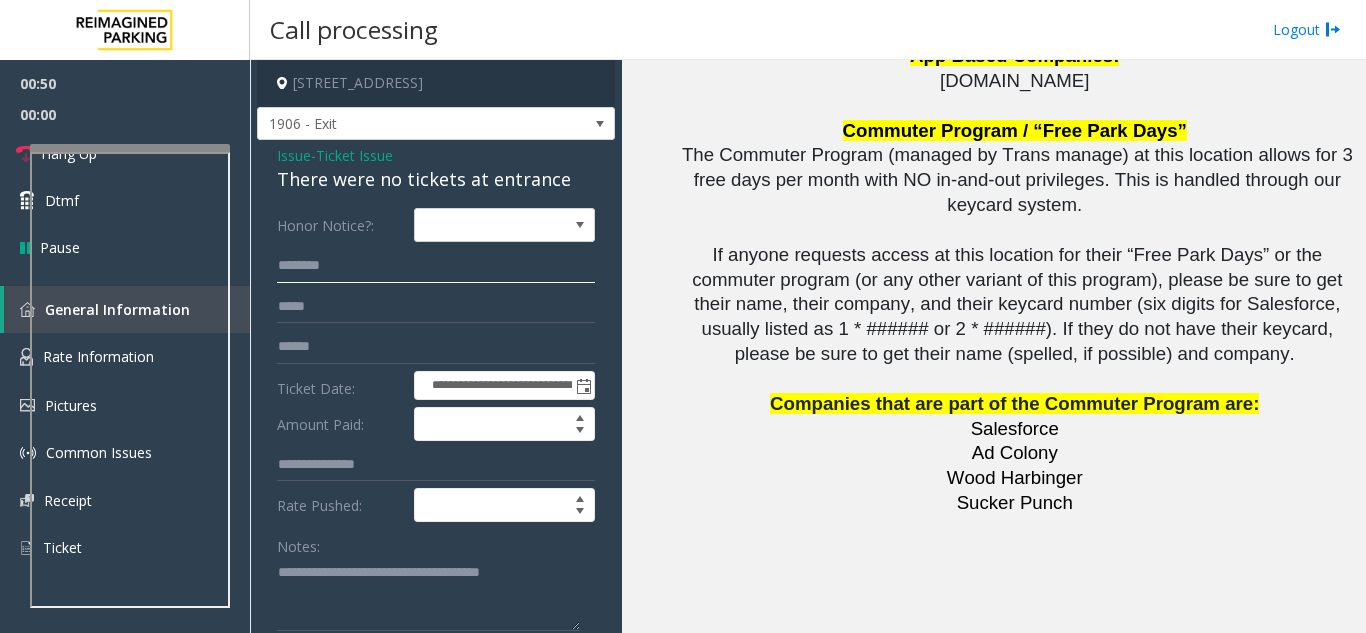 click 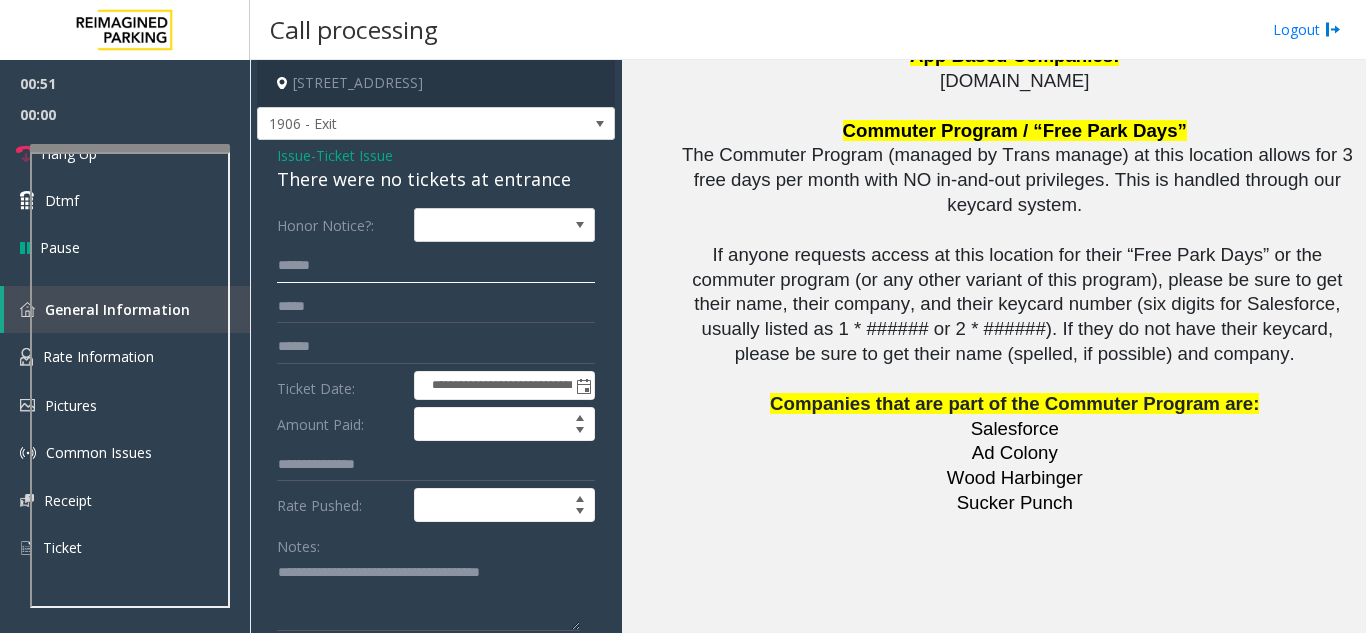 type on "******" 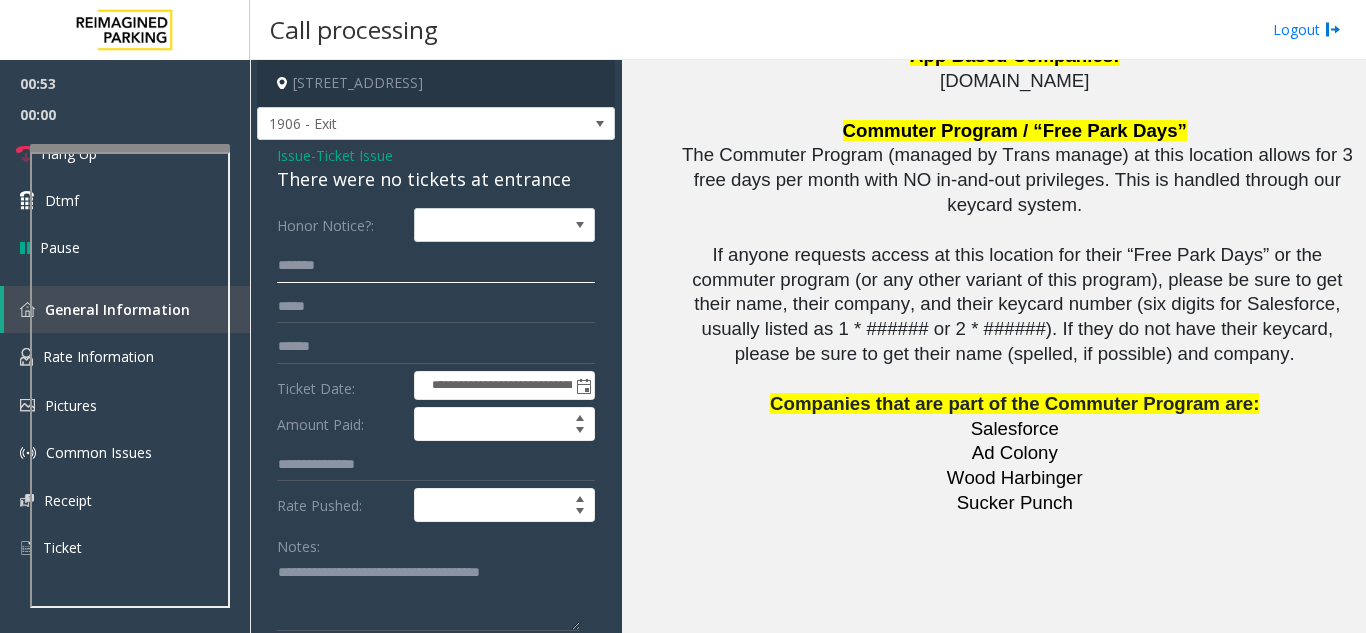 click on "******" 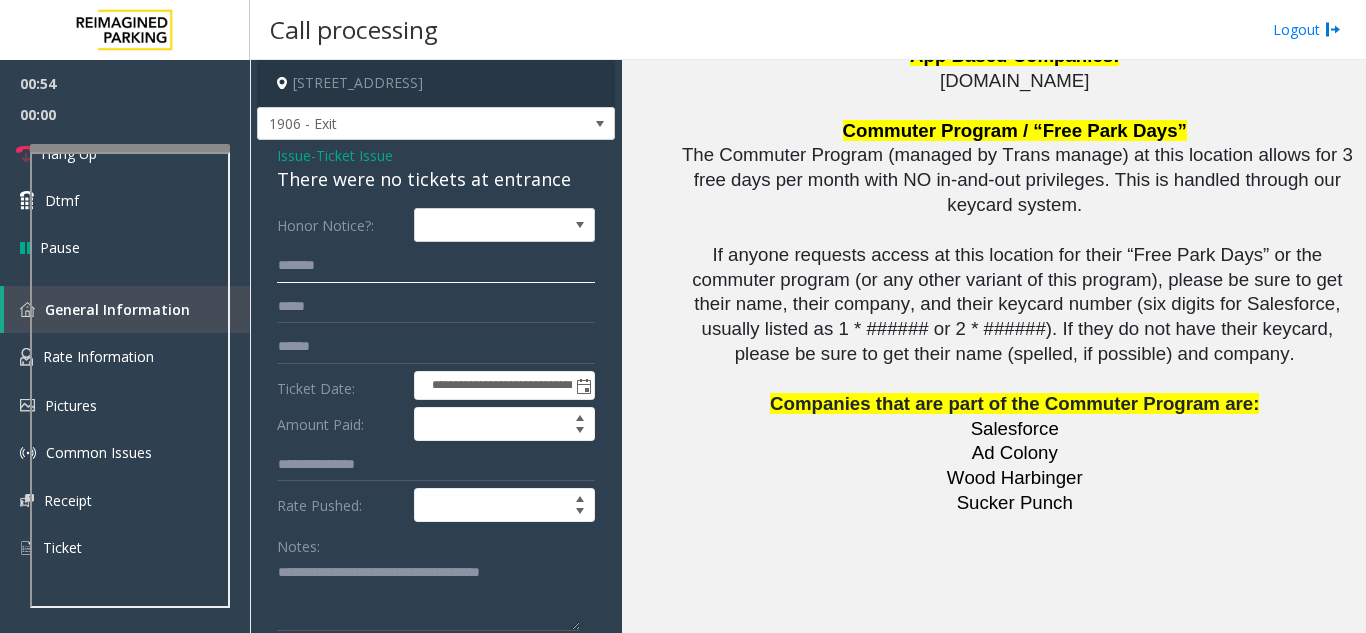 click on "******" 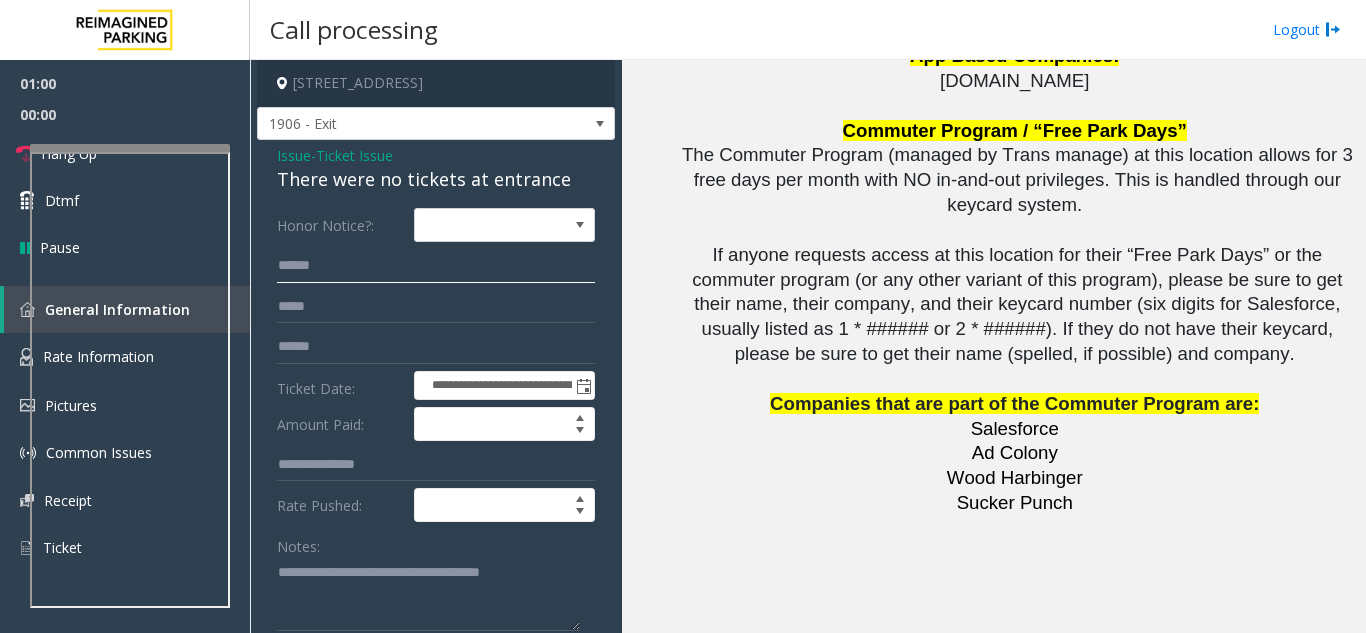 drag, startPoint x: 297, startPoint y: 264, endPoint x: 284, endPoint y: 272, distance: 15.264338 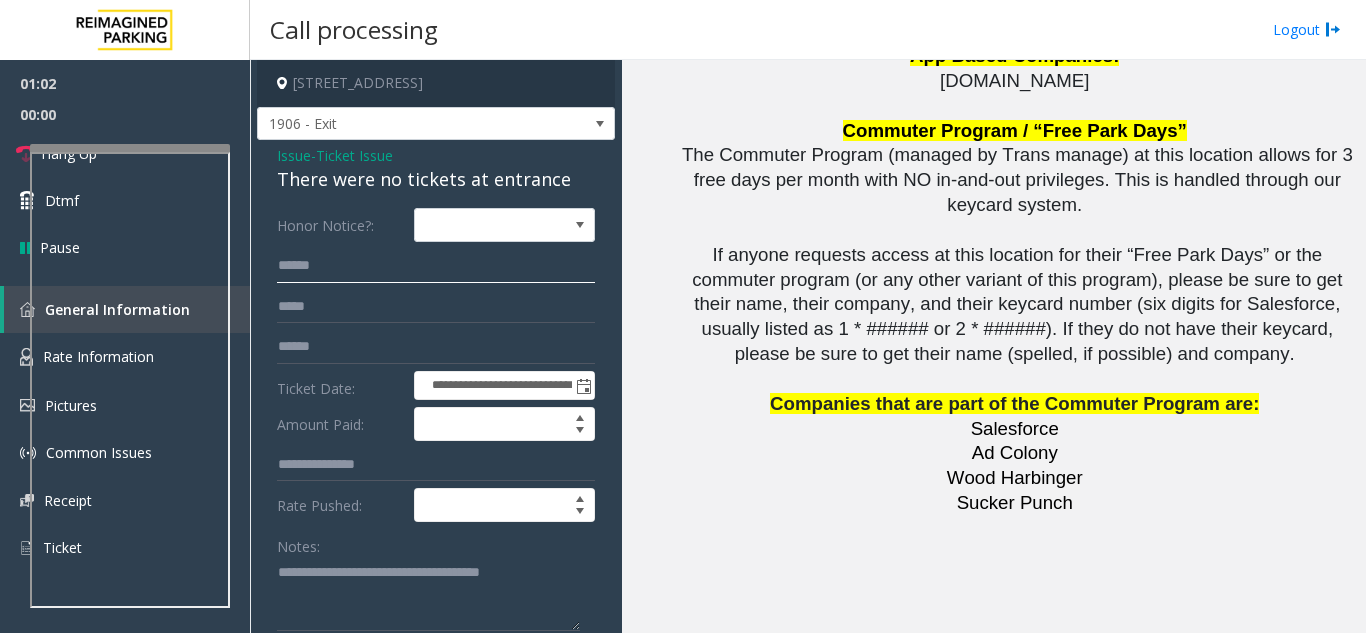 click on "*****" 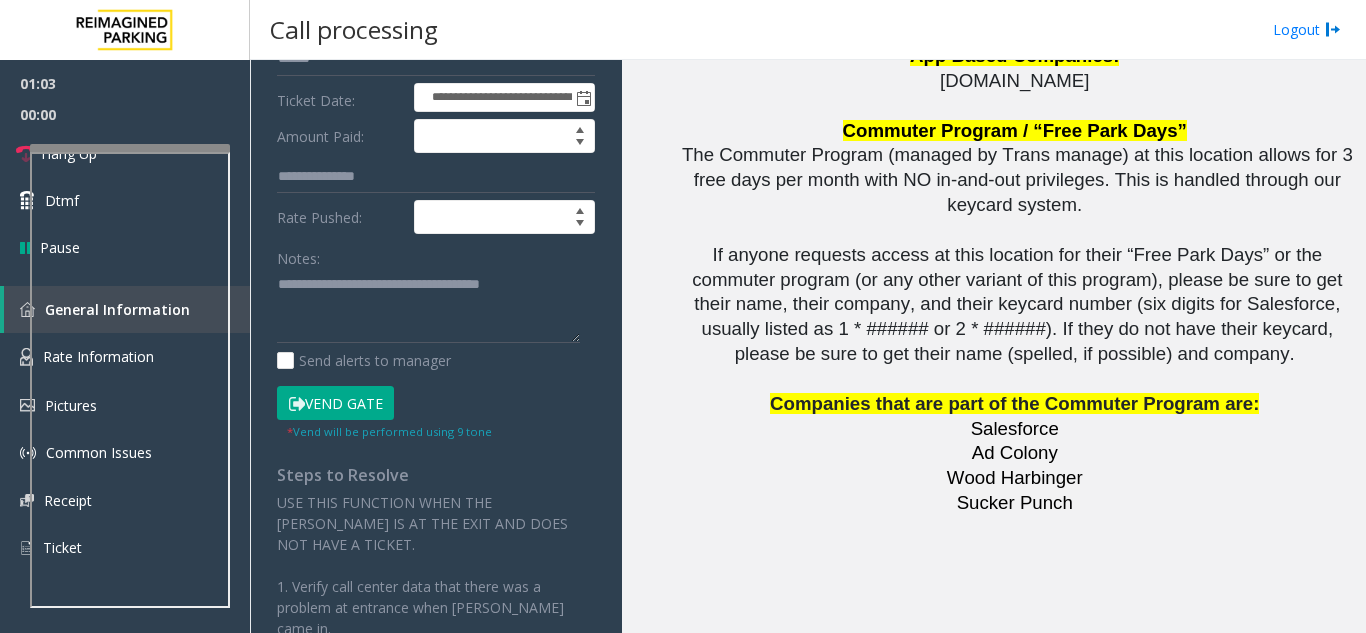 scroll, scrollTop: 503, scrollLeft: 0, axis: vertical 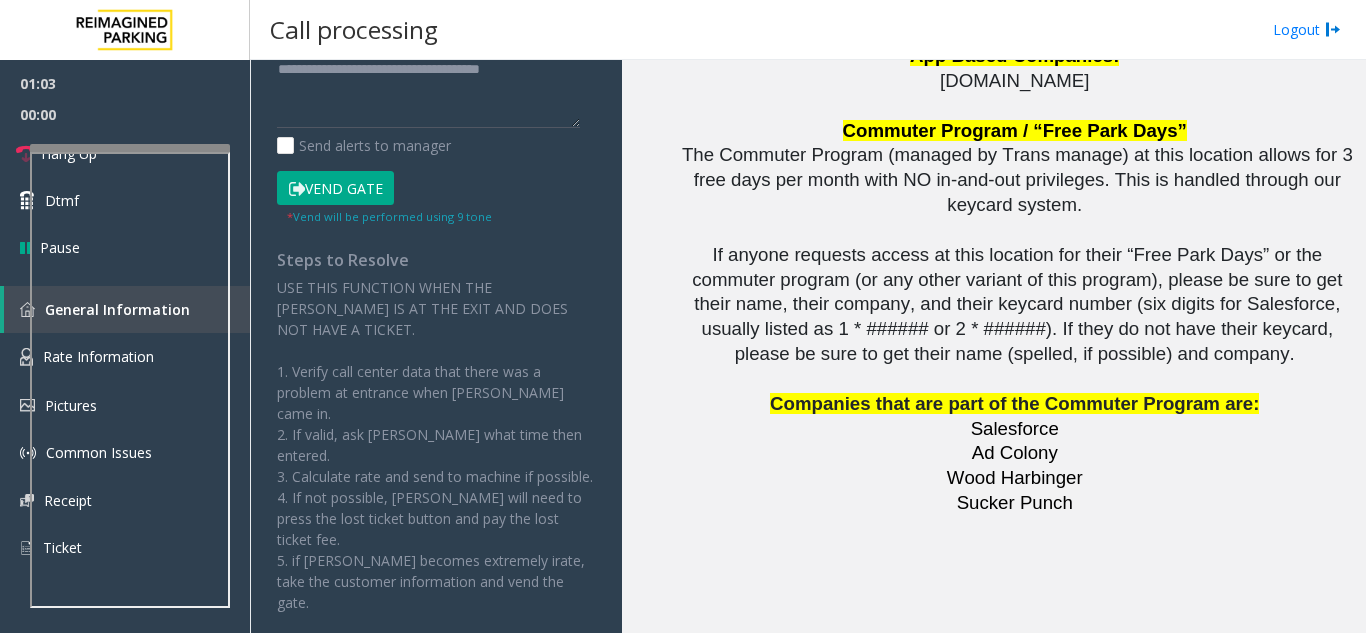 type on "*****" 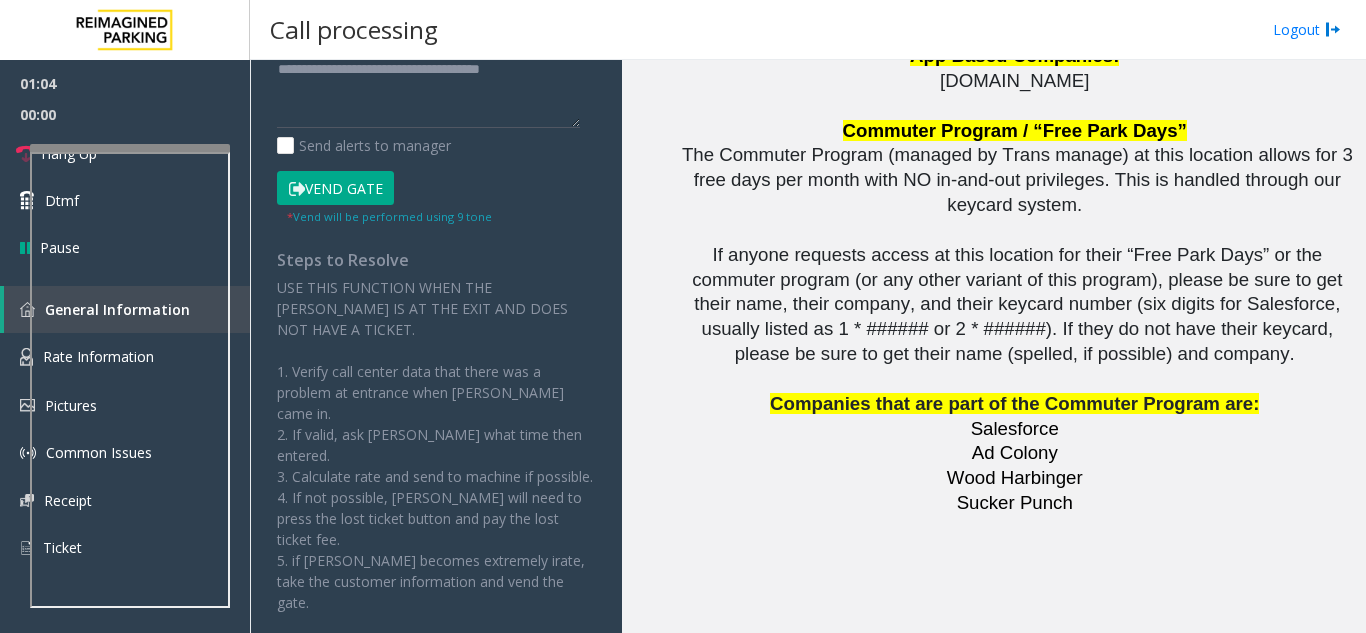 scroll, scrollTop: 3, scrollLeft: 0, axis: vertical 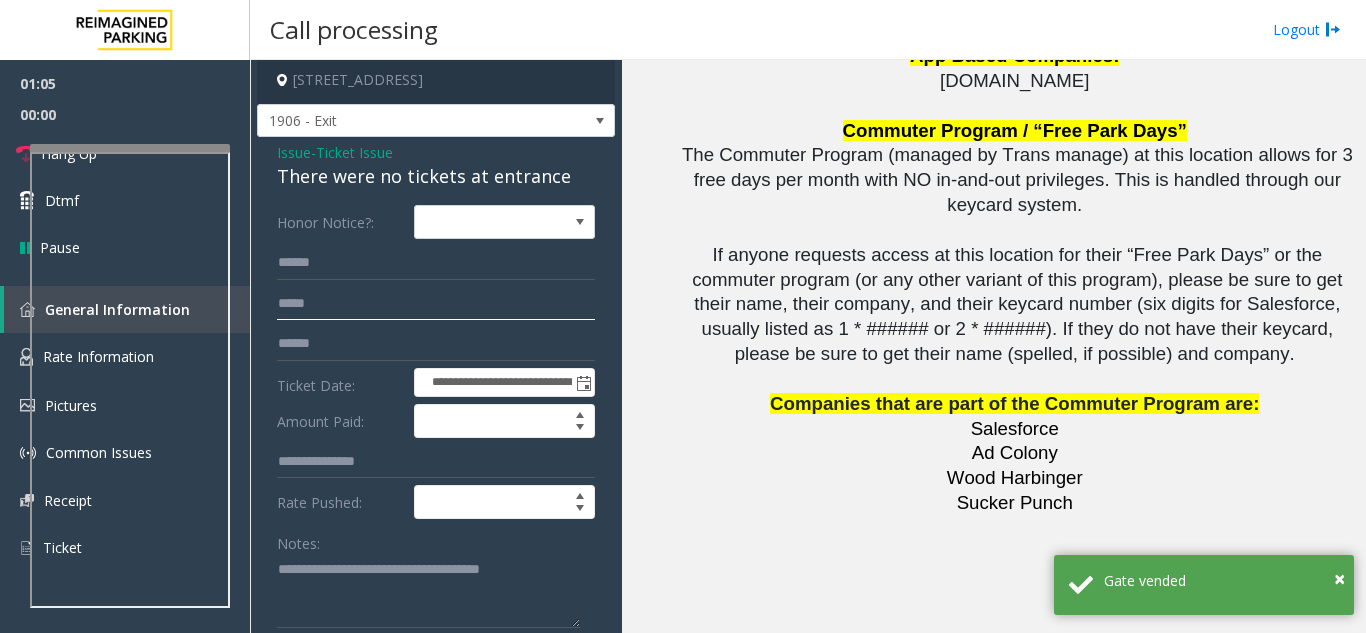 click 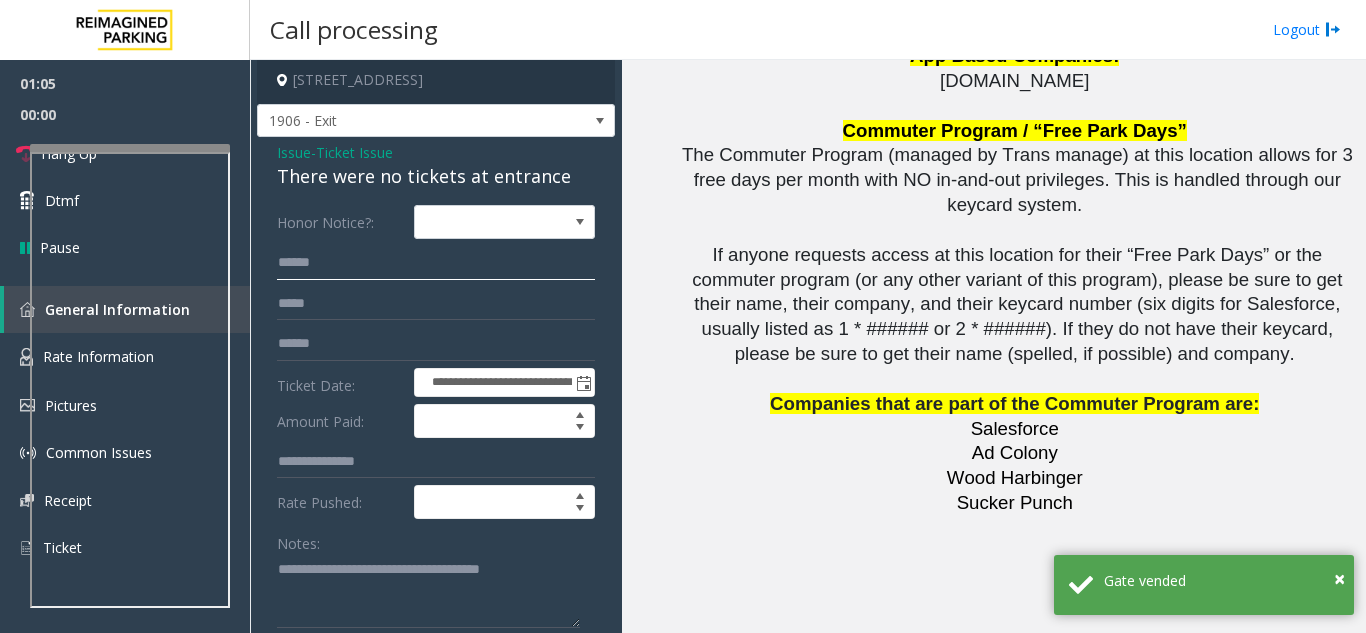 click on "*****" 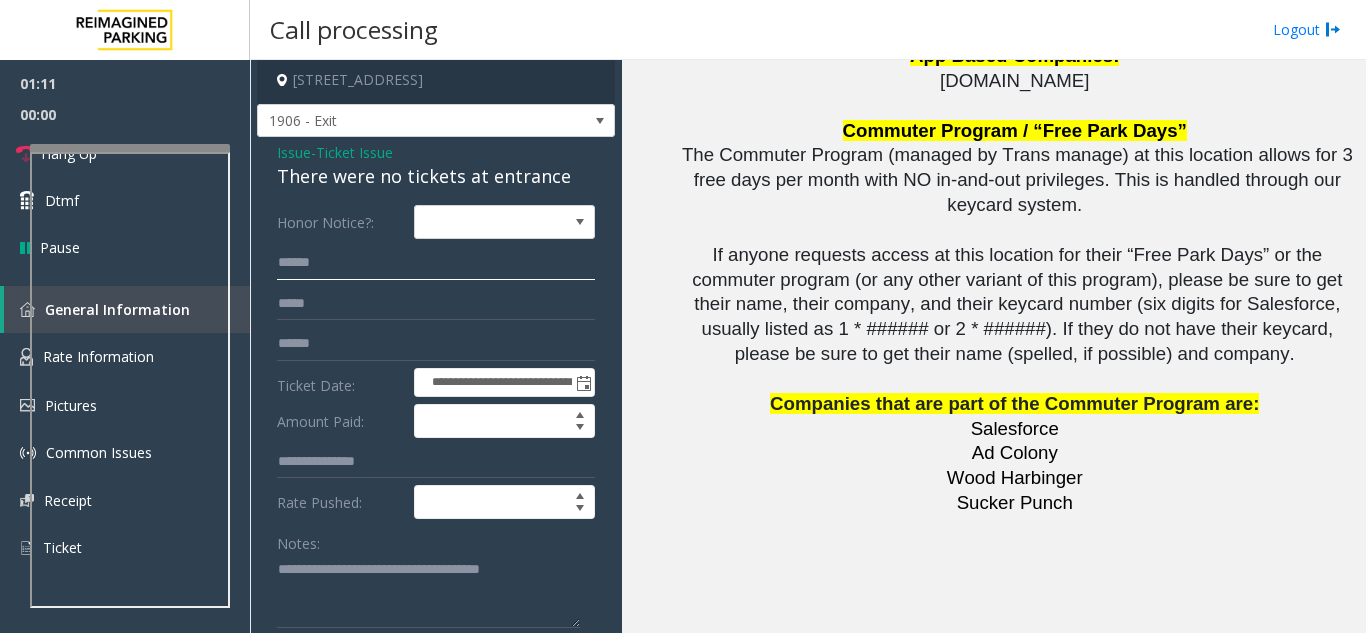 click at bounding box center [130, 148] 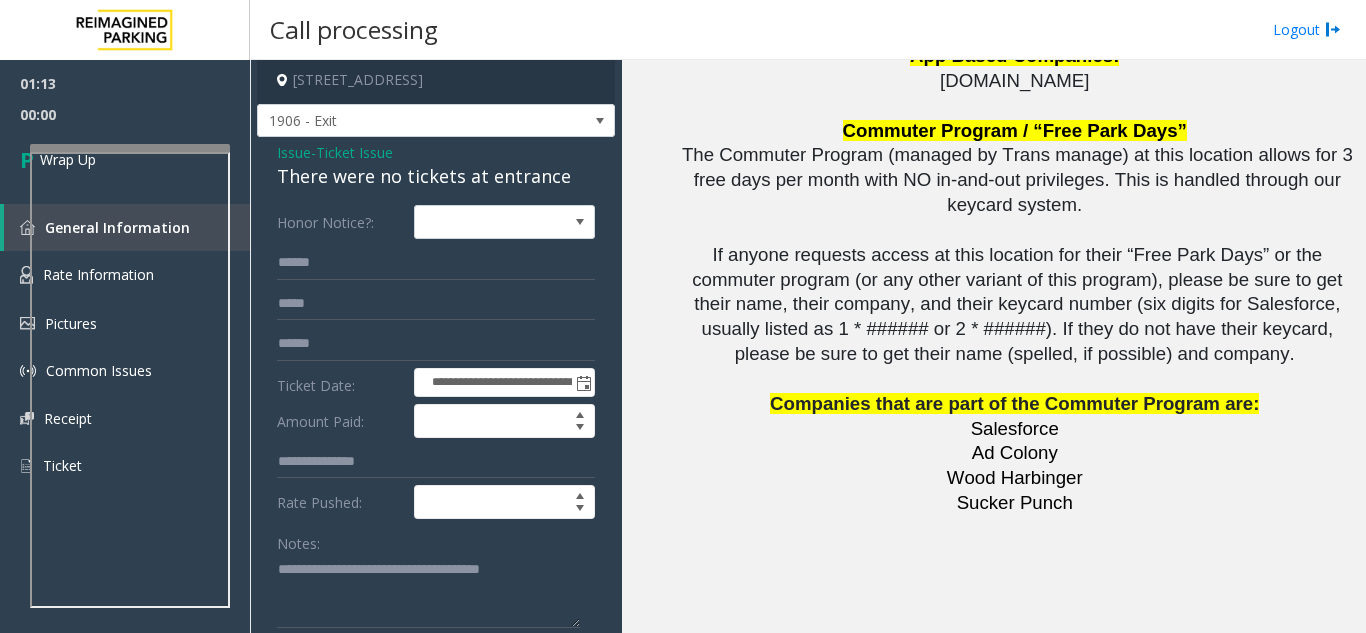 click on "**********" 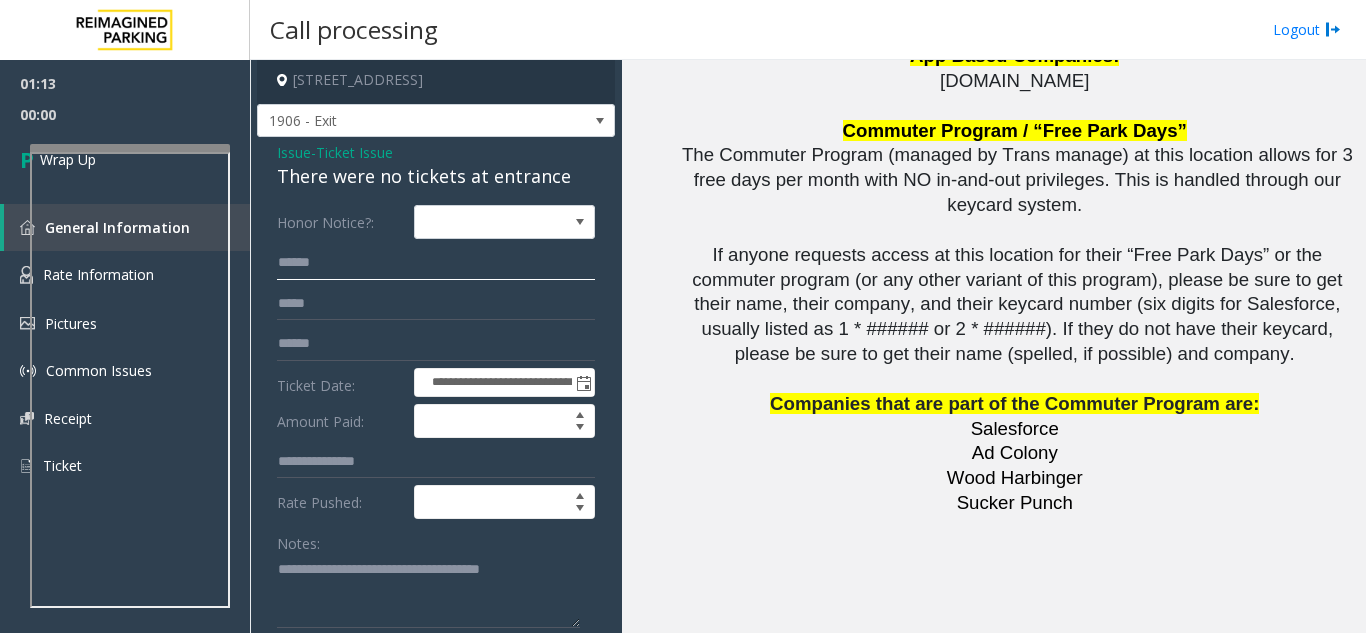 click on "*****" 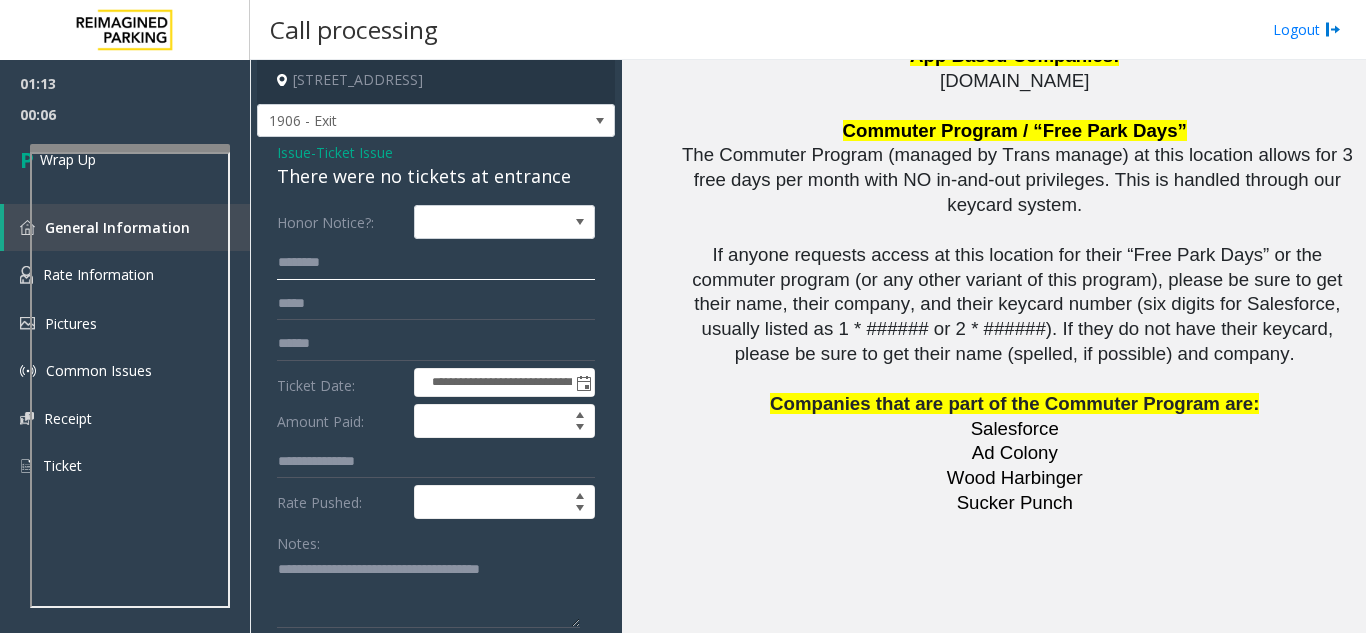 drag, startPoint x: 315, startPoint y: 271, endPoint x: 289, endPoint y: 256, distance: 30.016663 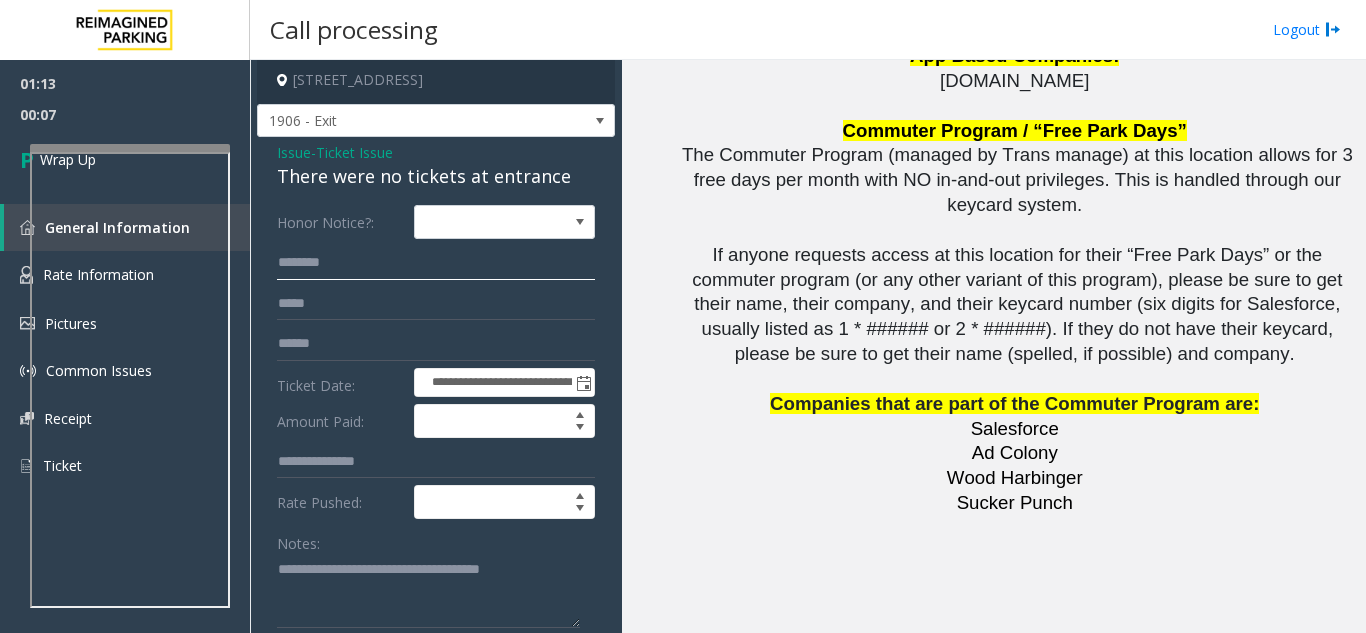 click on "*******" 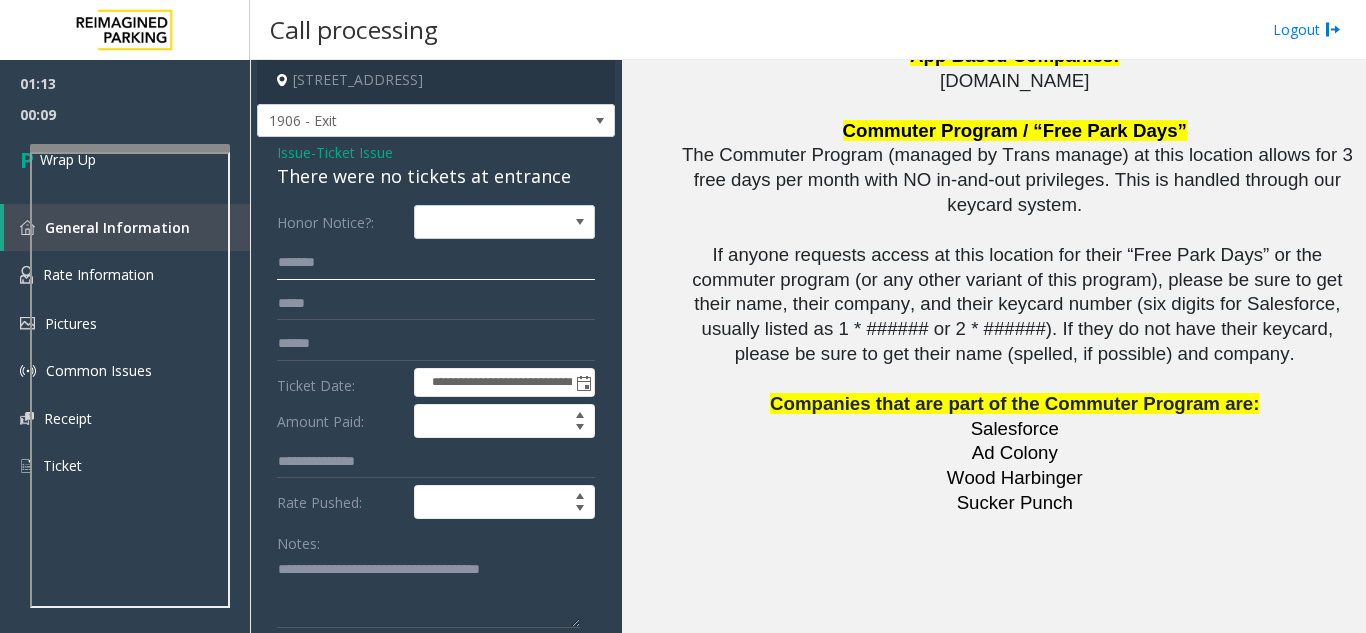 click on "******" 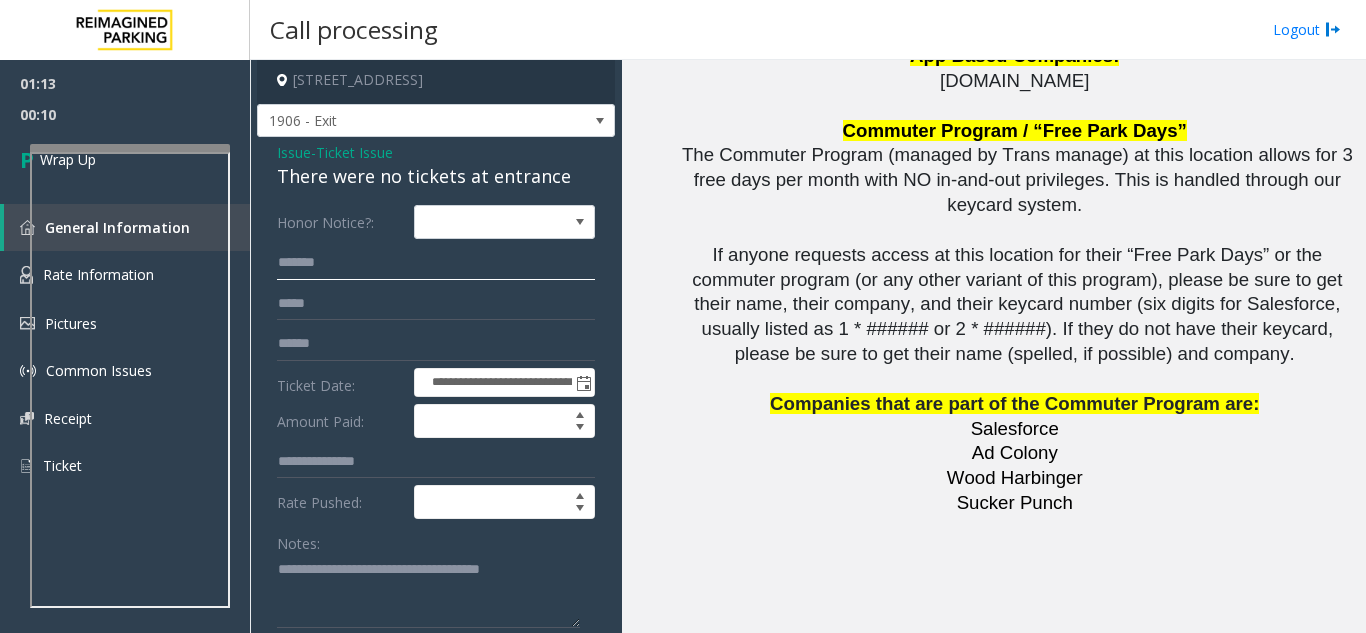 click on "******" 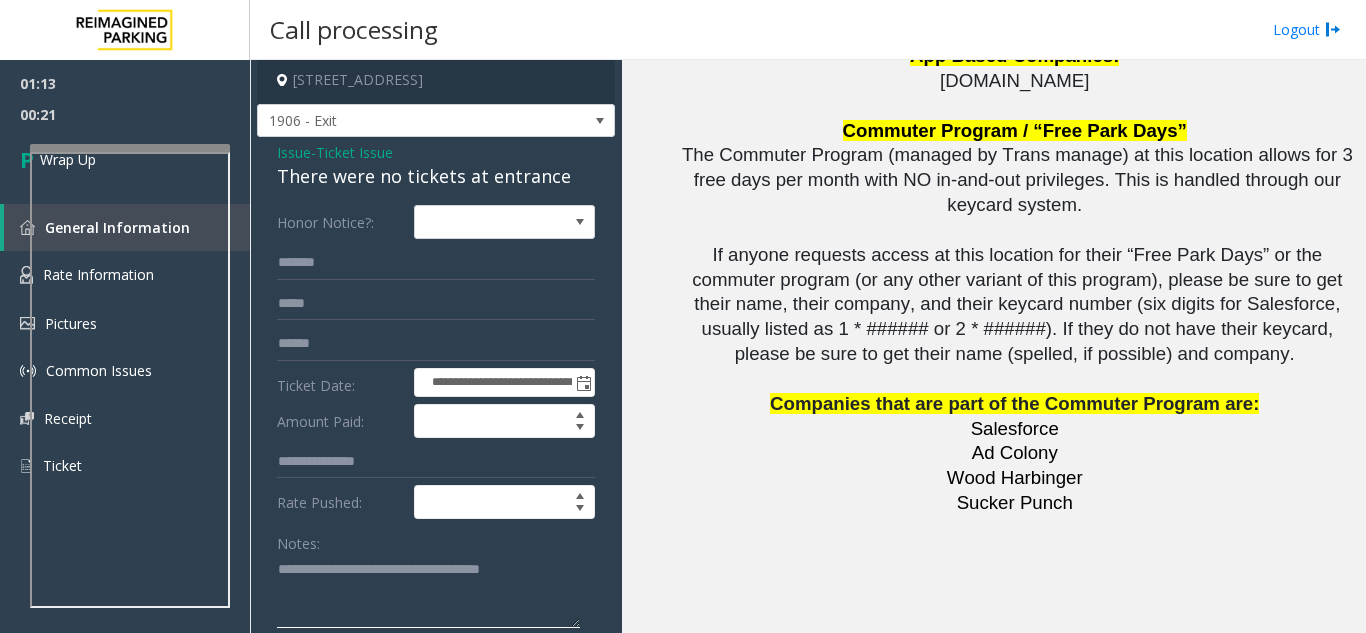 paste on "**********" 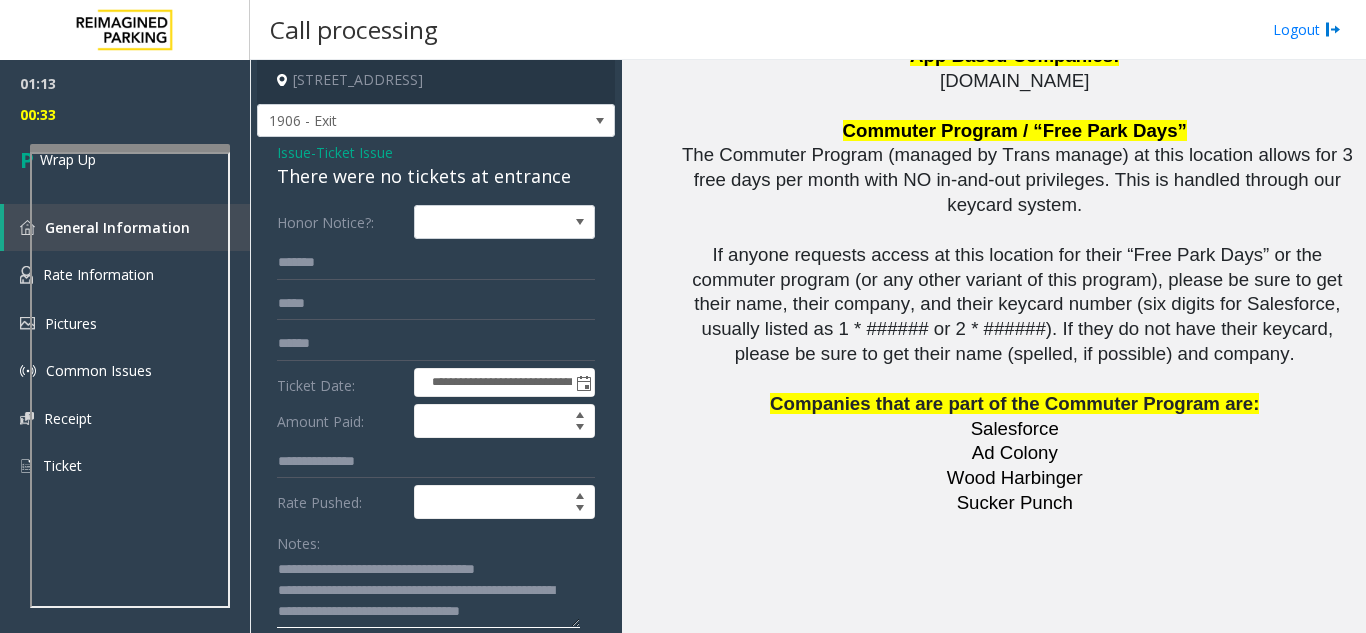 scroll, scrollTop: 16, scrollLeft: 0, axis: vertical 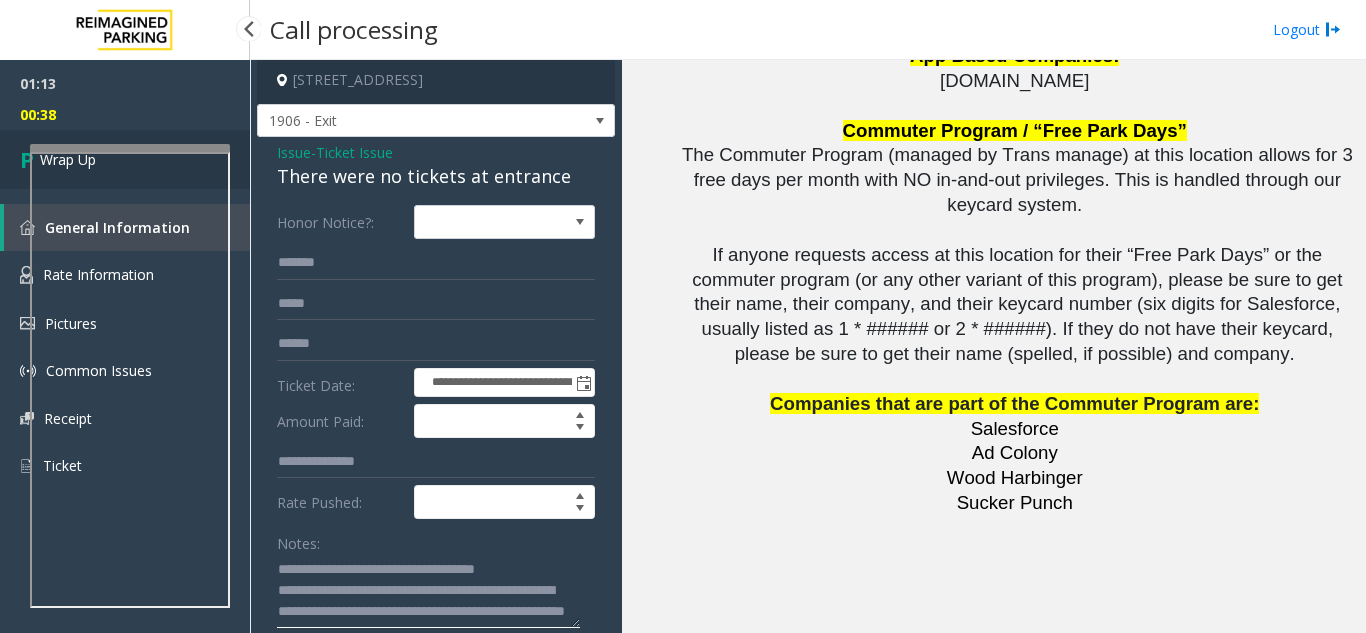 type on "**********" 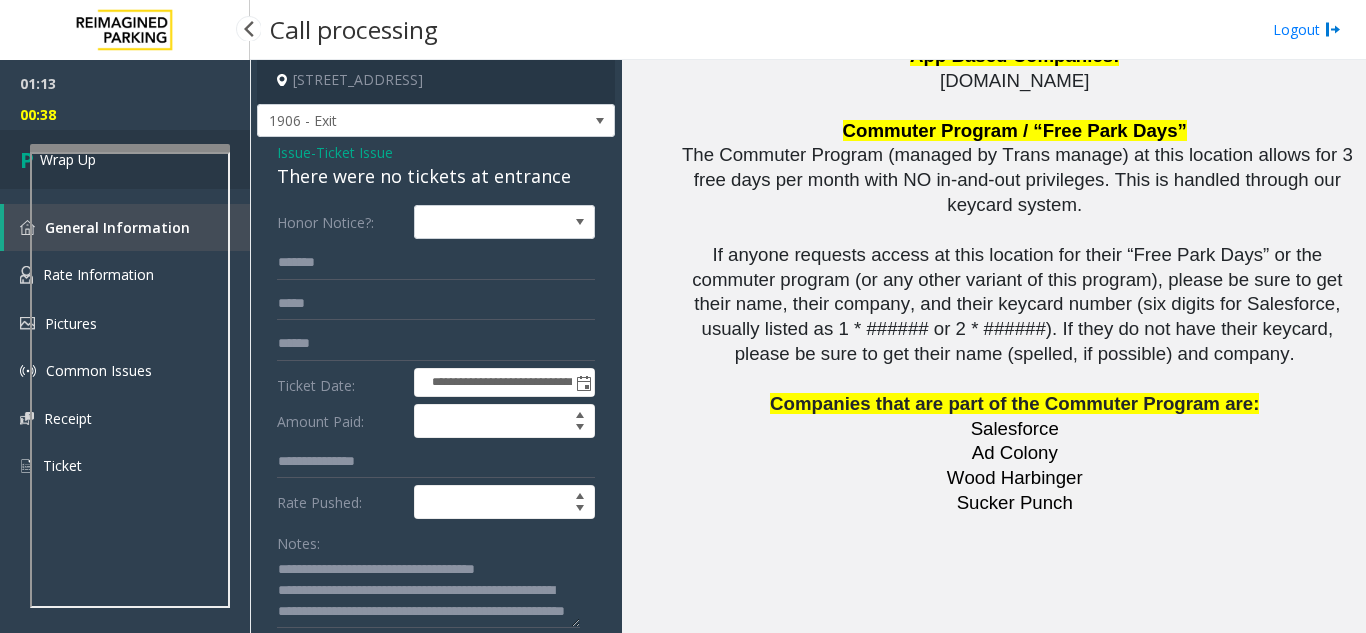 click on "Wrap Up" at bounding box center (125, 159) 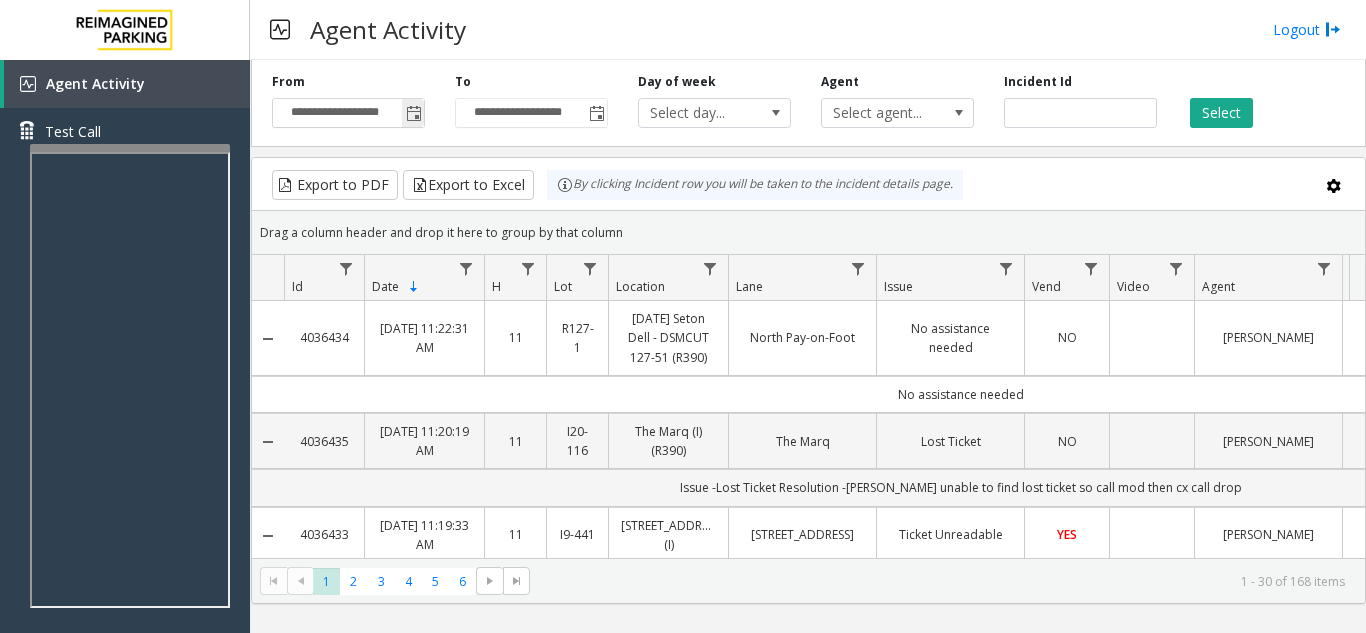 click 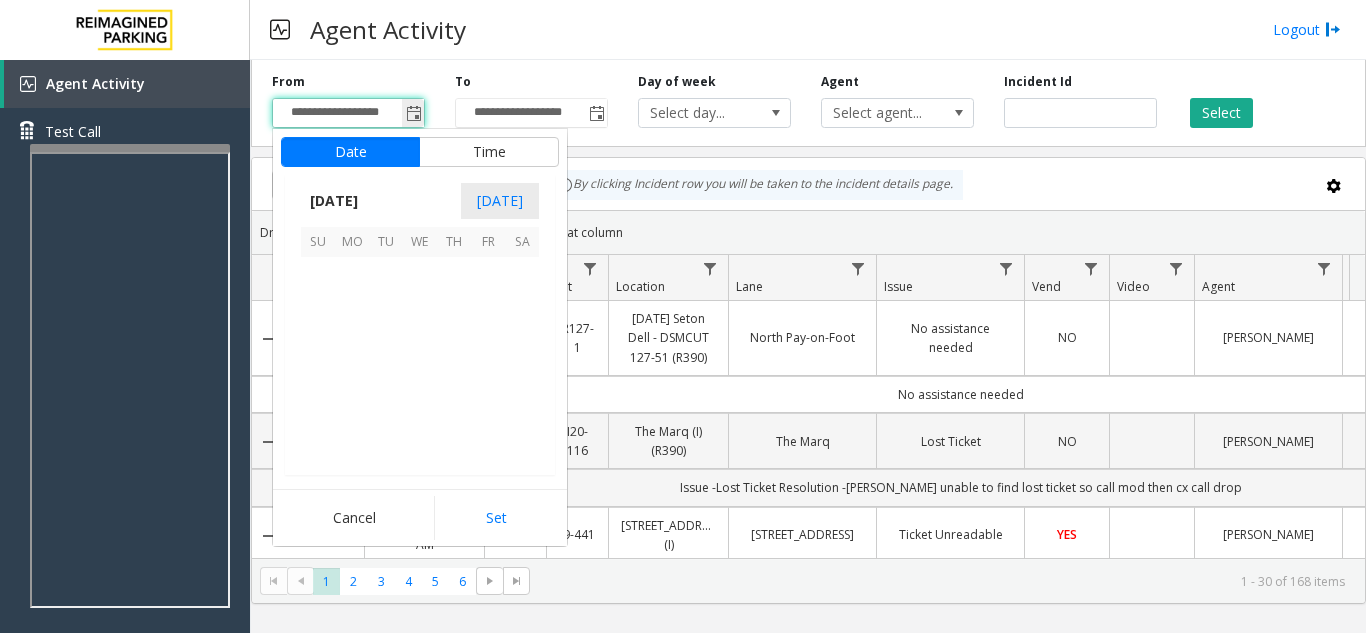 scroll, scrollTop: 358428, scrollLeft: 0, axis: vertical 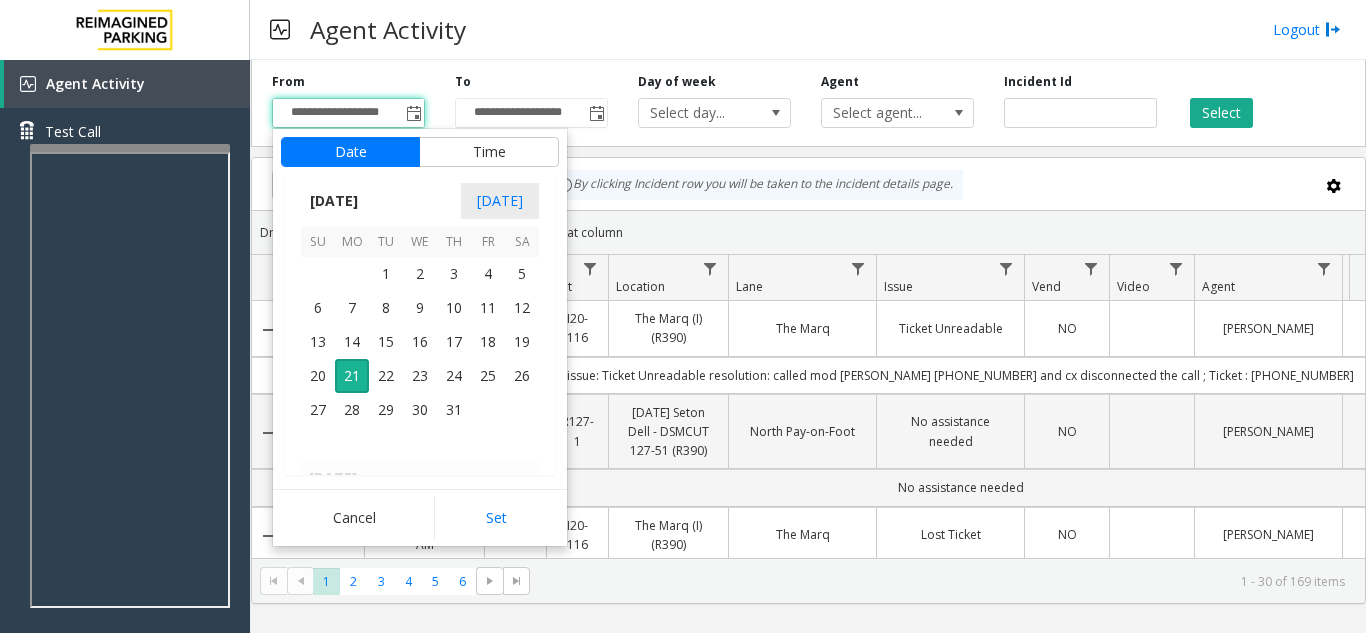 click on "Agent Activity Logout" at bounding box center (808, 30) 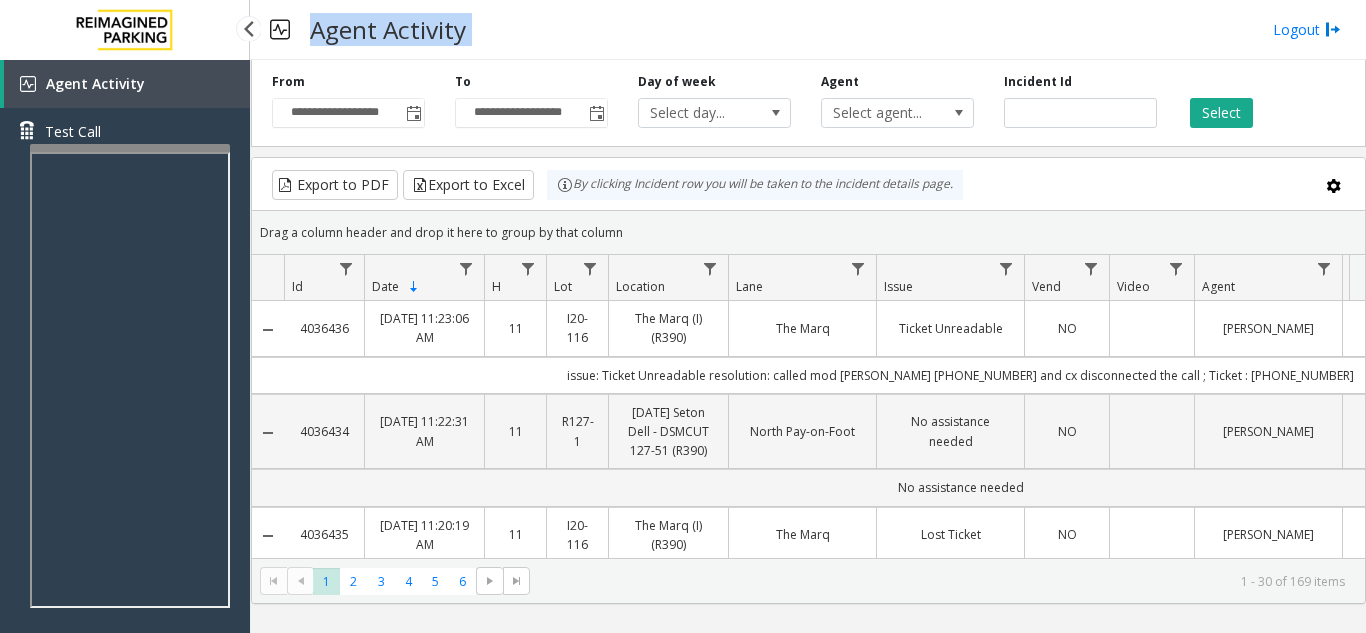 drag, startPoint x: 555, startPoint y: 23, endPoint x: 309, endPoint y: 45, distance: 246.98178 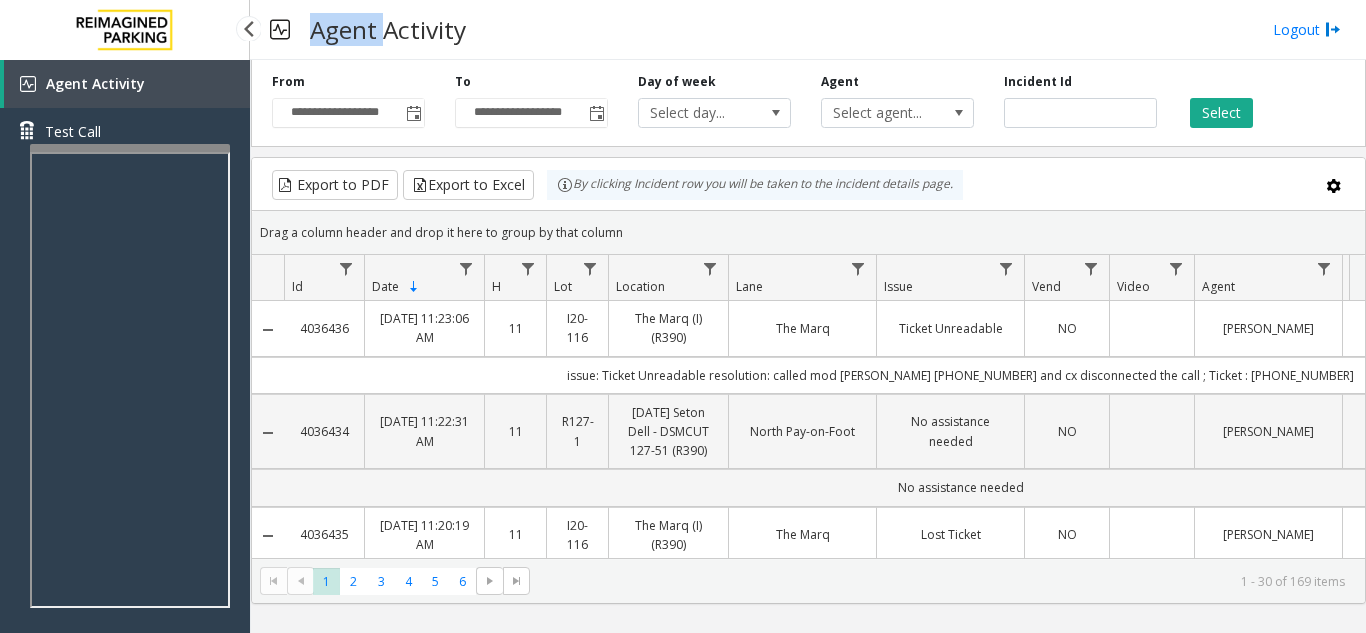 click on "Agent Activity" at bounding box center [388, 29] 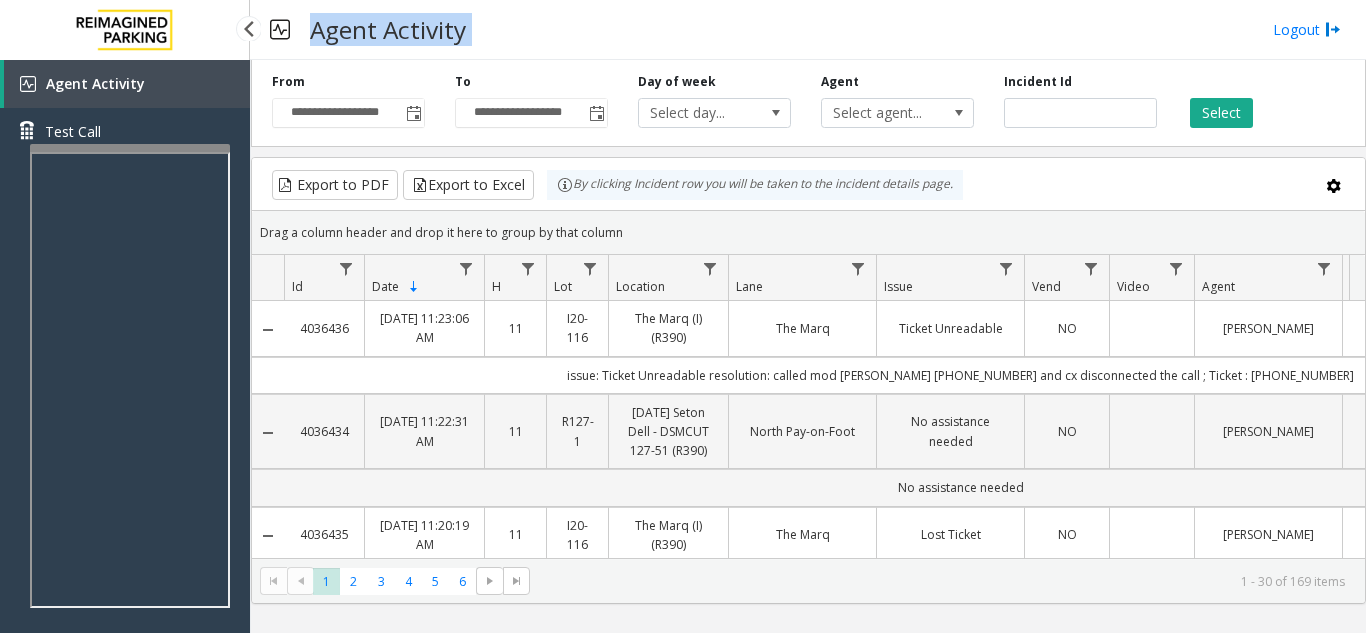 drag, startPoint x: 317, startPoint y: 25, endPoint x: 488, endPoint y: -13, distance: 175.17134 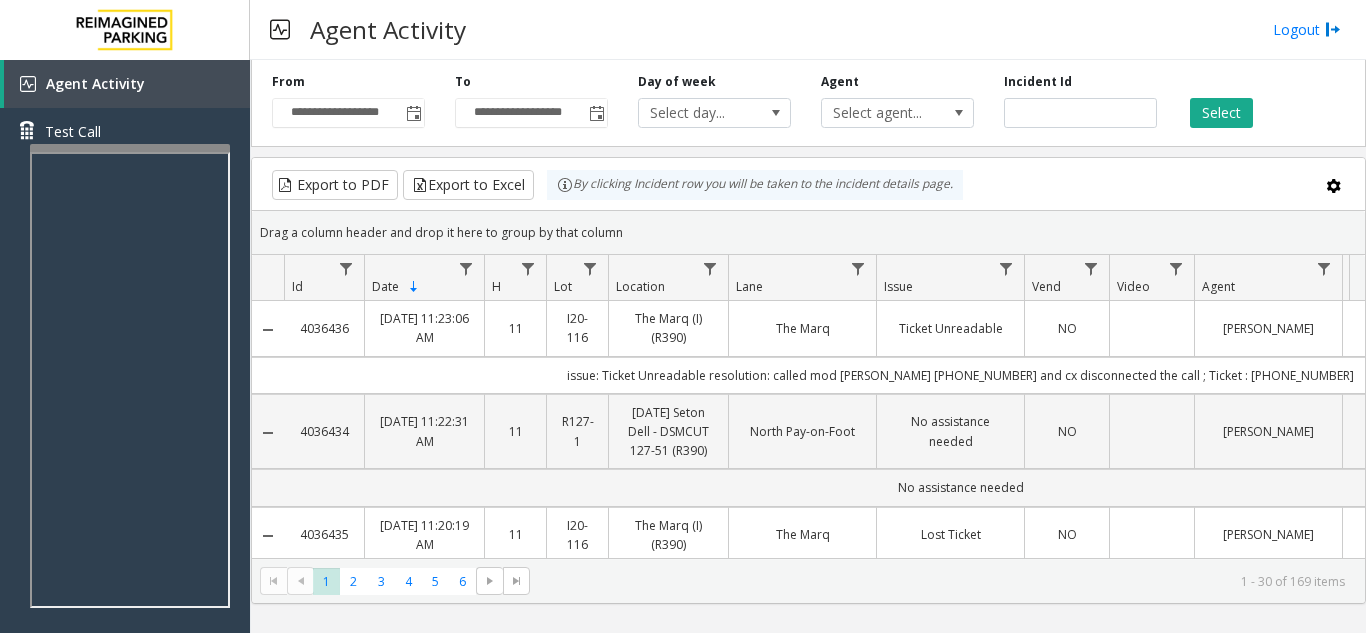 click on "**********" 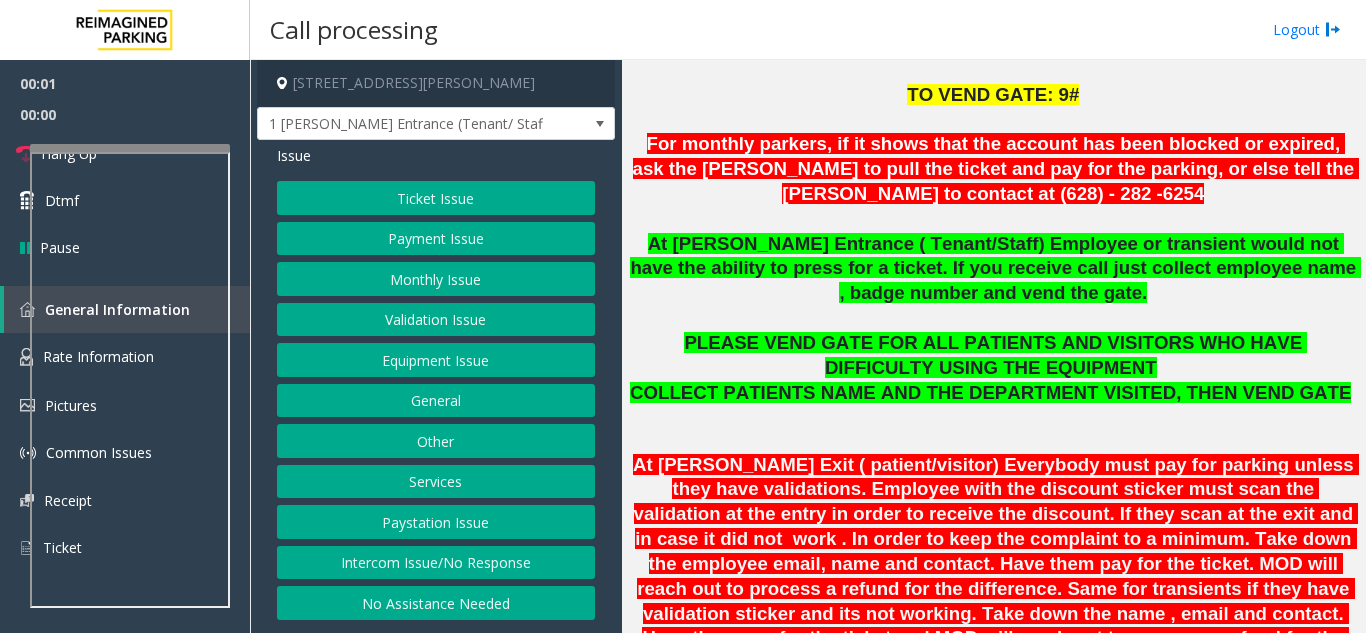 scroll, scrollTop: 500, scrollLeft: 0, axis: vertical 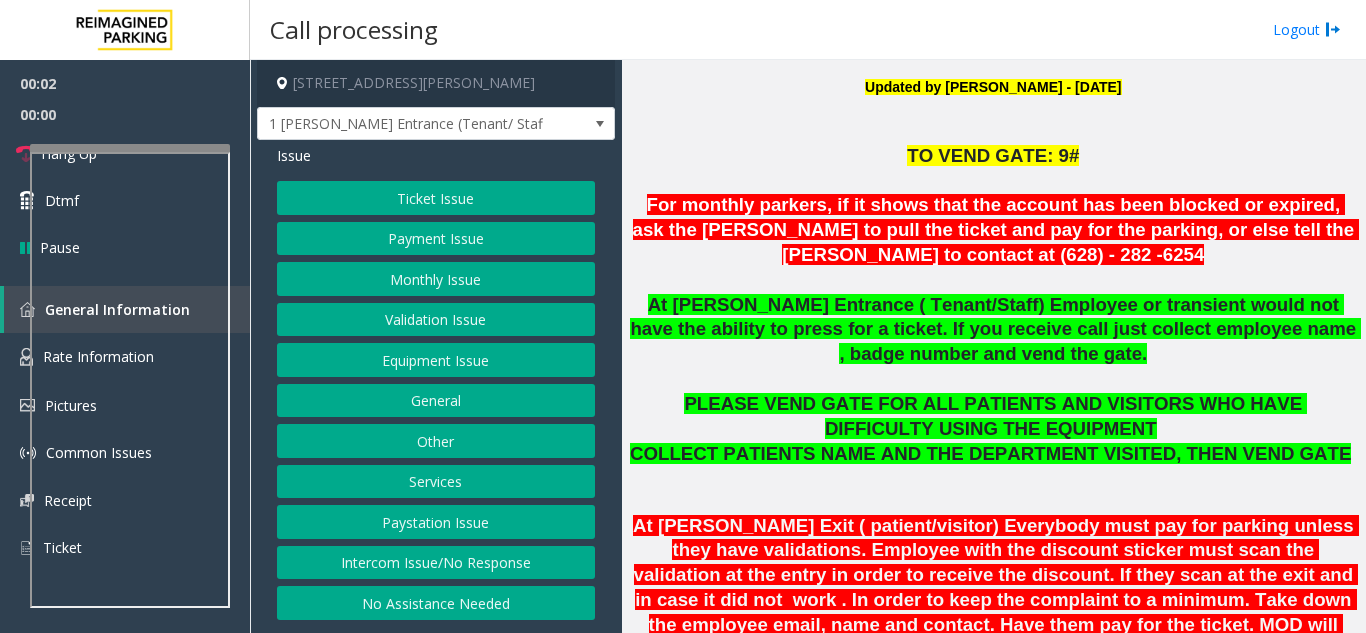 click on "At Shrader Entrance ( Tenant/Staff) Employee or transient would not have the ability to press for a ticket. If you receive call just collect employee name , badge number and vend the gate." 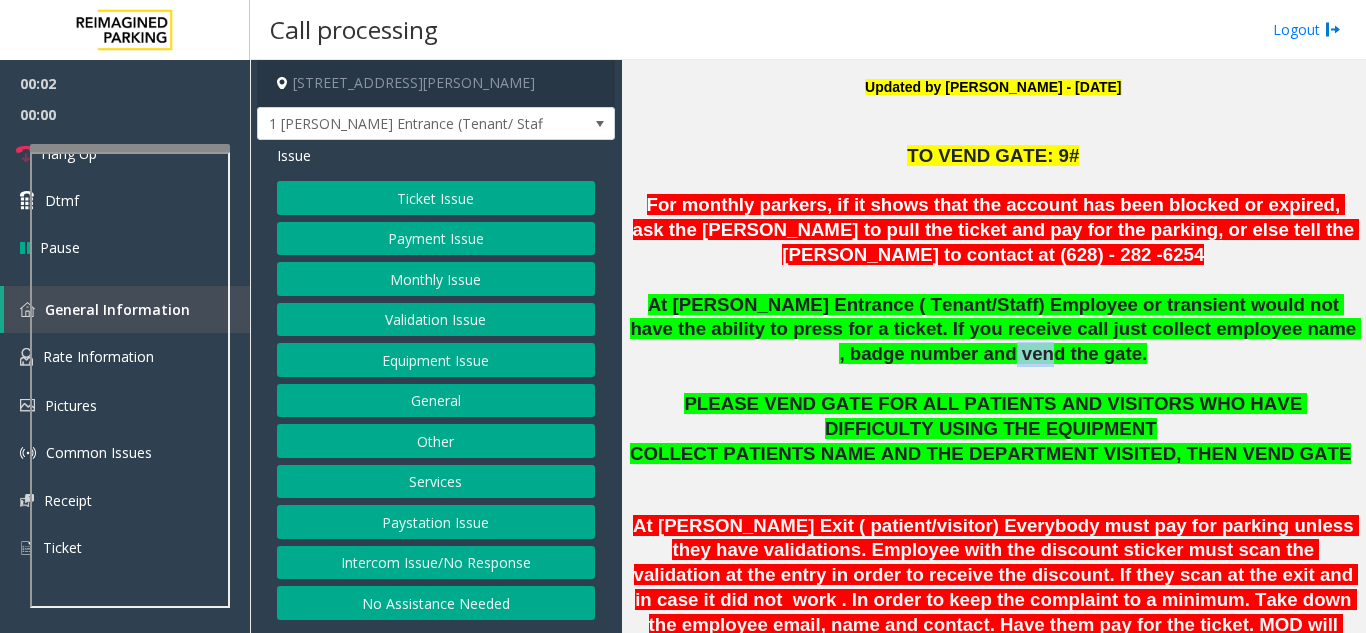 click on "At Shrader Entrance ( Tenant/Staff) Employee or transient would not have the ability to press for a ticket. If you receive call just collect employee name , badge number and vend the gate." 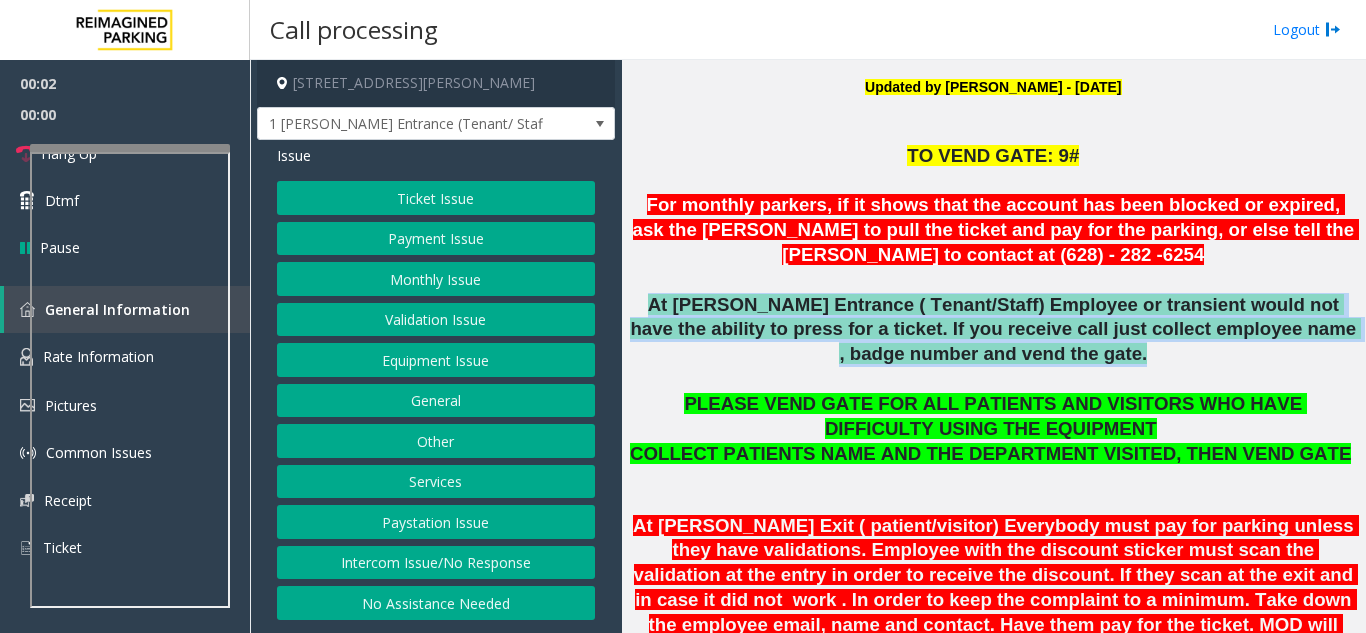 click on "At Shrader Entrance ( Tenant/Staff) Employee or transient would not have the ability to press for a ticket. If you receive call just collect employee name , badge number and vend the gate." 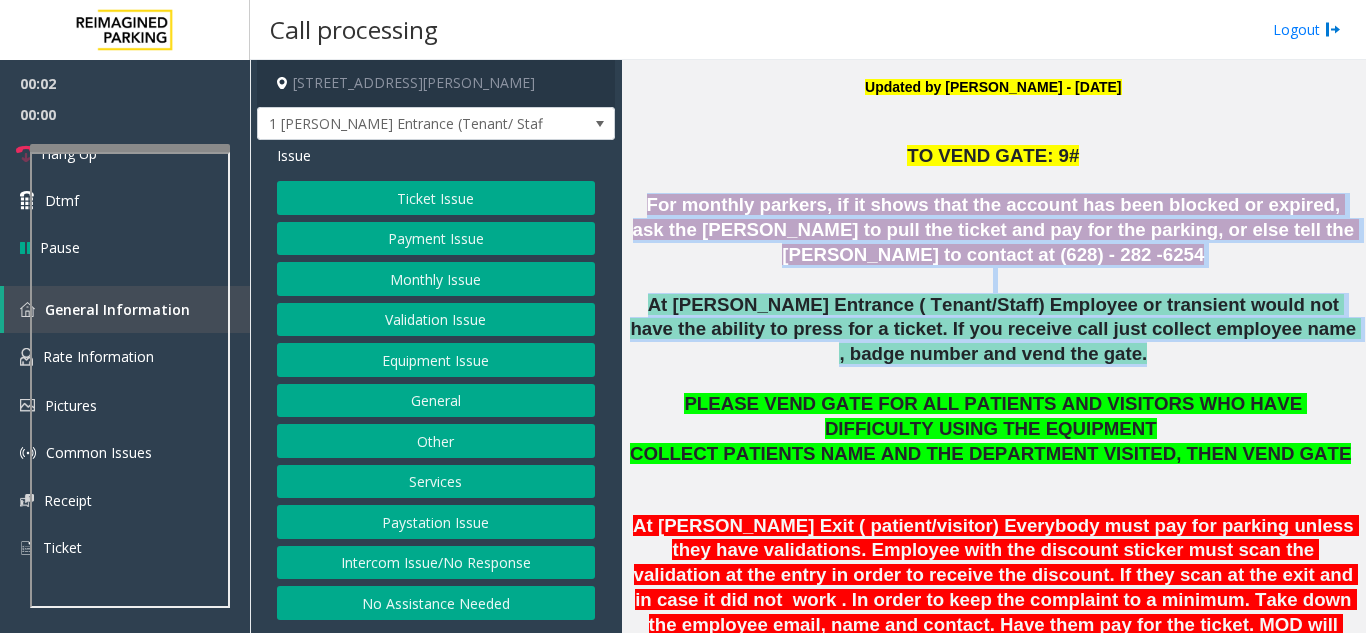 drag, startPoint x: 764, startPoint y: 343, endPoint x: 718, endPoint y: 206, distance: 144.51643 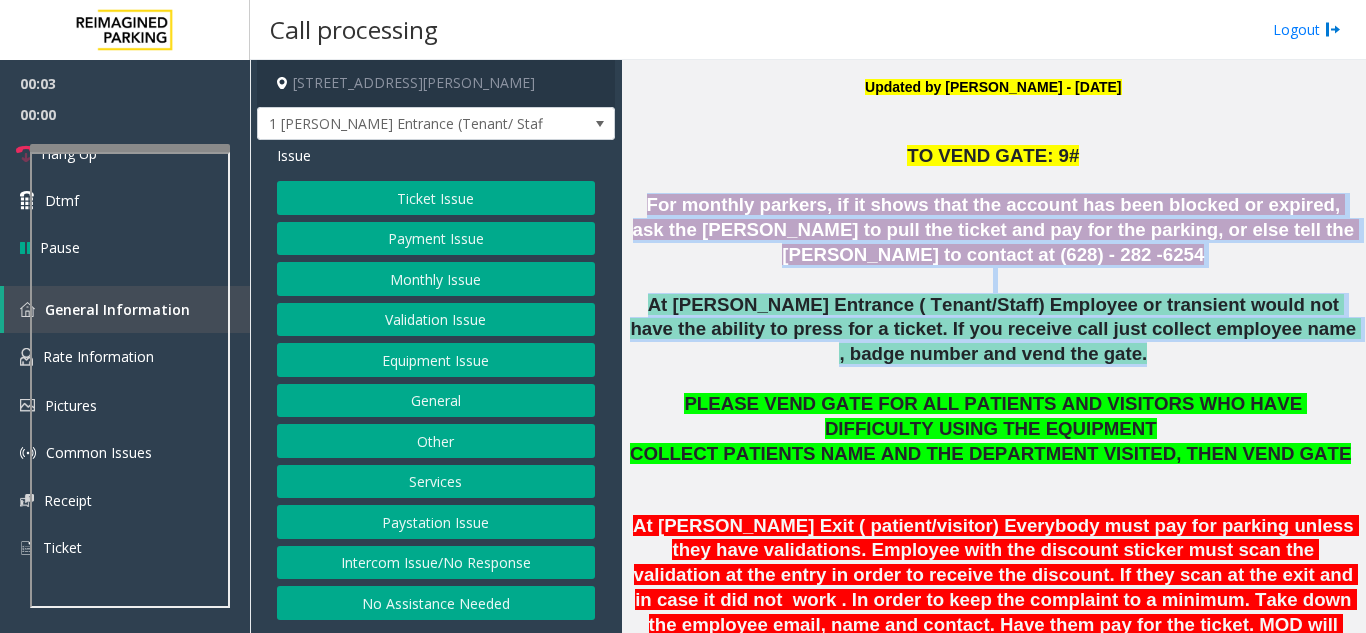 click on "For monthly parkers, if it shows that the account has been blocked or expired, ask the parker to pull the ticket and pay for the parking, or else tell the parker to contact at (628) - 282 -6254" 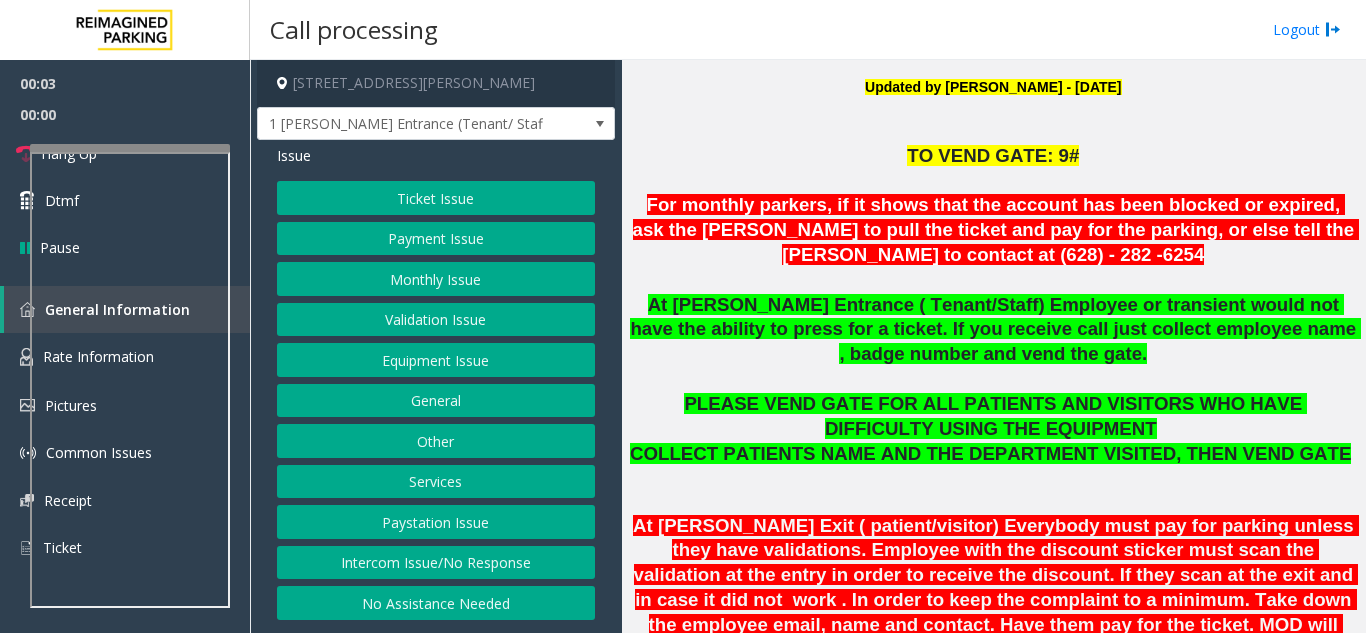 click on "Monthly Issue" 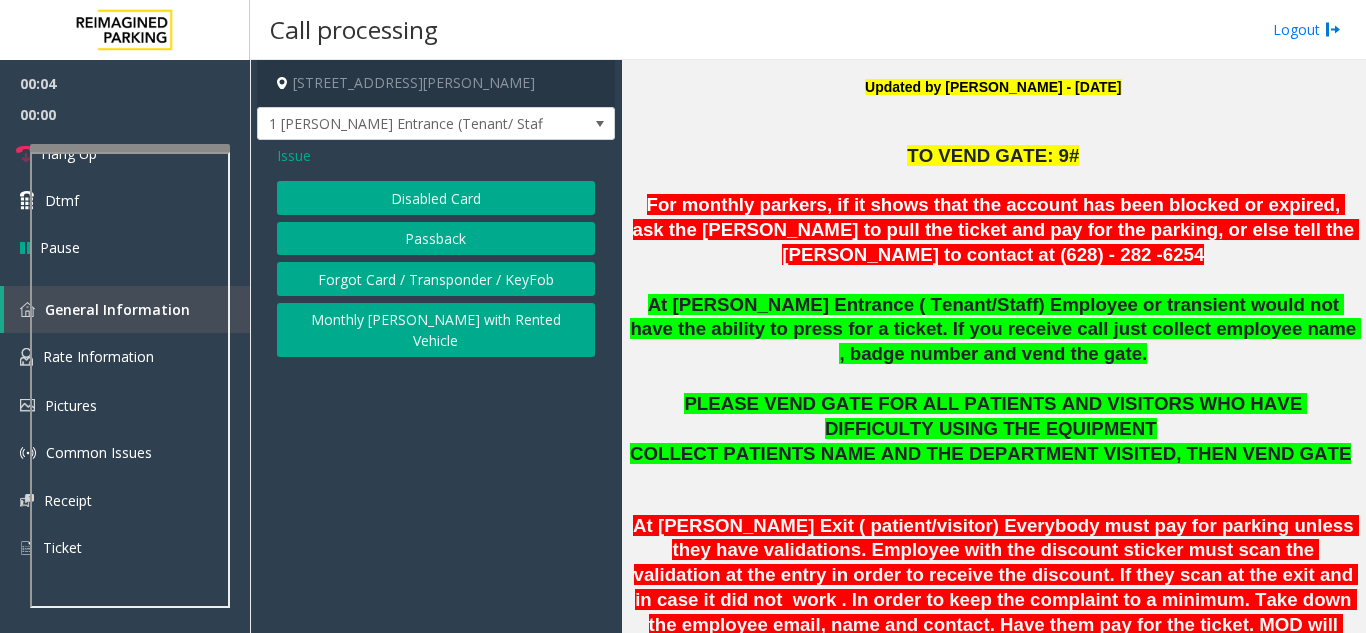 click on "Issue" 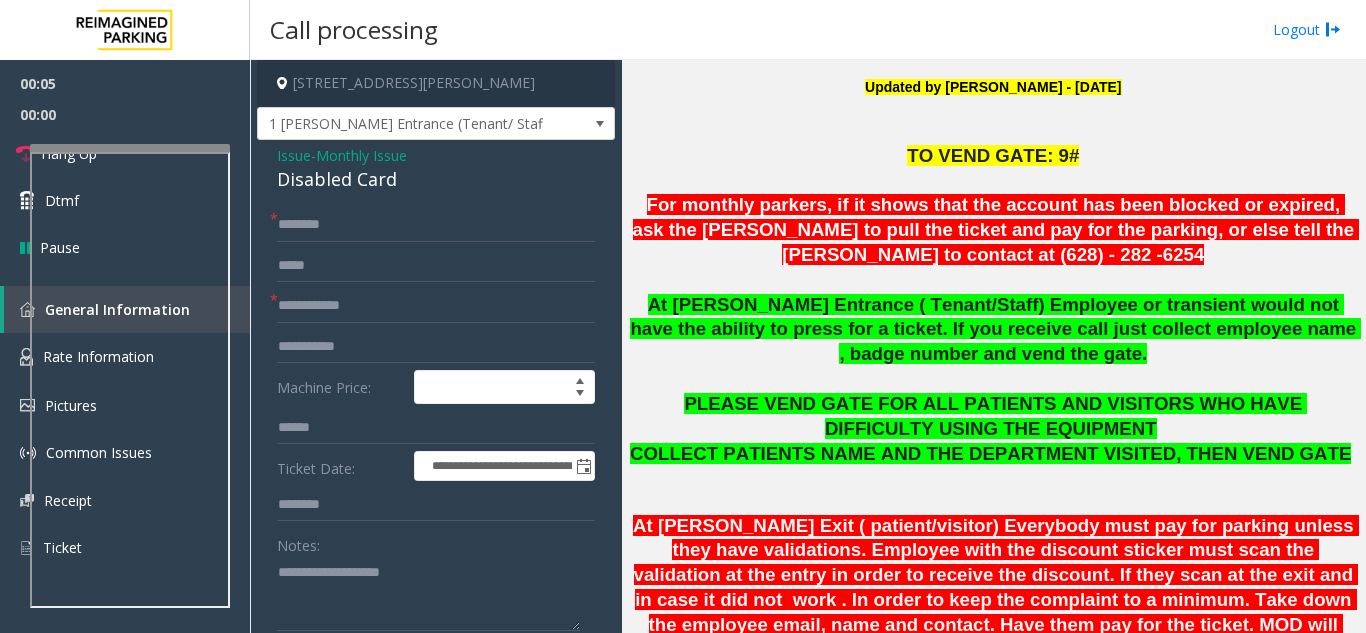 click on "Disabled Card" 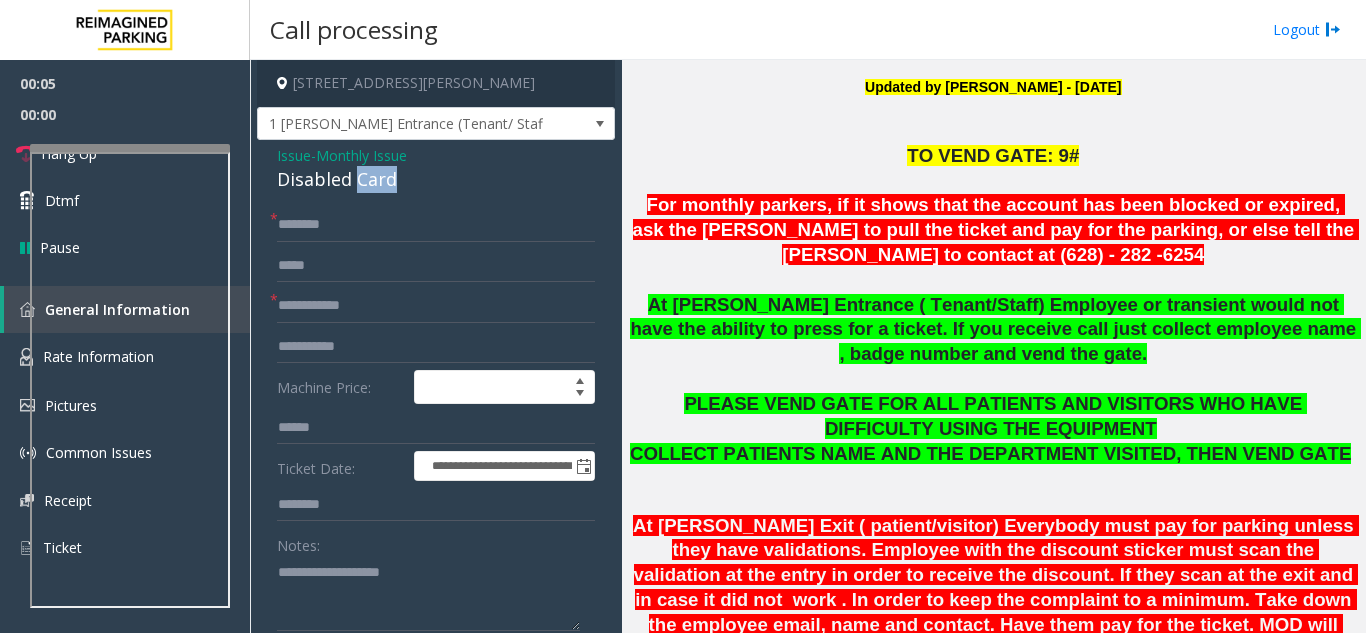 click on "Disabled Card" 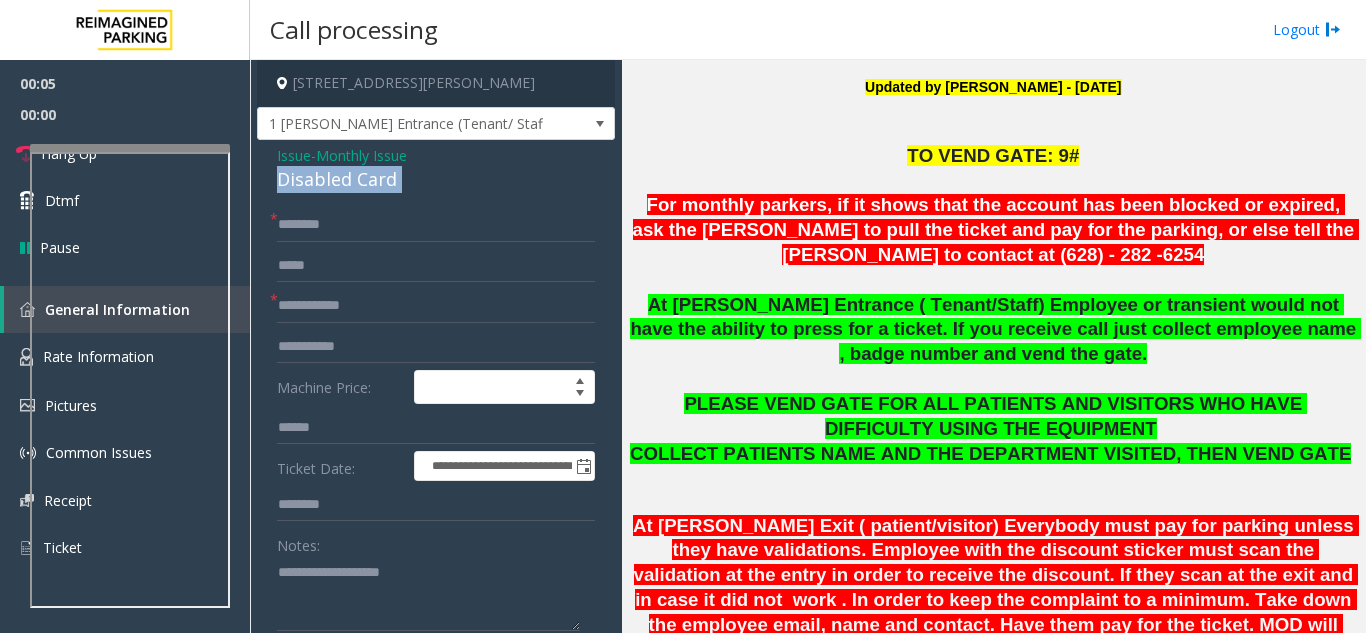 click on "Disabled Card" 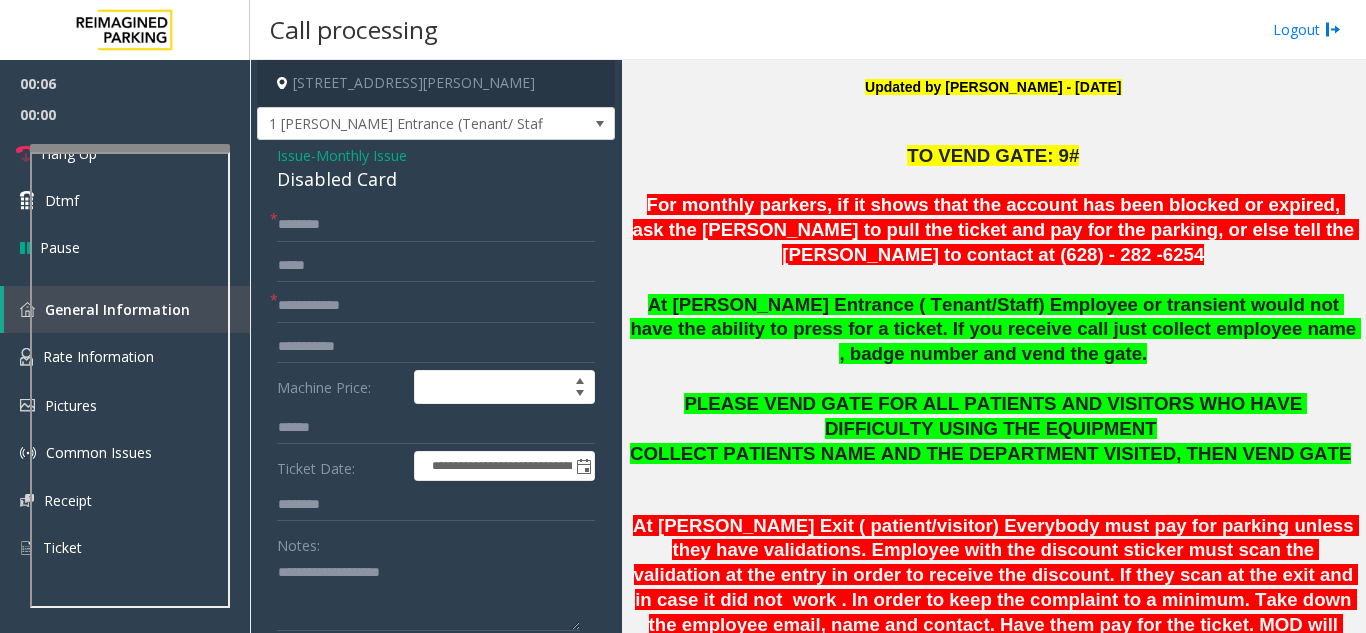 click on "At Shrader Entrance ( Tenant/Staff) Employee or transient would not have the ability to press for a ticket. If you receive call just collect employee name , badge number and vend the gate." 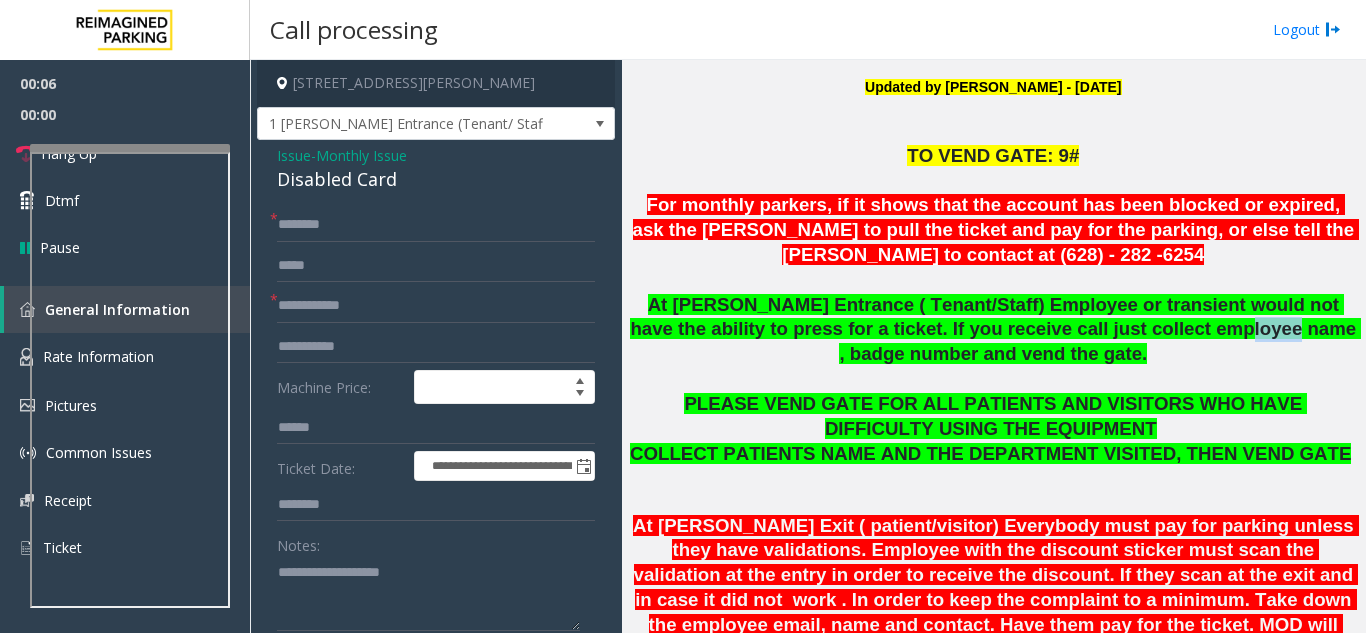 click on "At Shrader Entrance ( Tenant/Staff) Employee or transient would not have the ability to press for a ticket. If you receive call just collect employee name , badge number and vend the gate." 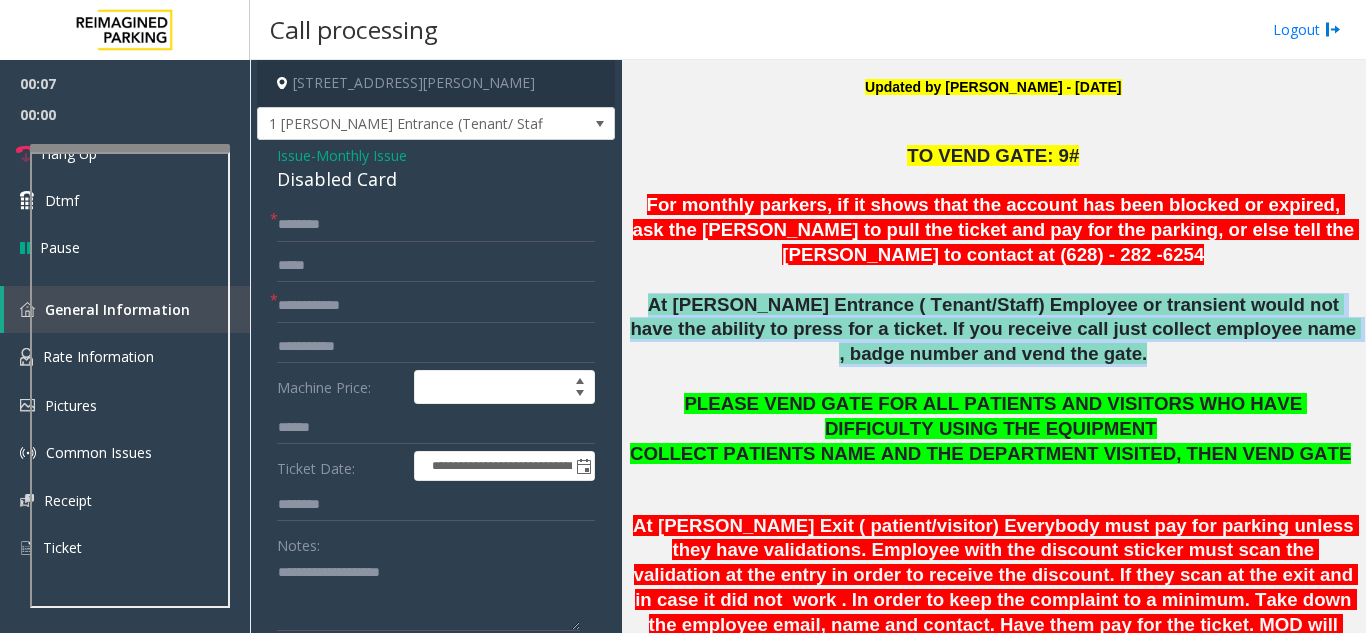 click on "At Shrader Entrance ( Tenant/Staff) Employee or transient would not have the ability to press for a ticket. If you receive call just collect employee name , badge number and vend the gate." 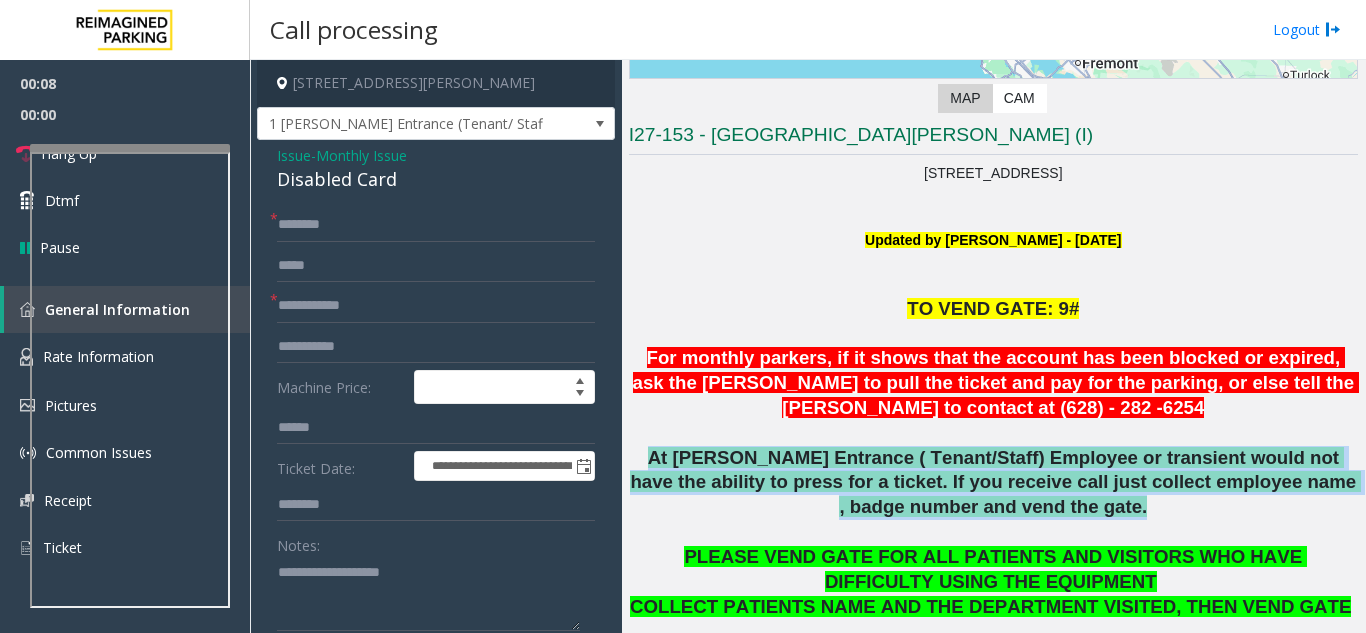 scroll, scrollTop: 300, scrollLeft: 0, axis: vertical 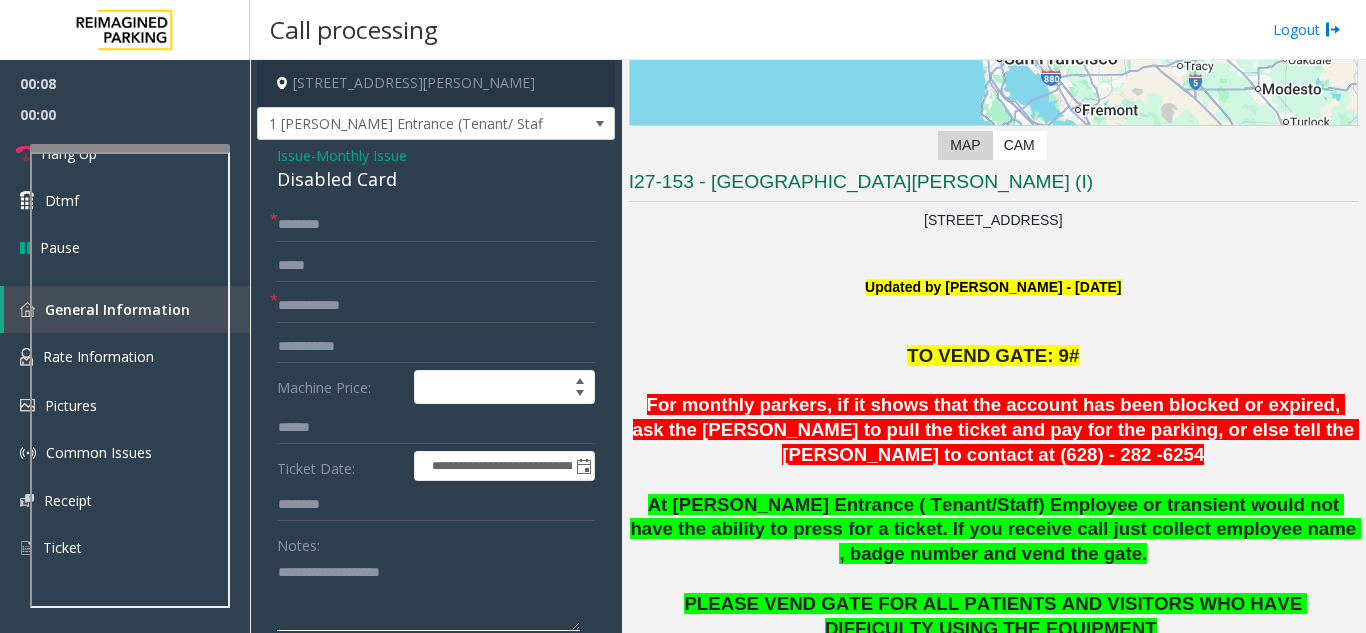 click 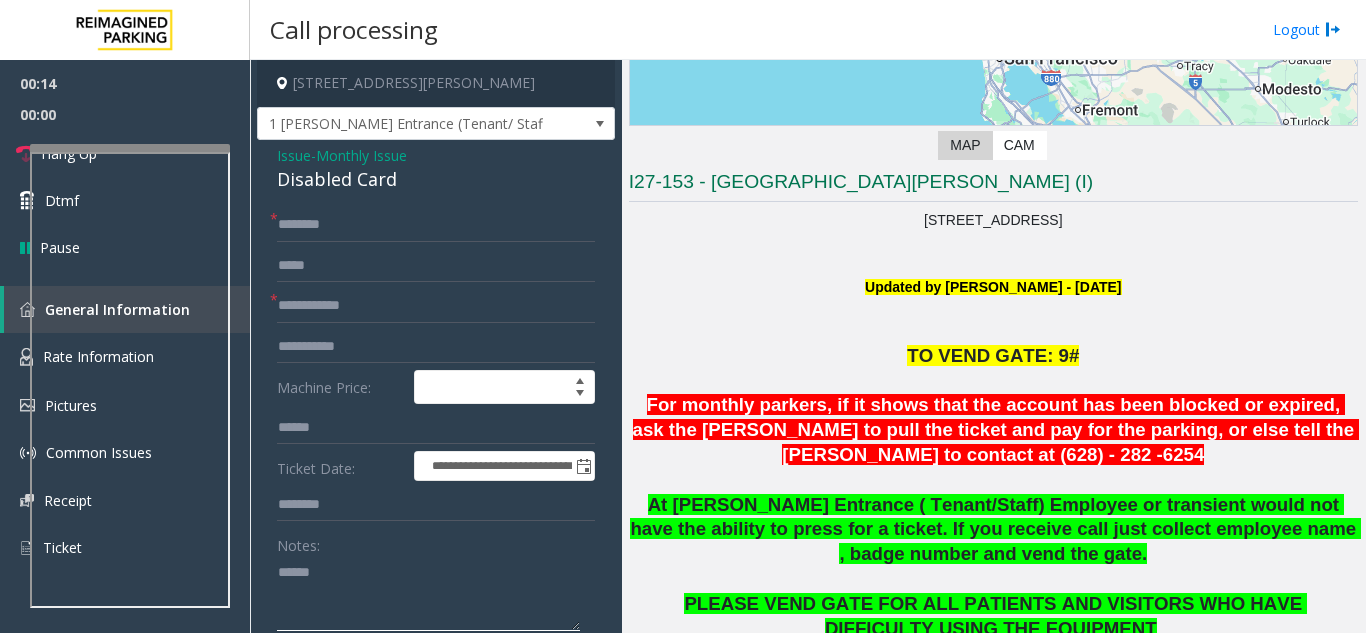 paste on "**********" 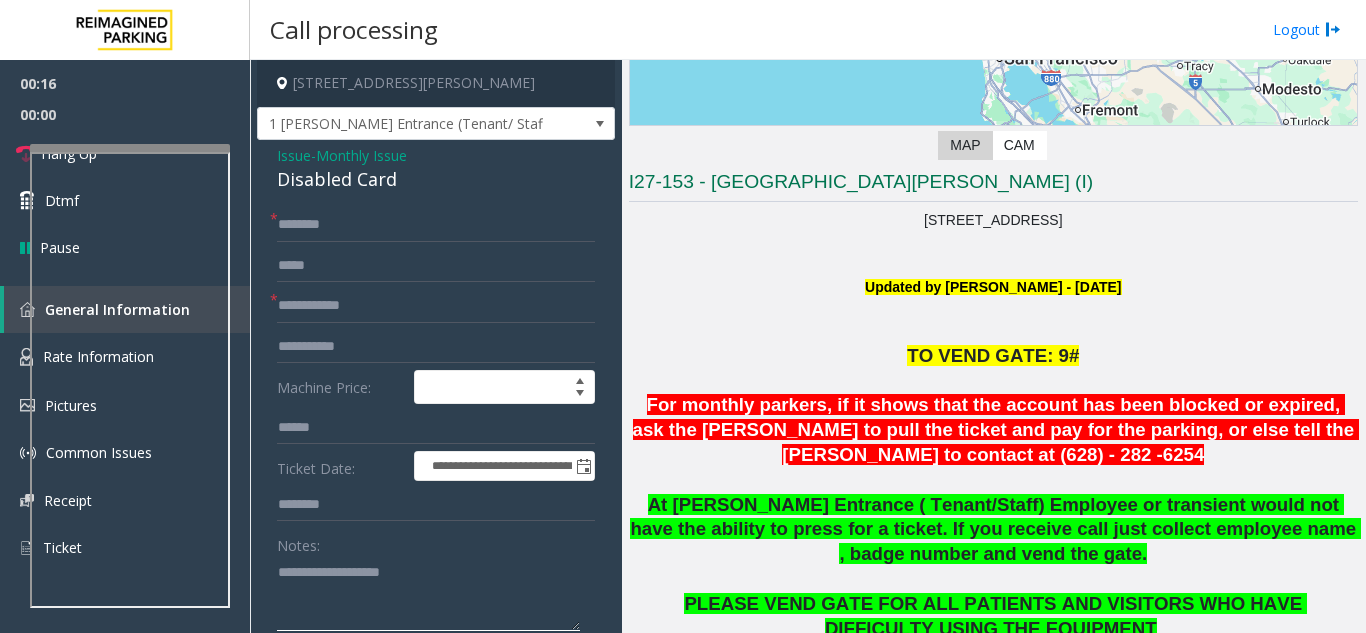 type on "**********" 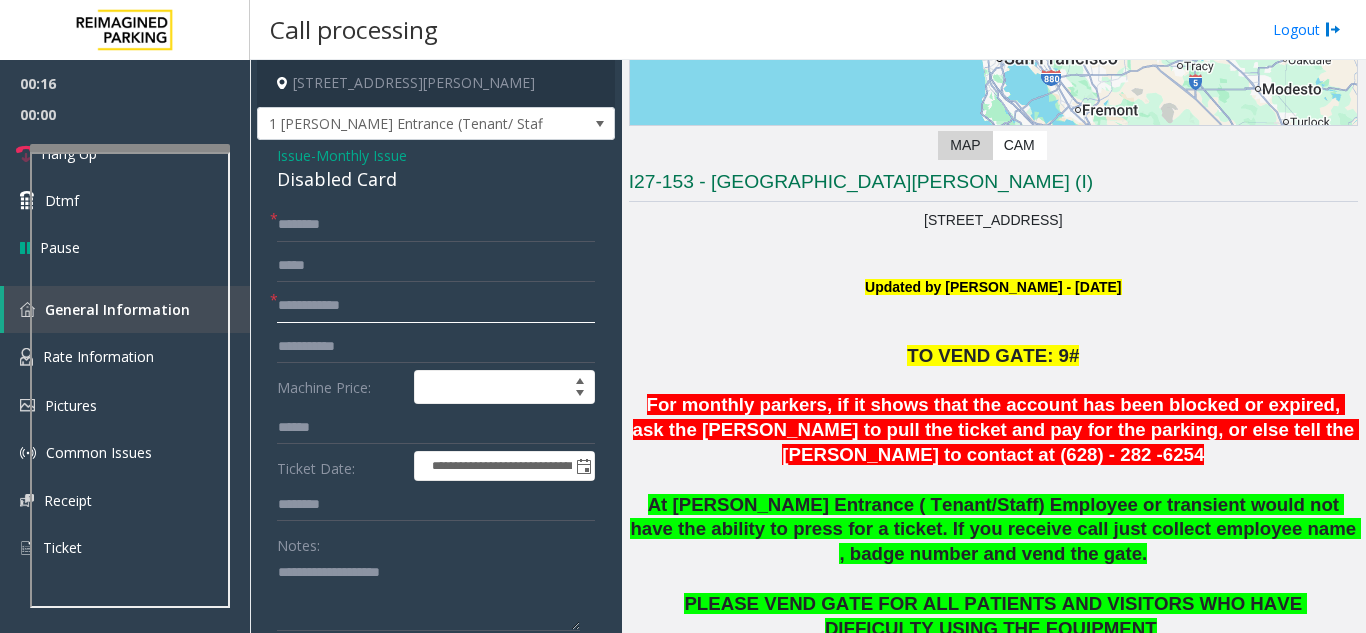 click 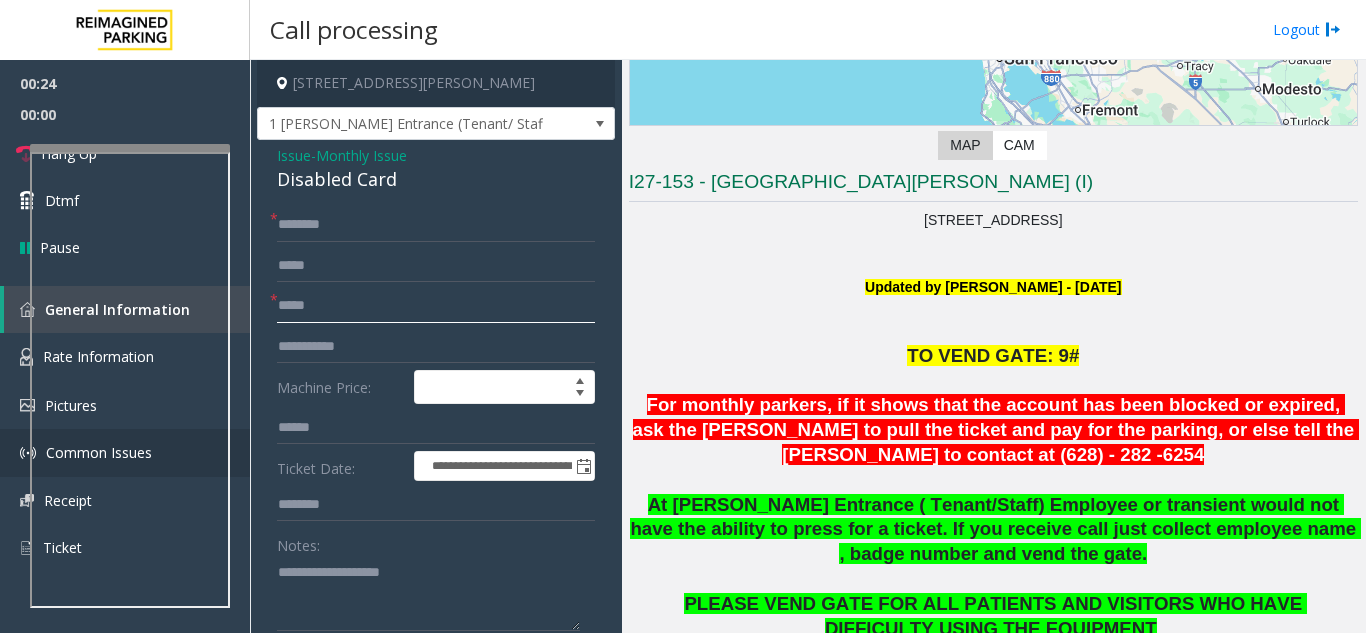 type on "*****" 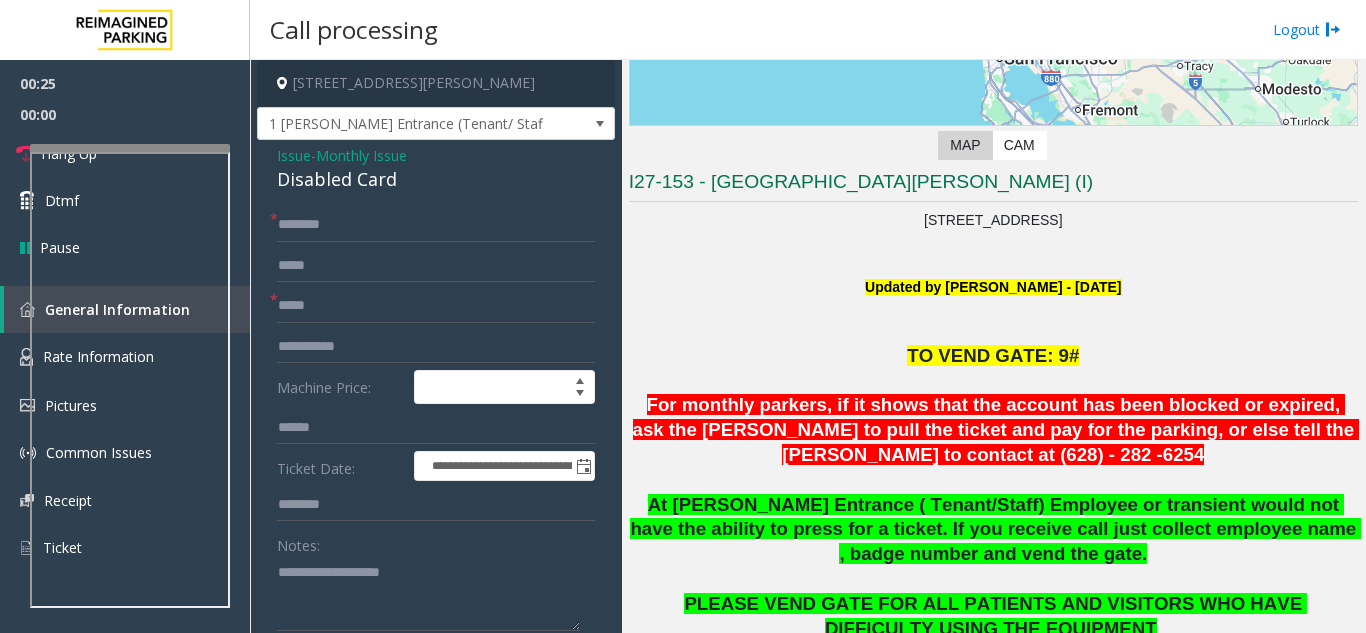 click on "At Shrader Entrance ( Tenant/Staff) Employee or transient would not have the ability to press for a ticket. If you receive call just collect employee name , badge number and vend the gate." 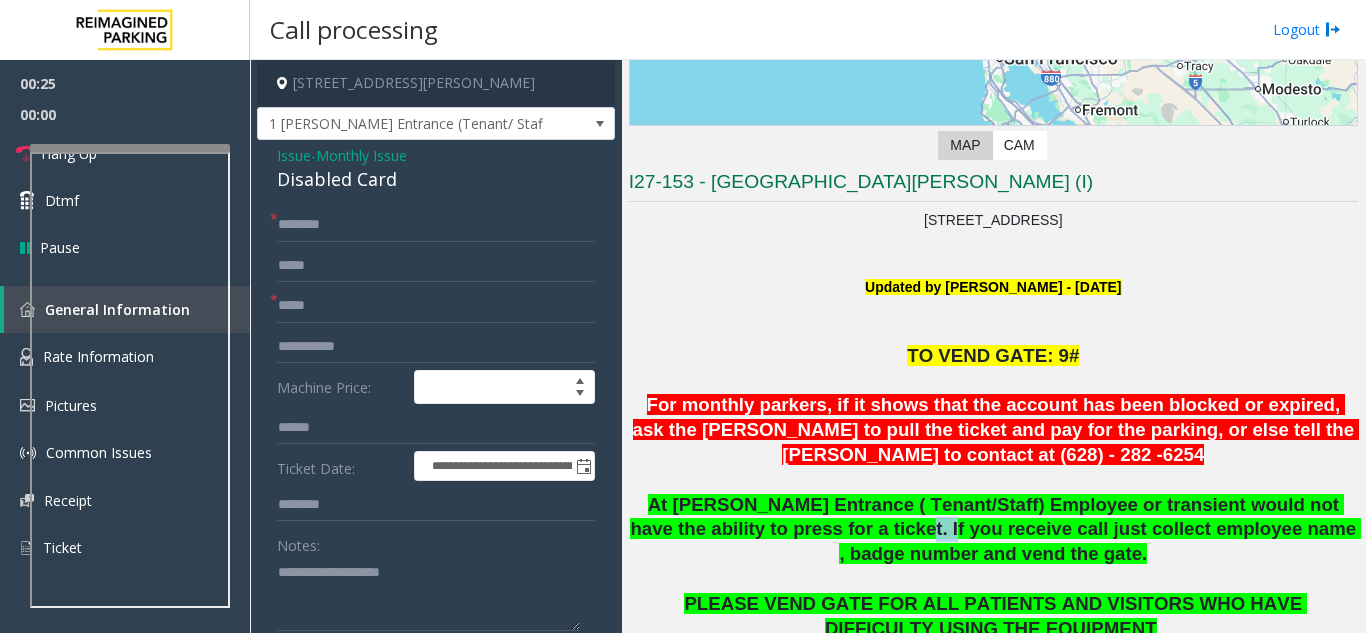 click on "At Shrader Entrance ( Tenant/Staff) Employee or transient would not have the ability to press for a ticket. If you receive call just collect employee name , badge number and vend the gate." 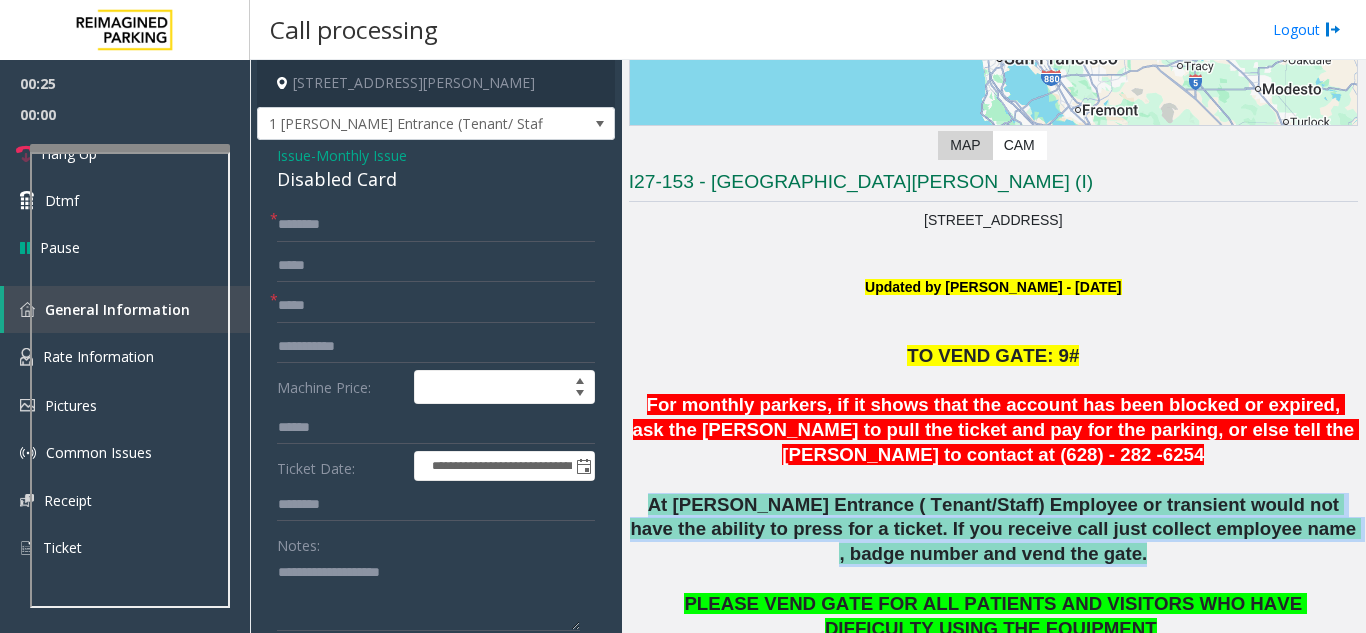 click on "At Shrader Entrance ( Tenant/Staff) Employee or transient would not have the ability to press for a ticket. If you receive call just collect employee name , badge number and vend the gate." 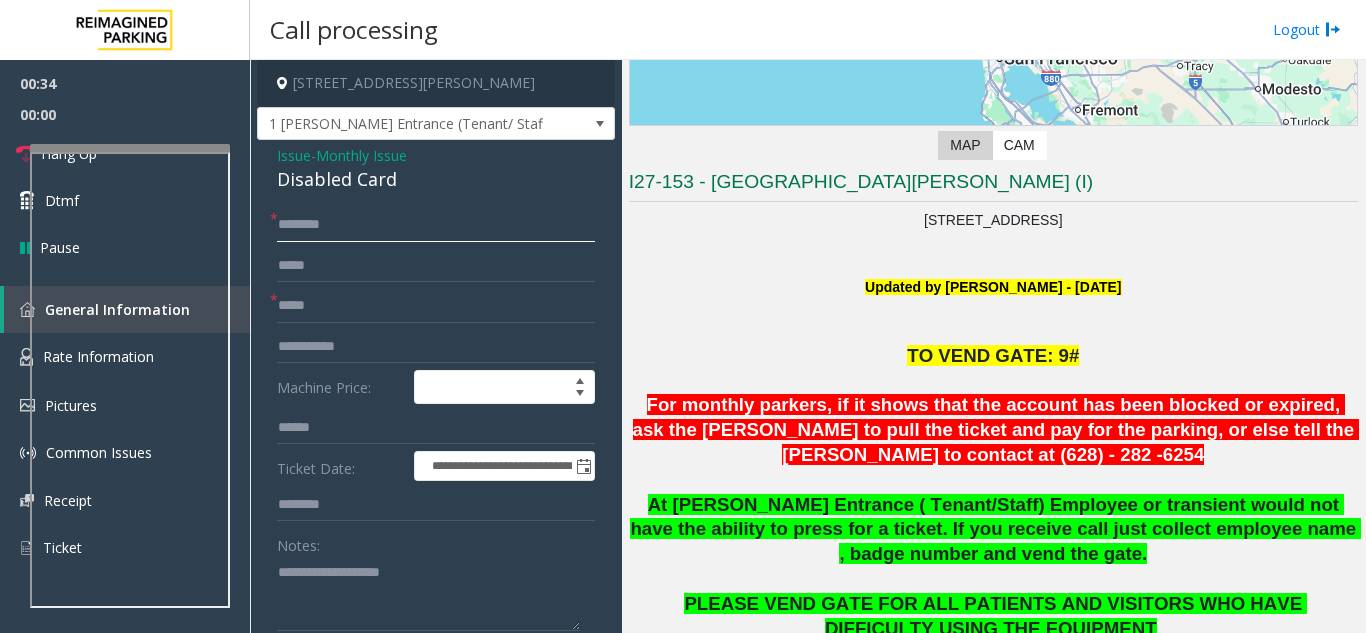 click 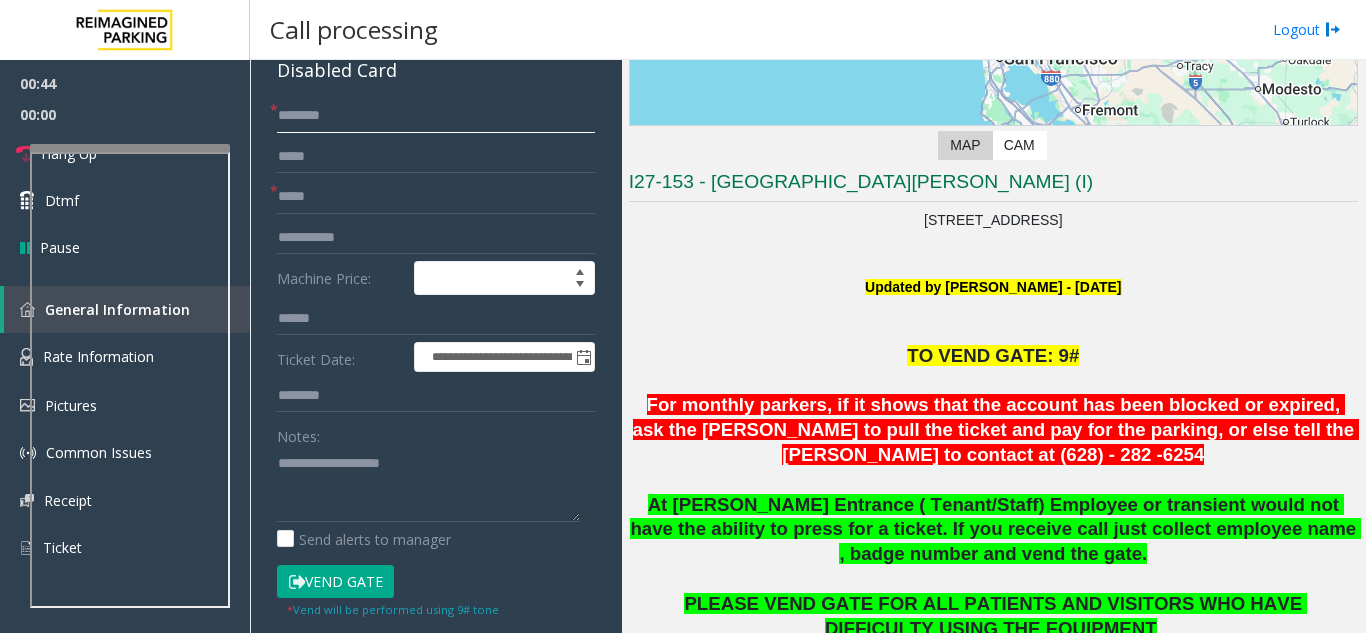 scroll, scrollTop: 300, scrollLeft: 0, axis: vertical 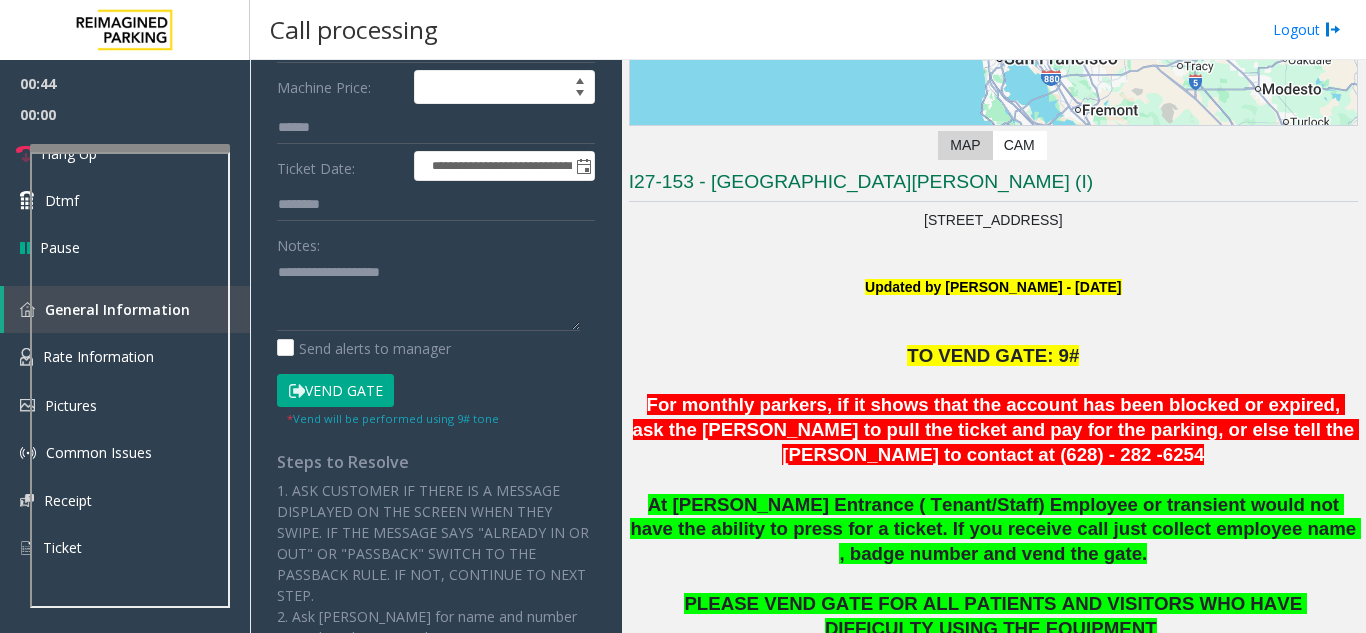 type on "*******" 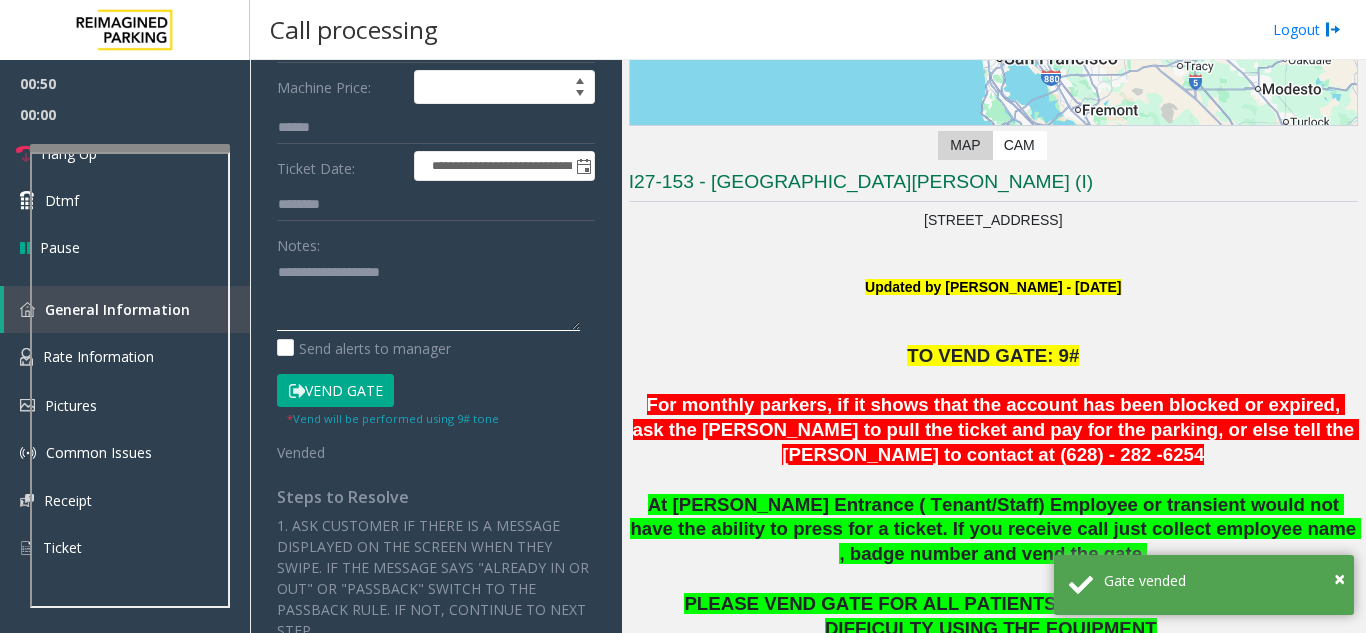 click 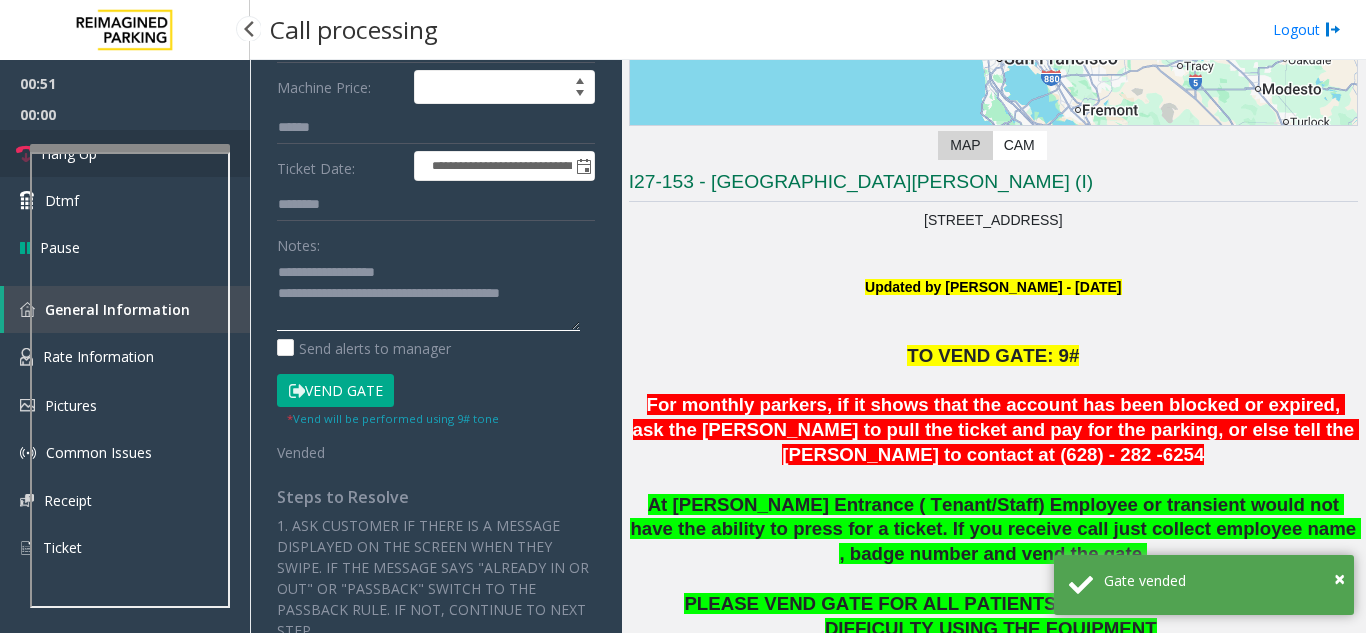 type on "**********" 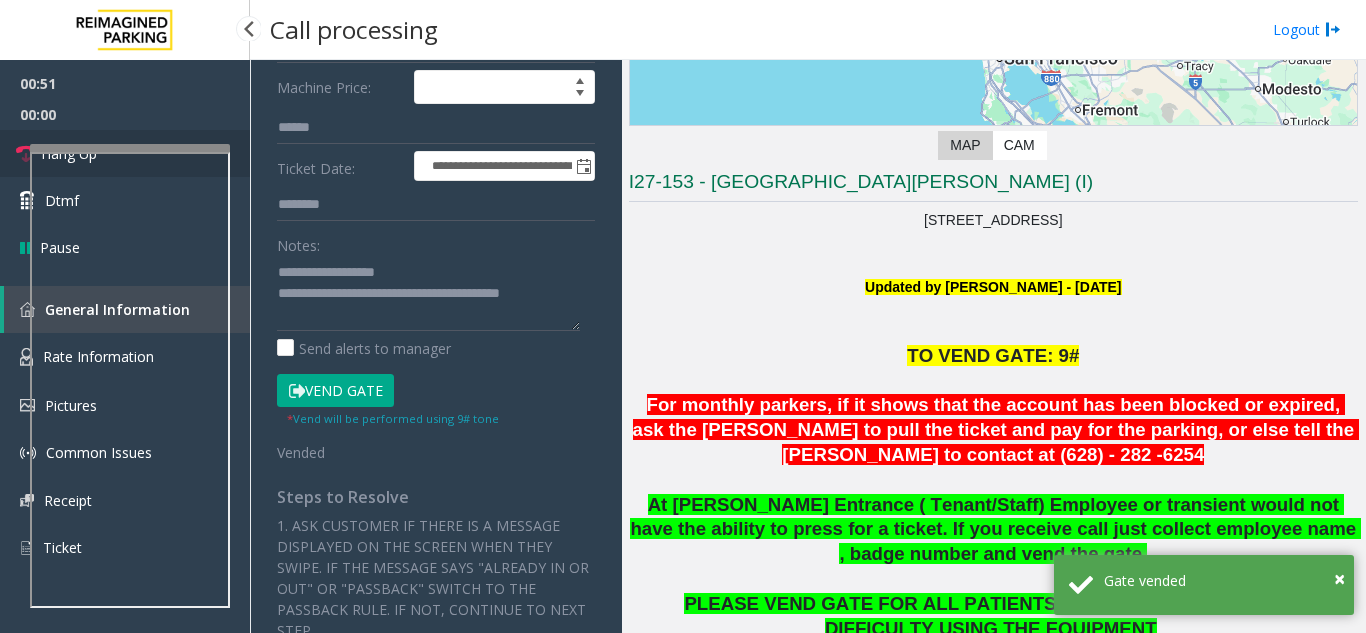 click on "Hang Up" at bounding box center (125, 153) 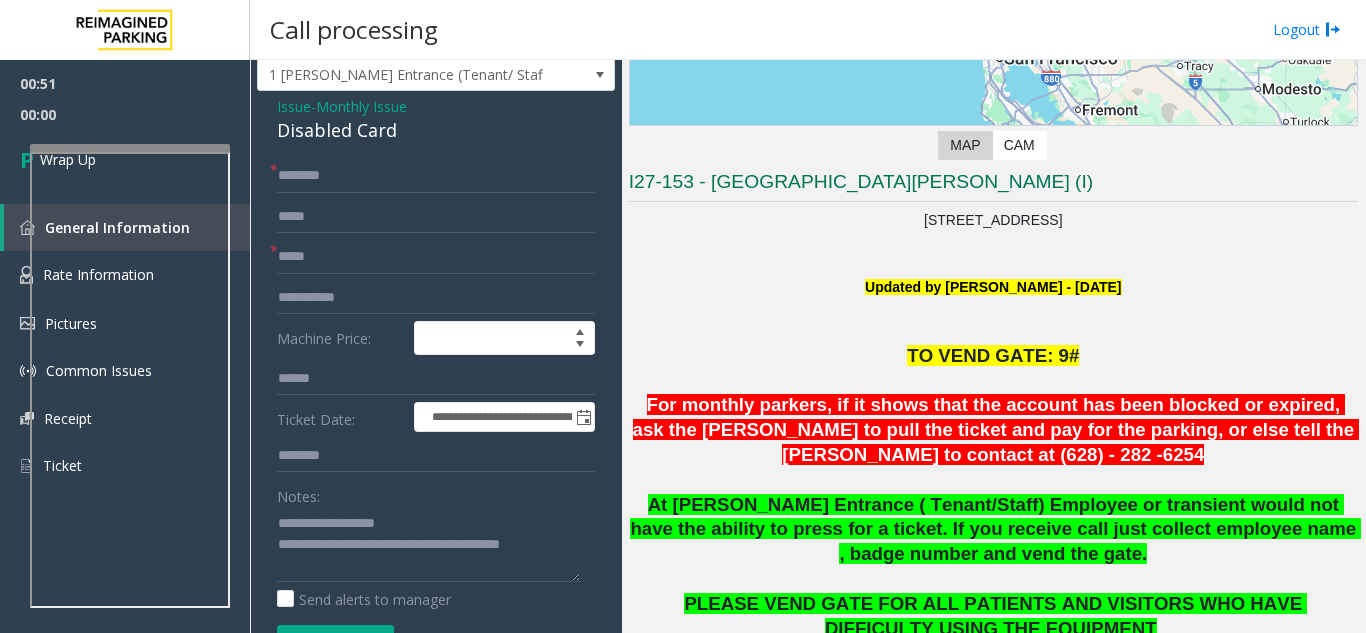 scroll, scrollTop: 0, scrollLeft: 0, axis: both 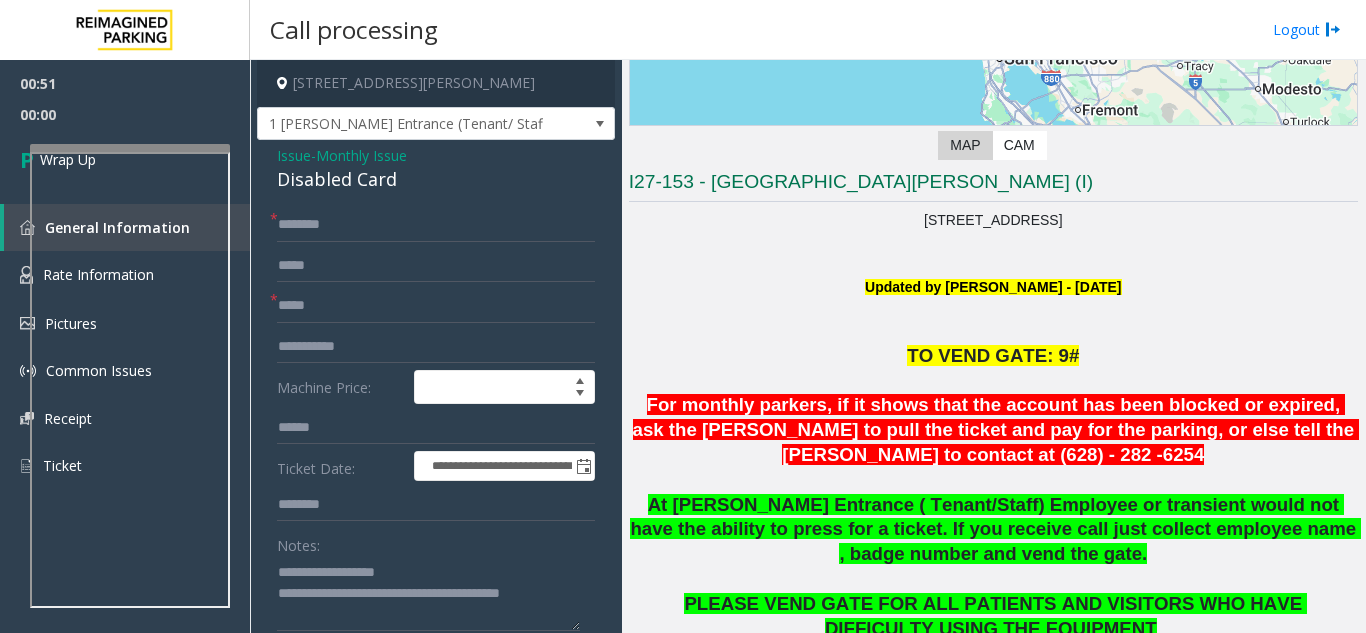 click on "I27-153 - St. Mary Medical Center (I)" 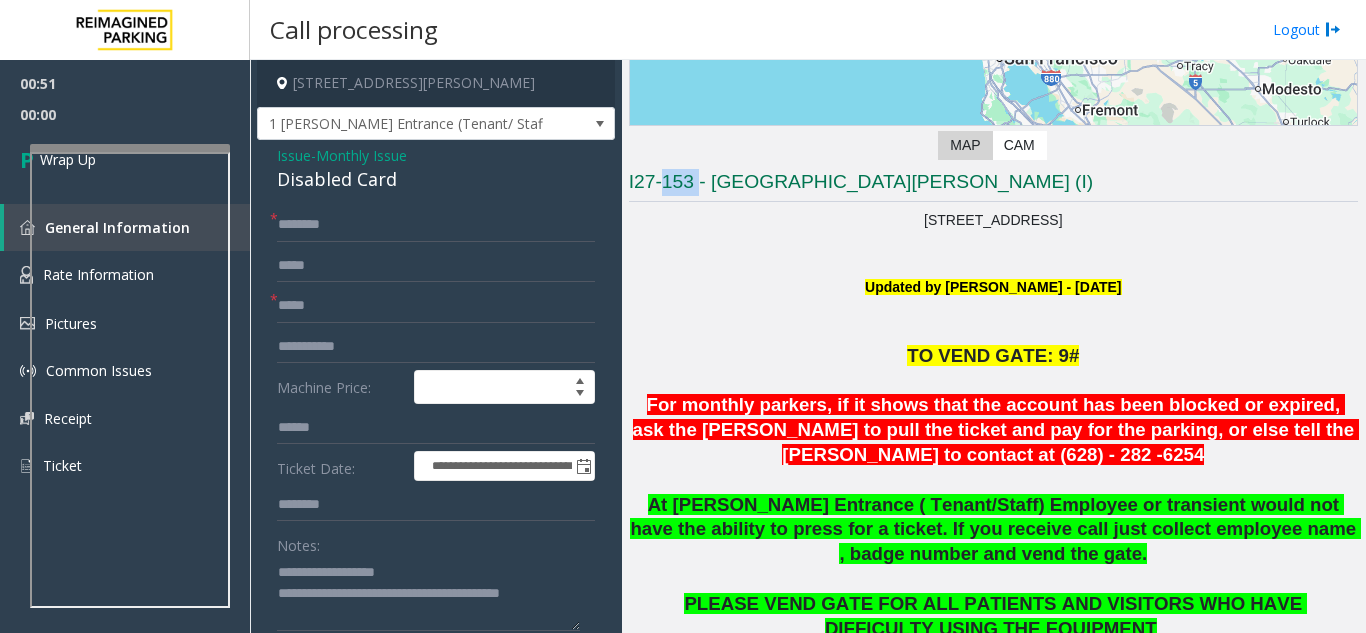 click on "I27-153 - St. Mary Medical Center (I)" 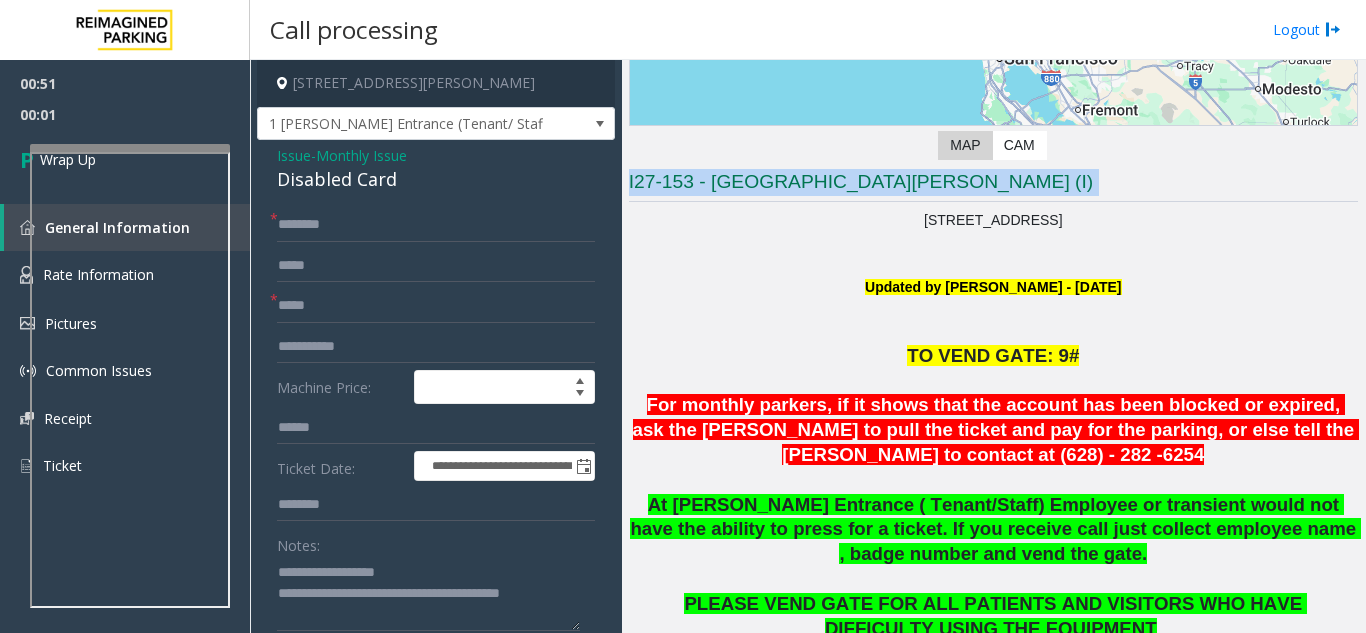 click on "I27-153 - St. Mary Medical Center (I)" 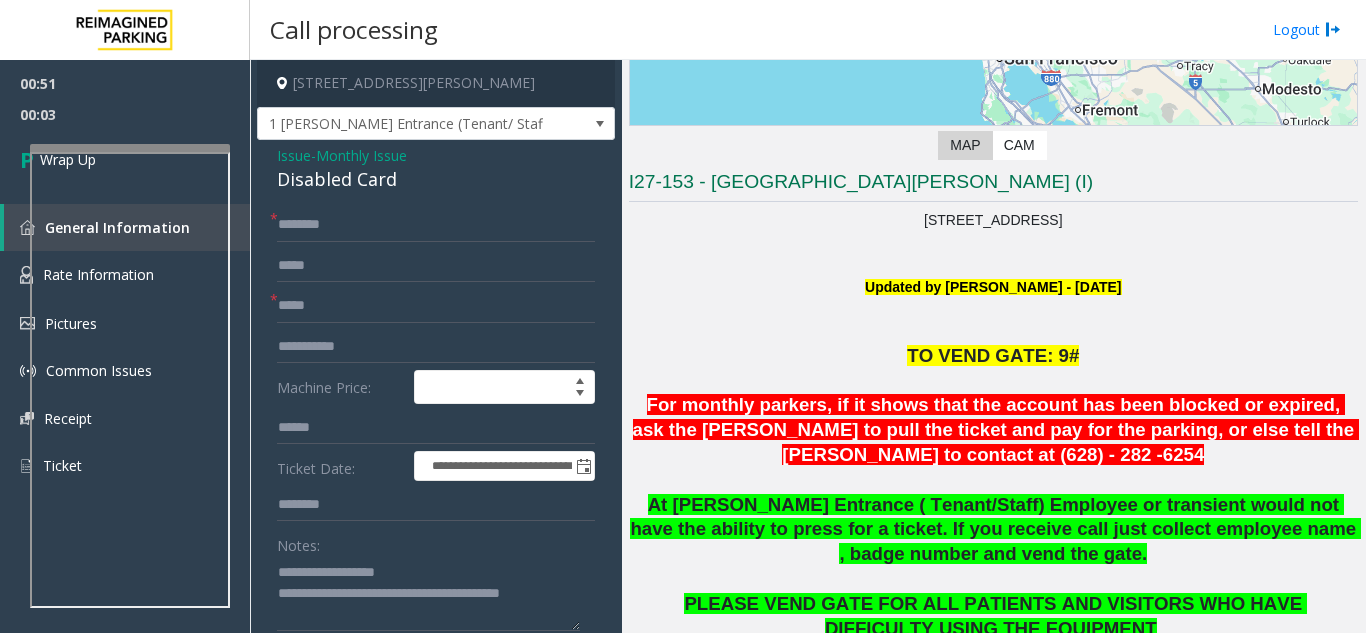 click on "At Shrader Entrance ( Tenant/Staff) Employee or transient would not have the ability to press for a ticket. If you receive call just collect employee name , badge number and vend the gate." 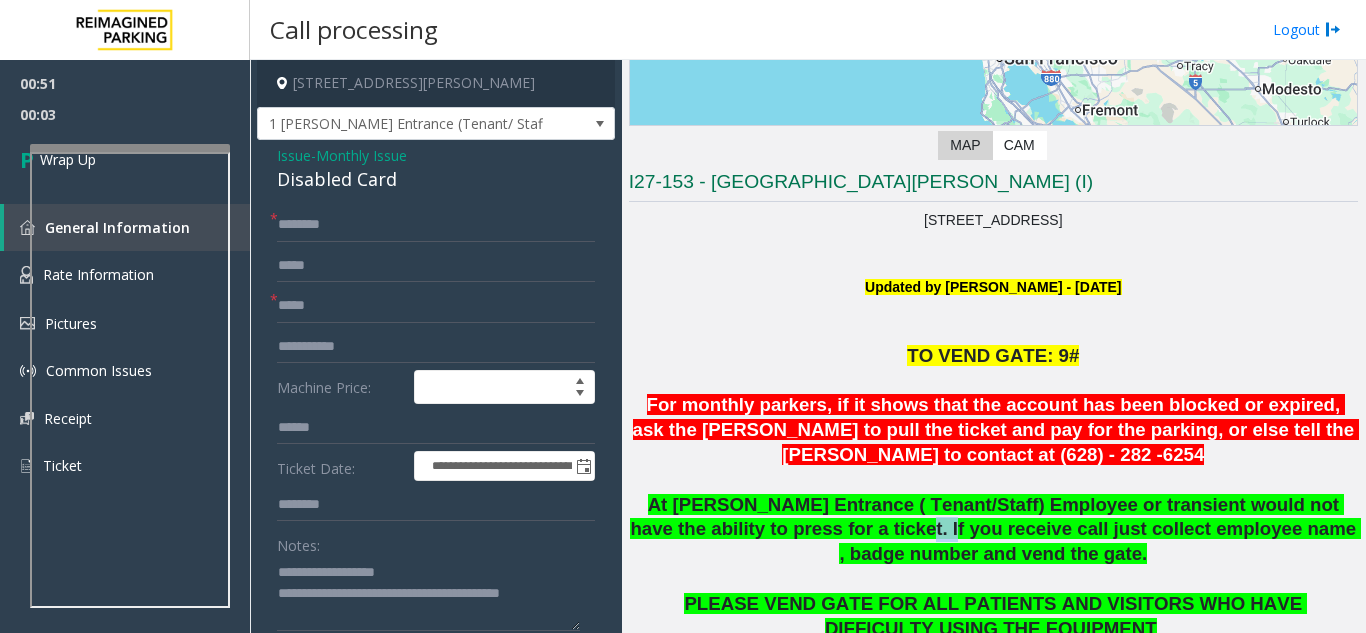 click on "At Shrader Entrance ( Tenant/Staff) Employee or transient would not have the ability to press for a ticket. If you receive call just collect employee name , badge number and vend the gate." 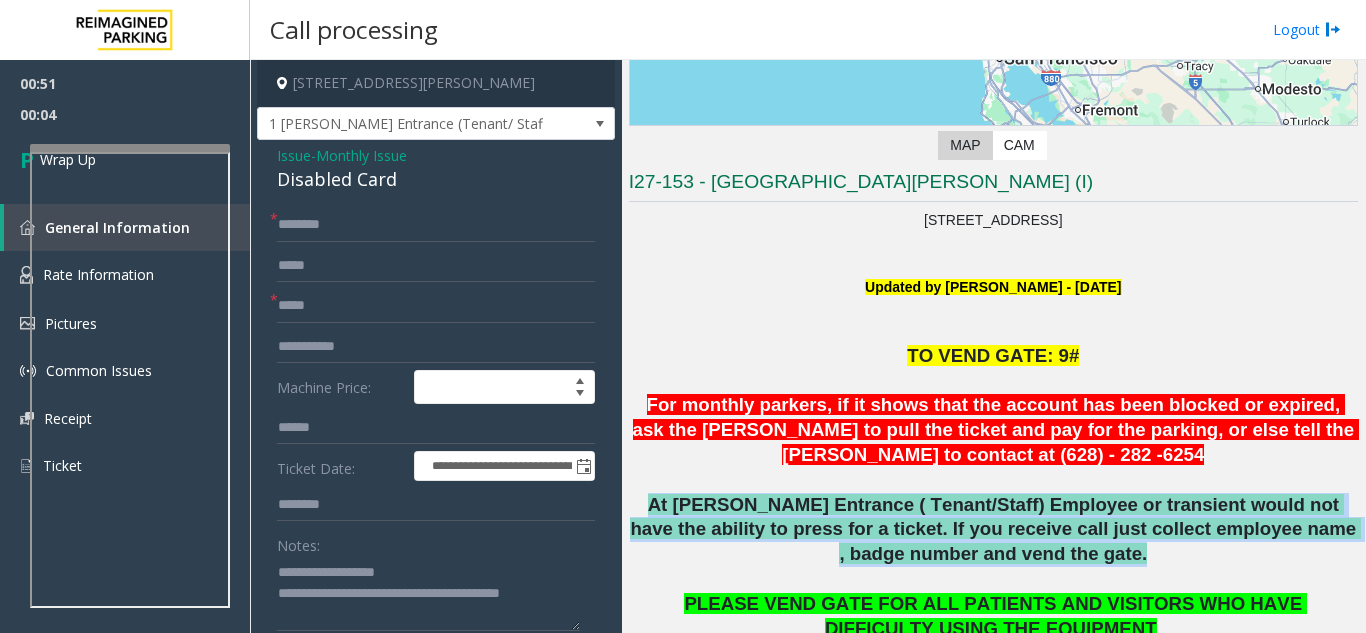 click on "At Shrader Entrance ( Tenant/Staff) Employee or transient would not have the ability to press for a ticket. If you receive call just collect employee name , badge number and vend the gate." 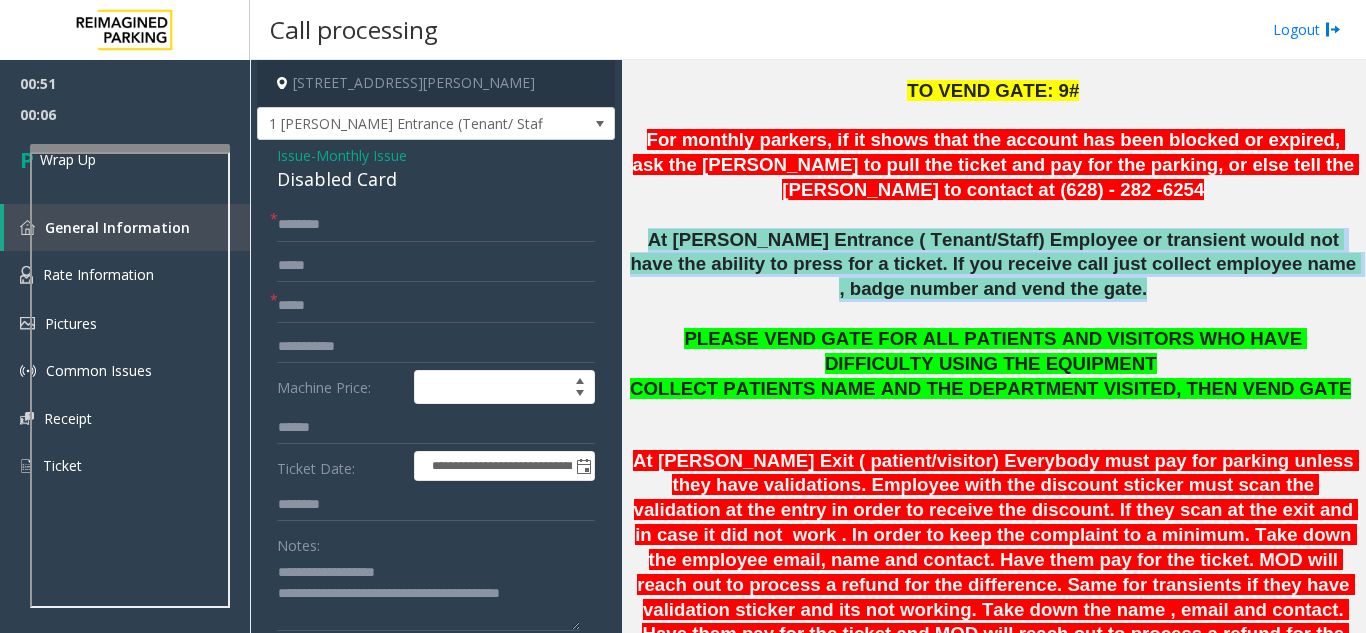scroll, scrollTop: 600, scrollLeft: 0, axis: vertical 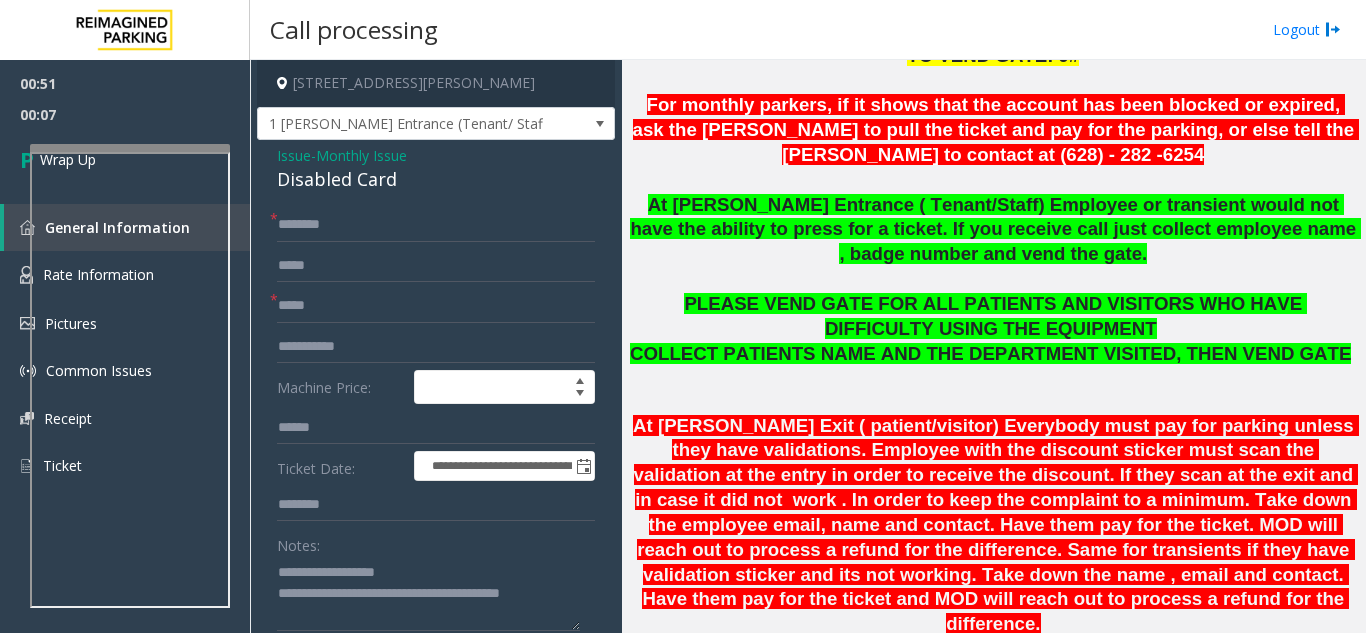 click on "PLEASE VEND GATE FOR ALL PATIENTS AND VISITORS WHO HAVE DIFFICULTY USING THE EQUIPMENT" 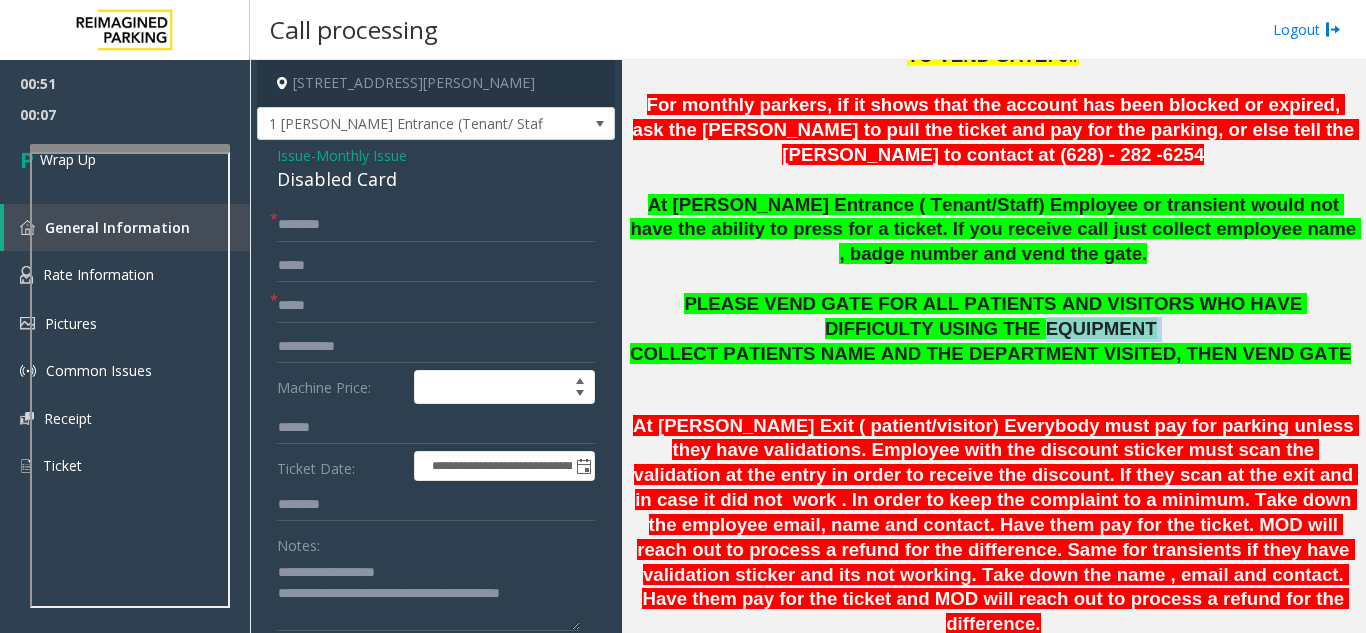 click on "PLEASE VEND GATE FOR ALL PATIENTS AND VISITORS WHO HAVE DIFFICULTY USING THE EQUIPMENT" 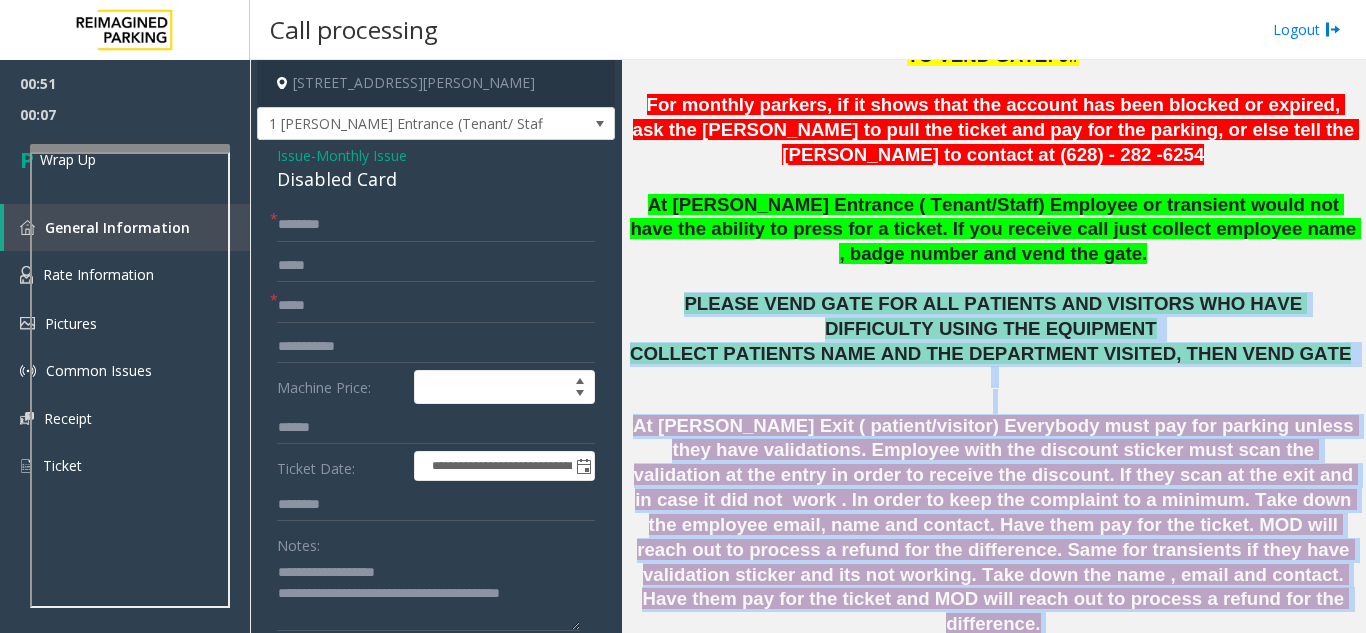 drag, startPoint x: 651, startPoint y: 319, endPoint x: 856, endPoint y: 532, distance: 295.62476 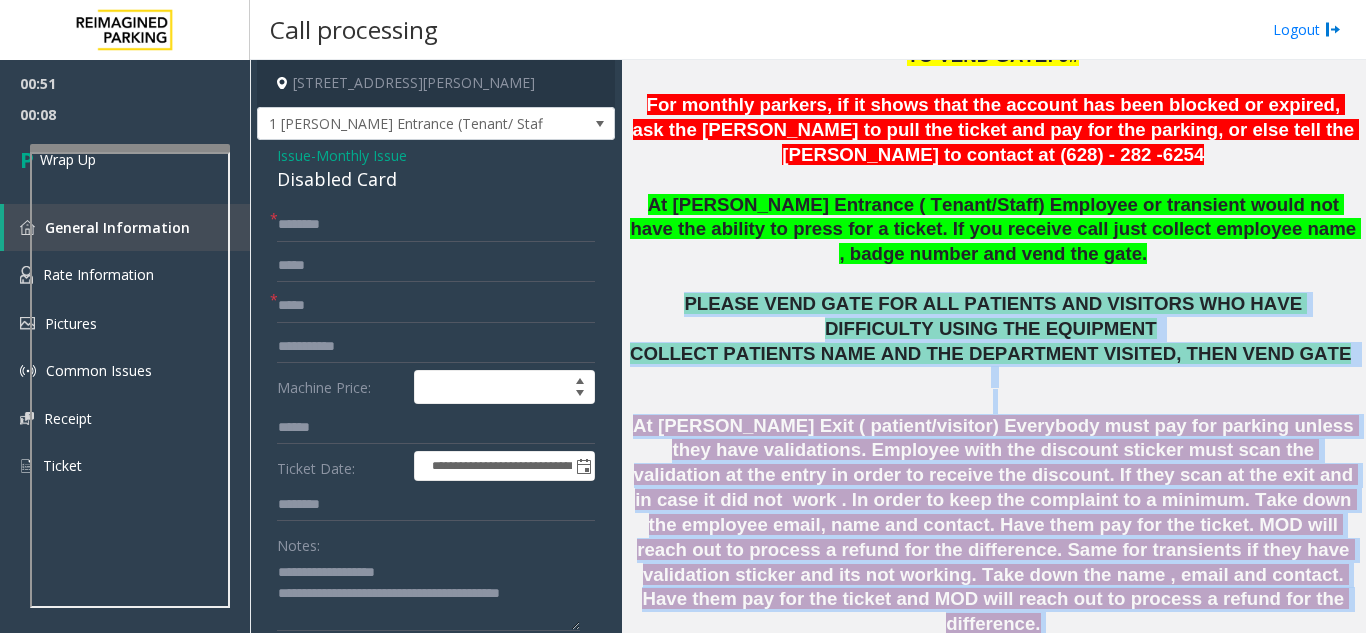 click on "At Shrader Exit ( patient/visitor) Everybody must pay for parking unless they have validations. Employee with the discount sticker must scan the validation at the entry in order to receive the discount. If they scan at the exit and in case it did not  work . In order to keep the complaint to a minimum. Take down the employee email, name and contact. Have them pay for the ticket. MOD will reach out to process a refund for the difference. Same for transients if they have validation sticker and its not working. Take down the name , email and contact. Have them pay for the ticket and MOD will reach out to process a refund for the difference." 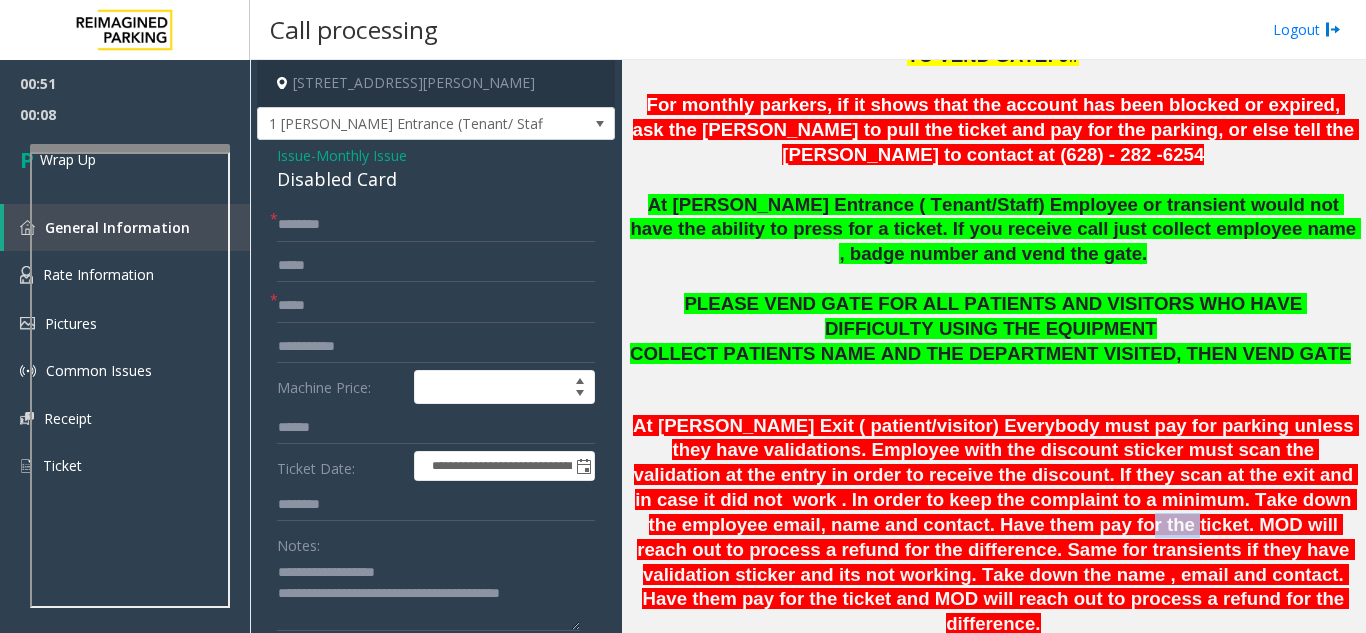 click on "At Shrader Exit ( patient/visitor) Everybody must pay for parking unless they have validations. Employee with the discount sticker must scan the validation at the entry in order to receive the discount. If they scan at the exit and in case it did not  work . In order to keep the complaint to a minimum. Take down the employee email, name and contact. Have them pay for the ticket. MOD will reach out to process a refund for the difference. Same for transients if they have validation sticker and its not working. Take down the name , email and contact. Have them pay for the ticket and MOD will reach out to process a refund for the difference." 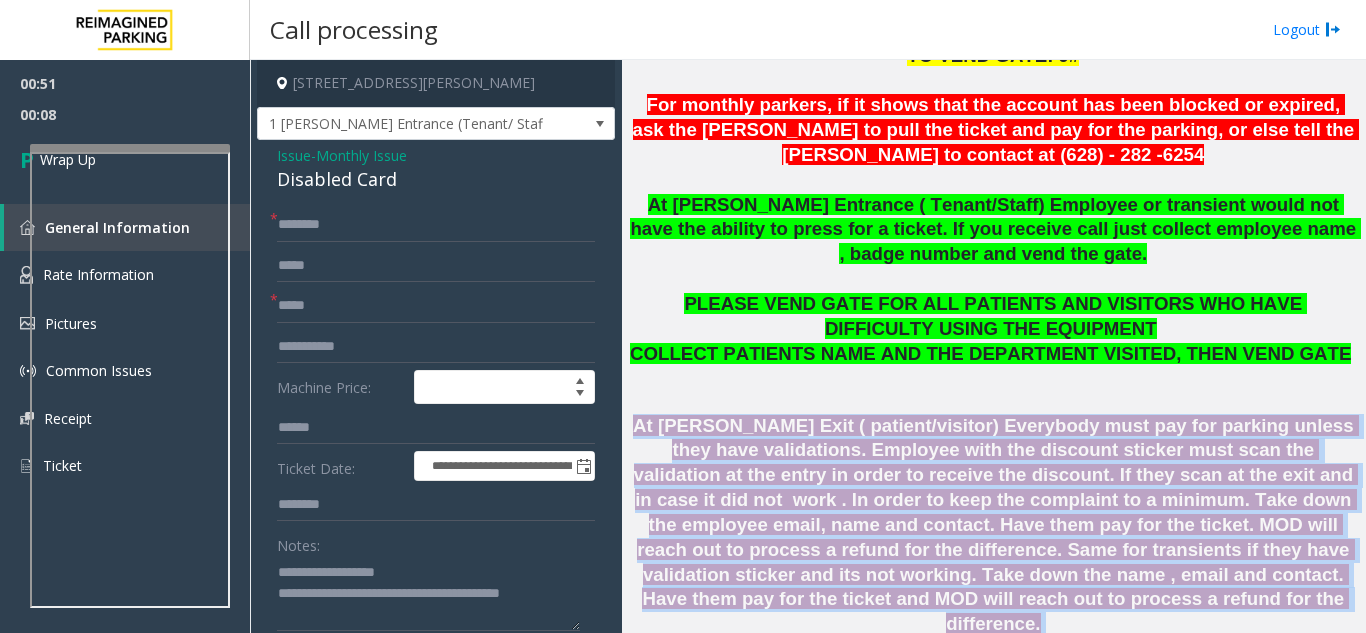 click on "At Shrader Exit ( patient/visitor) Everybody must pay for parking unless they have validations. Employee with the discount sticker must scan the validation at the entry in order to receive the discount. If they scan at the exit and in case it did not  work . In order to keep the complaint to a minimum. Take down the employee email, name and contact. Have them pay for the ticket. MOD will reach out to process a refund for the difference. Same for transients if they have validation sticker and its not working. Take down the name , email and contact. Have them pay for the ticket and MOD will reach out to process a refund for the difference." 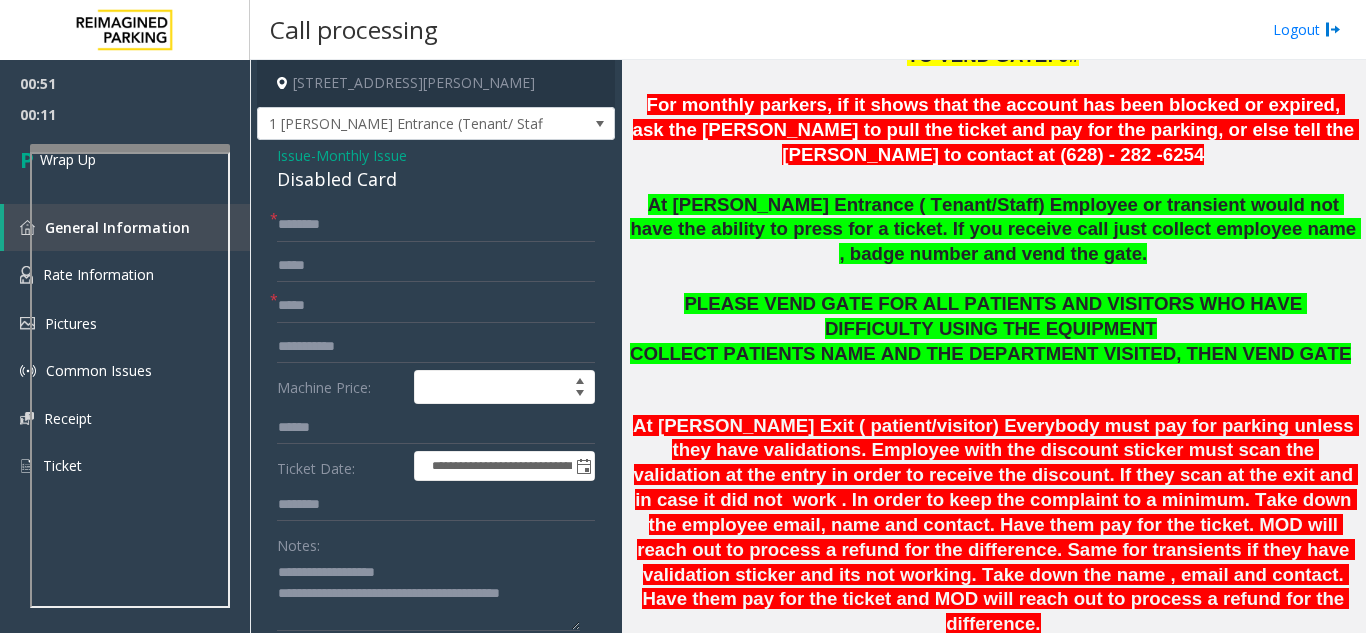 click on "At Shrader Entrance ( Tenant/Staff) Employee or transient would not have the ability to press for a ticket. If you receive call just collect employee name , badge number and vend the gate." 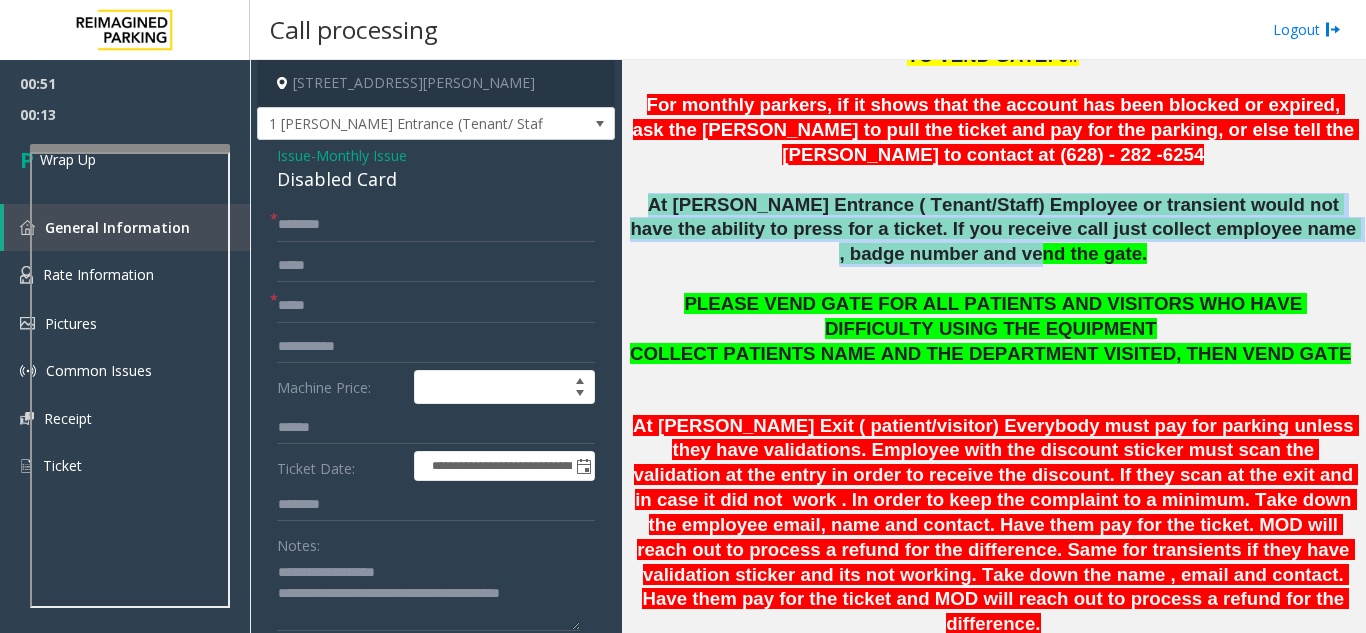 drag, startPoint x: 833, startPoint y: 243, endPoint x: 657, endPoint y: 204, distance: 180.26924 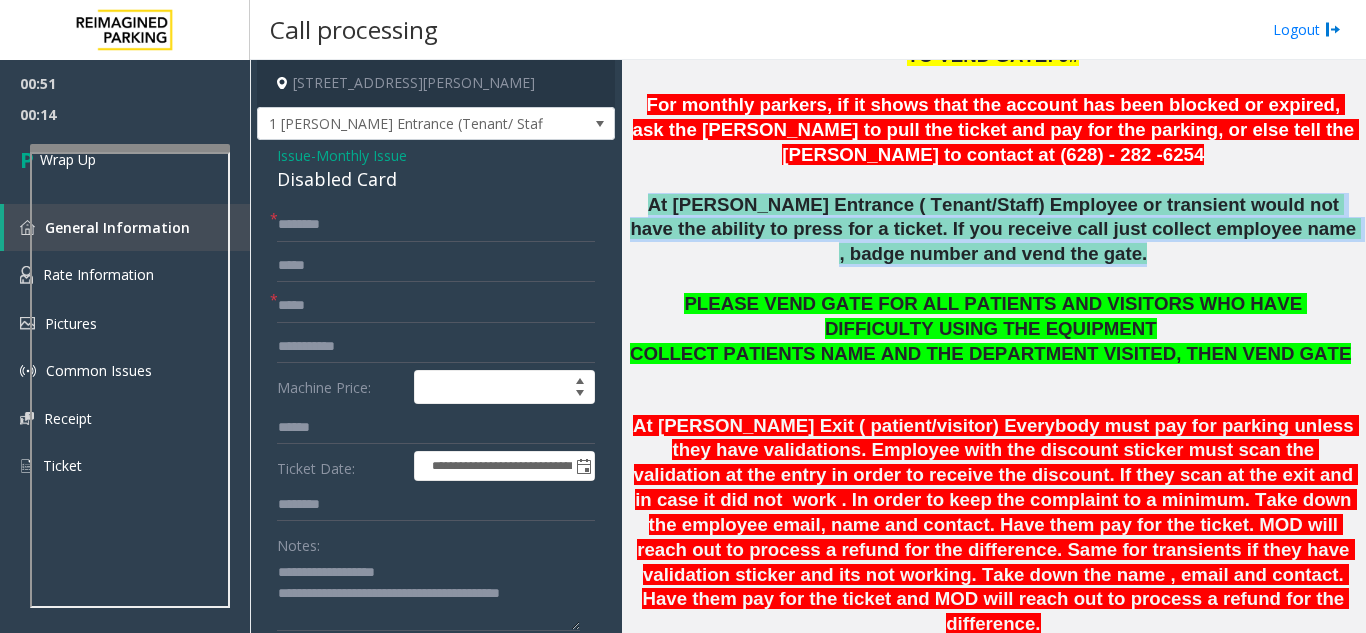 drag, startPoint x: 657, startPoint y: 204, endPoint x: 1106, endPoint y: 265, distance: 453.1247 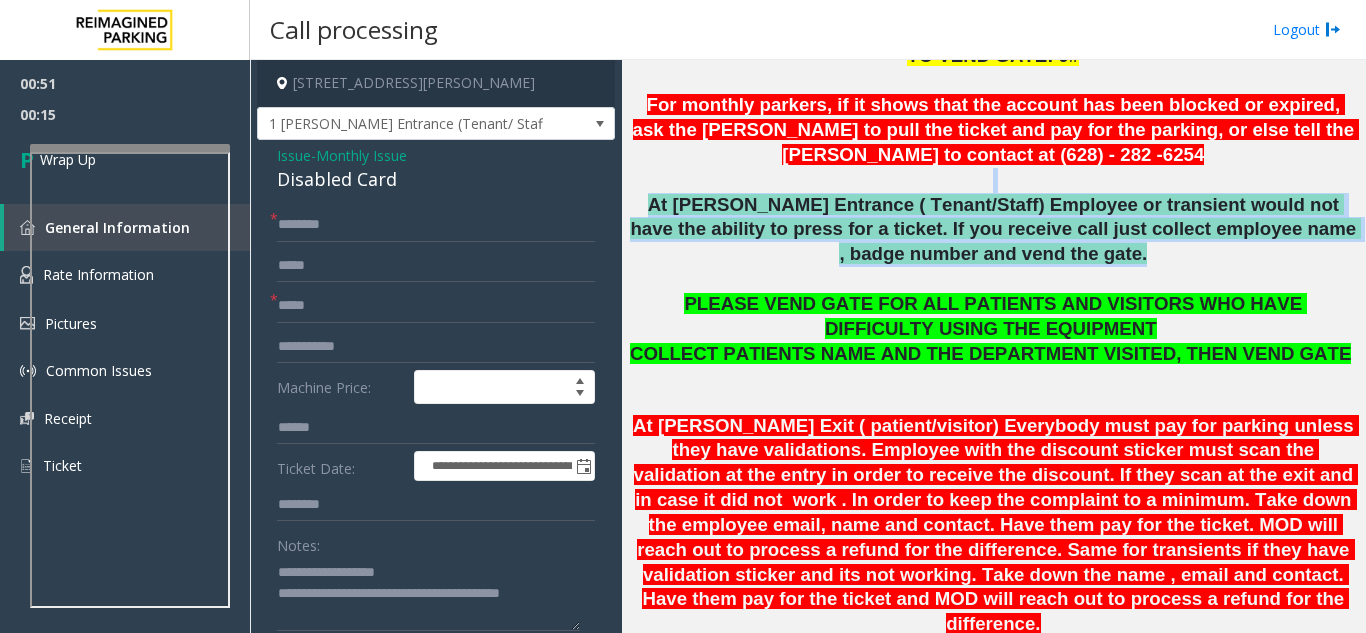 drag, startPoint x: 1106, startPoint y: 265, endPoint x: 958, endPoint y: 189, distance: 166.37308 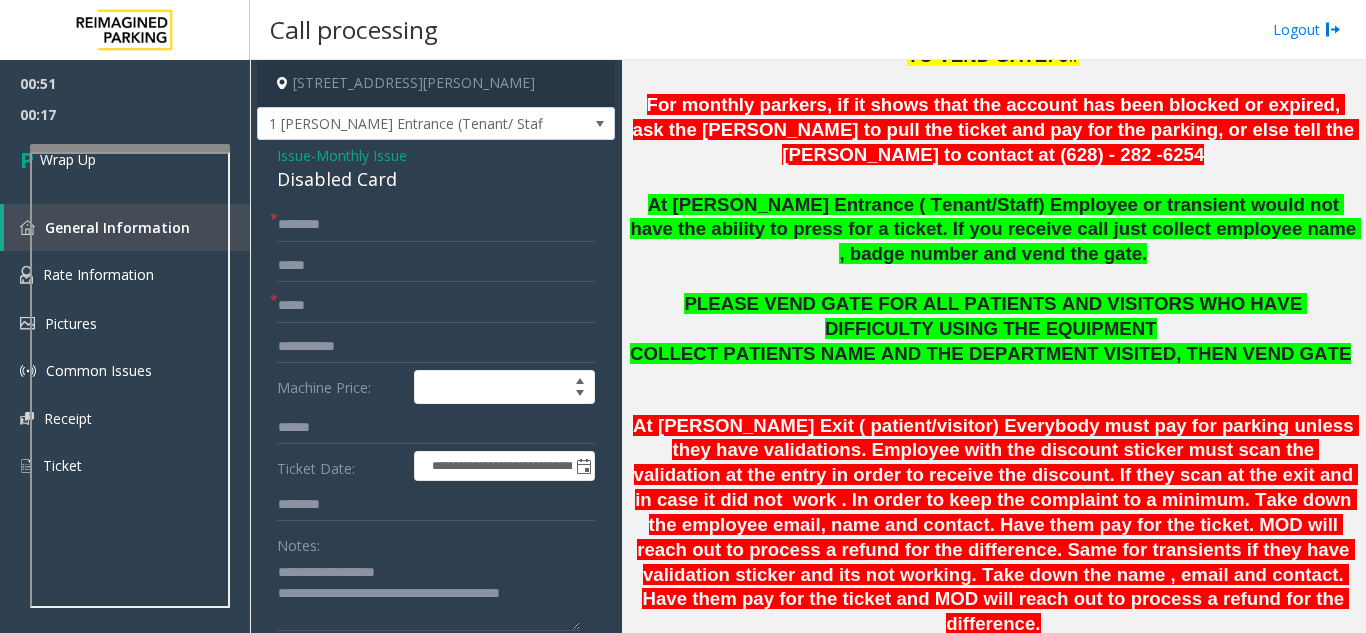 click on "At Shrader Exit ( patient/visitor) Everybody must pay for parking unless they have validations. Employee with the discount sticker must scan the validation at the entry in order to receive the discount. If they scan at the exit and in case it did not  work . In order to keep the complaint to a minimum. Take down the employee email, name and contact. Have them pay for the ticket. MOD will reach out to process a refund for the difference. Same for transients if they have validation sticker and its not working. Take down the name , email and contact. Have them pay for the ticket and MOD will reach out to process a refund for the difference." 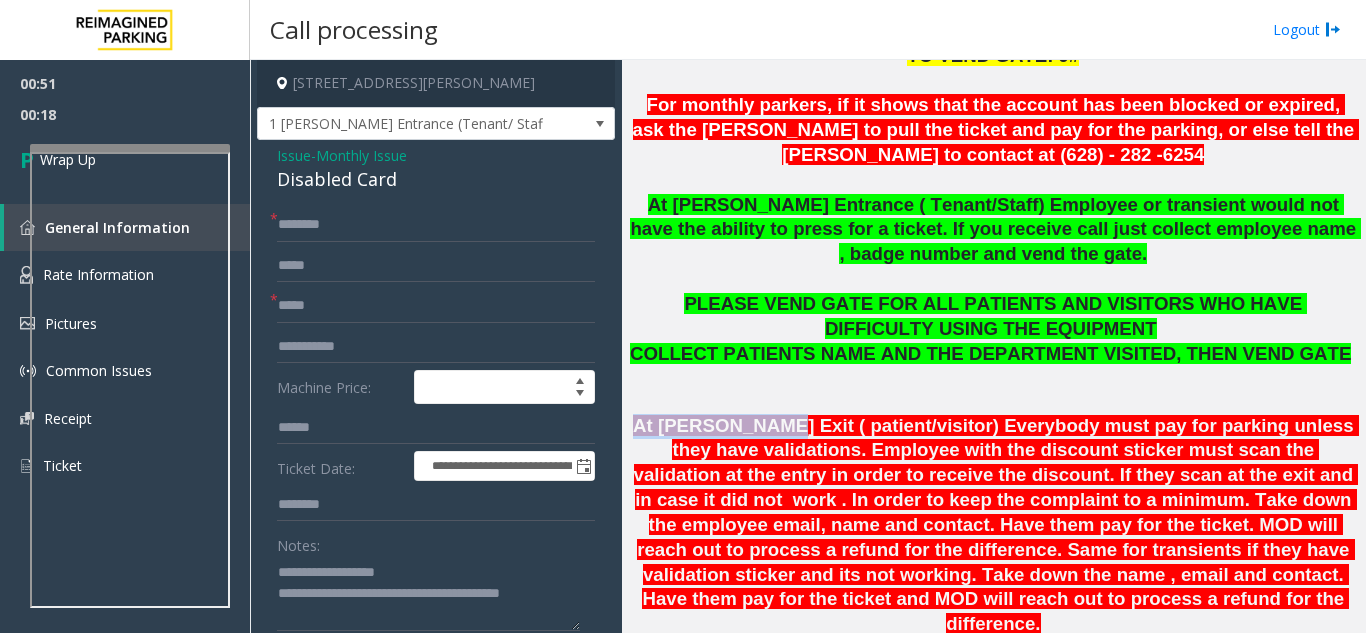 drag, startPoint x: 671, startPoint y: 423, endPoint x: 767, endPoint y: 421, distance: 96.02083 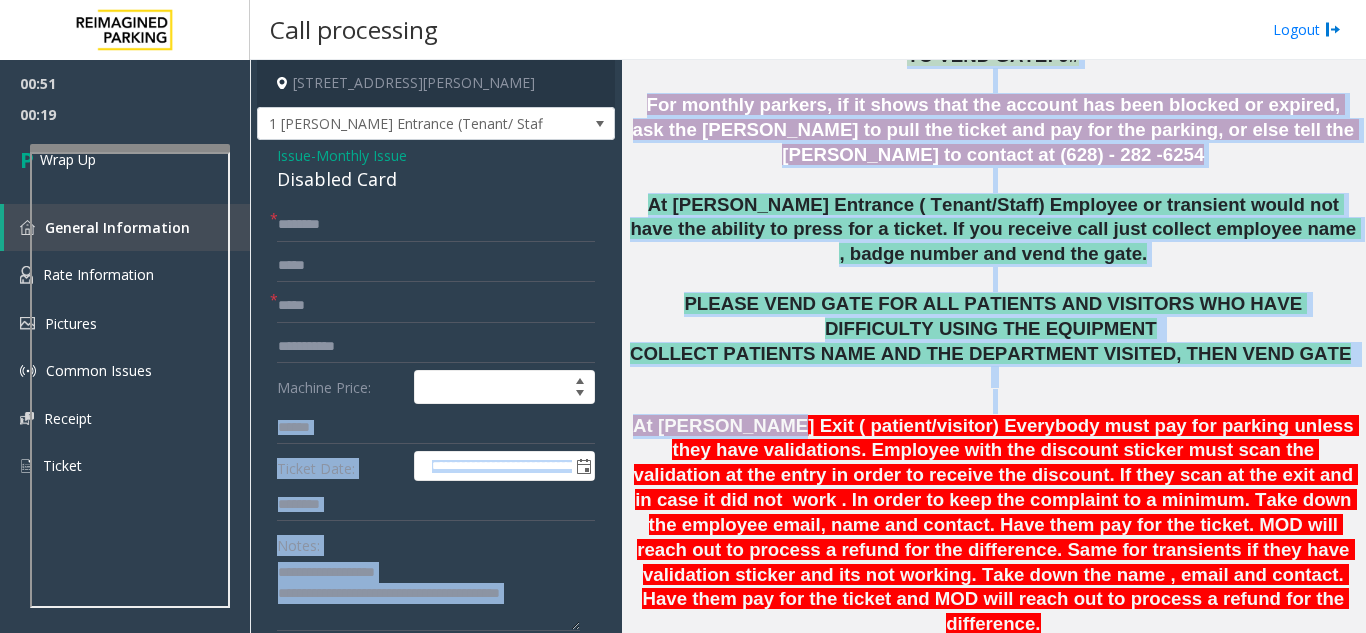 drag, startPoint x: 767, startPoint y: 421, endPoint x: 616, endPoint y: 393, distance: 153.57408 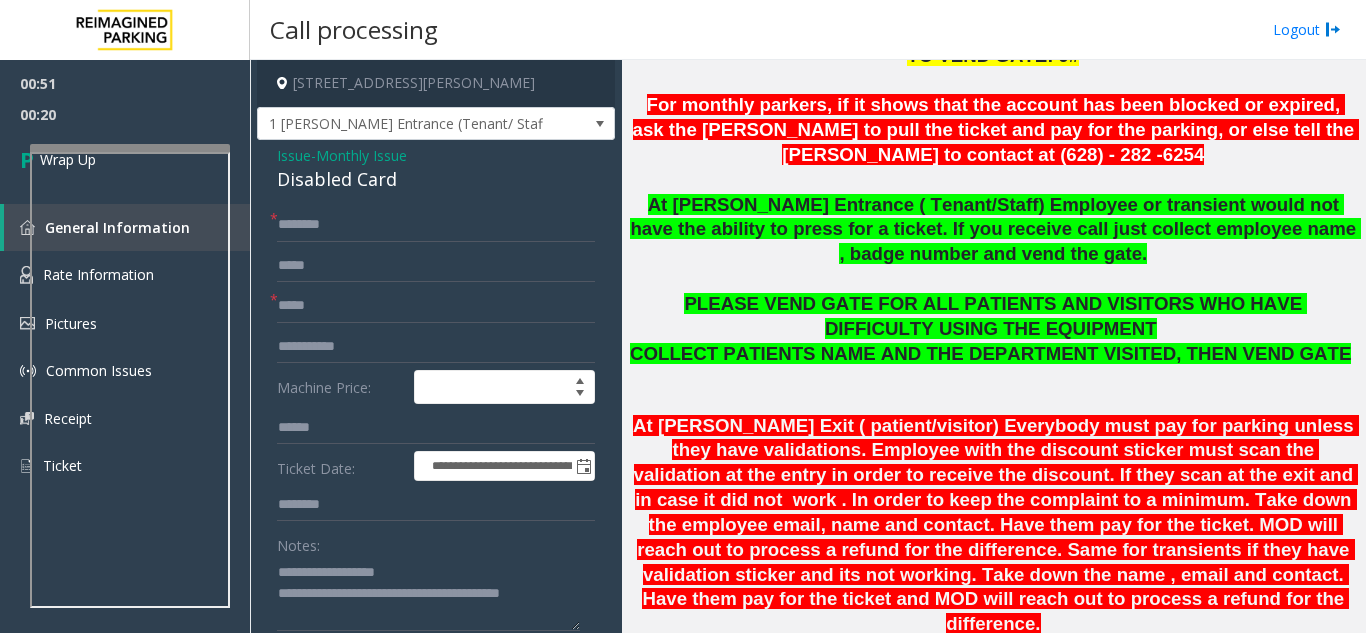 click on "At Shrader Exit ( patient/visitor) Everybody must pay for parking unless they have validations. Employee with the discount sticker must scan the validation at the entry in order to receive the discount. If they scan at the exit and in case it did not  work . In order to keep the complaint to a minimum. Take down the employee email, name and contact. Have them pay for the ticket. MOD will reach out to process a refund for the difference. Same for transients if they have validation sticker and its not working. Take down the name , email and contact. Have them pay for the ticket and MOD will reach out to process a refund for the difference." 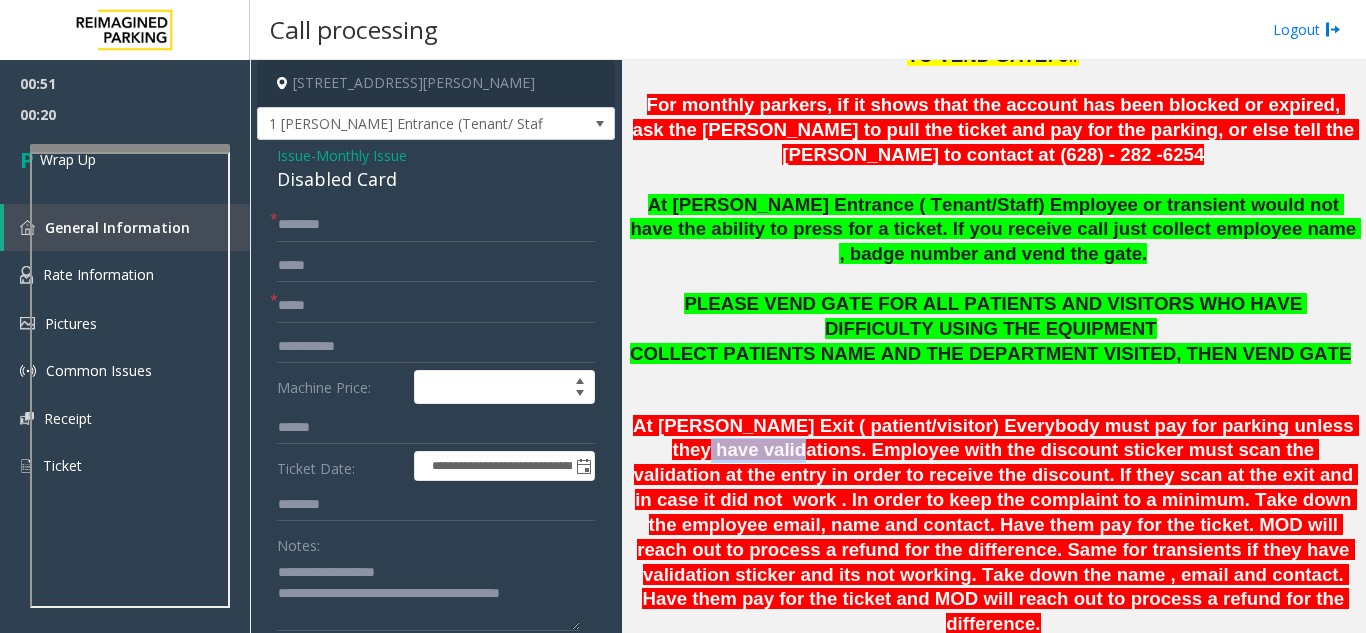 click on "At Shrader Exit ( patient/visitor) Everybody must pay for parking unless they have validations. Employee with the discount sticker must scan the validation at the entry in order to receive the discount. If they scan at the exit and in case it did not  work . In order to keep the complaint to a minimum. Take down the employee email, name and contact. Have them pay for the ticket. MOD will reach out to process a refund for the difference. Same for transients if they have validation sticker and its not working. Take down the name , email and contact. Have them pay for the ticket and MOD will reach out to process a refund for the difference." 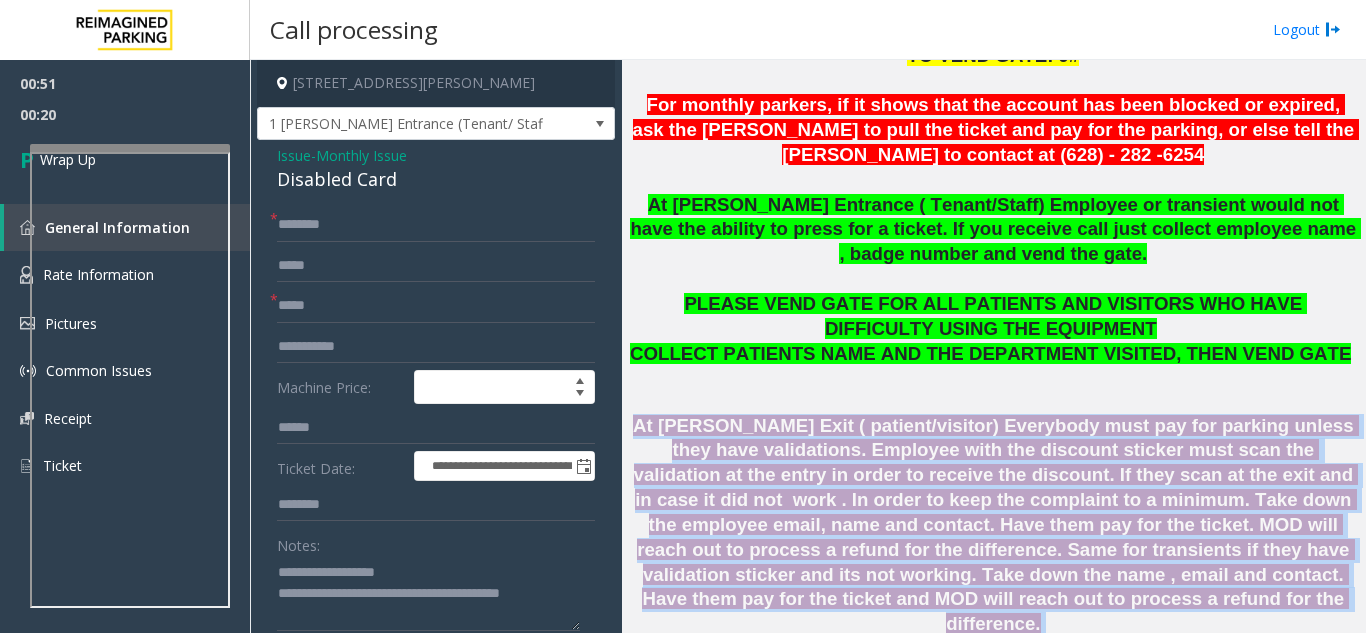 click on "At Shrader Exit ( patient/visitor) Everybody must pay for parking unless they have validations. Employee with the discount sticker must scan the validation at the entry in order to receive the discount. If they scan at the exit and in case it did not  work . In order to keep the complaint to a minimum. Take down the employee email, name and contact. Have them pay for the ticket. MOD will reach out to process a refund for the difference. Same for transients if they have validation sticker and its not working. Take down the name , email and contact. Have them pay for the ticket and MOD will reach out to process a refund for the difference." 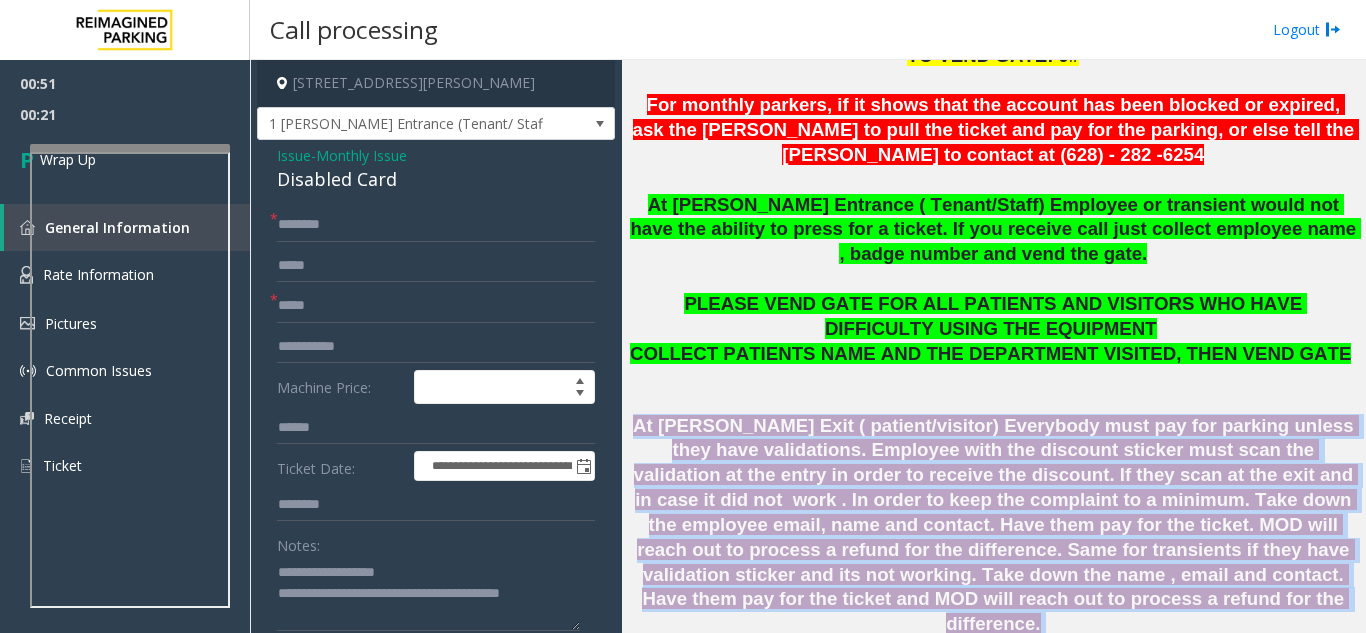 click on "At Shrader Exit ( patient/visitor) Everybody must pay for parking unless they have validations. Employee with the discount sticker must scan the validation at the entry in order to receive the discount. If they scan at the exit and in case it did not  work . In order to keep the complaint to a minimum. Take down the employee email, name and contact. Have them pay for the ticket. MOD will reach out to process a refund for the difference. Same for transients if they have validation sticker and its not working. Take down the name , email and contact. Have them pay for the ticket and MOD will reach out to process a refund for the difference." 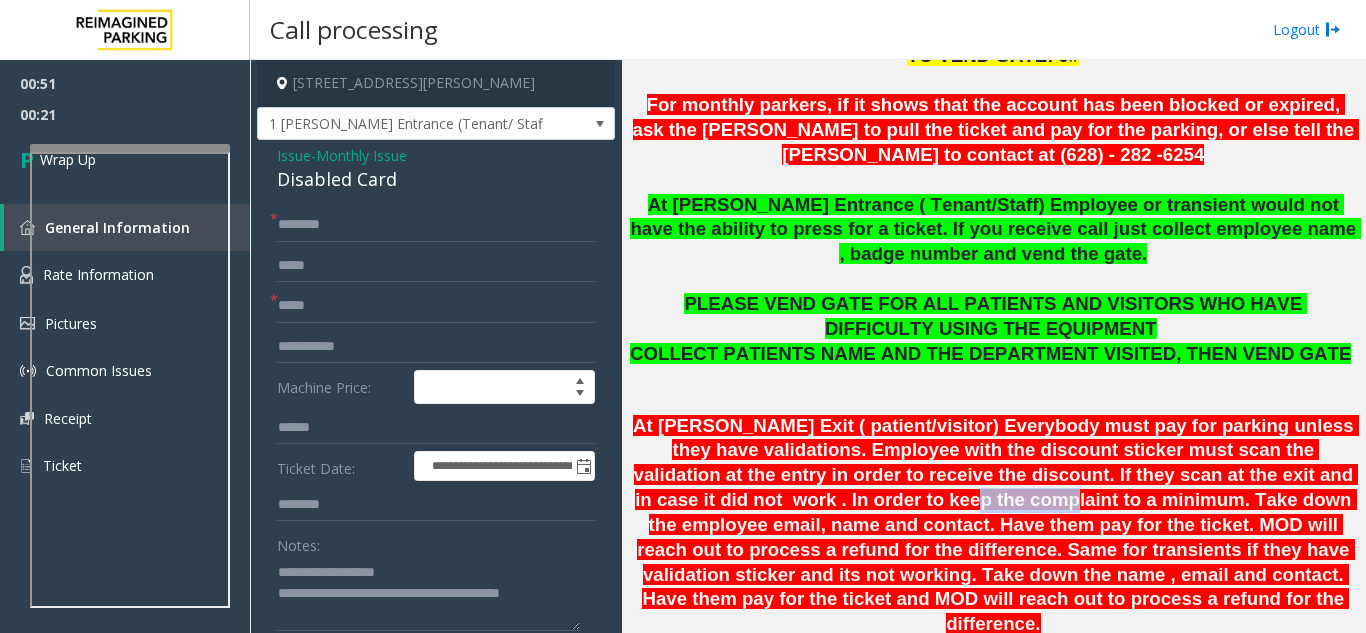 click on "At Shrader Exit ( patient/visitor) Everybody must pay for parking unless they have validations. Employee with the discount sticker must scan the validation at the entry in order to receive the discount. If they scan at the exit and in case it did not  work . In order to keep the complaint to a minimum. Take down the employee email, name and contact. Have them pay for the ticket. MOD will reach out to process a refund for the difference. Same for transients if they have validation sticker and its not working. Take down the name , email and contact. Have them pay for the ticket and MOD will reach out to process a refund for the difference." 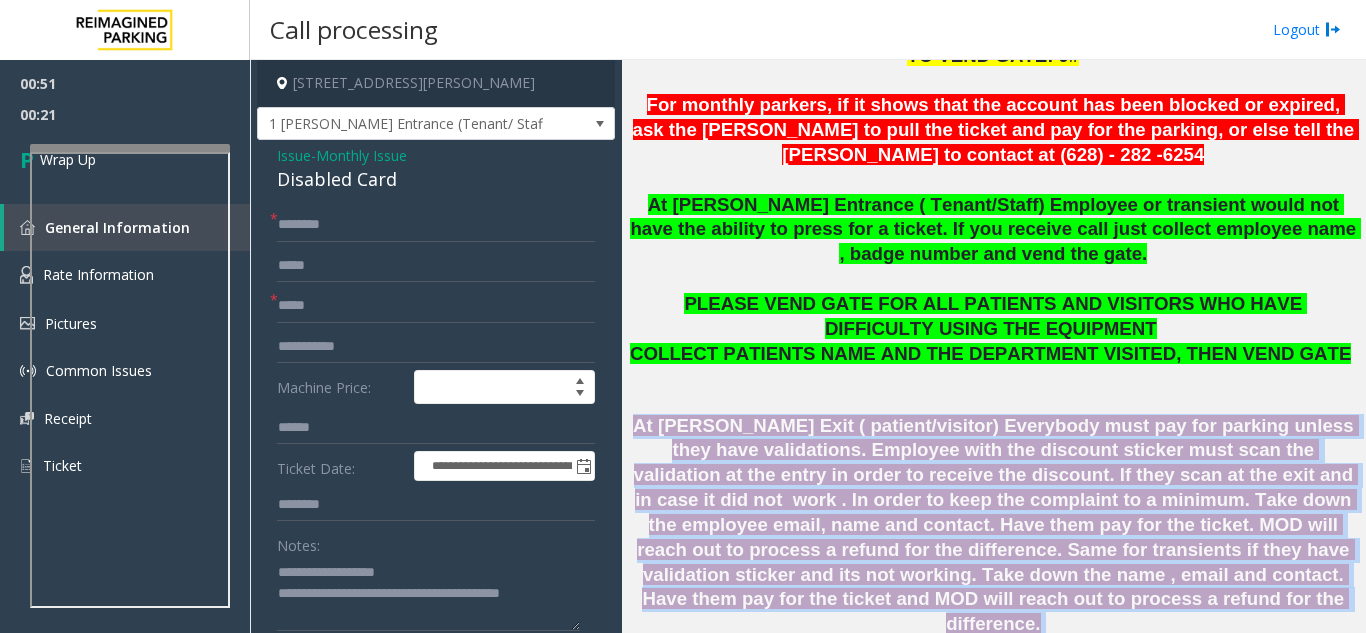 click on "At Shrader Exit ( patient/visitor) Everybody must pay for parking unless they have validations. Employee with the discount sticker must scan the validation at the entry in order to receive the discount. If they scan at the exit and in case it did not  work . In order to keep the complaint to a minimum. Take down the employee email, name and contact. Have them pay for the ticket. MOD will reach out to process a refund for the difference. Same for transients if they have validation sticker and its not working. Take down the name , email and contact. Have them pay for the ticket and MOD will reach out to process a refund for the difference." 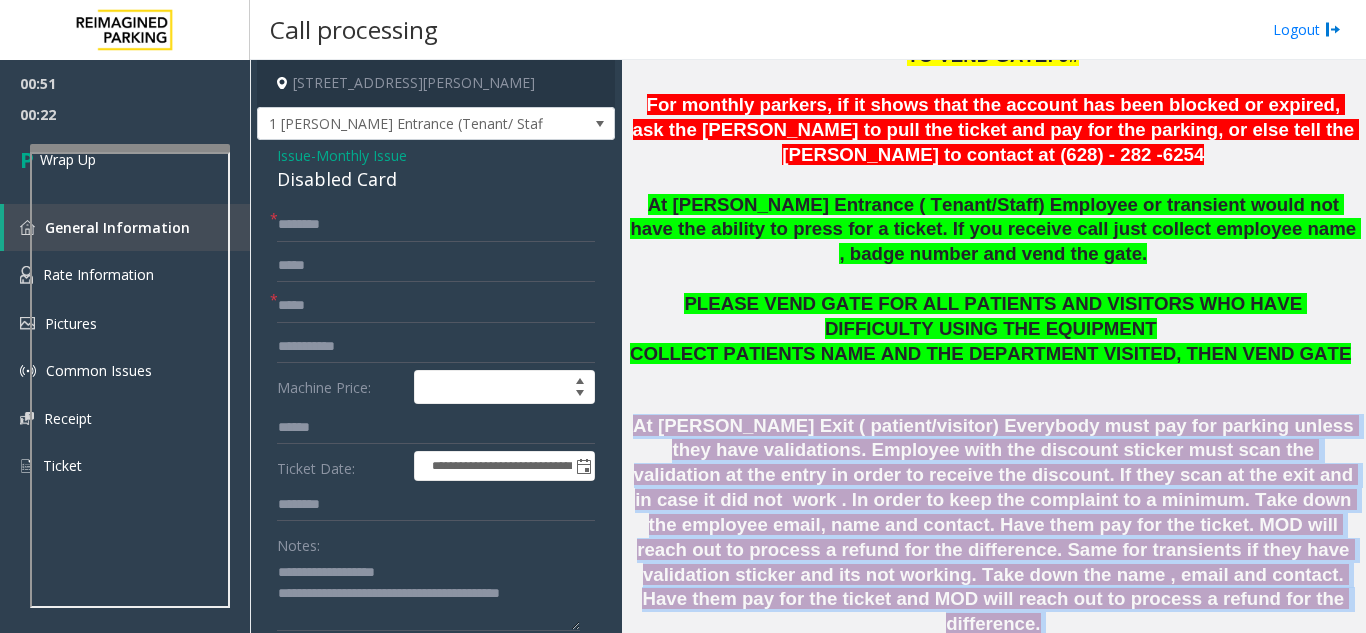 click on "At Shrader Exit ( patient/visitor) Everybody must pay for parking unless they have validations. Employee with the discount sticker must scan the validation at the entry in order to receive the discount. If they scan at the exit and in case it did not  work . In order to keep the complaint to a minimum. Take down the employee email, name and contact. Have them pay for the ticket. MOD will reach out to process a refund for the difference. Same for transients if they have validation sticker and its not working. Take down the name , email and contact. Have them pay for the ticket and MOD will reach out to process a refund for the difference." 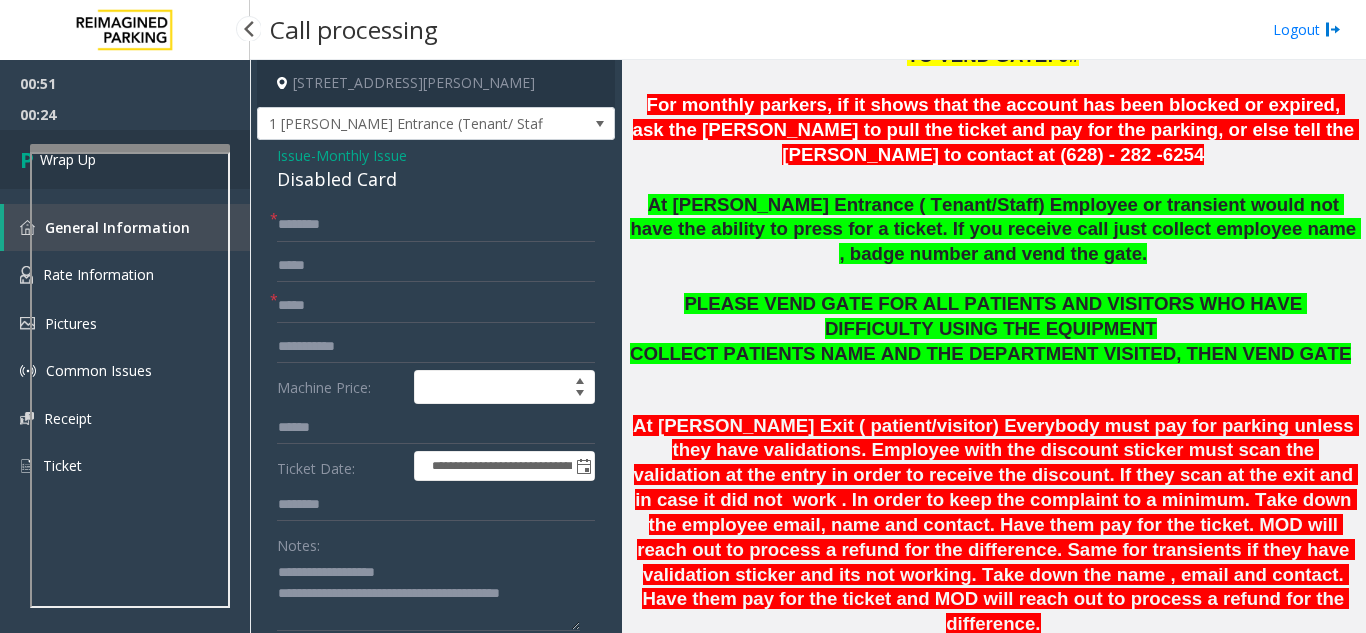 click on "Wrap Up" at bounding box center [125, 159] 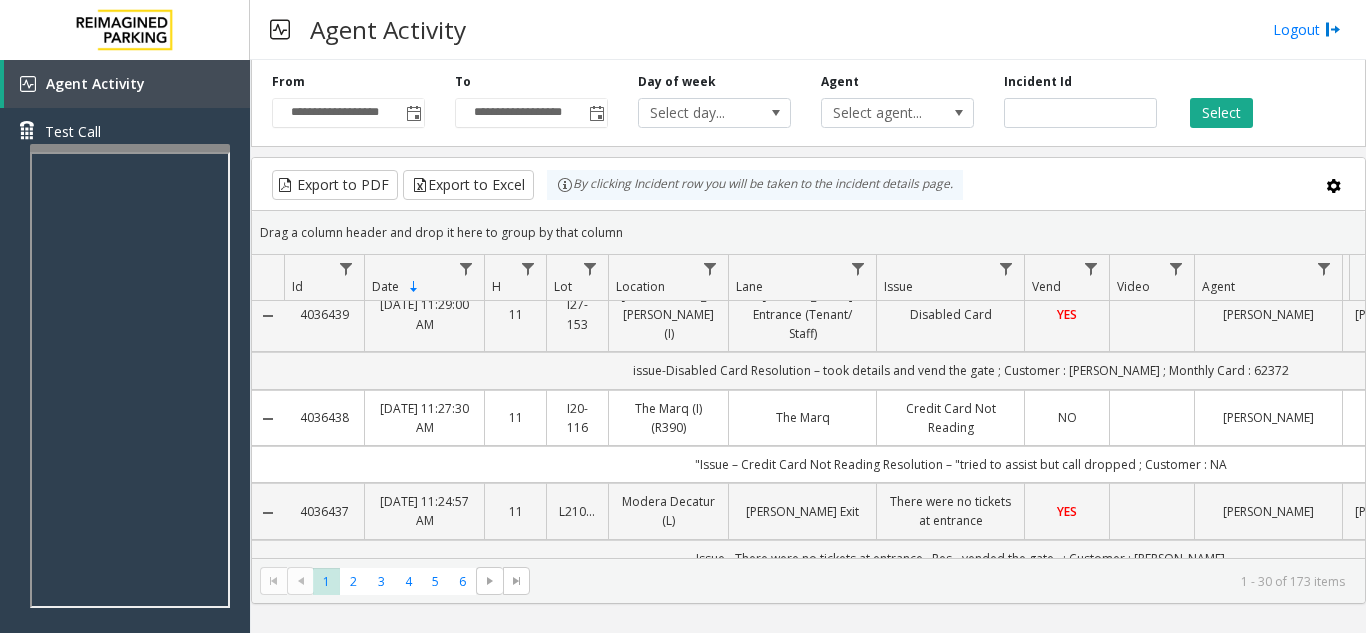 scroll, scrollTop: 0, scrollLeft: 0, axis: both 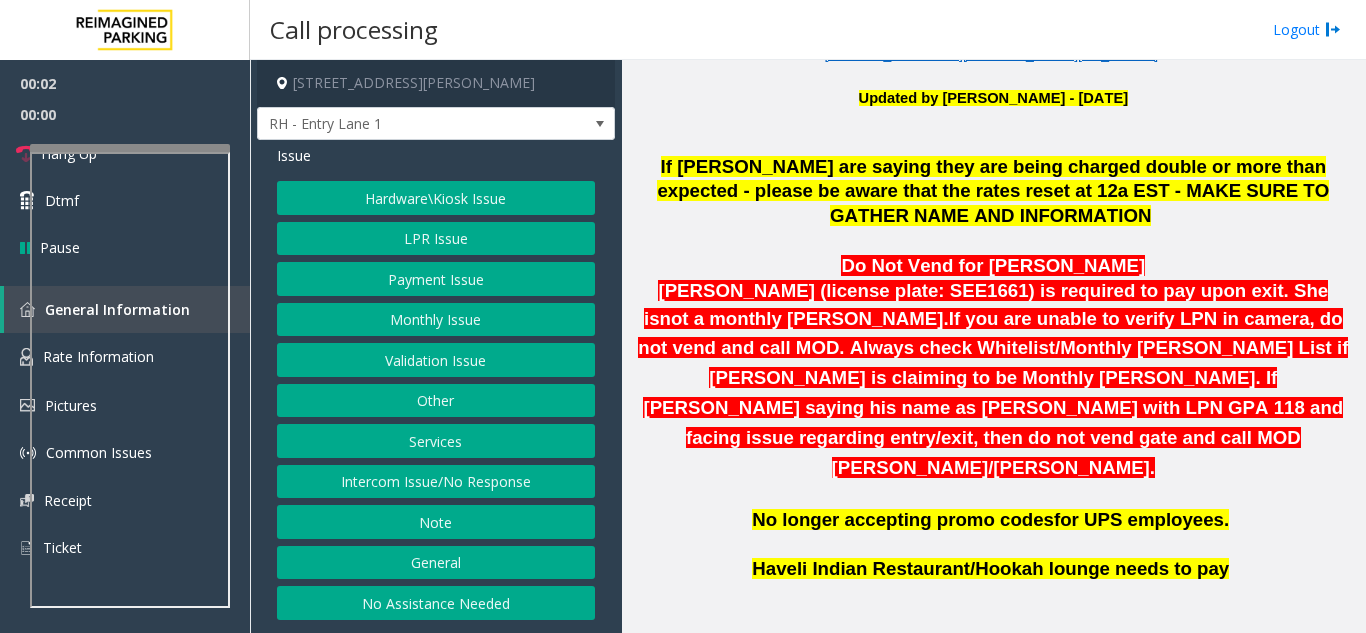 click on "If parkers are saying they are being charged double or more than expected - please be aware that the rates reset at 12a EST - MAKE SURE TO GATHER NAME AND INFORMATION" 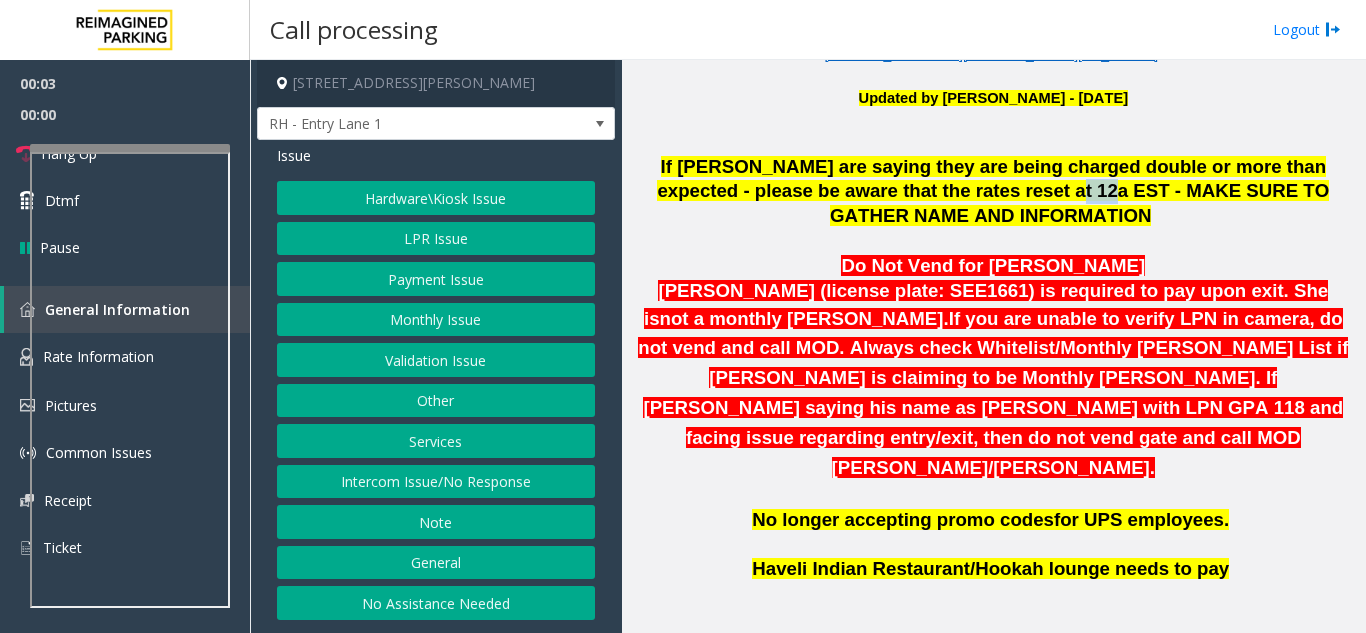 click on "If parkers are saying they are being charged double or more than expected - please be aware that the rates reset at 12a EST - MAKE SURE TO GATHER NAME AND INFORMATION" 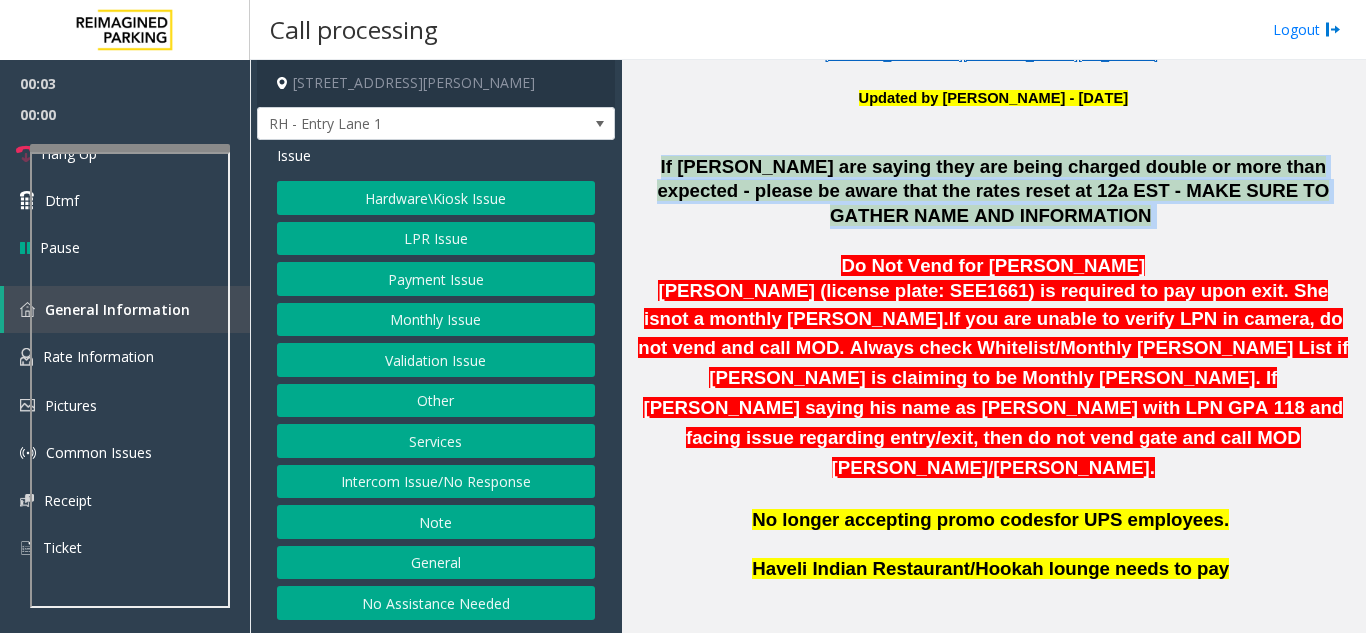 click on "If parkers are saying they are being charged double or more than expected - please be aware that the rates reset at 12a EST - MAKE SURE TO GATHER NAME AND INFORMATION" 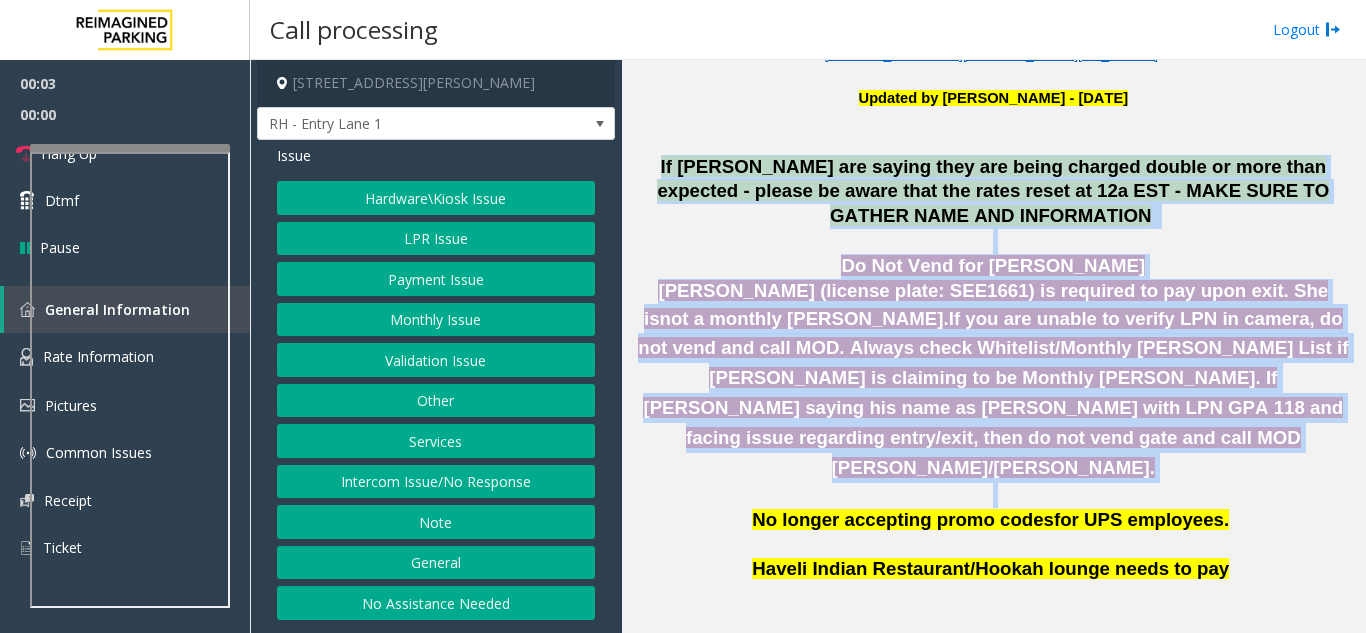 drag, startPoint x: 898, startPoint y: 200, endPoint x: 905, endPoint y: 406, distance: 206.1189 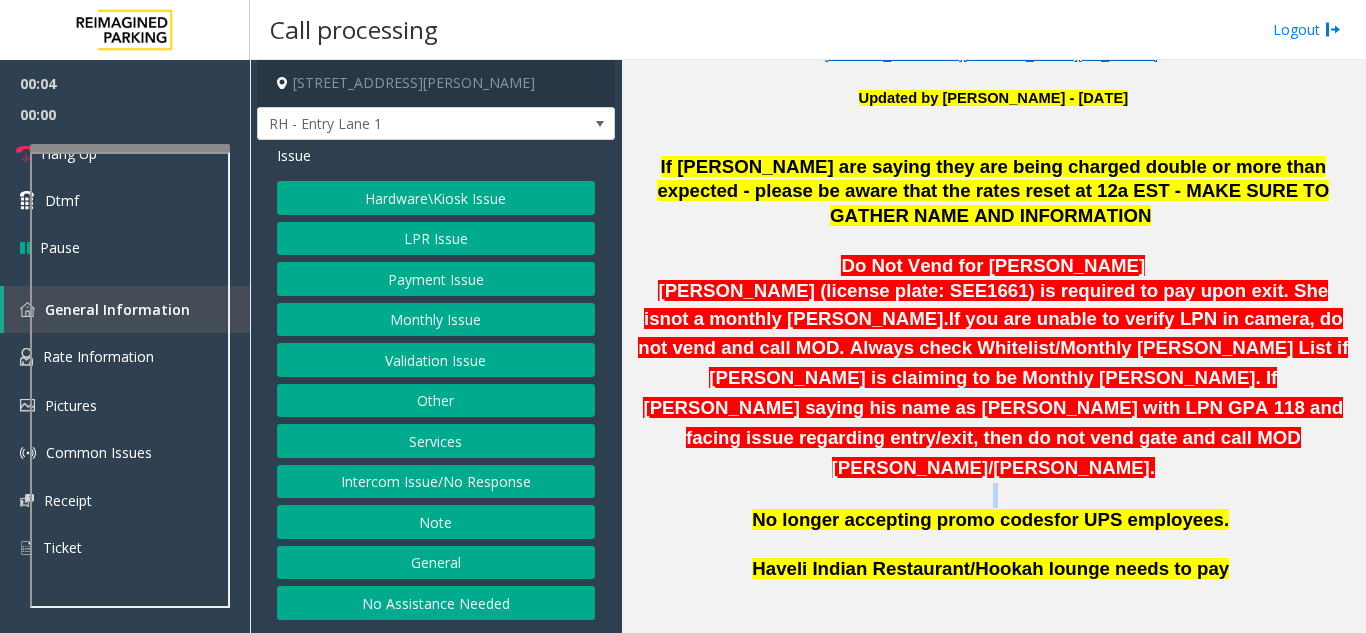 click 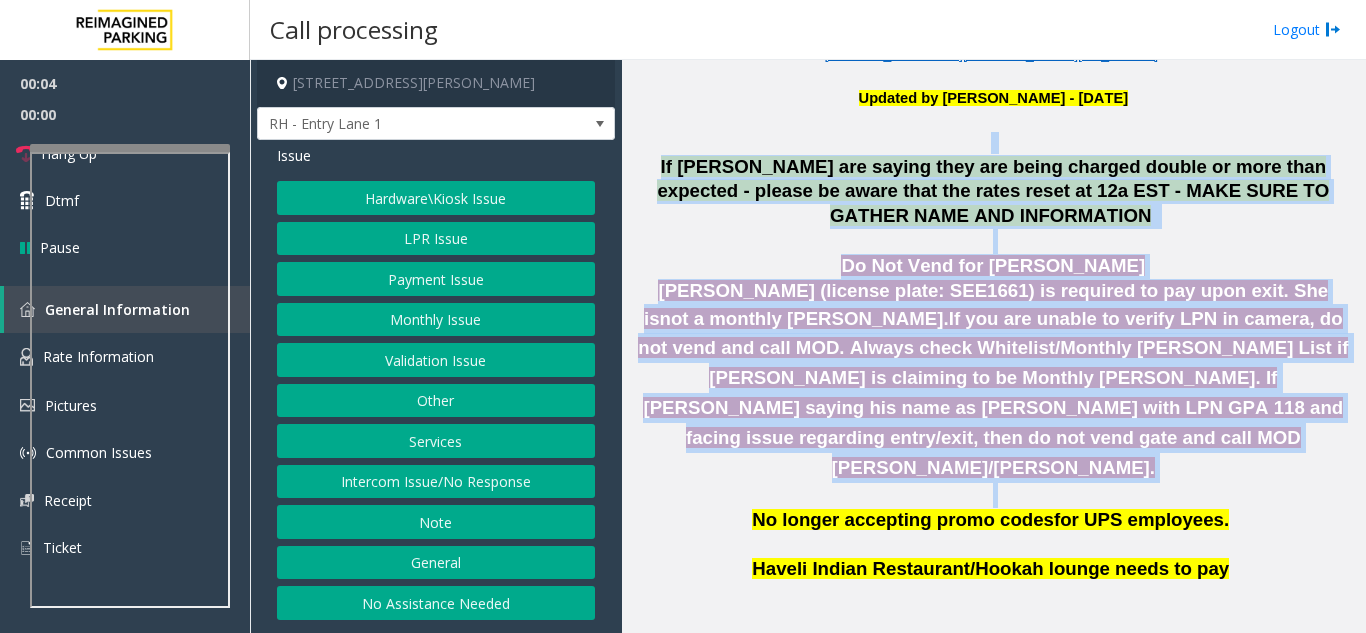 drag, startPoint x: 905, startPoint y: 406, endPoint x: 651, endPoint y: 148, distance: 362.0497 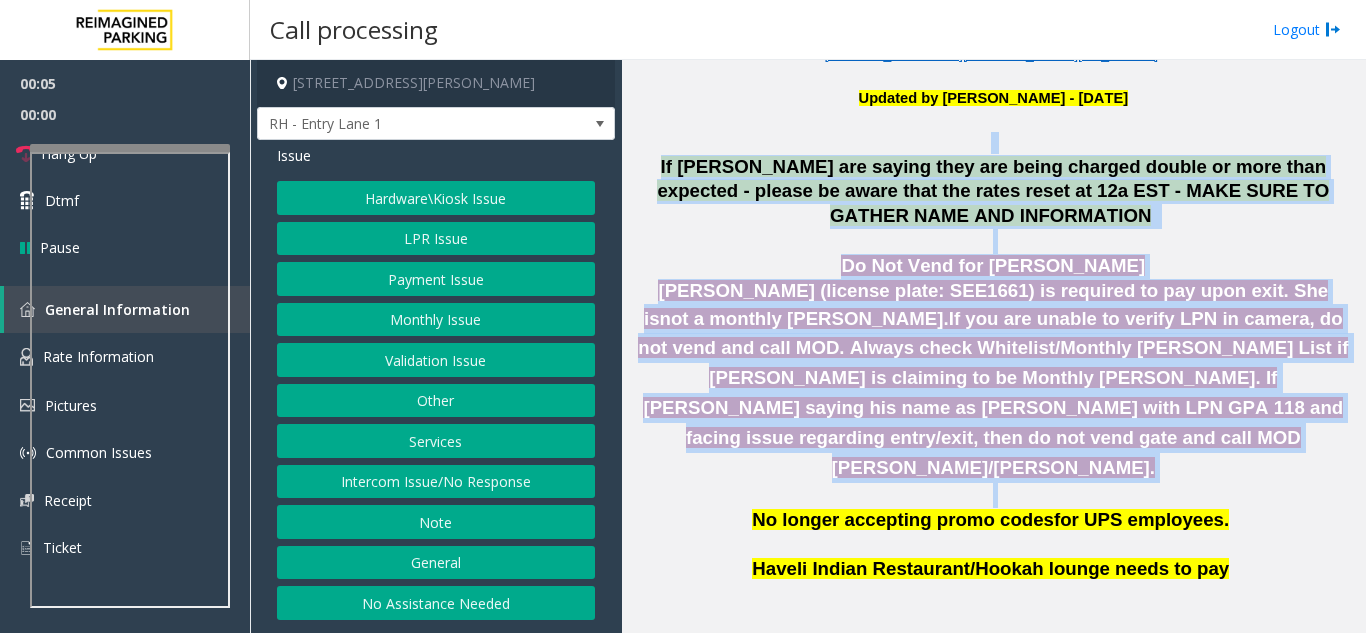 click 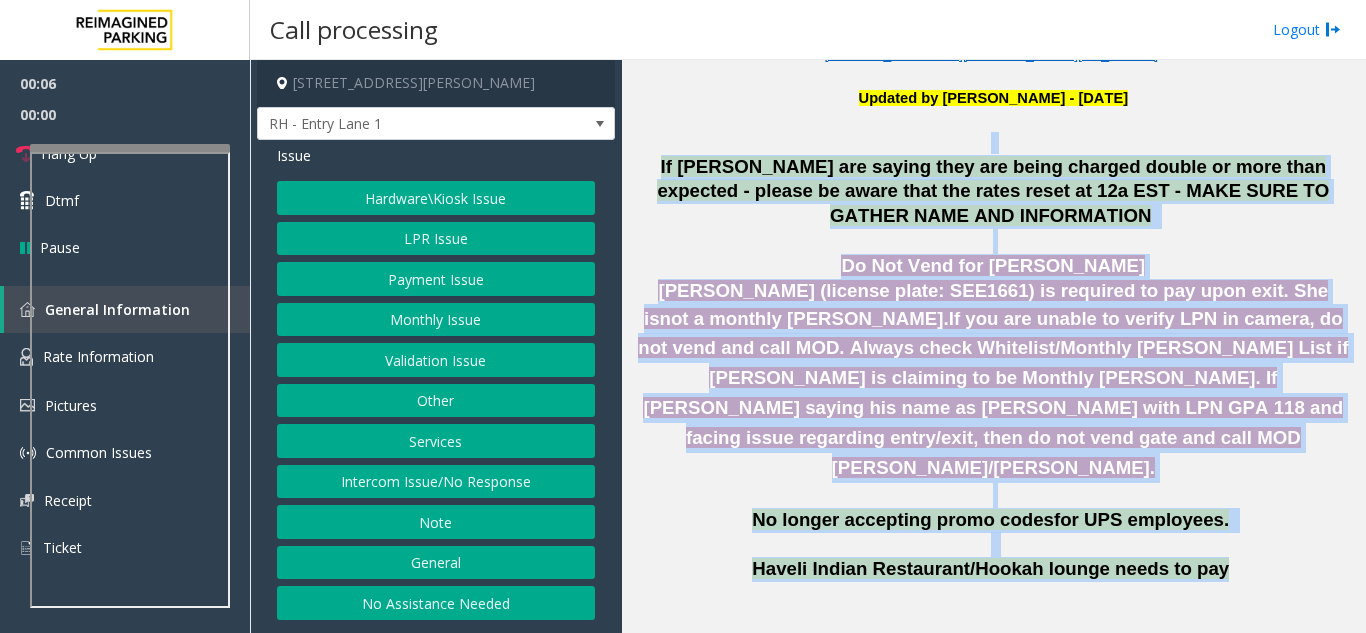 drag, startPoint x: 651, startPoint y: 148, endPoint x: 1188, endPoint y: 474, distance: 628.20776 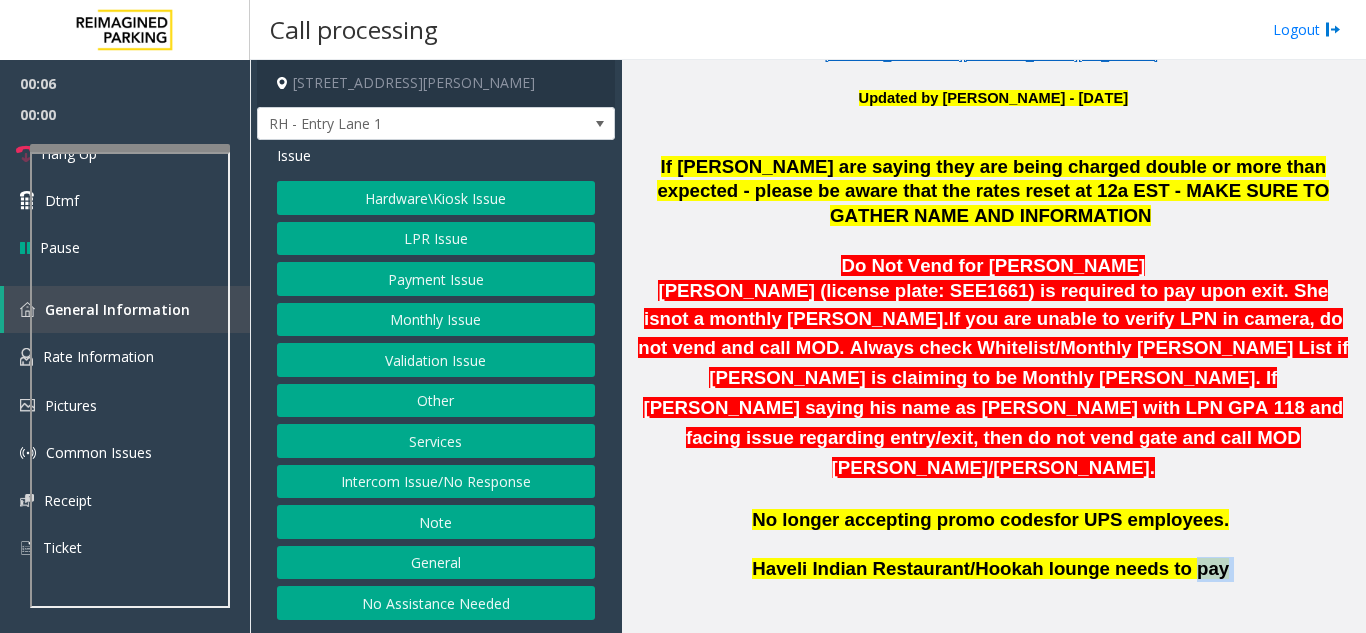 click on "Haveli Indian Restaurant/Hookah lounge needs to pay" 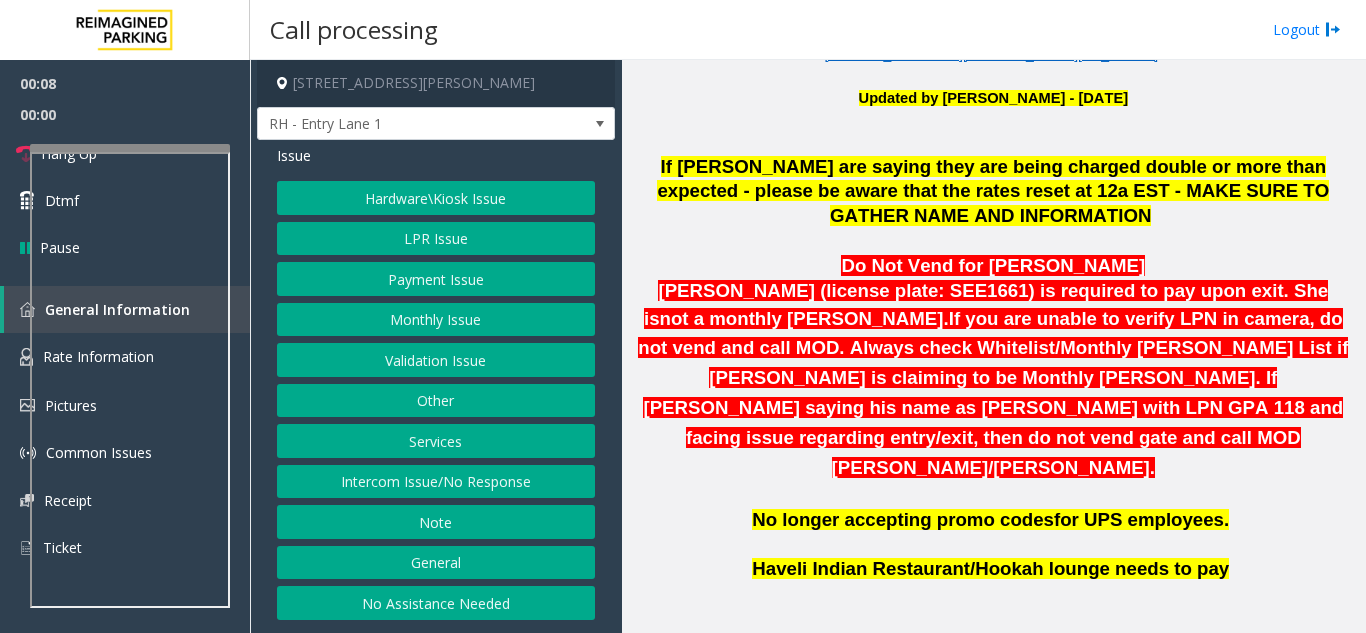 click on "If parkers are saying they are being charged double or more than expected - please be aware that the rates reset at 12a EST - MAKE SURE TO GATHER NAME AND INFORMATION" 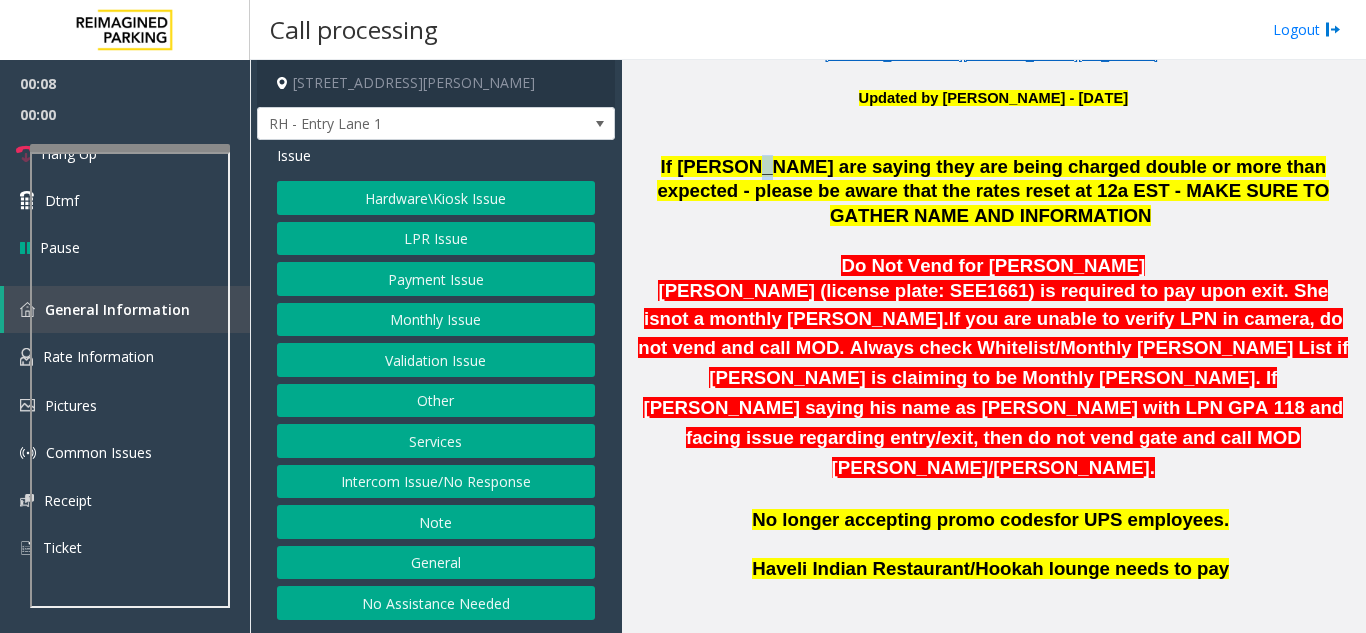 click on "If parkers are saying they are being charged double or more than expected - please be aware that the rates reset at 12a EST - MAKE SURE TO GATHER NAME AND INFORMATION" 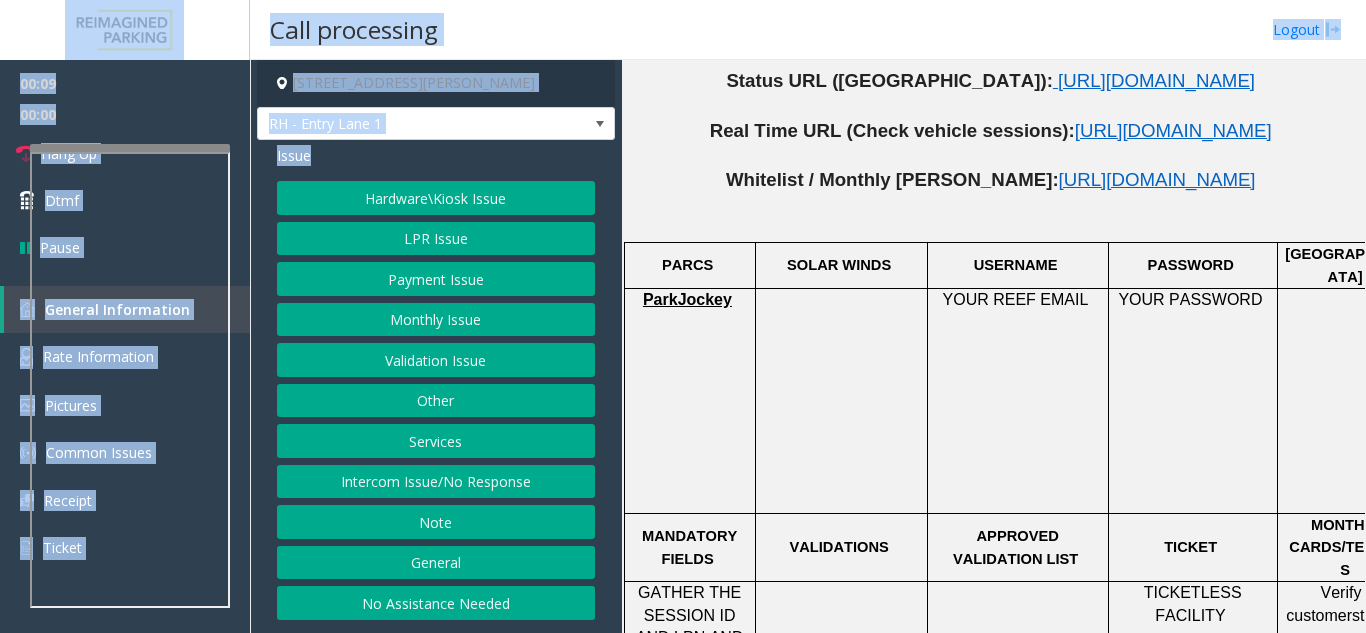 scroll, scrollTop: 0, scrollLeft: 0, axis: both 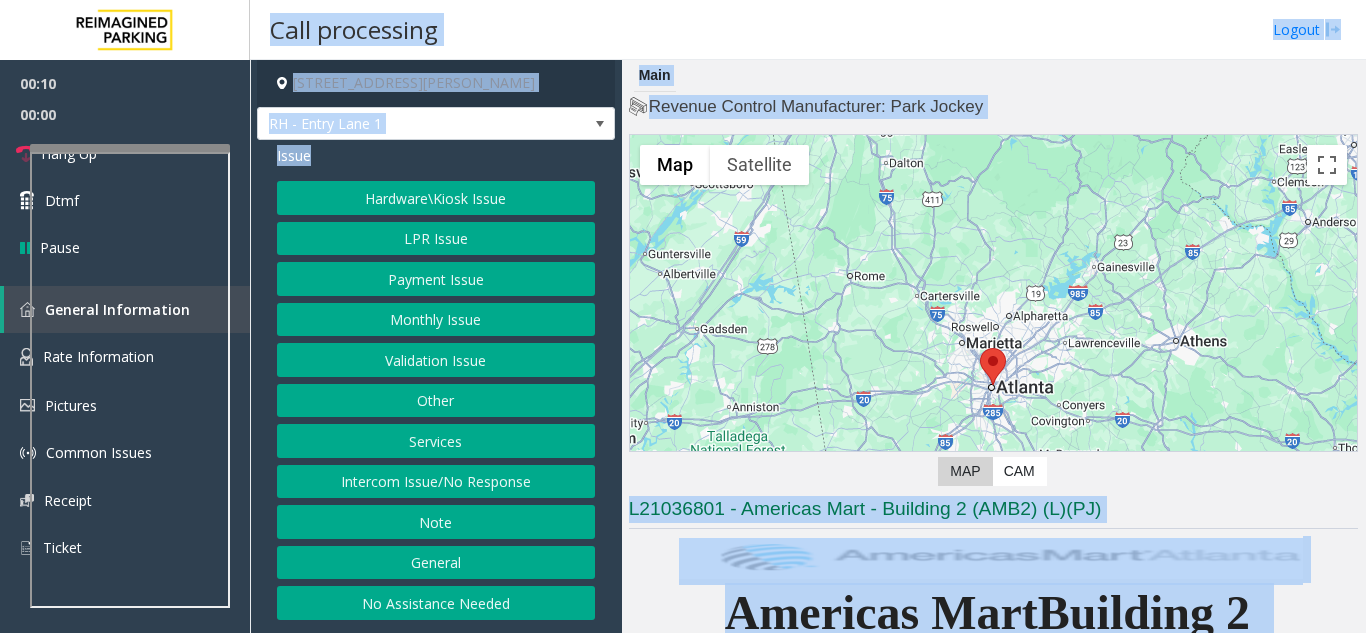 drag, startPoint x: 725, startPoint y: 178, endPoint x: 684, endPoint y: 258, distance: 89.89438 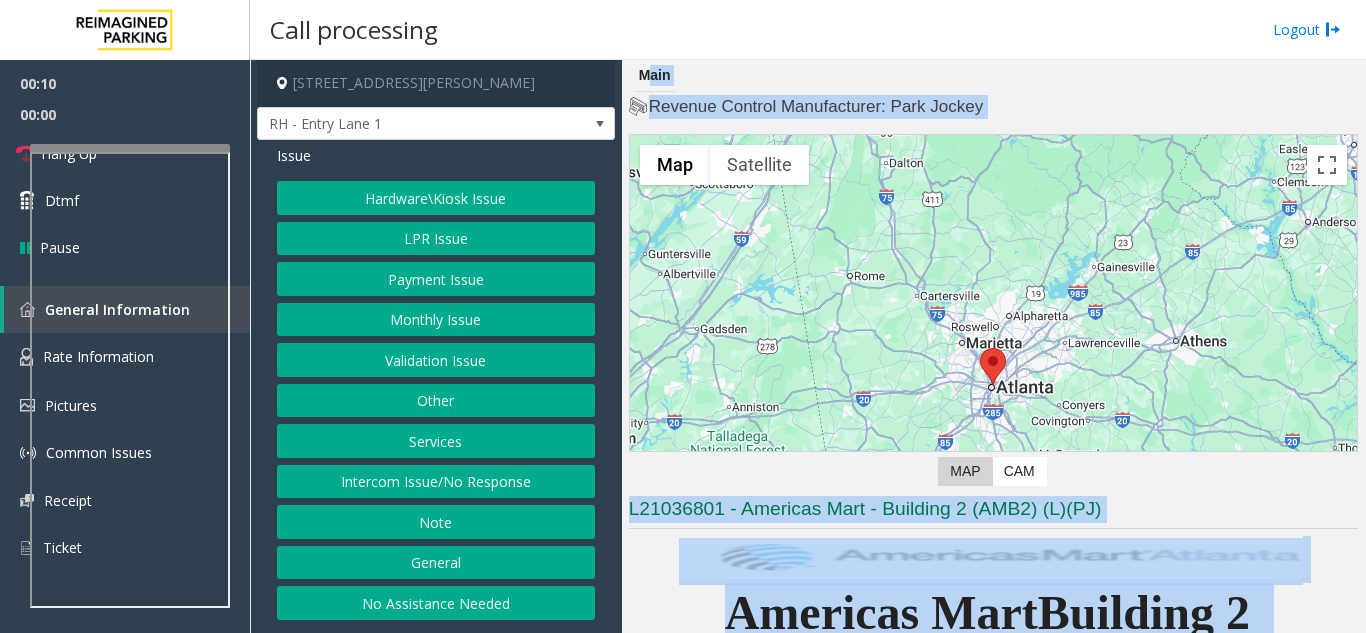 click 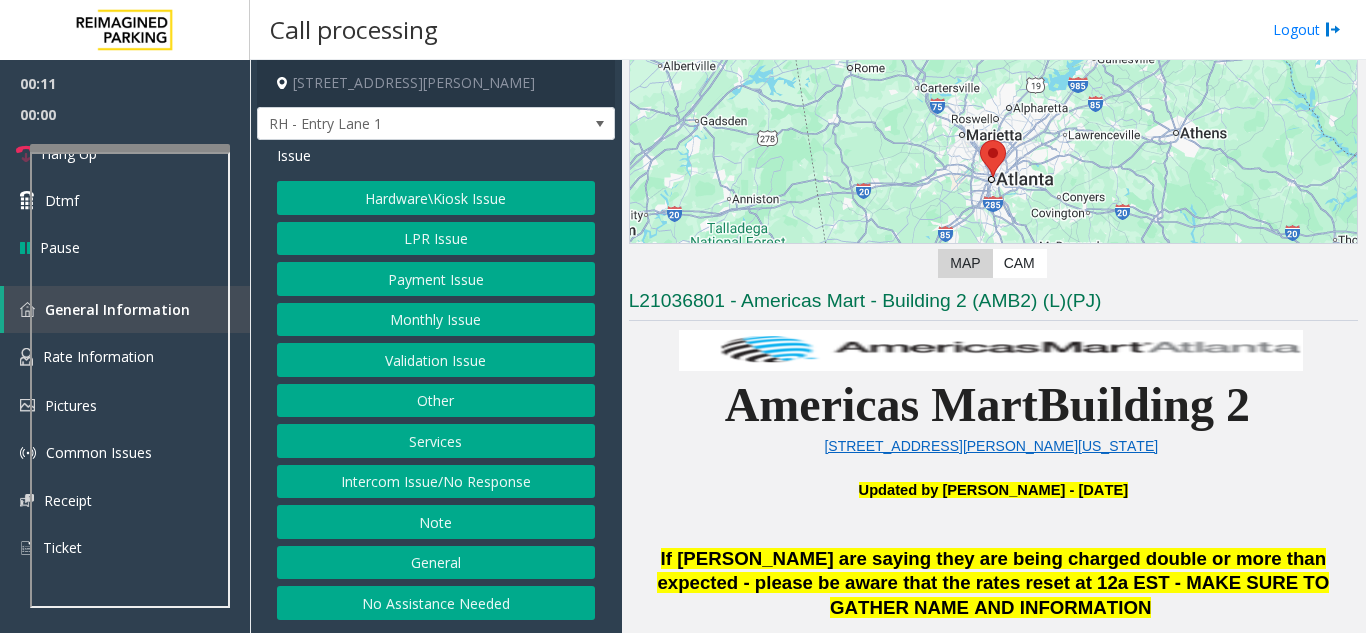 scroll, scrollTop: 400, scrollLeft: 0, axis: vertical 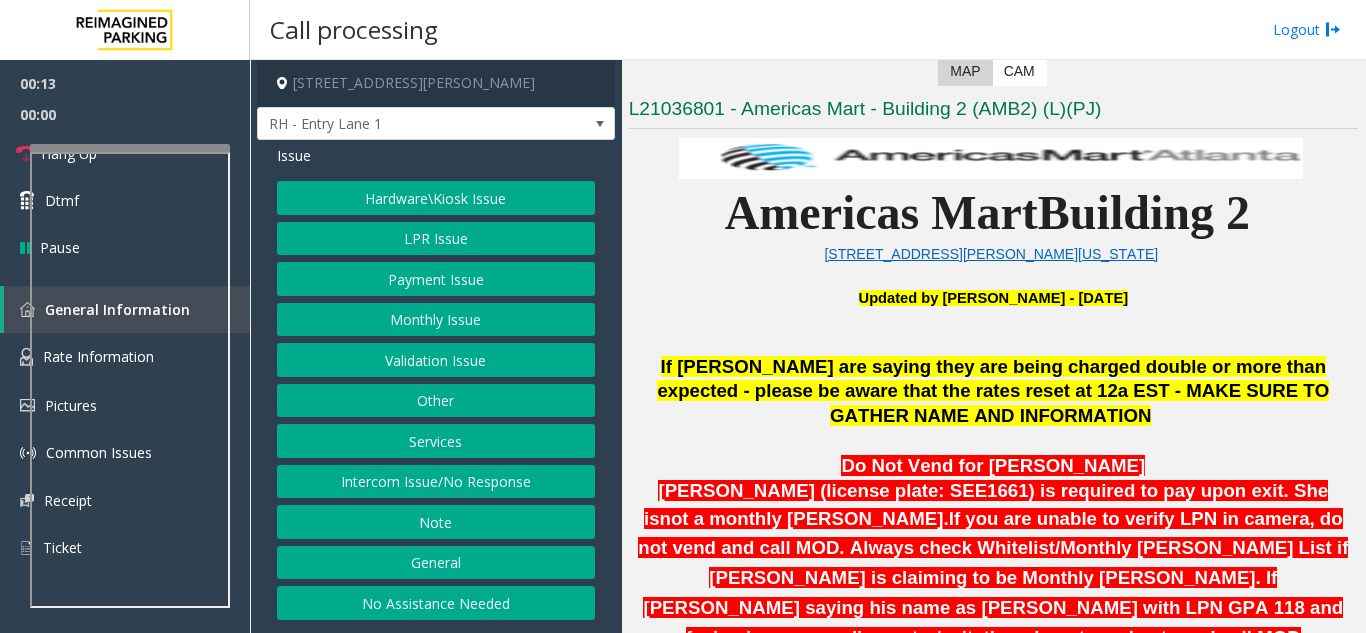 click on "Intercom Issue/No Response" 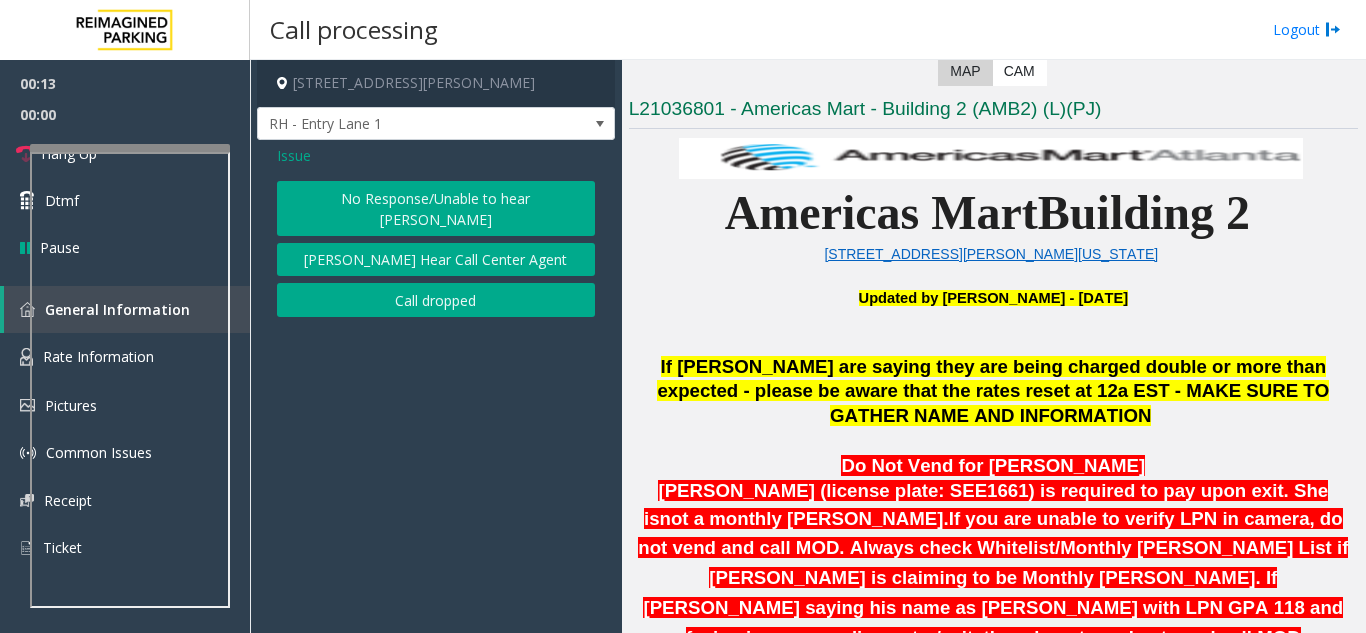 click on "Issue" 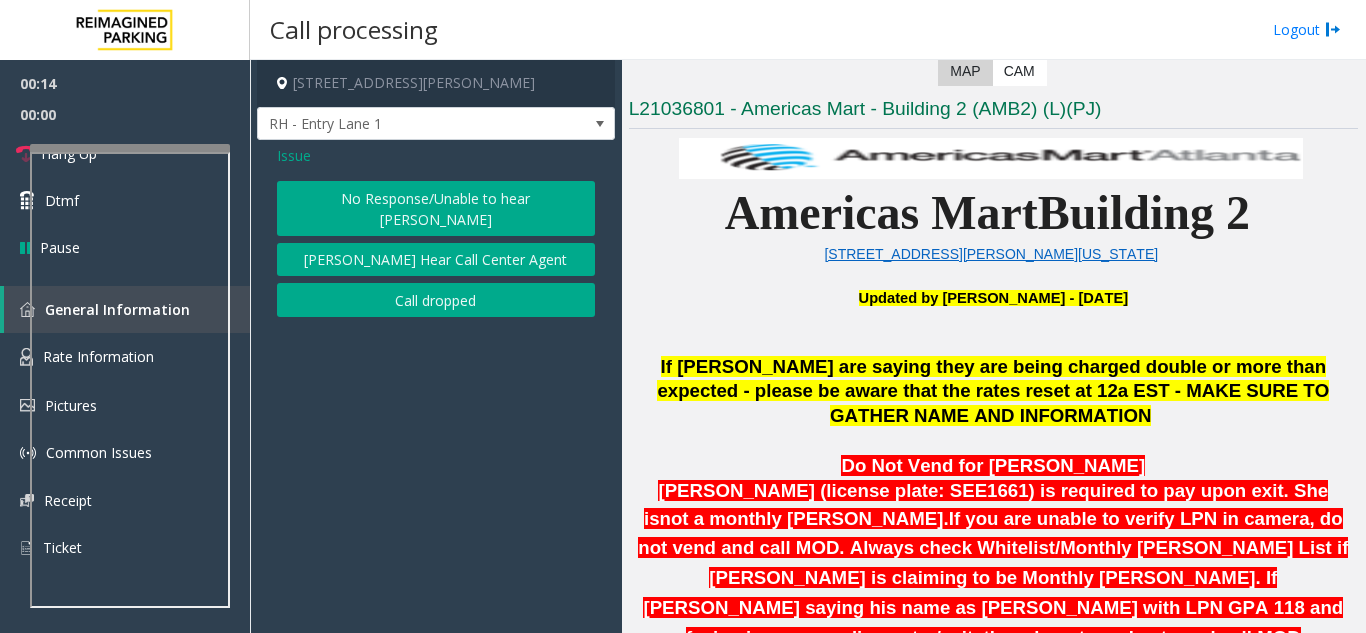 click on "No Response/Unable to hear [PERSON_NAME]" 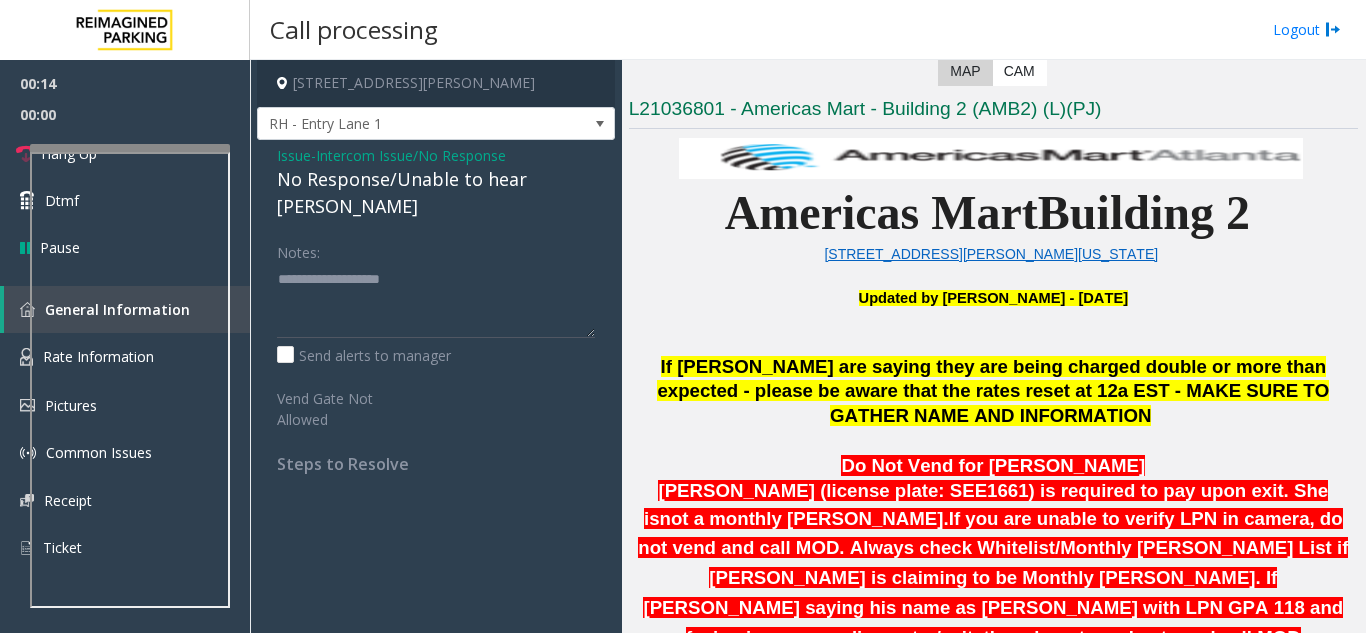 click on "No Response/Unable to hear [PERSON_NAME]" 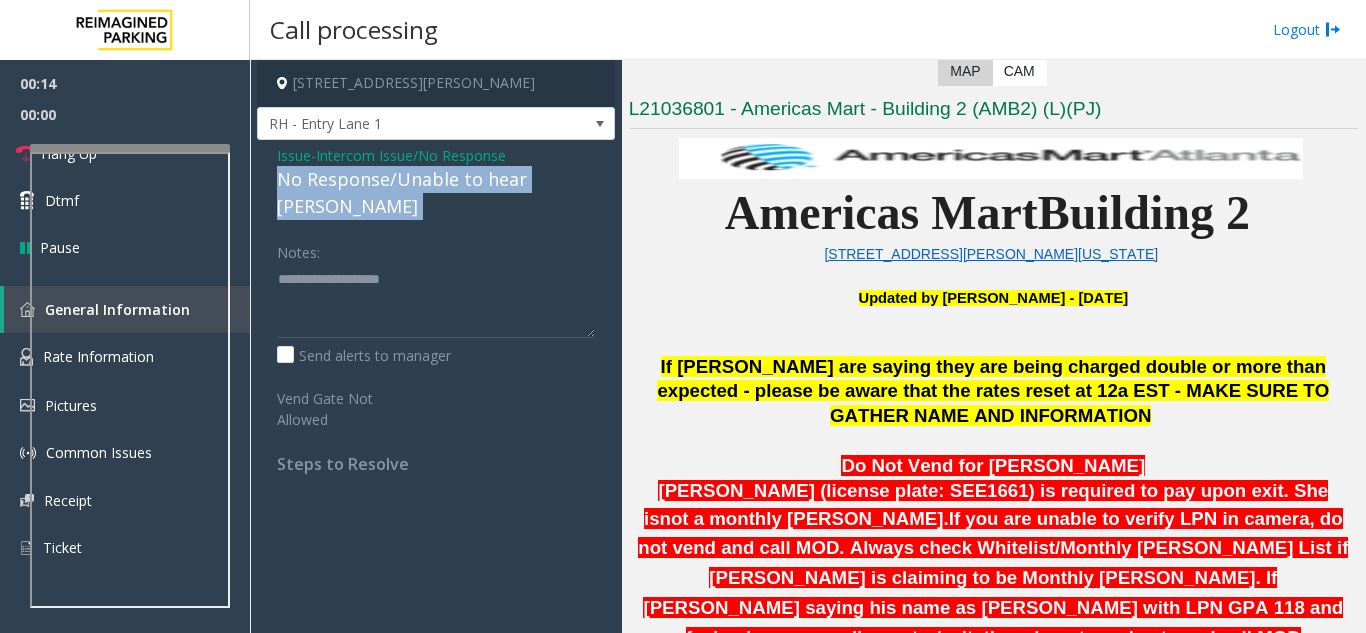 click on "No Response/Unable to hear [PERSON_NAME]" 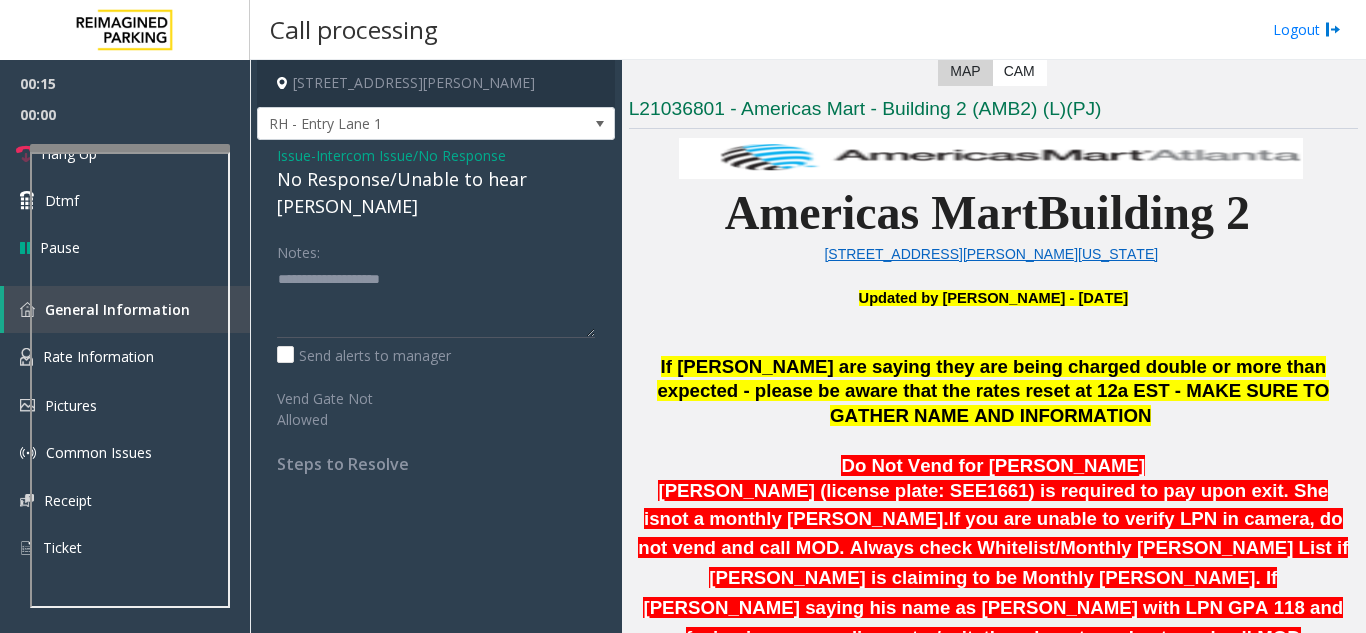 drag, startPoint x: 408, startPoint y: 197, endPoint x: 393, endPoint y: 260, distance: 64.7611 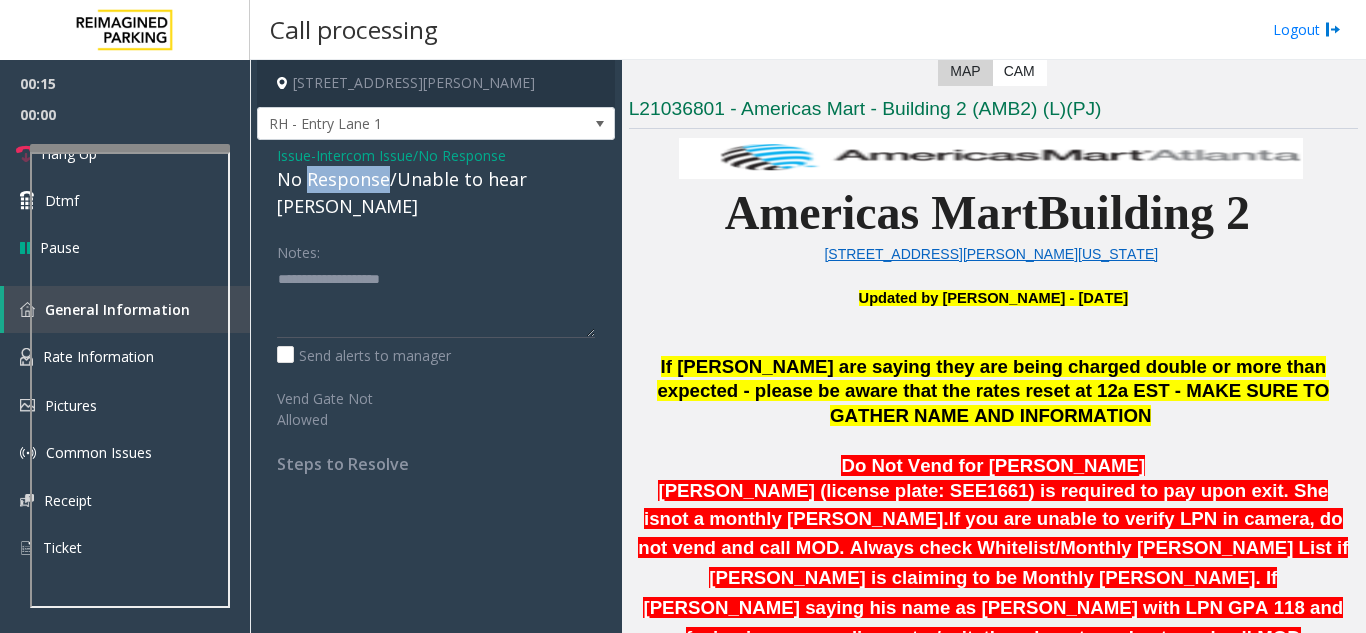 click on "No Response/Unable to hear [PERSON_NAME]" 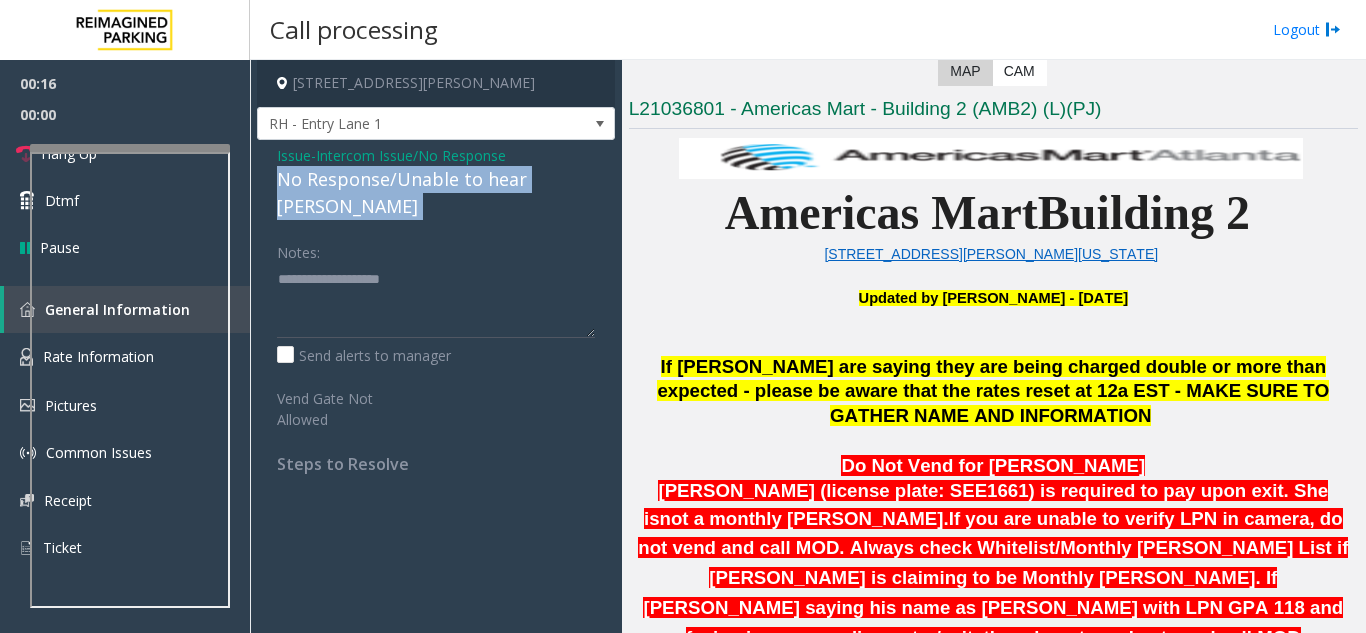 click on "No Response/Unable to hear [PERSON_NAME]" 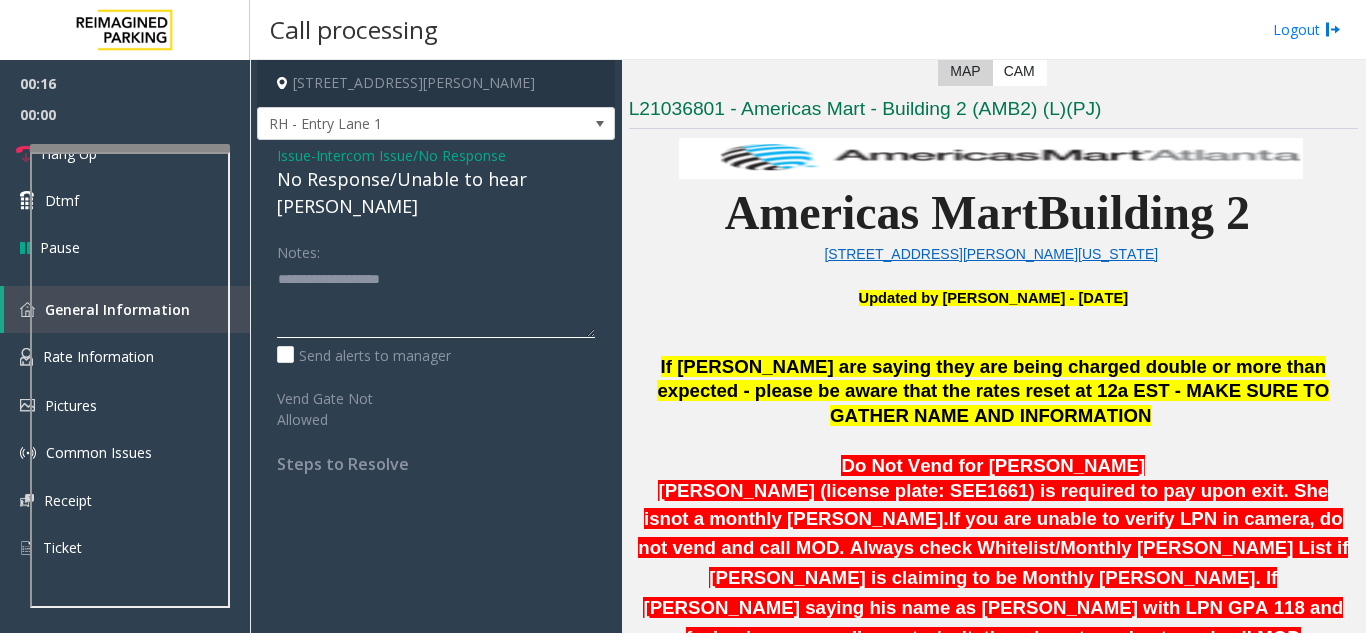 click 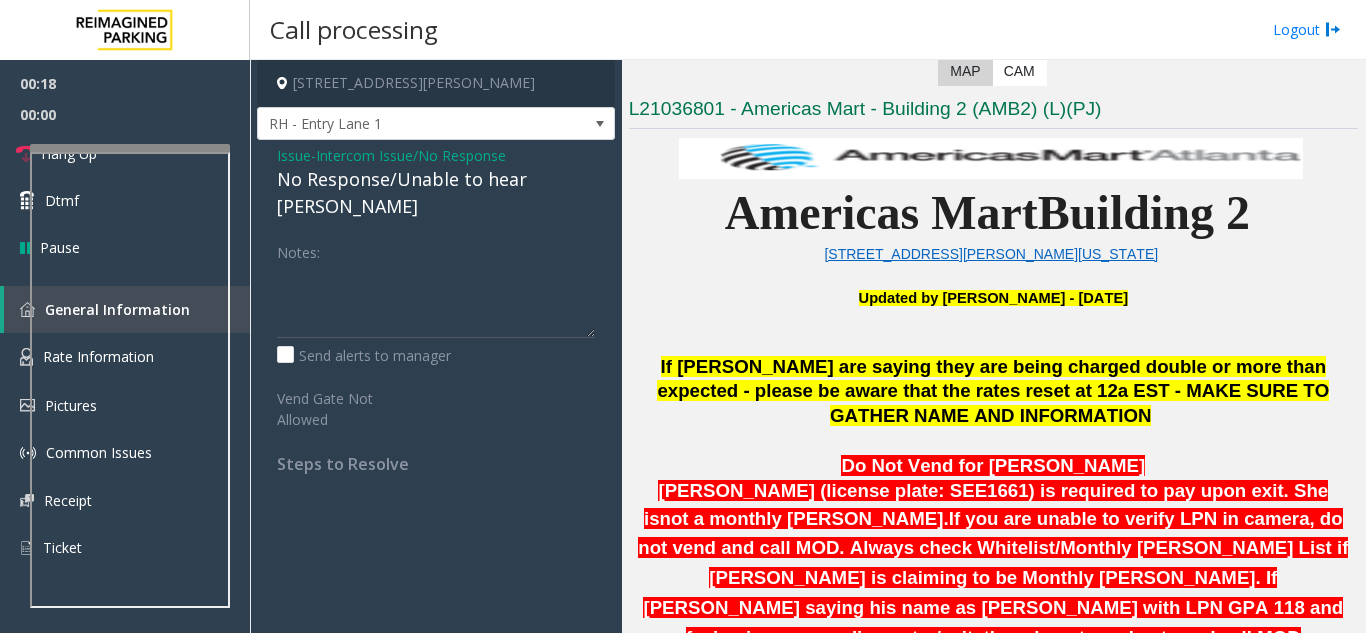 click on "No Response/Unable to hear [PERSON_NAME]" 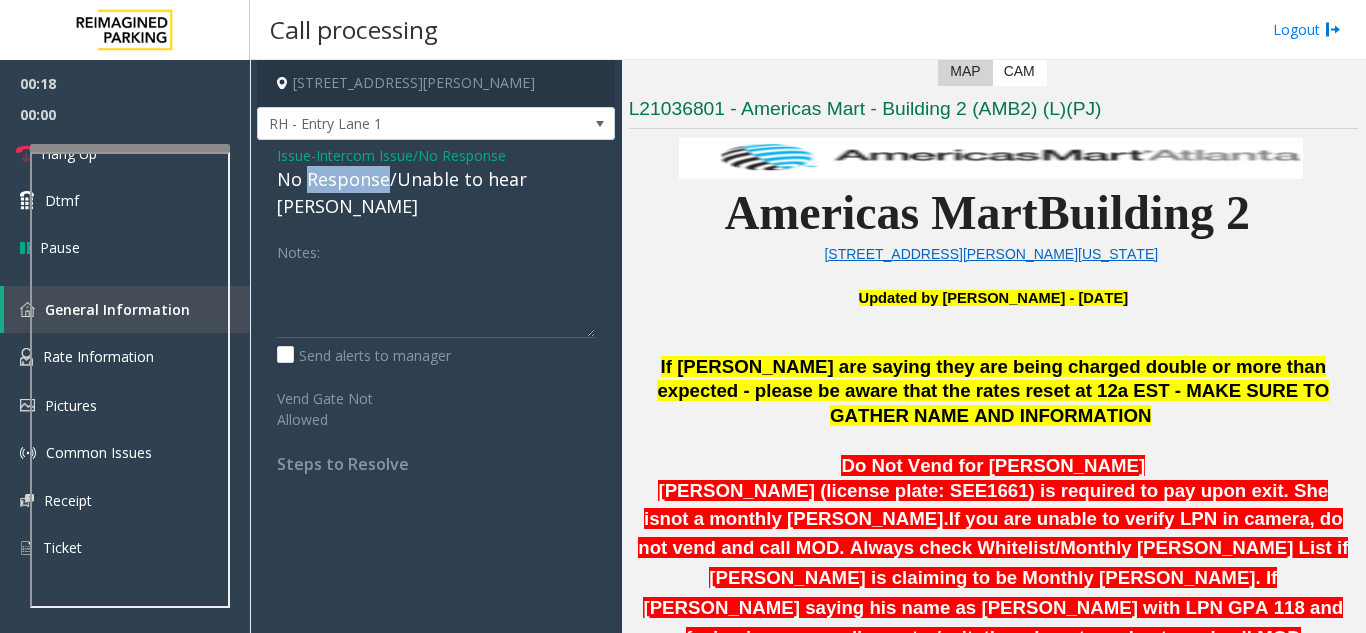 click on "No Response/Unable to hear [PERSON_NAME]" 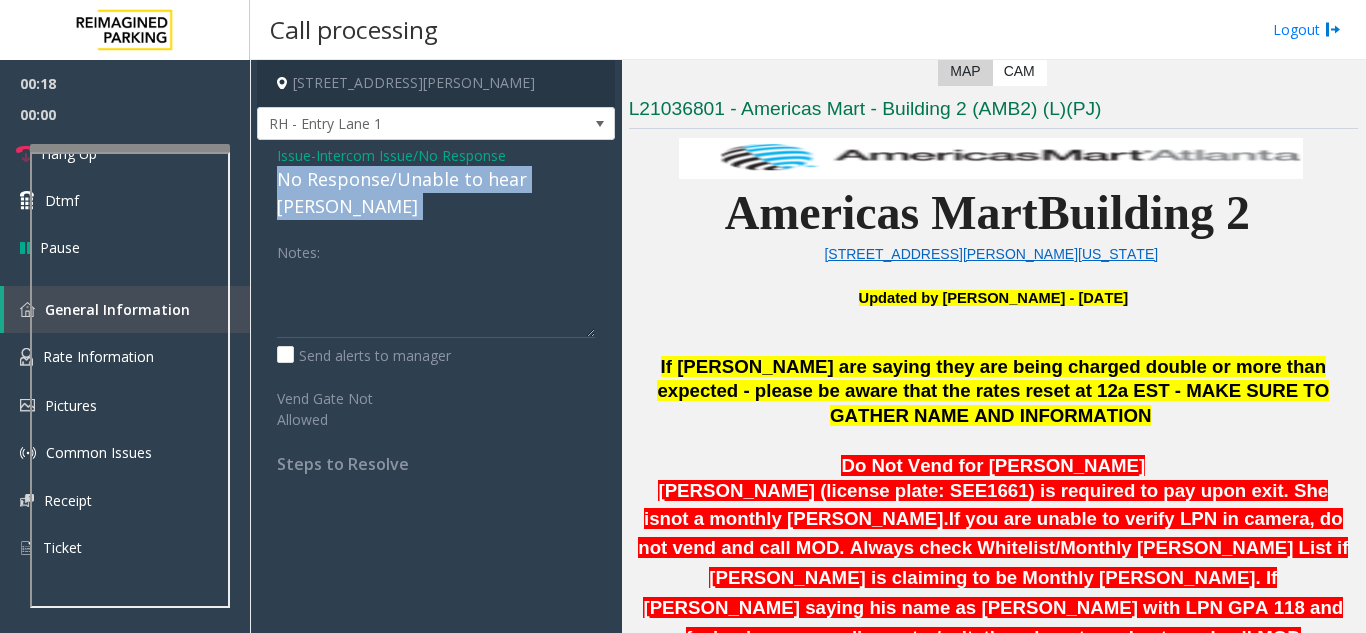 click on "No Response/Unable to hear [PERSON_NAME]" 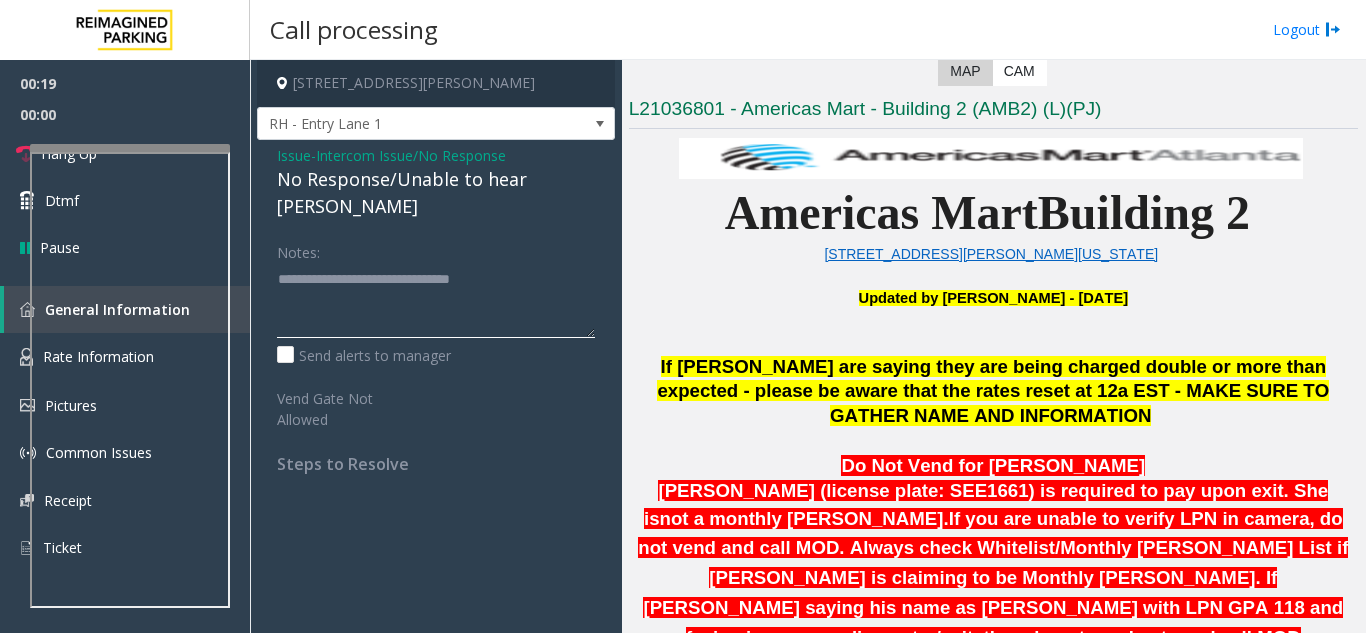 type on "**********" 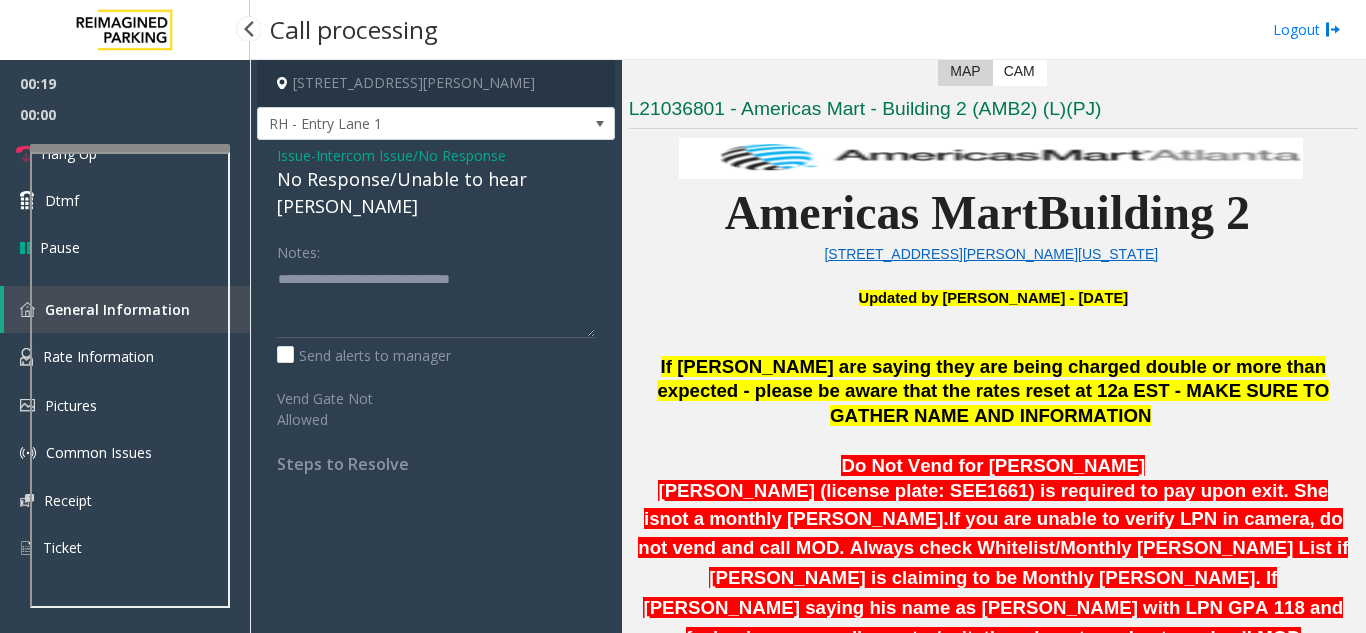 click on "00:00" at bounding box center [125, 114] 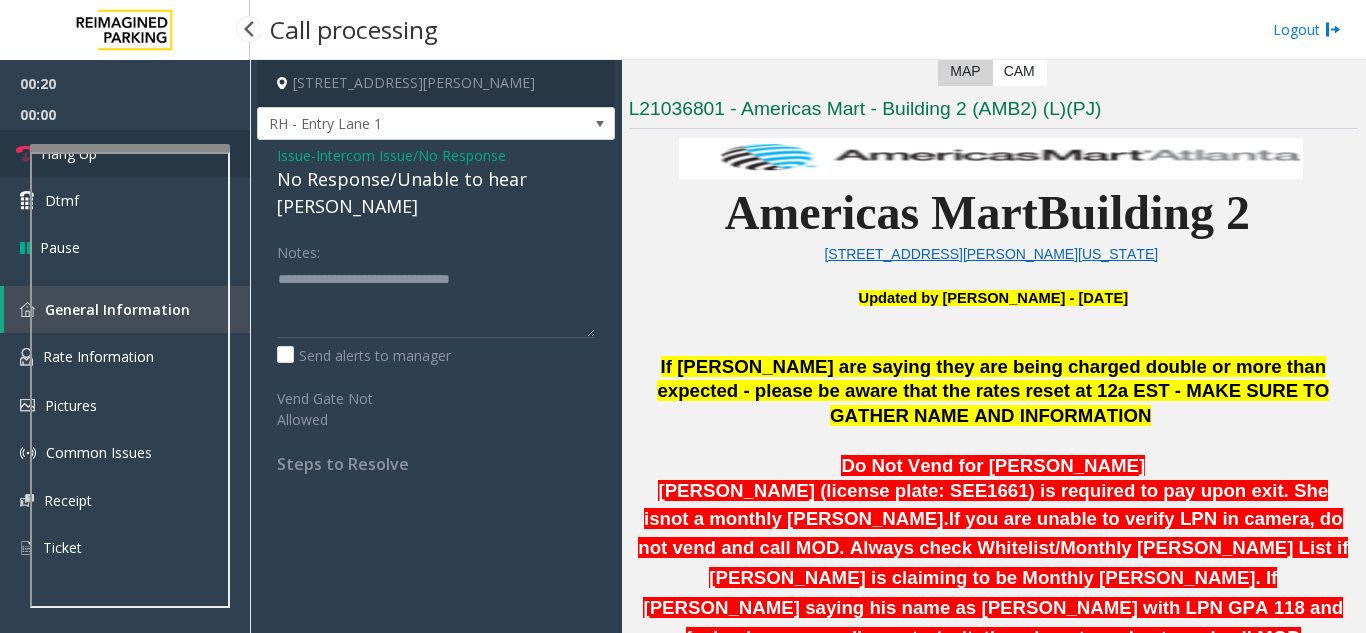 click on "Hang Up" at bounding box center [125, 153] 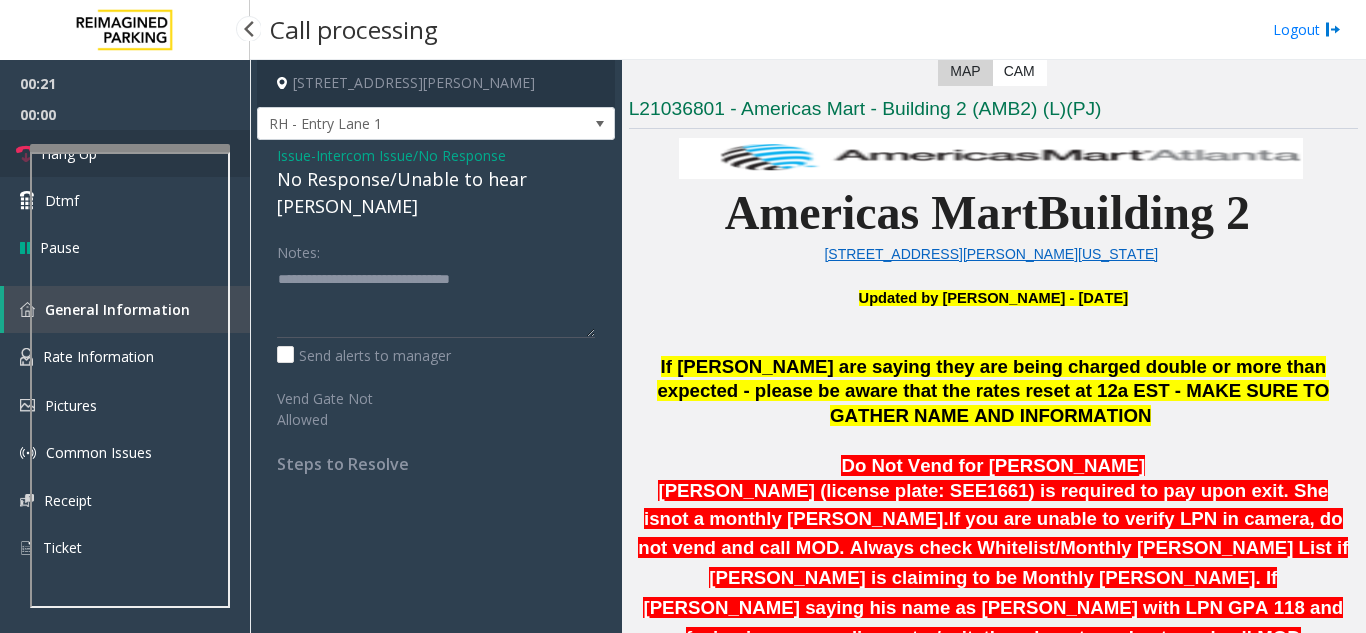 click on "Hang Up" at bounding box center (125, 153) 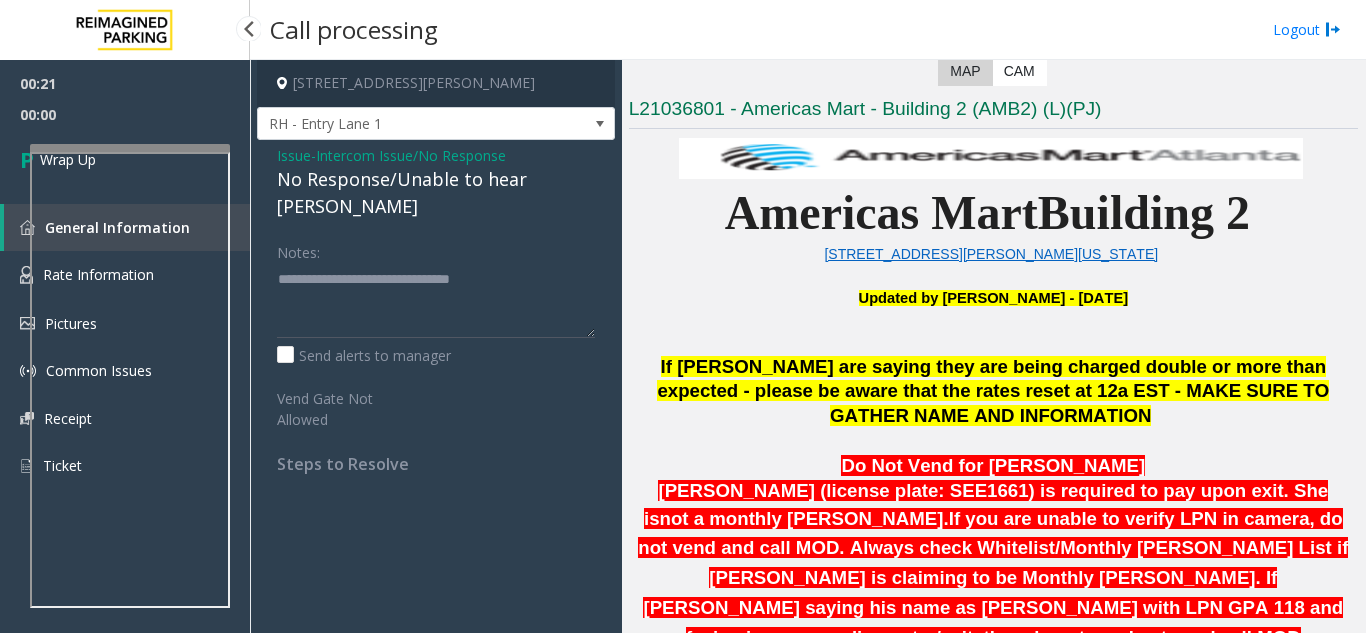 click on "Wrap Up" at bounding box center [125, 159] 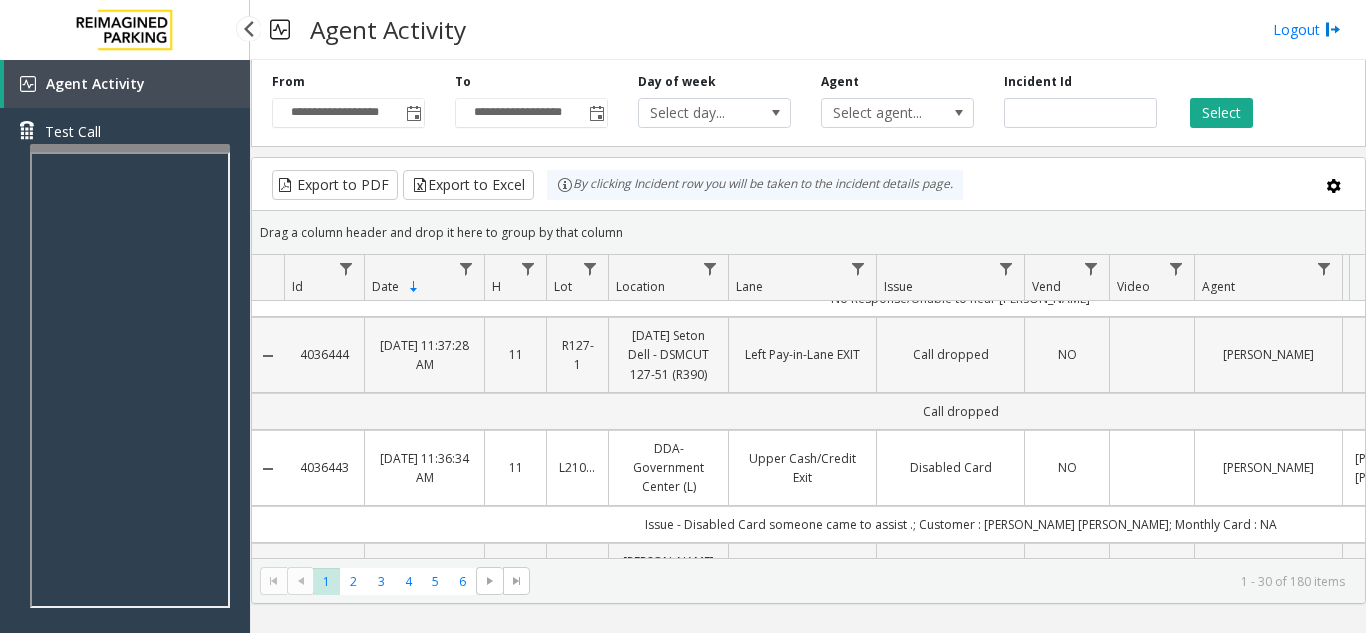 scroll, scrollTop: 100, scrollLeft: 0, axis: vertical 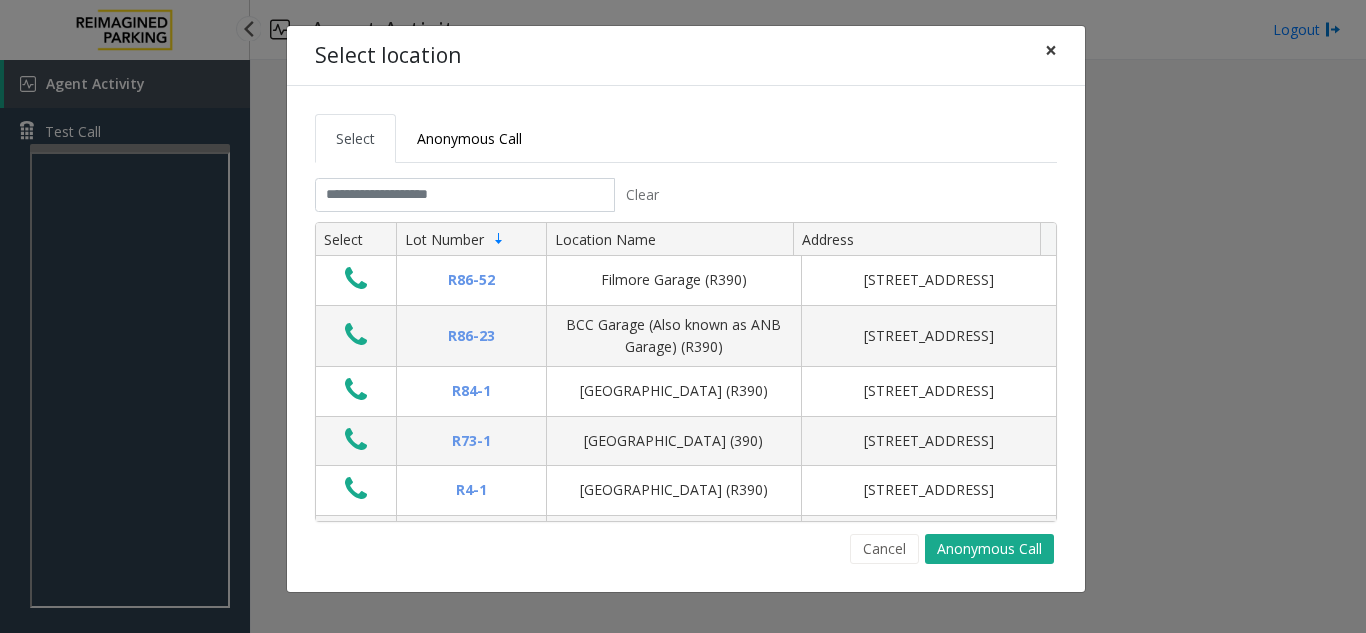 click on "×" 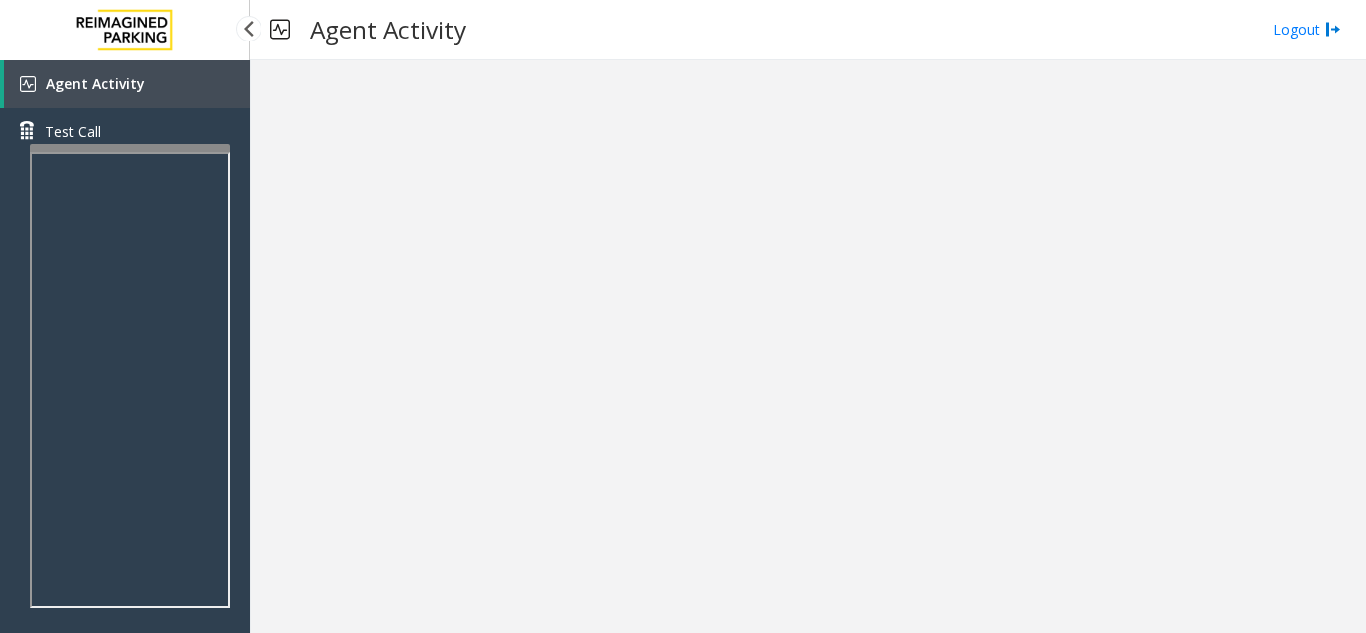 click at bounding box center (125, 30) 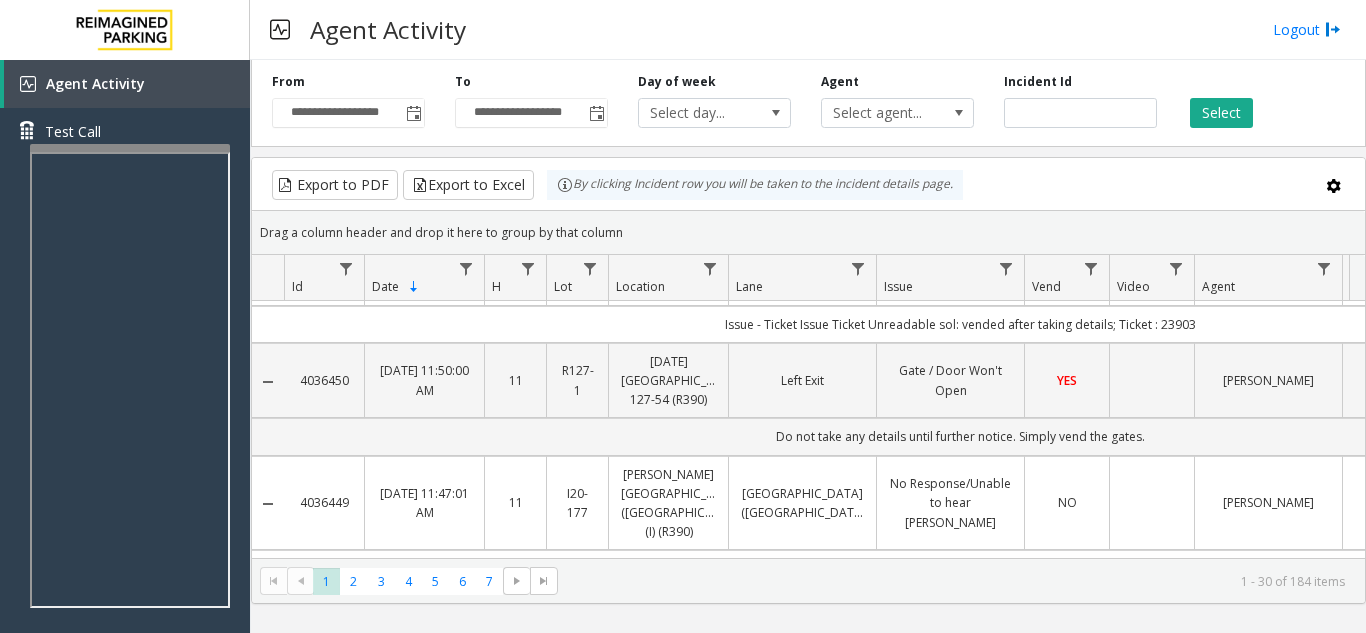 scroll, scrollTop: 100, scrollLeft: 0, axis: vertical 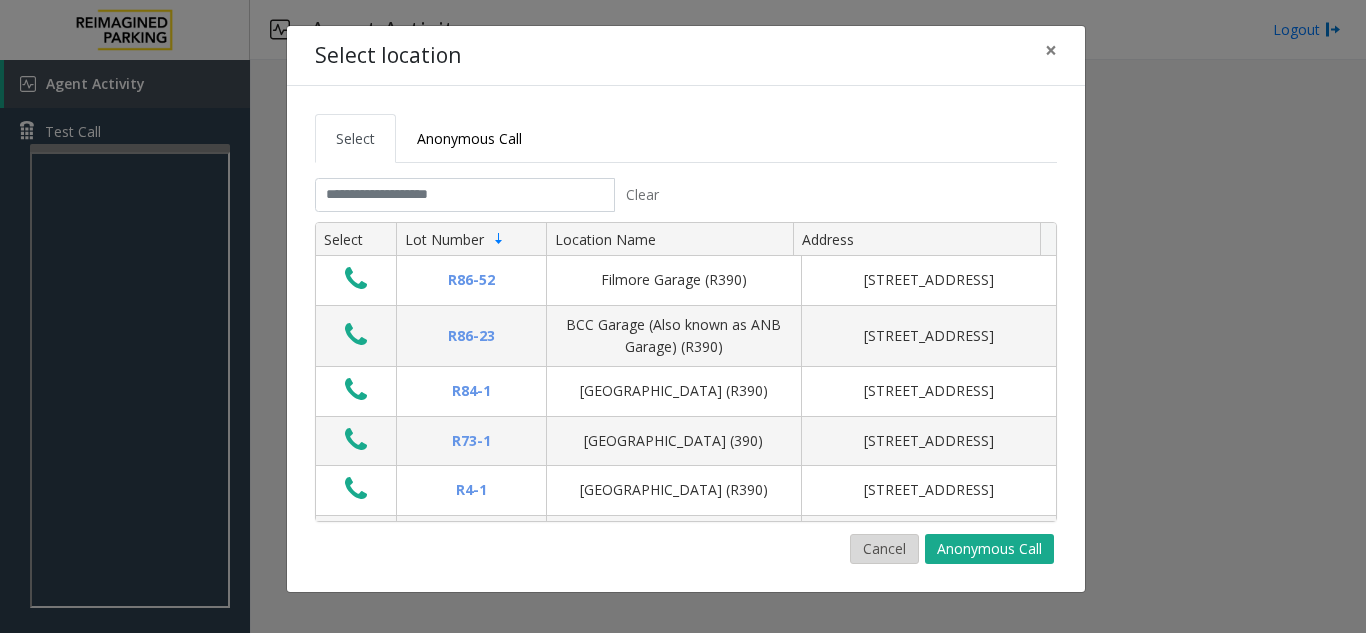 click on "Cancel" 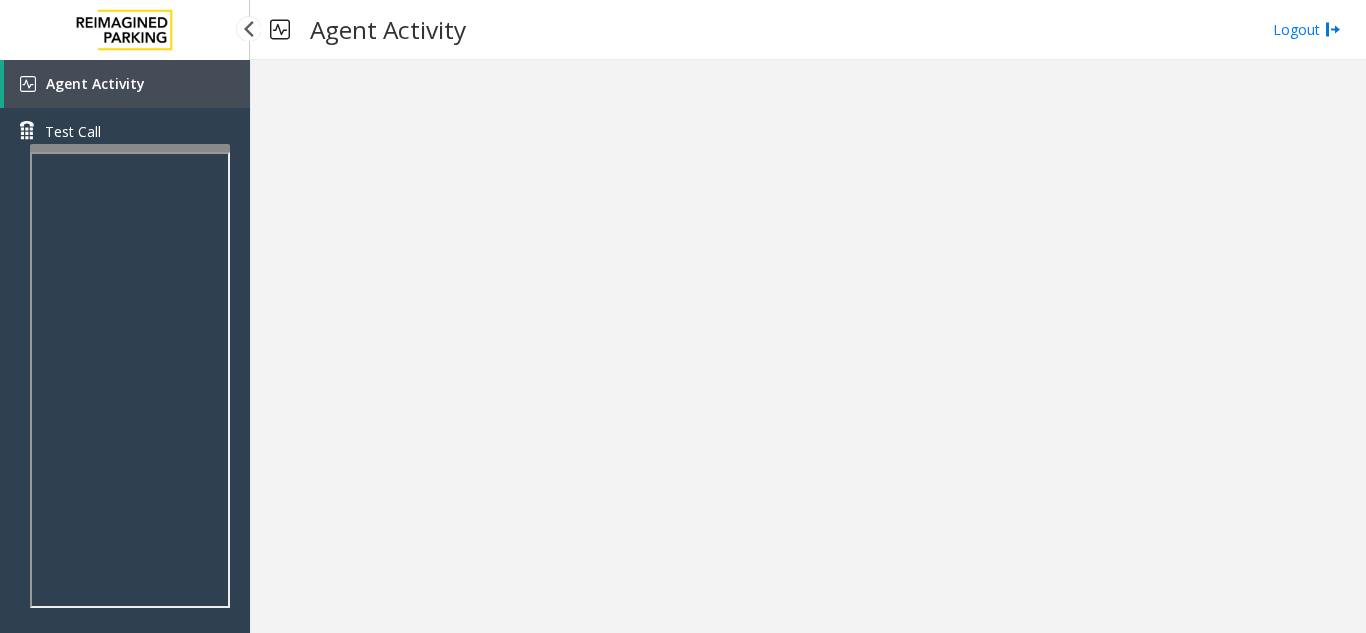 click on "Agent Activity" at bounding box center [127, 84] 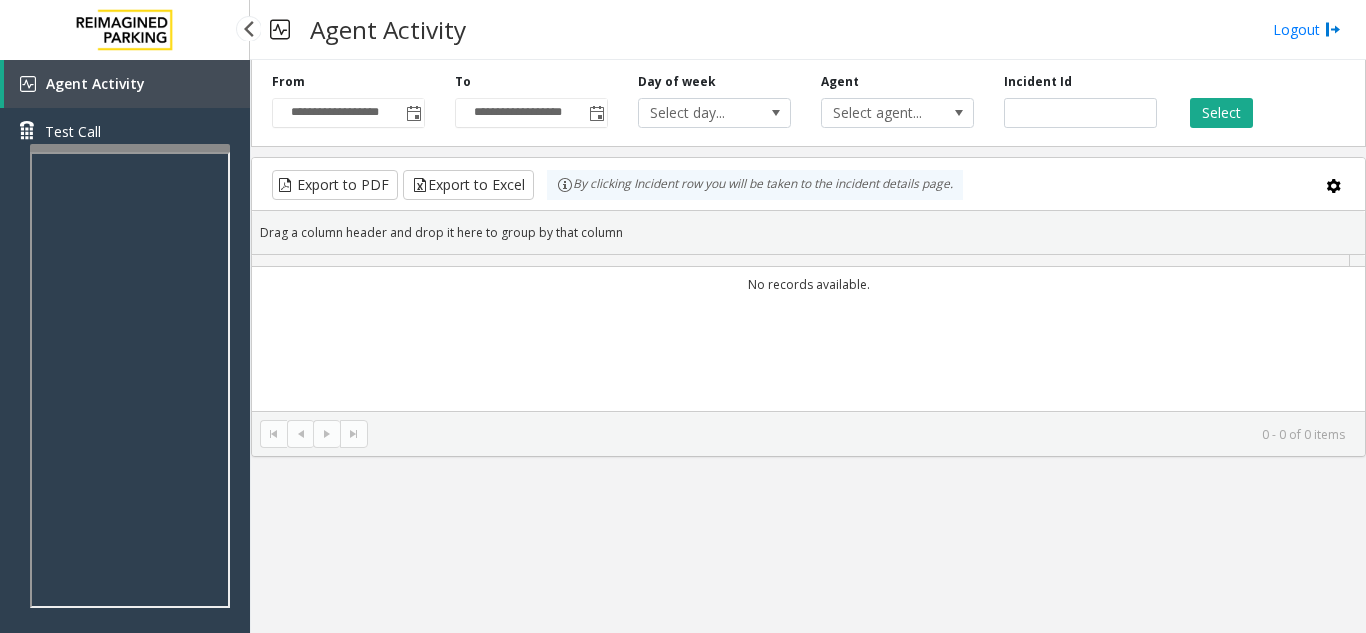 click on "Agent Activity" at bounding box center [127, 84] 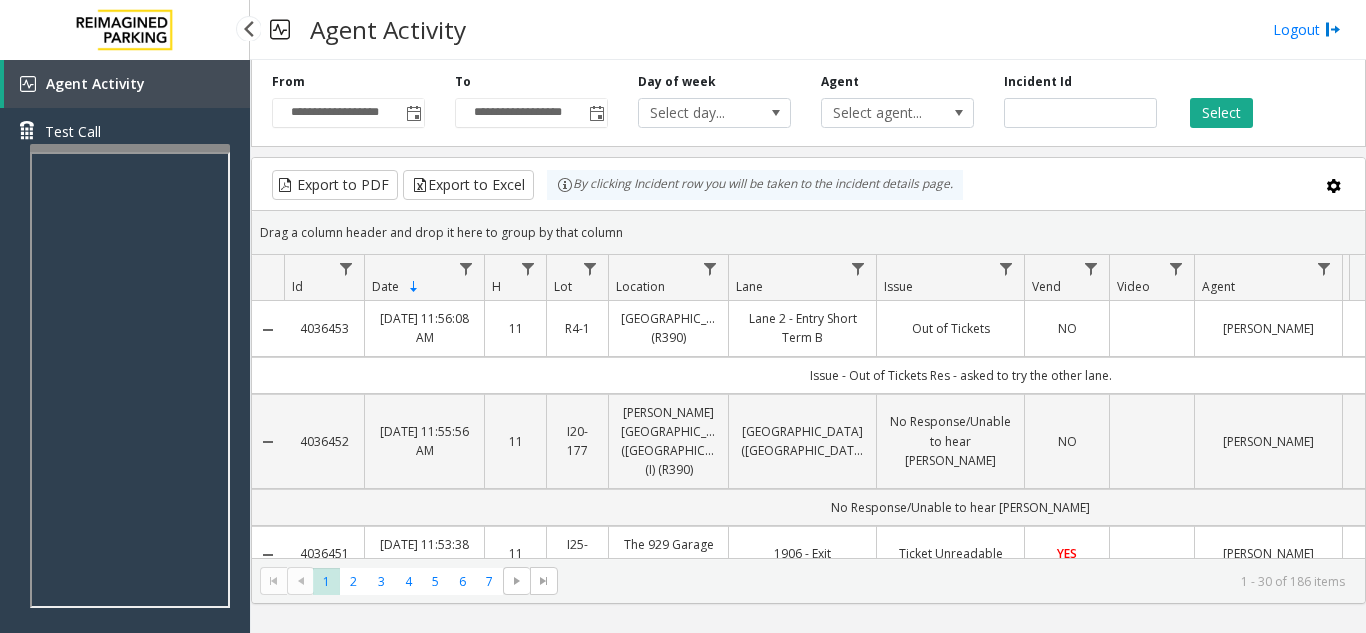 click on "Agent Activity" at bounding box center [127, 84] 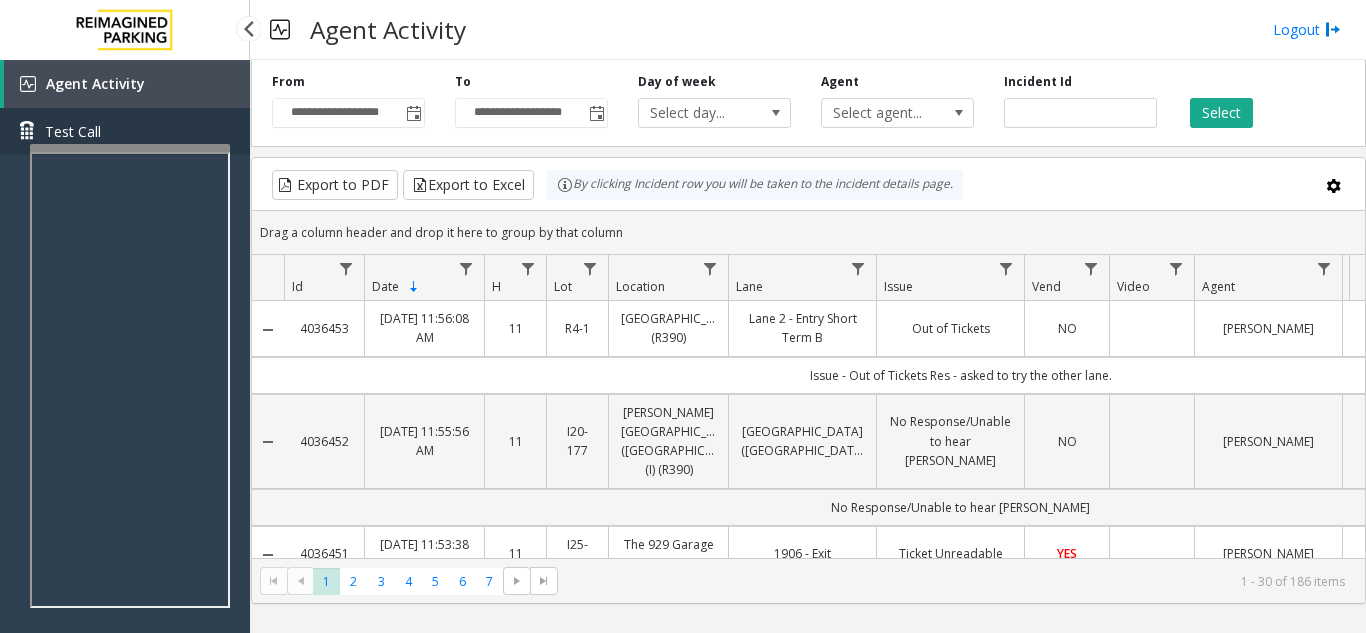 click on "Test Call" at bounding box center (125, 131) 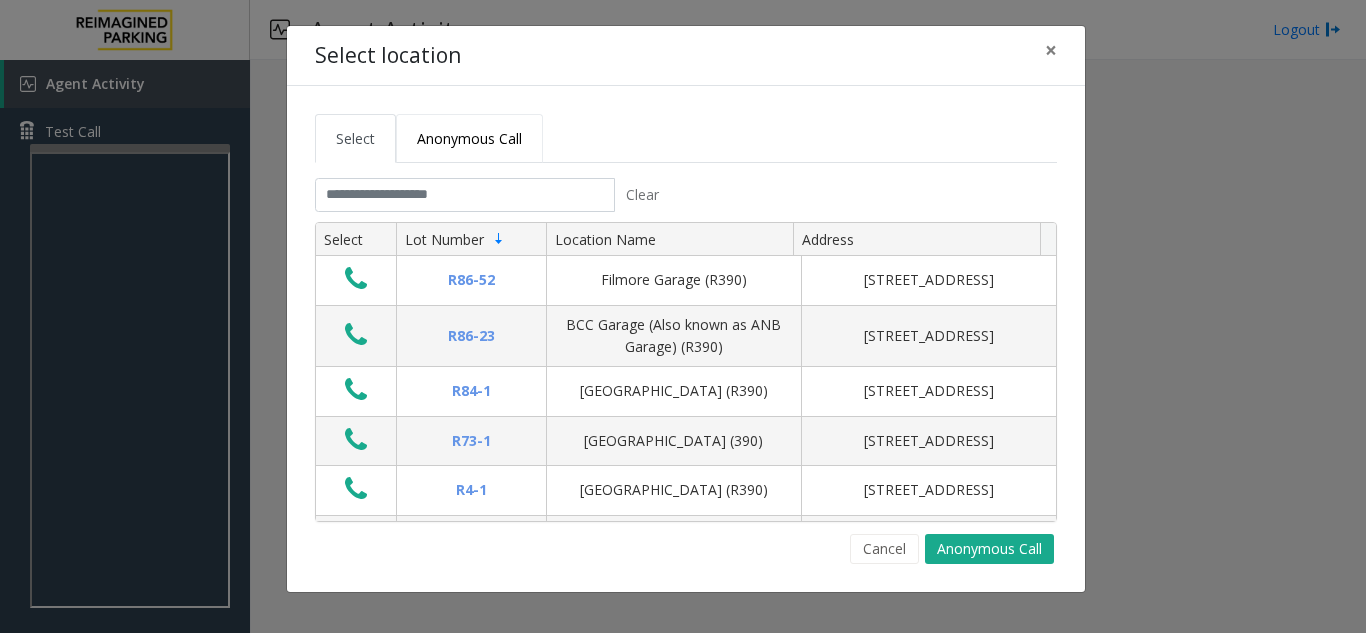 click on "Anonymous Call" 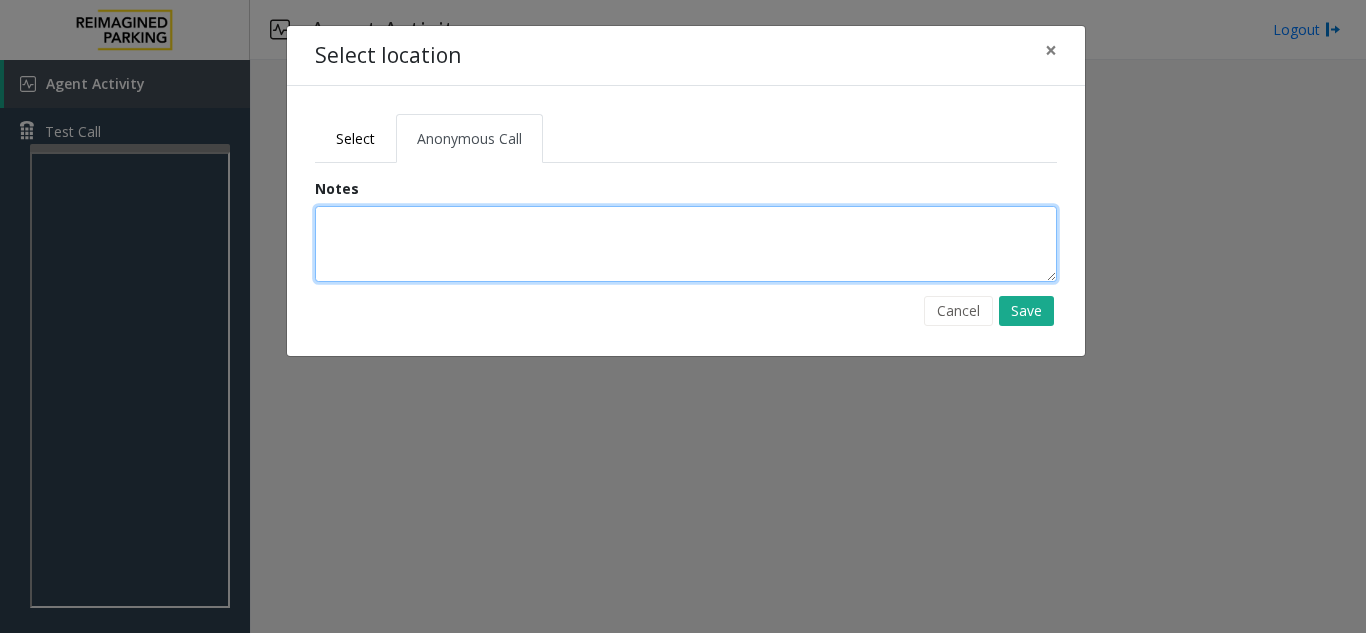 click 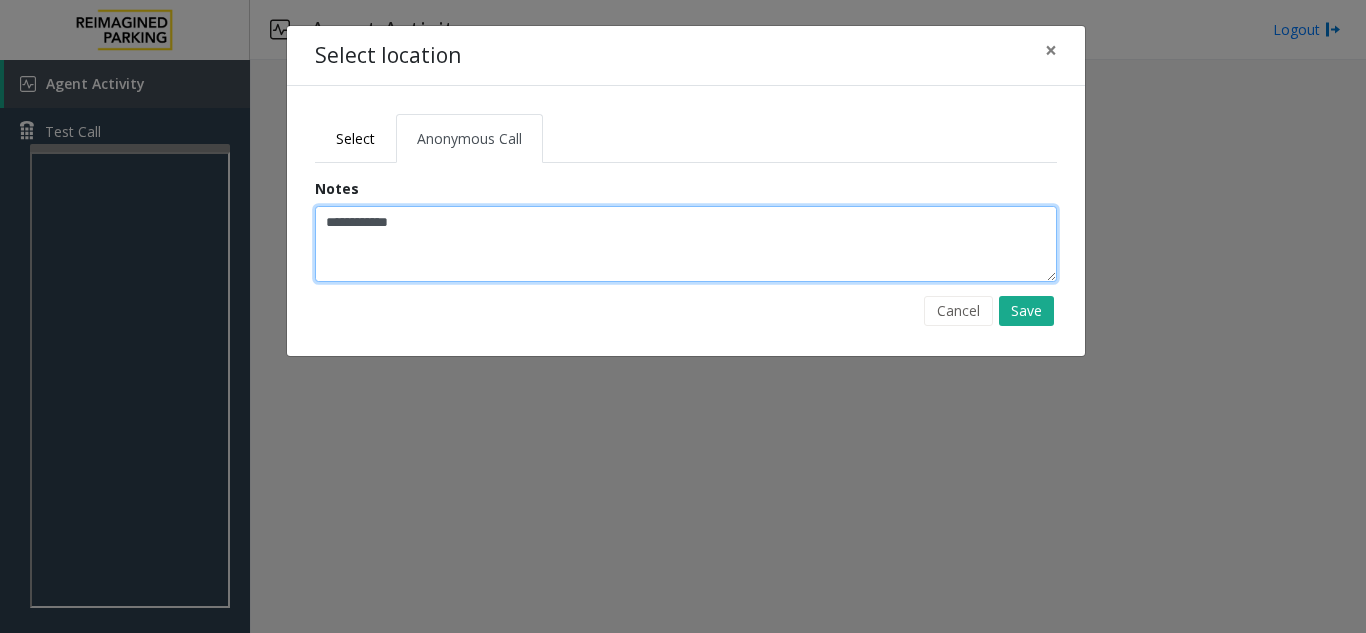 type on "**********" 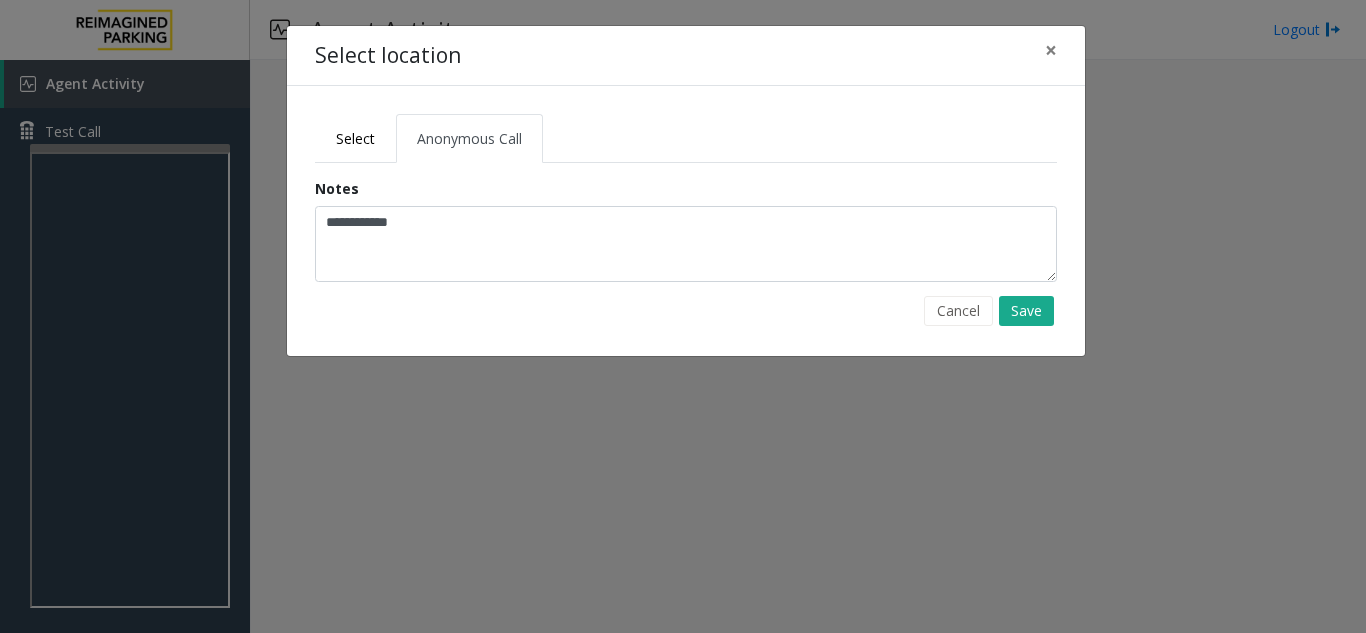 click on "**********" 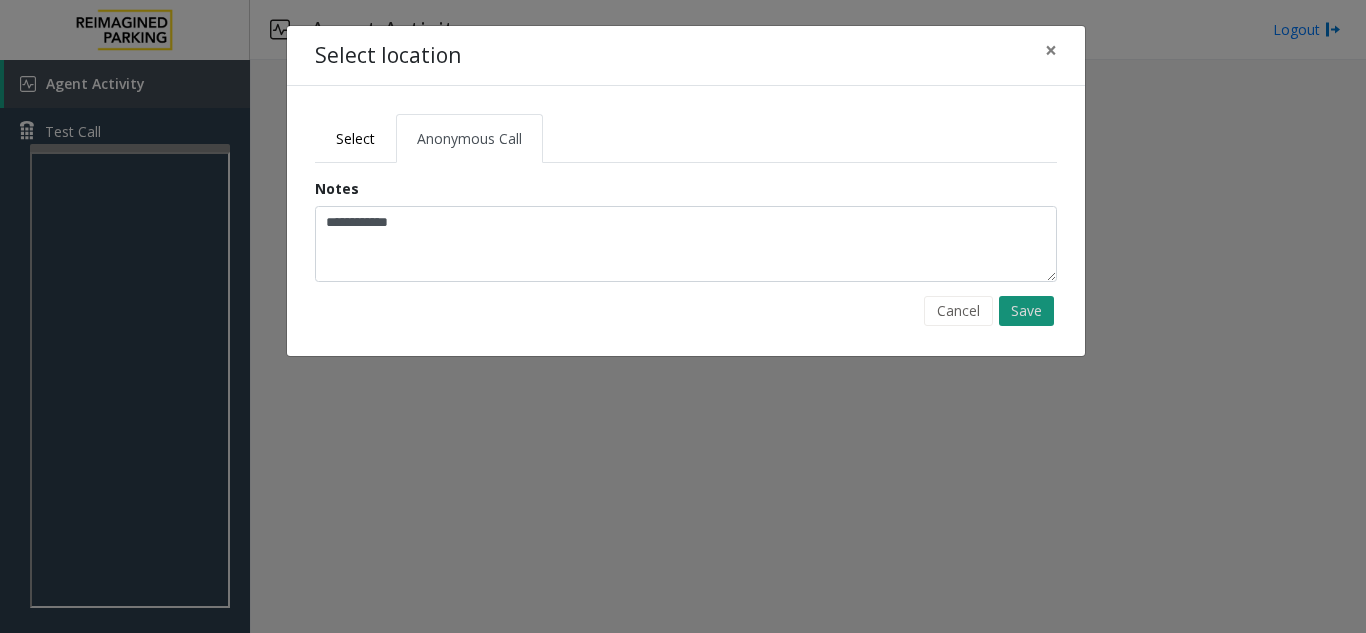 click on "Save" 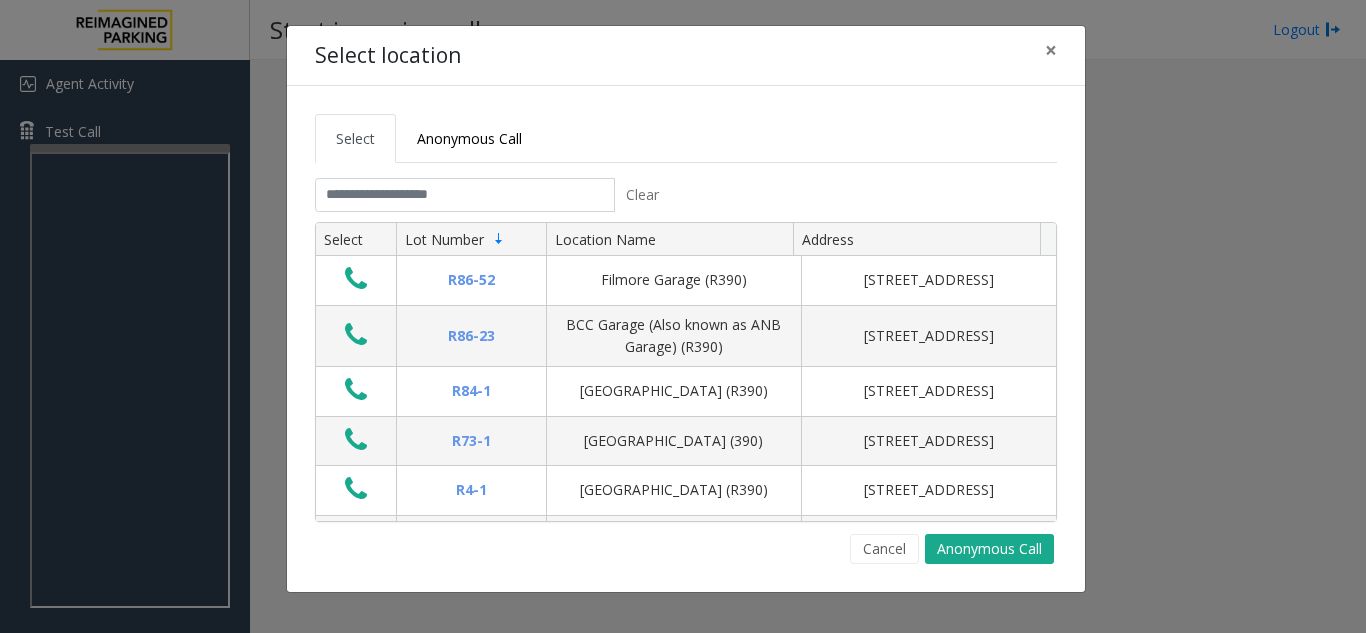 scroll, scrollTop: 0, scrollLeft: 0, axis: both 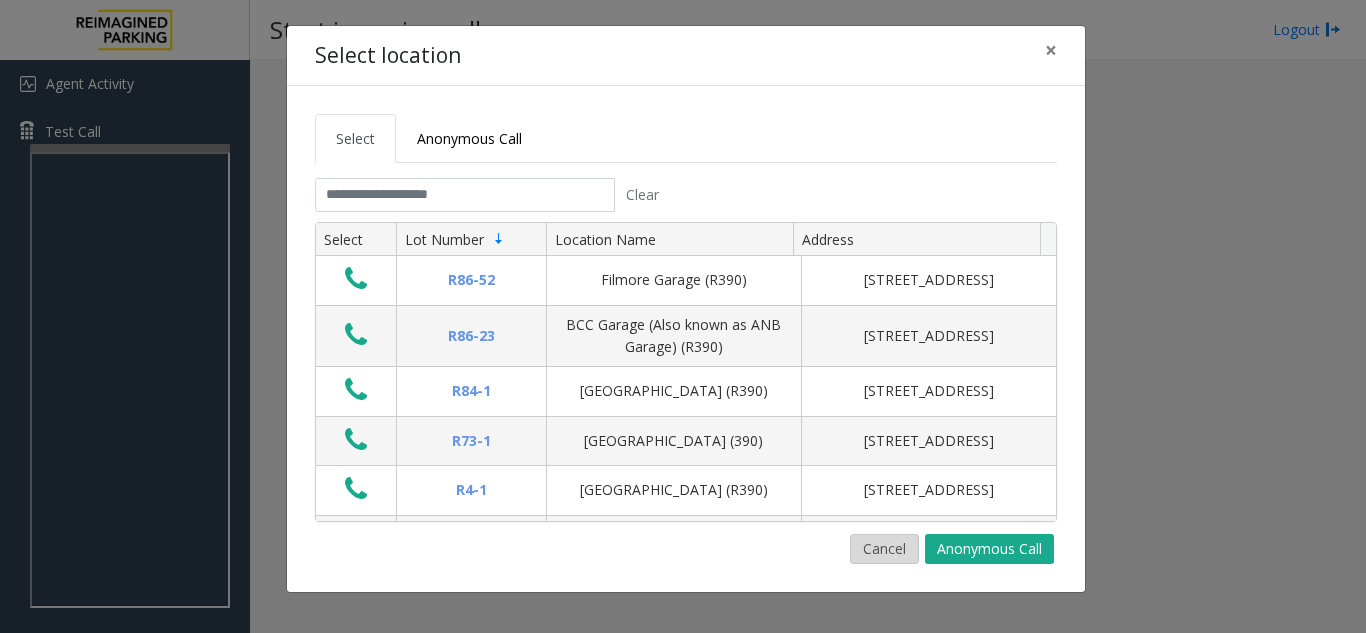 click on "Cancel" 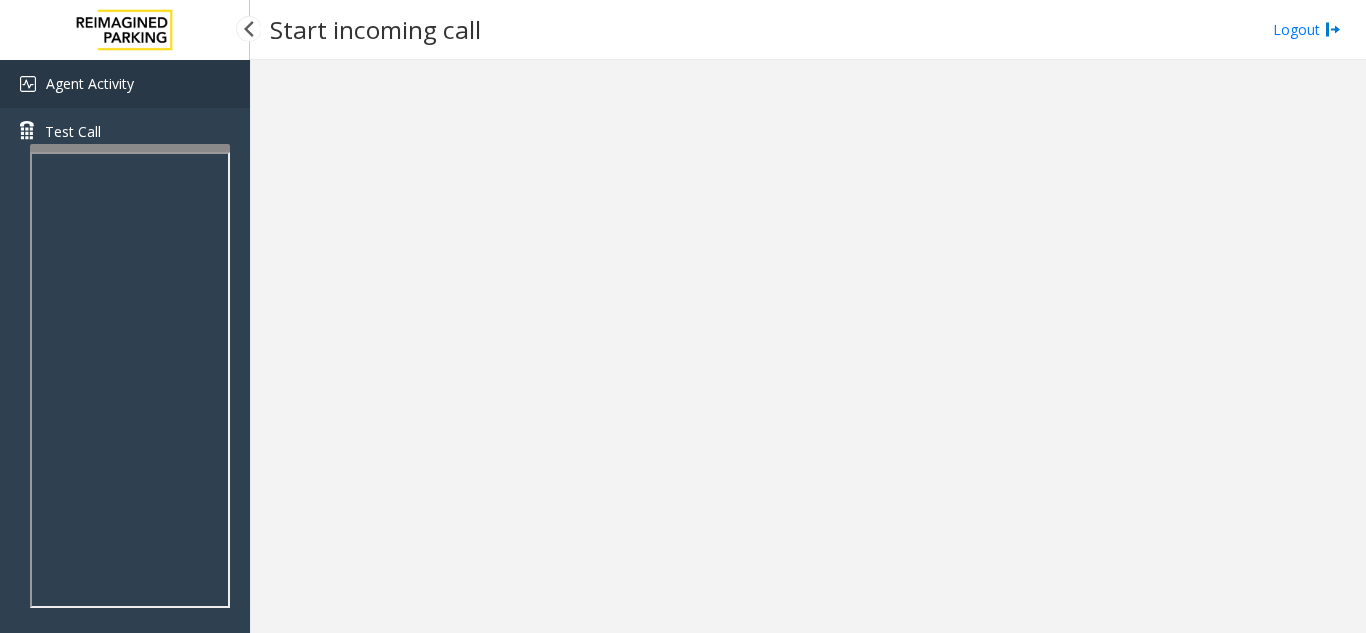 click on "Agent Activity" at bounding box center [90, 83] 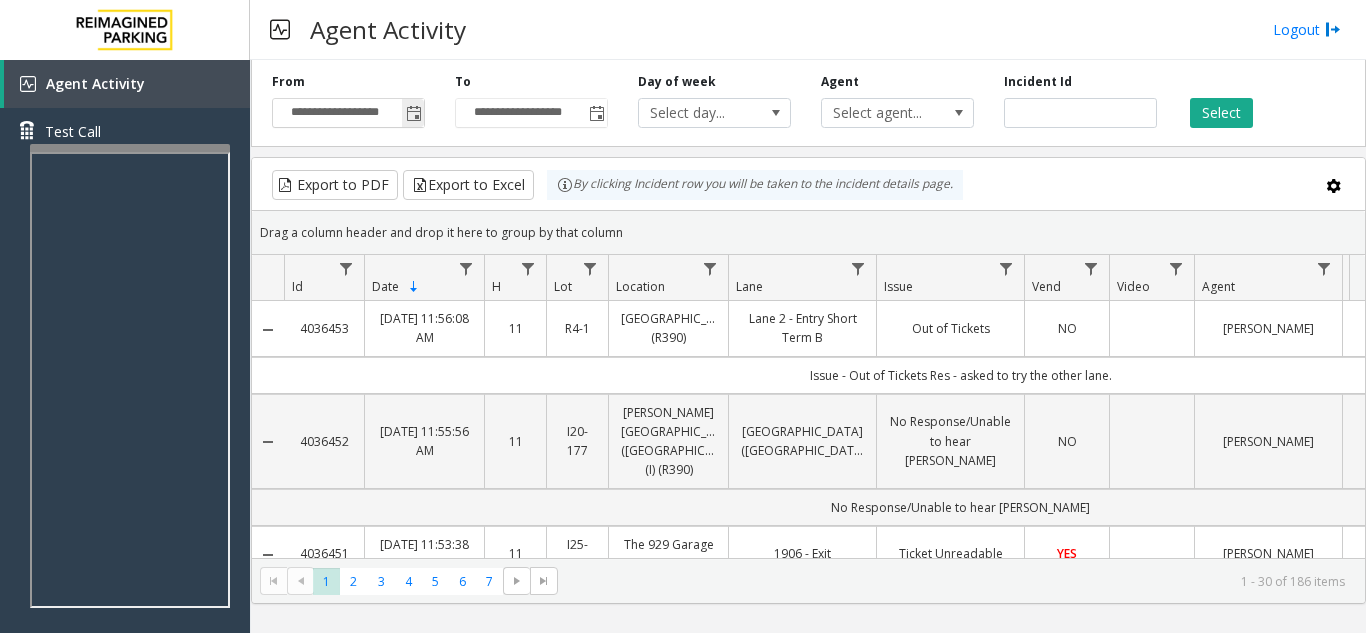 click 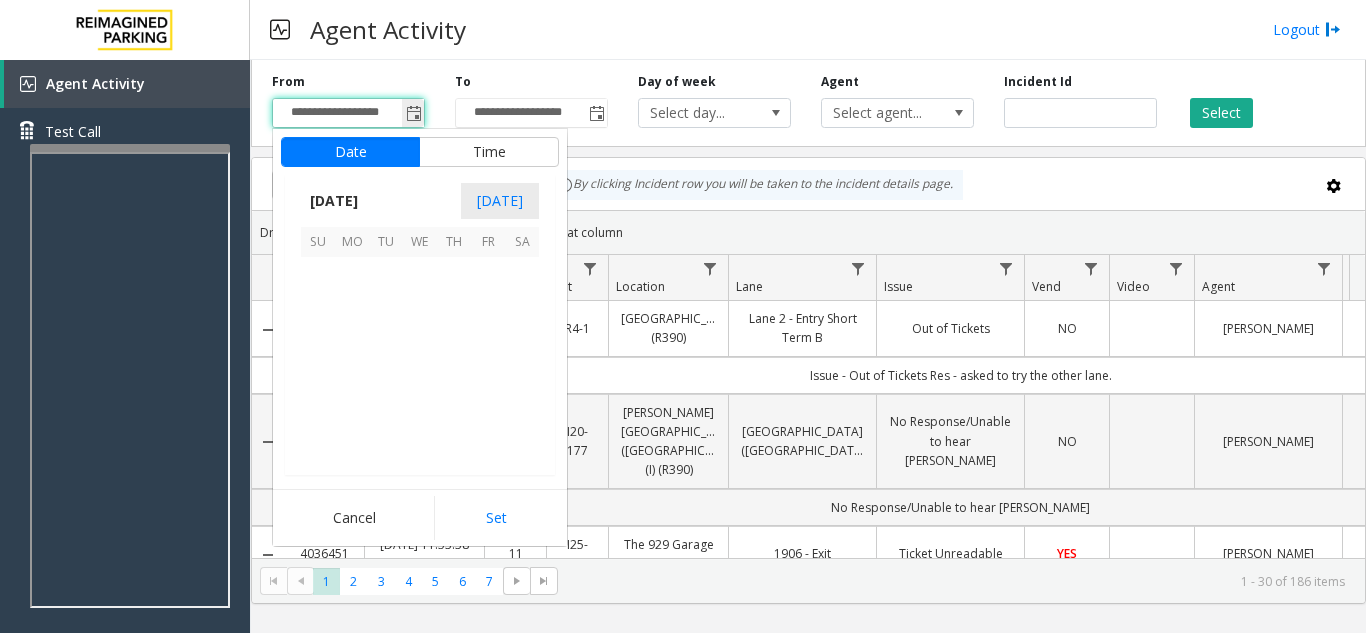 scroll, scrollTop: 358428, scrollLeft: 0, axis: vertical 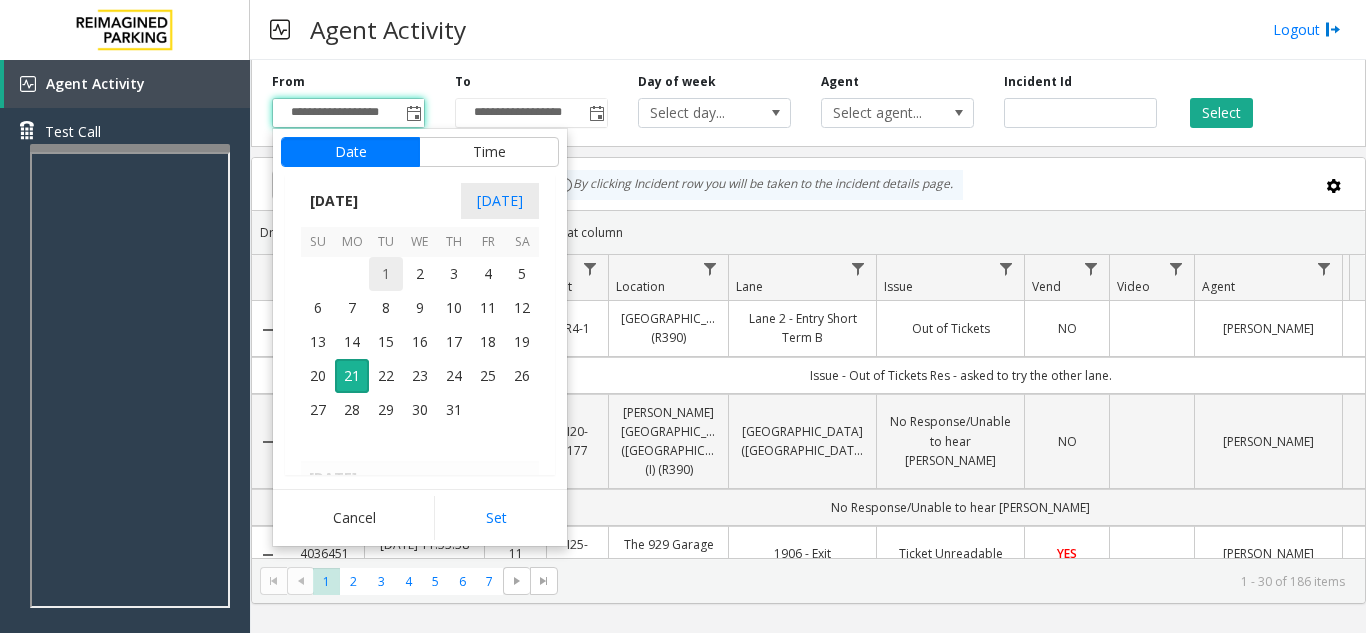 click on "1" at bounding box center (386, 274) 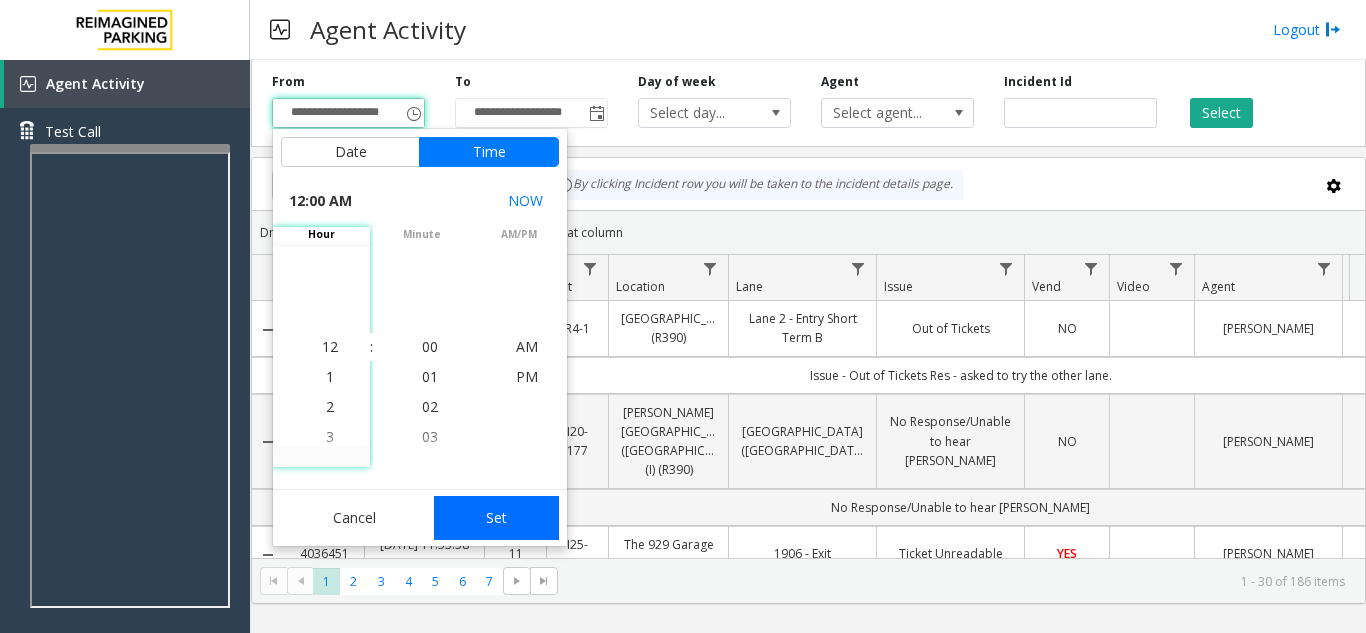 click on "Set" 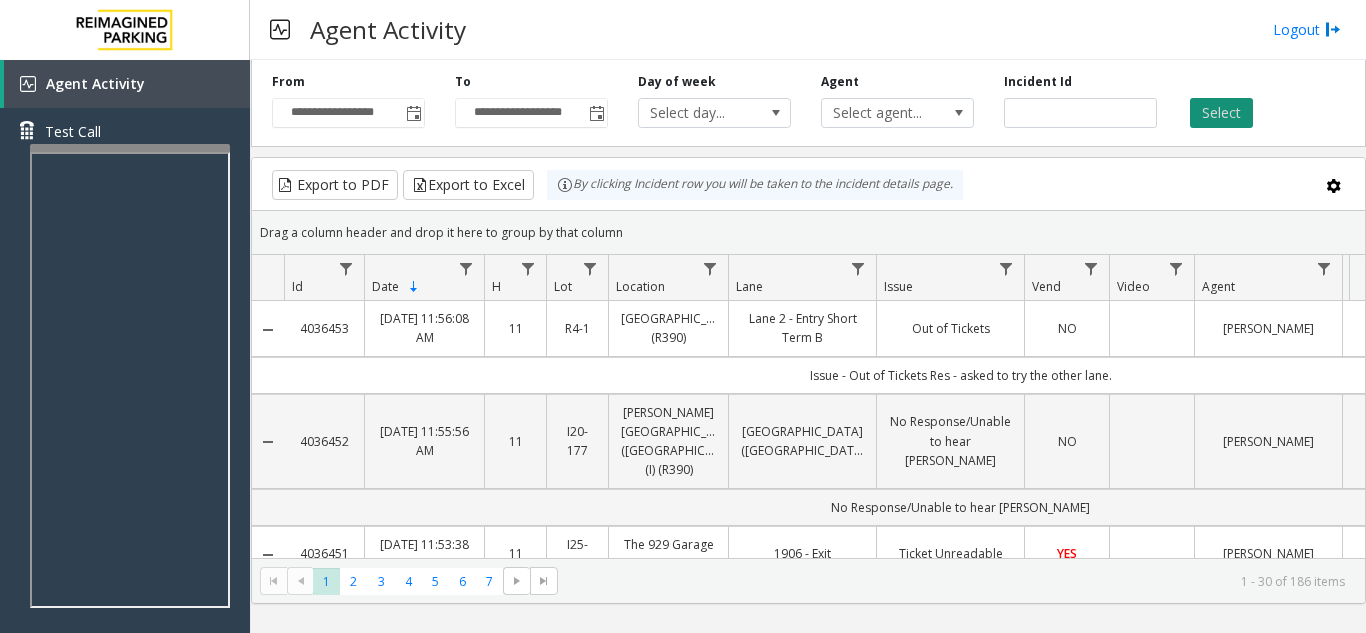 click on "Select" 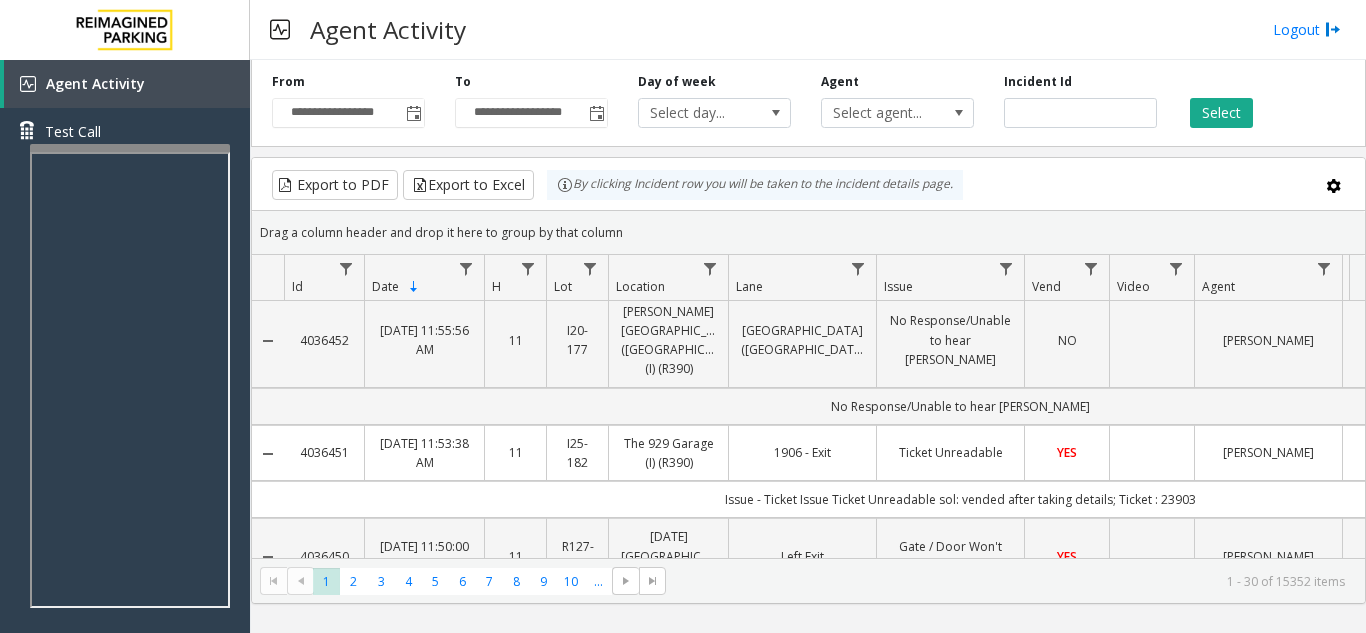 scroll, scrollTop: 300, scrollLeft: 0, axis: vertical 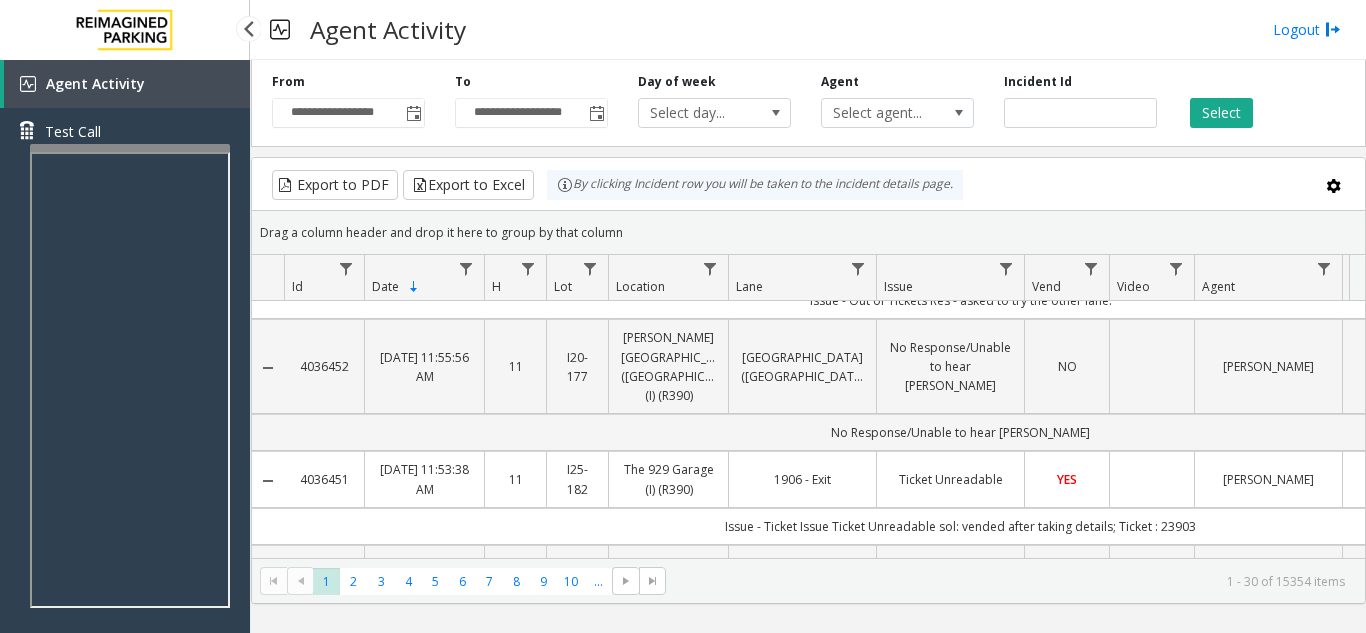 click on "Agent Activity" at bounding box center (127, 84) 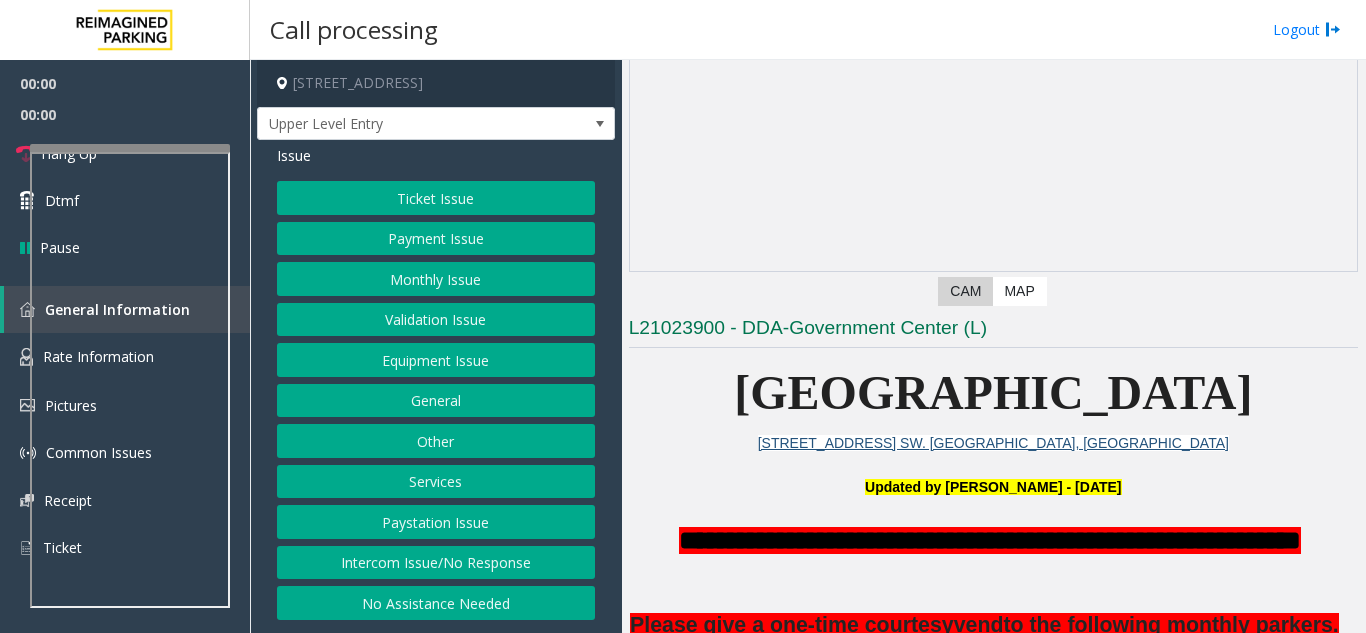 scroll, scrollTop: 400, scrollLeft: 0, axis: vertical 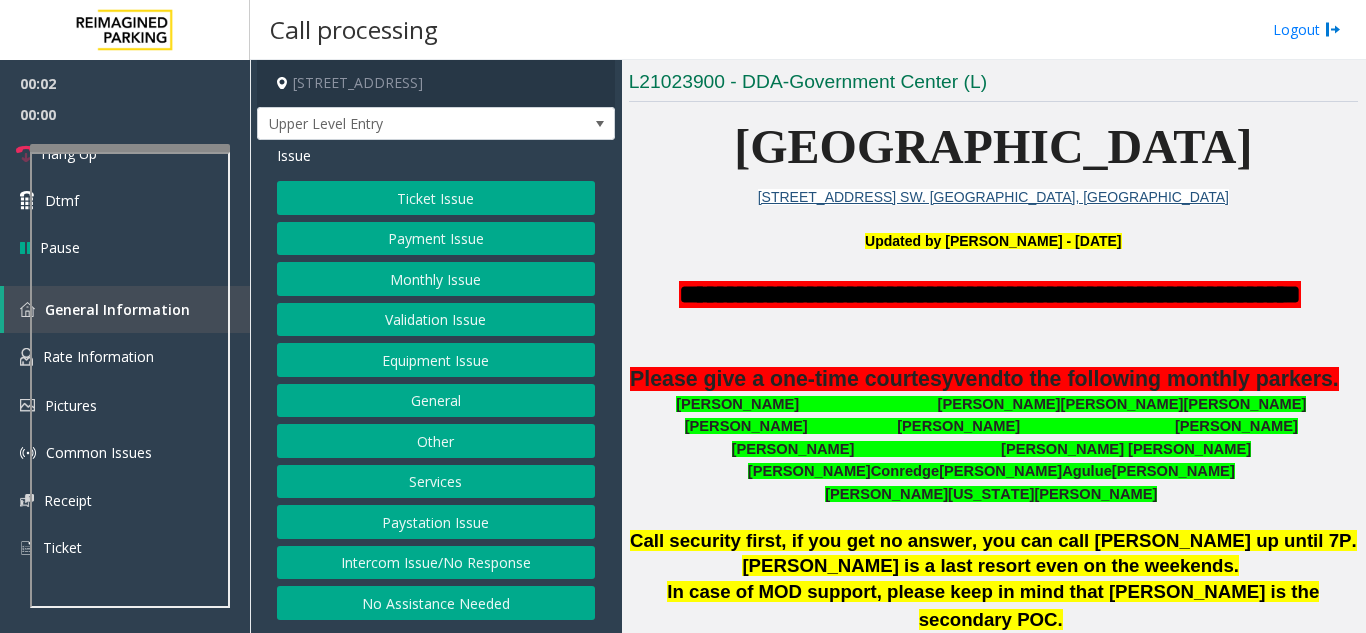 click on "**********" 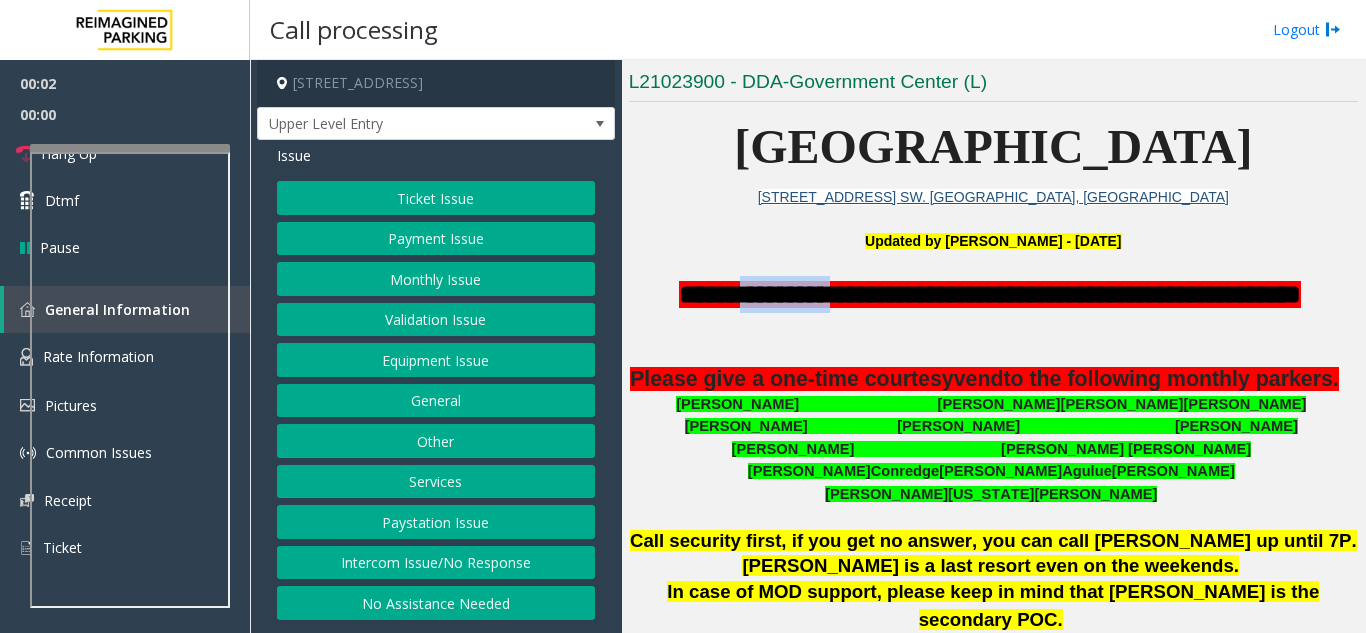 click on "**********" 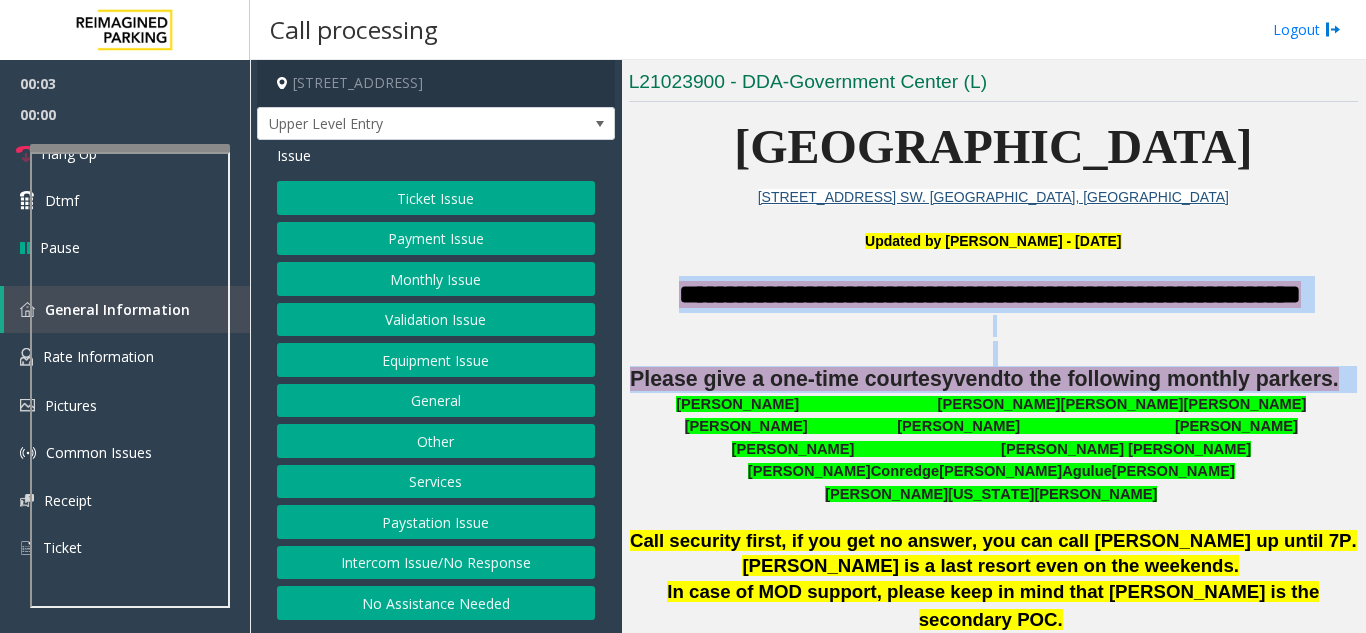 drag, startPoint x: 719, startPoint y: 280, endPoint x: 963, endPoint y: 414, distance: 278.37384 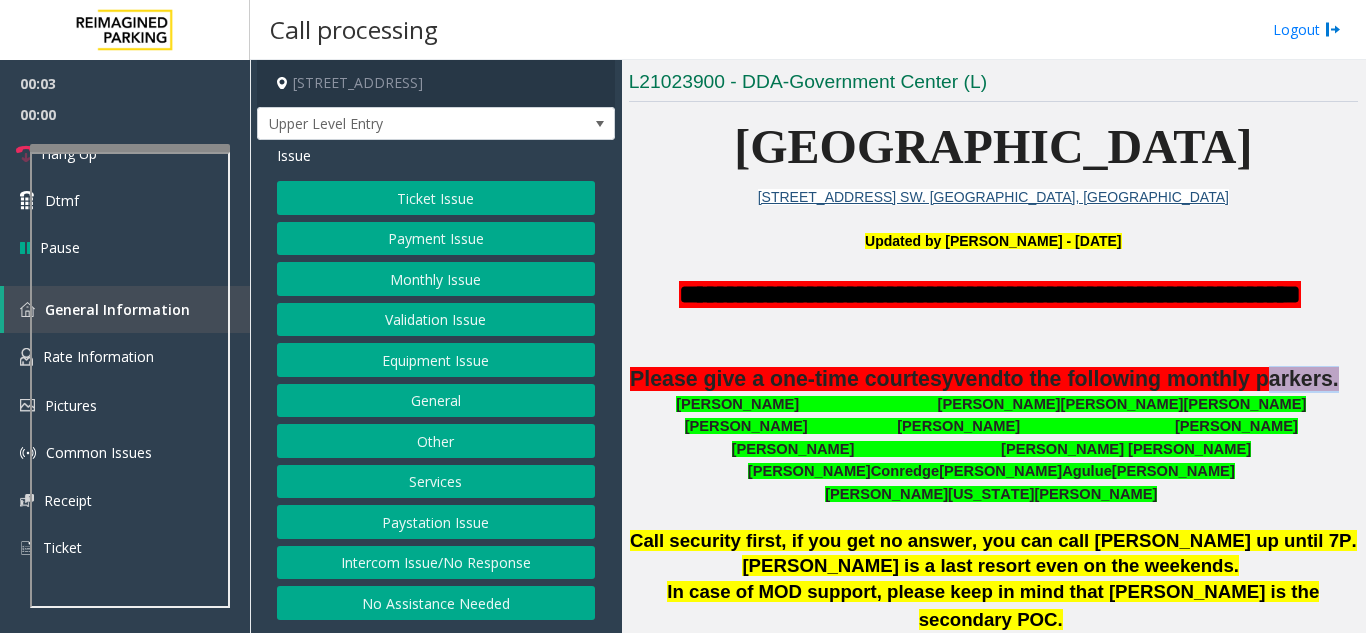 click on "to the following monthly parkers." 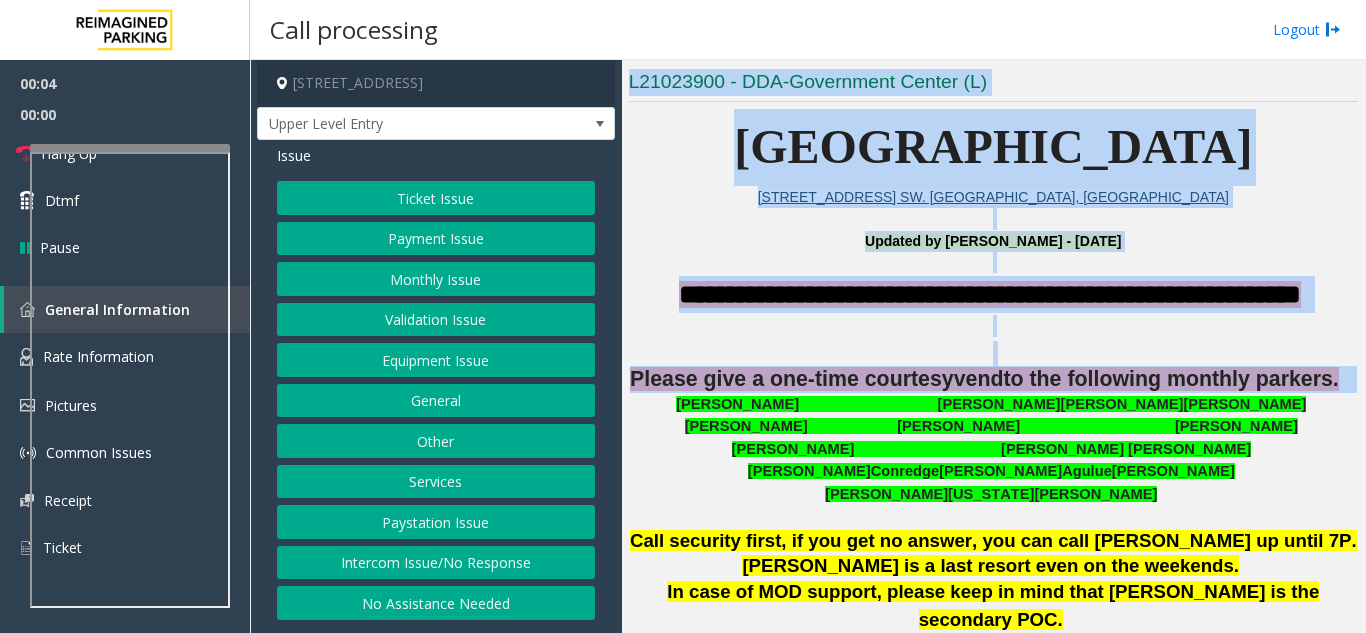 drag, startPoint x: 963, startPoint y: 414, endPoint x: 695, endPoint y: 99, distance: 413.58072 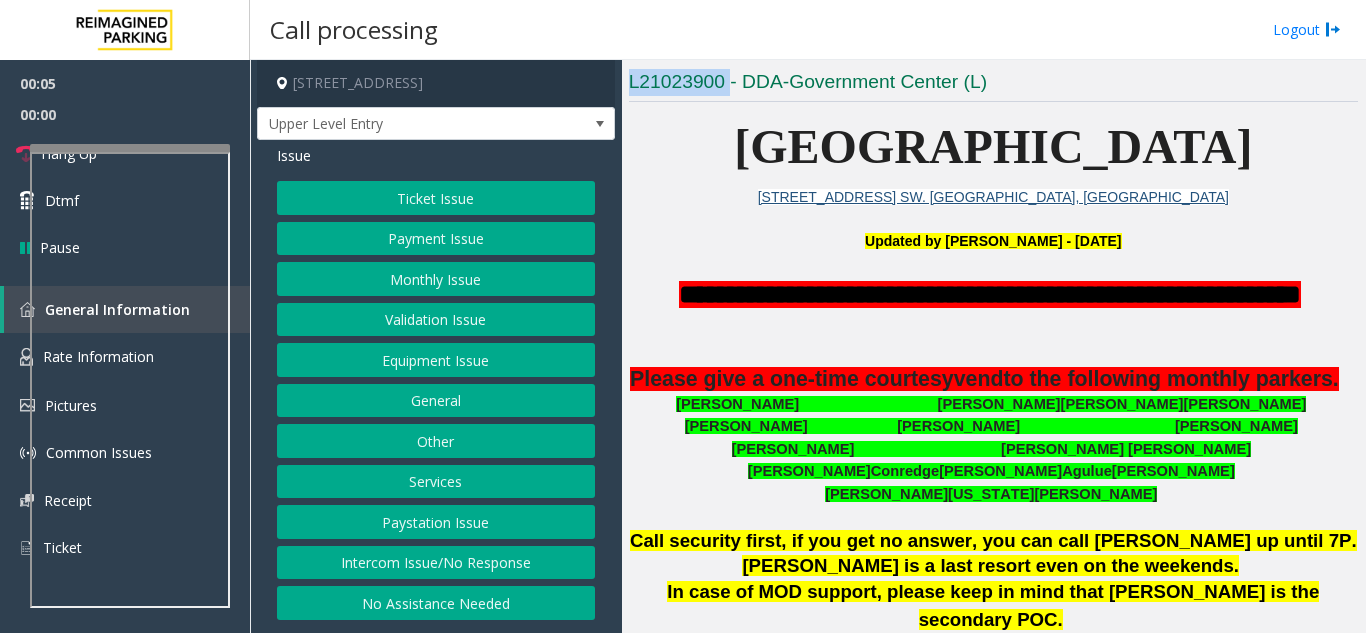 click on "L21023900 - DDA-Government Center (L)" 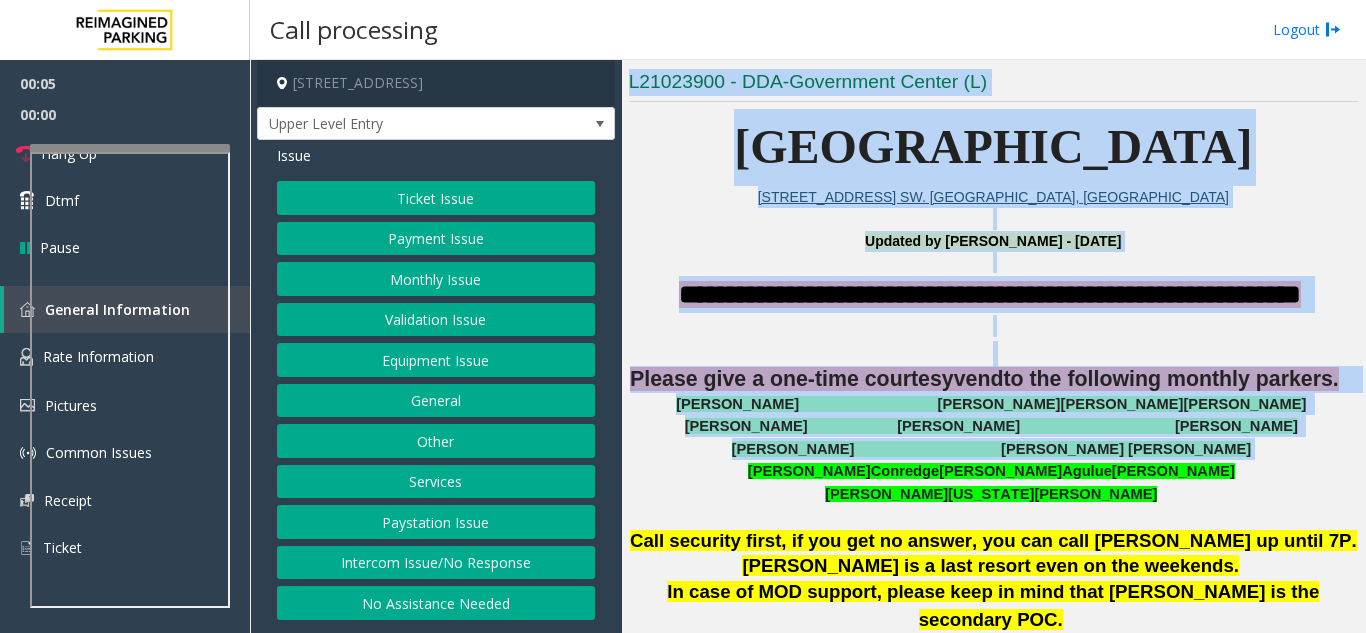 drag, startPoint x: 695, startPoint y: 99, endPoint x: 919, endPoint y: 483, distance: 444.5582 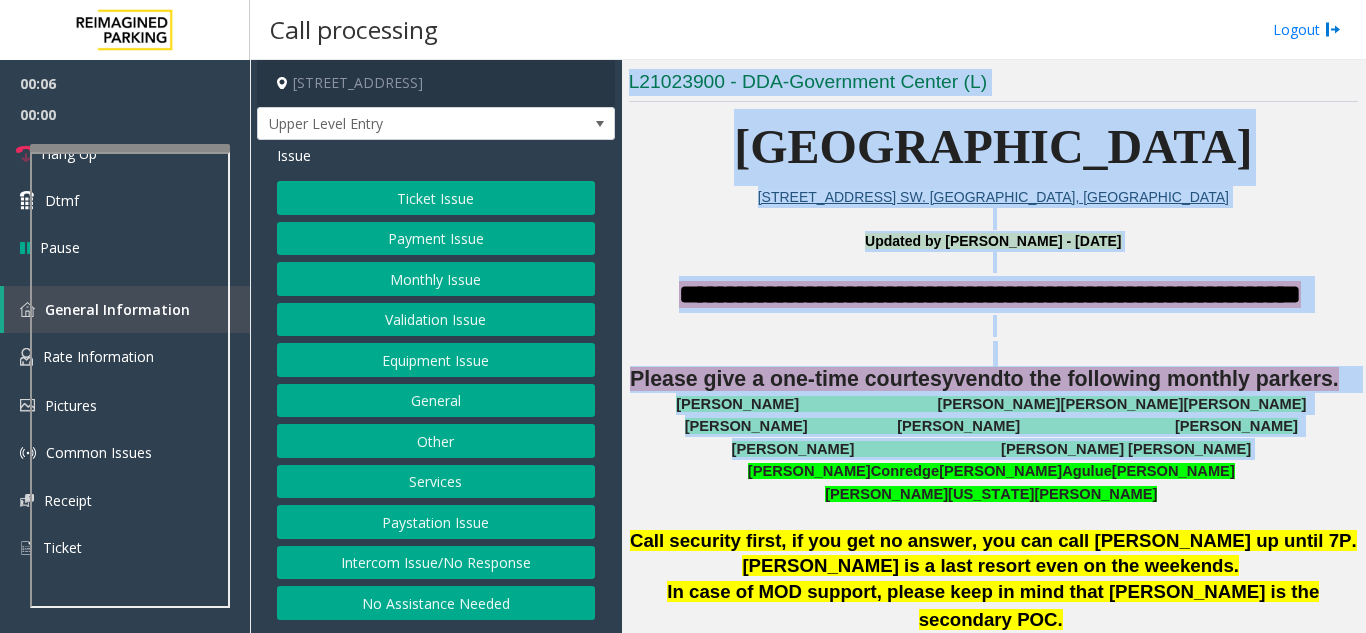 click on "[PERSON_NAME]                                    [PERSON_NAME] [PERSON_NAME]" 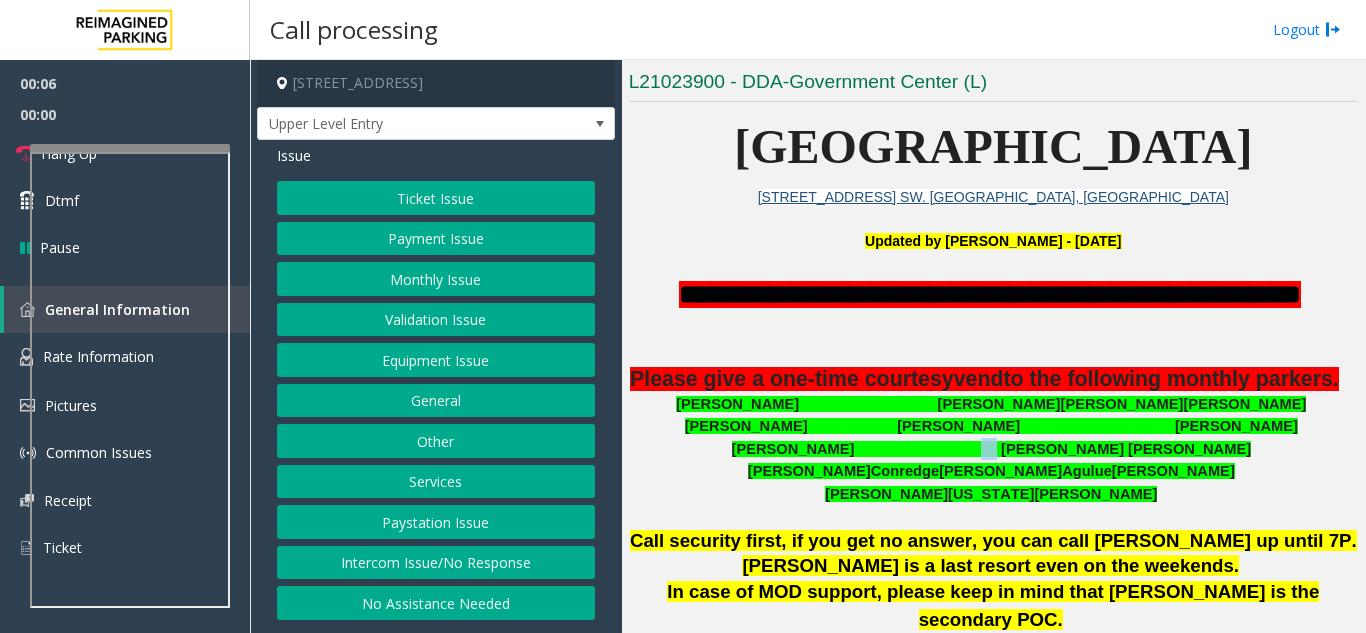 click on "[PERSON_NAME]                                    [PERSON_NAME] [PERSON_NAME]" 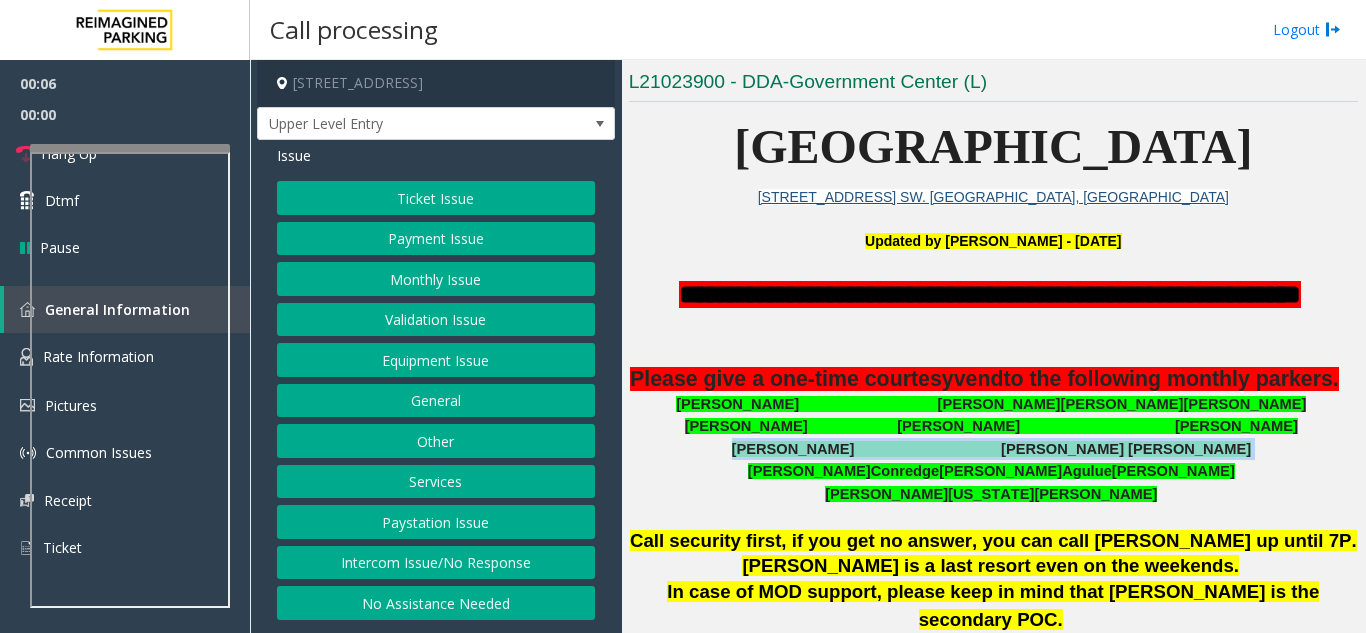 click on "[PERSON_NAME]                                    [PERSON_NAME] [PERSON_NAME]" 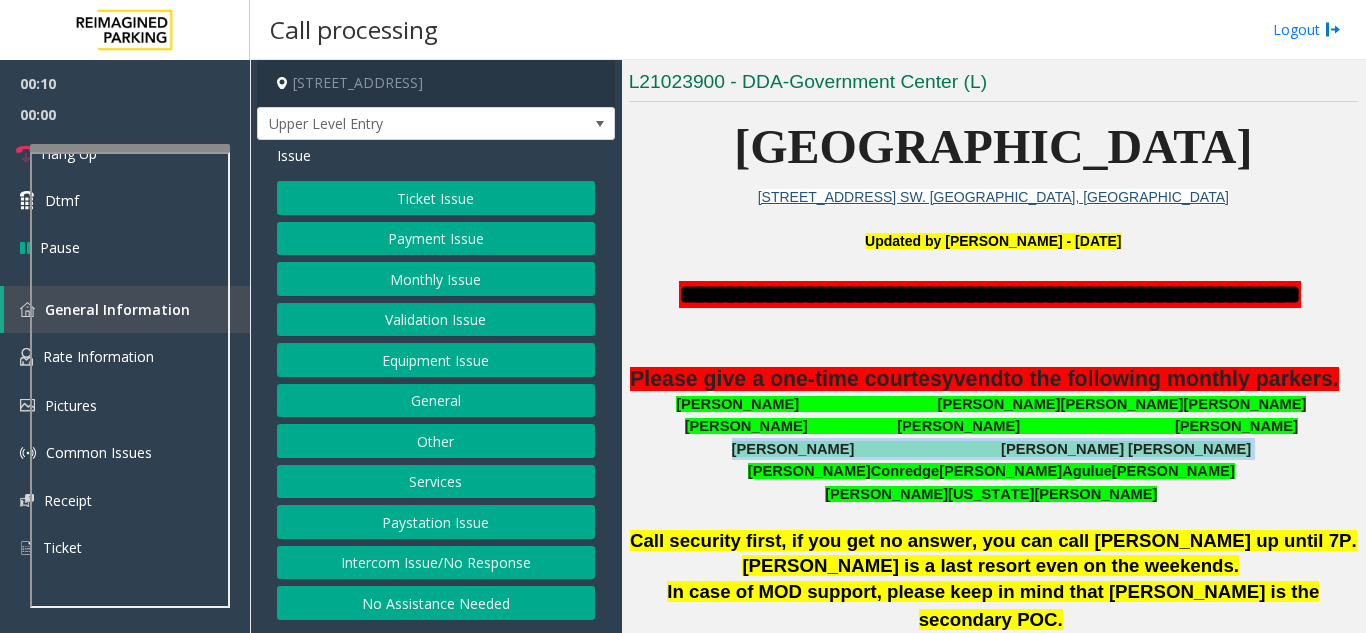 click on "[PERSON_NAME]                                    [PERSON_NAME] [PERSON_NAME]" 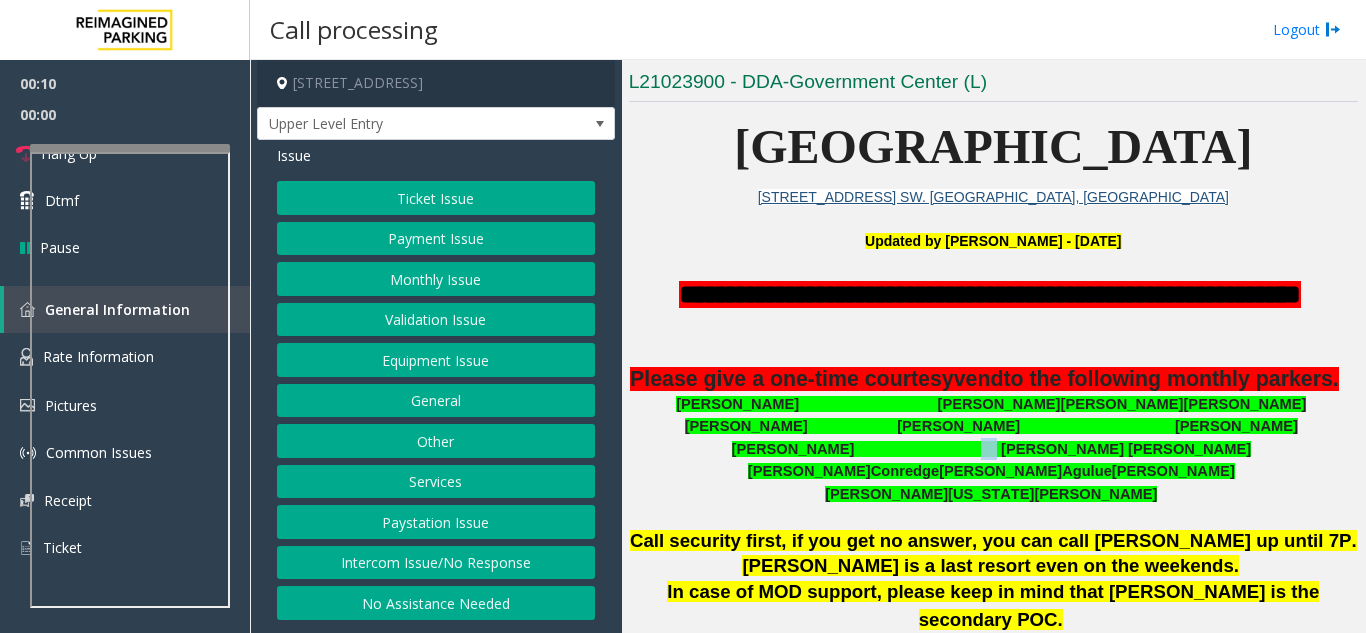 click on "[PERSON_NAME]                                    [PERSON_NAME] [PERSON_NAME]" 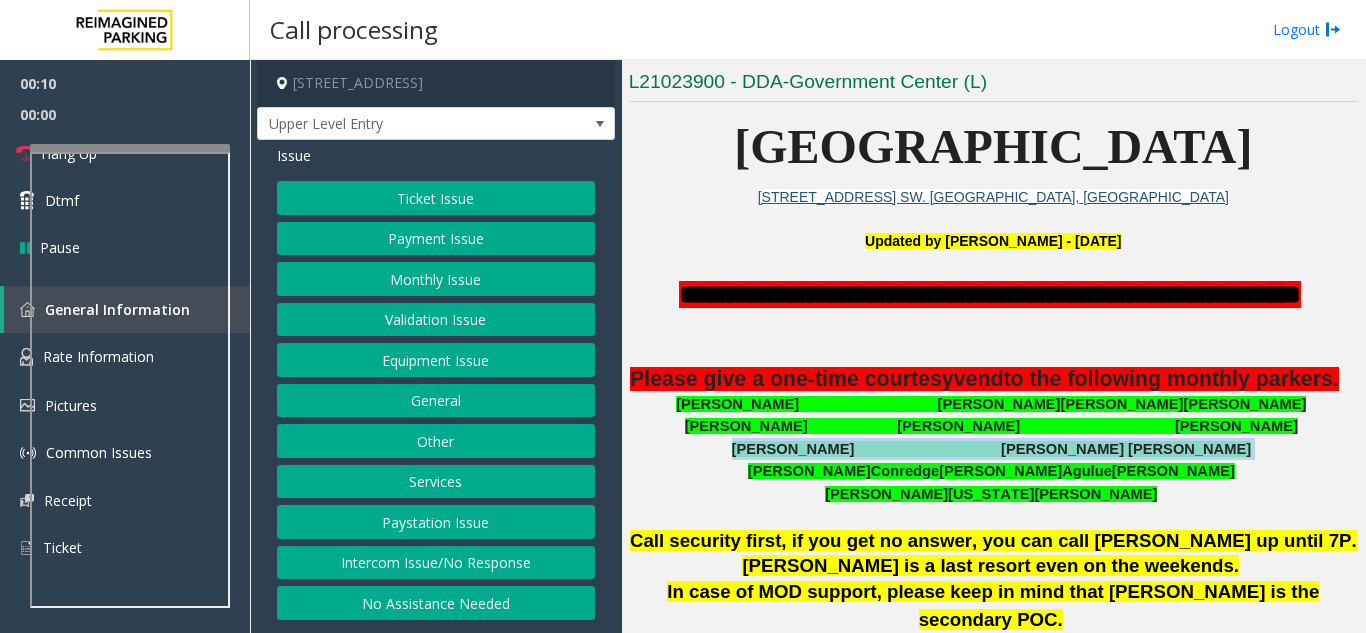 click on "[PERSON_NAME]                                    [PERSON_NAME] [PERSON_NAME]" 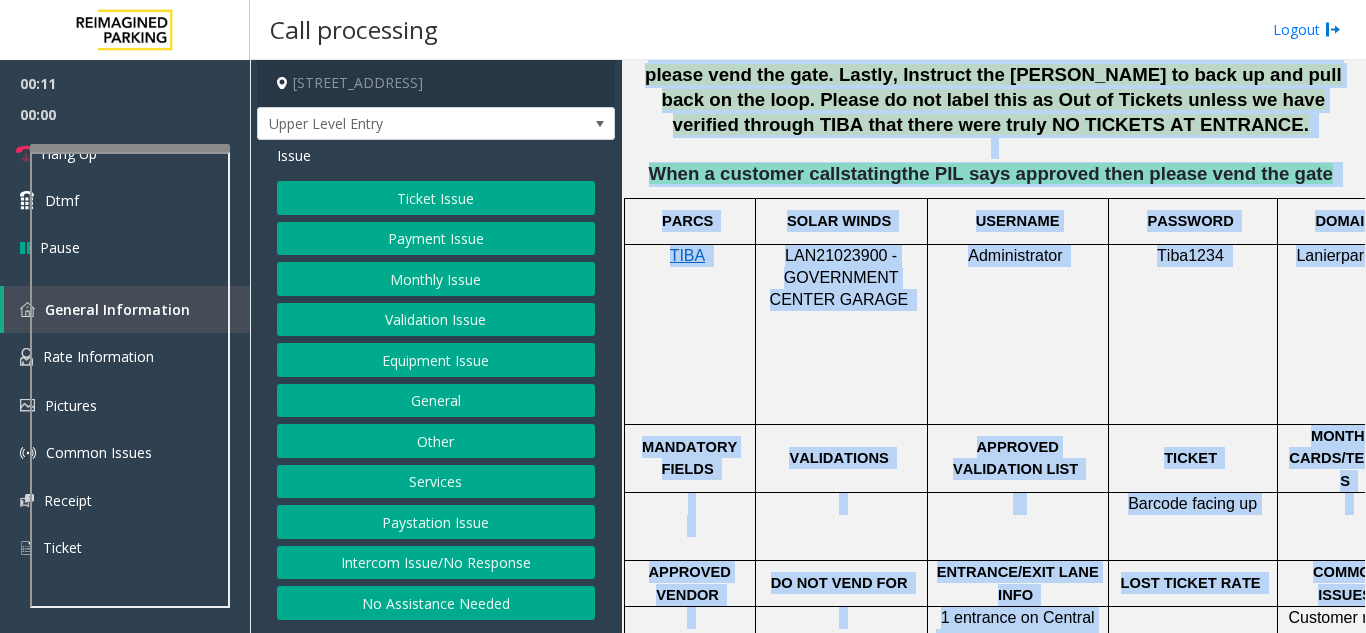 scroll, scrollTop: 1544, scrollLeft: 0, axis: vertical 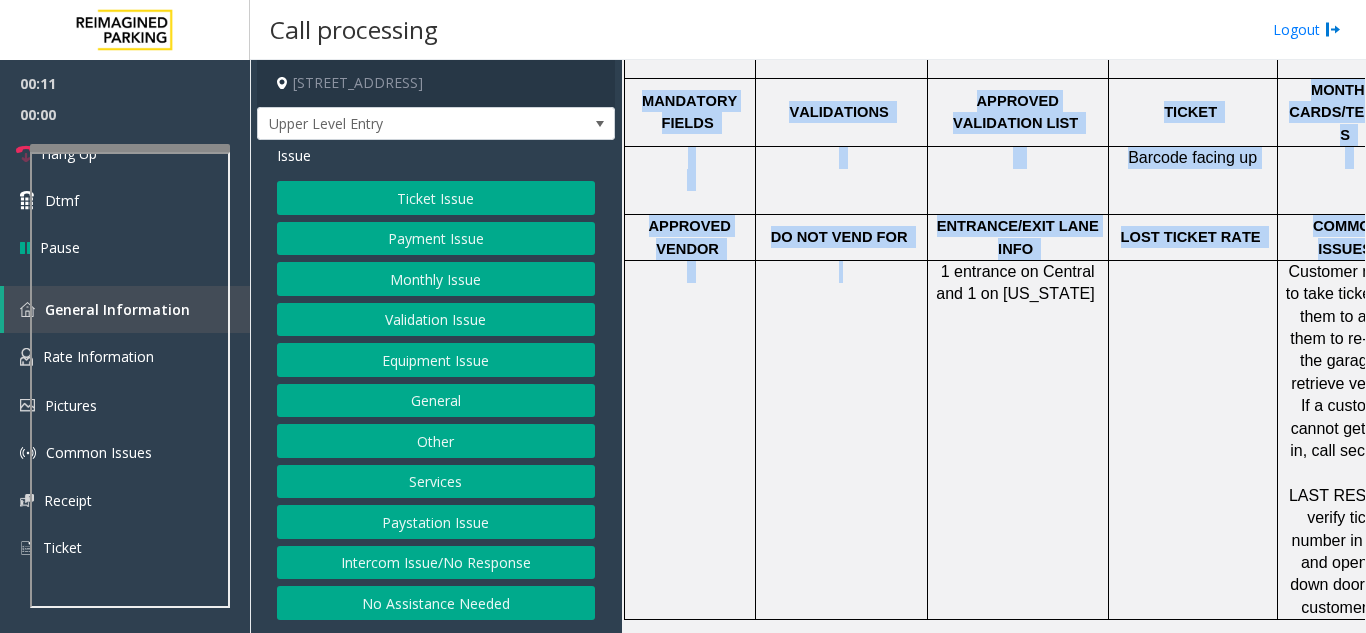 drag, startPoint x: 919, startPoint y: 483, endPoint x: 818, endPoint y: 245, distance: 258.544 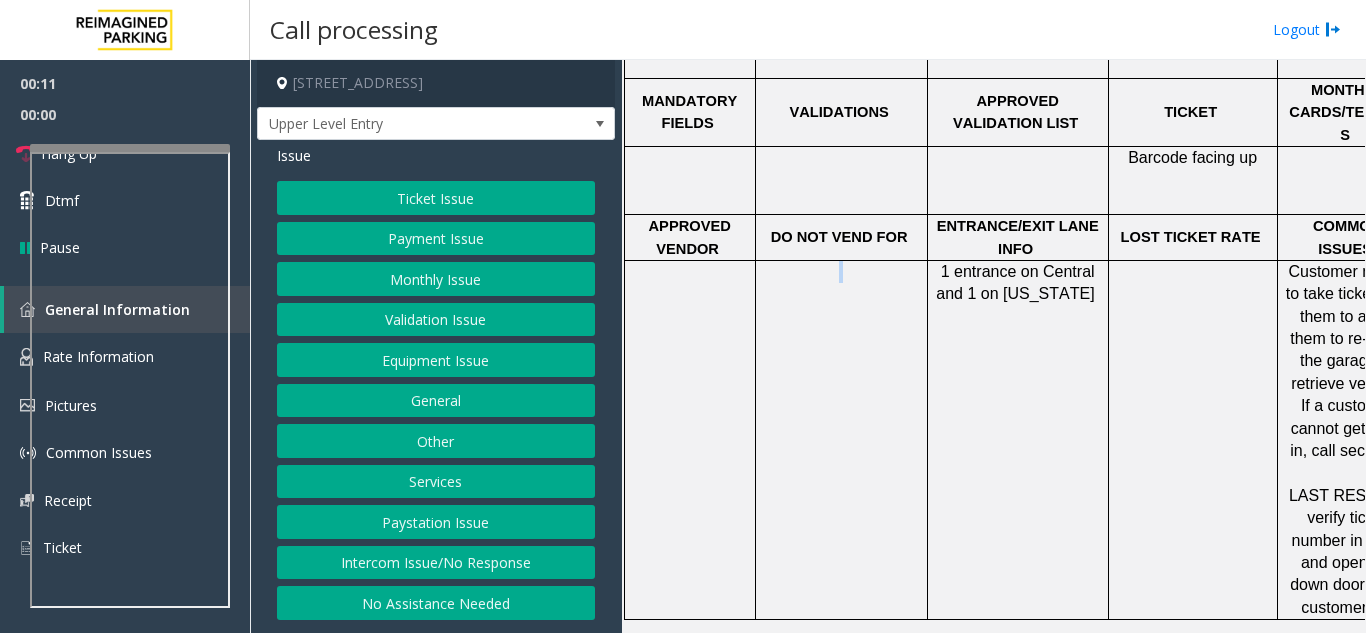 click 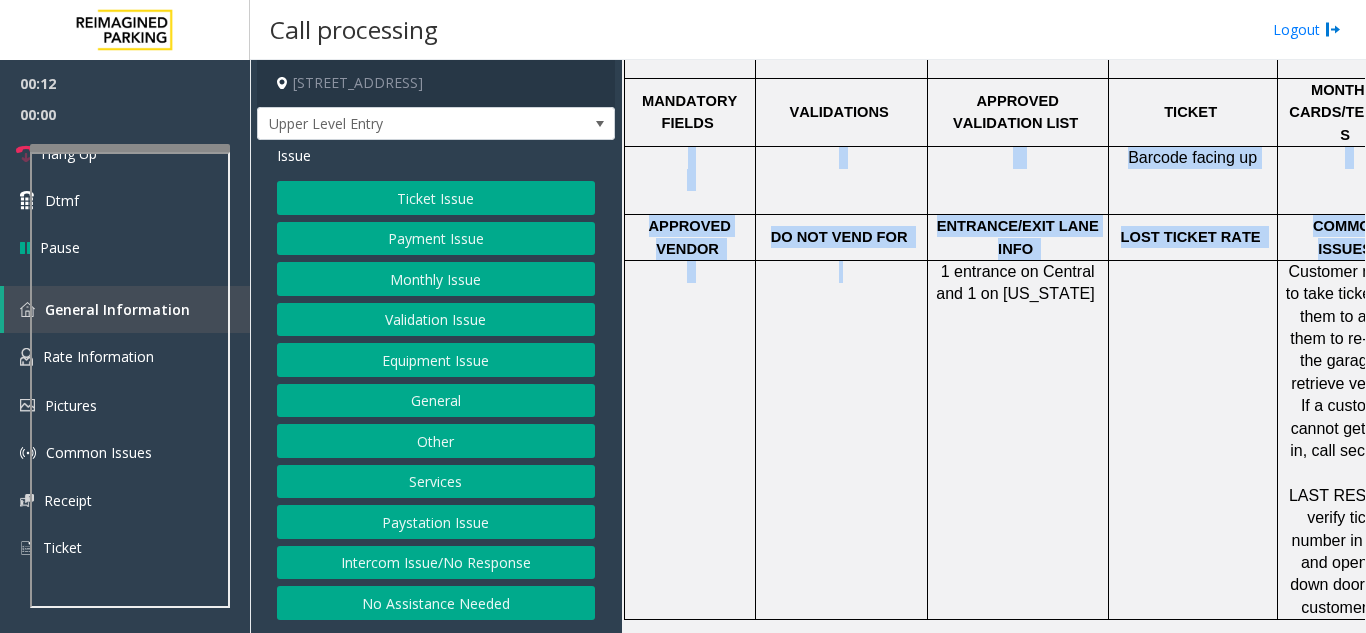 drag, startPoint x: 818, startPoint y: 245, endPoint x: 737, endPoint y: 83, distance: 181.1215 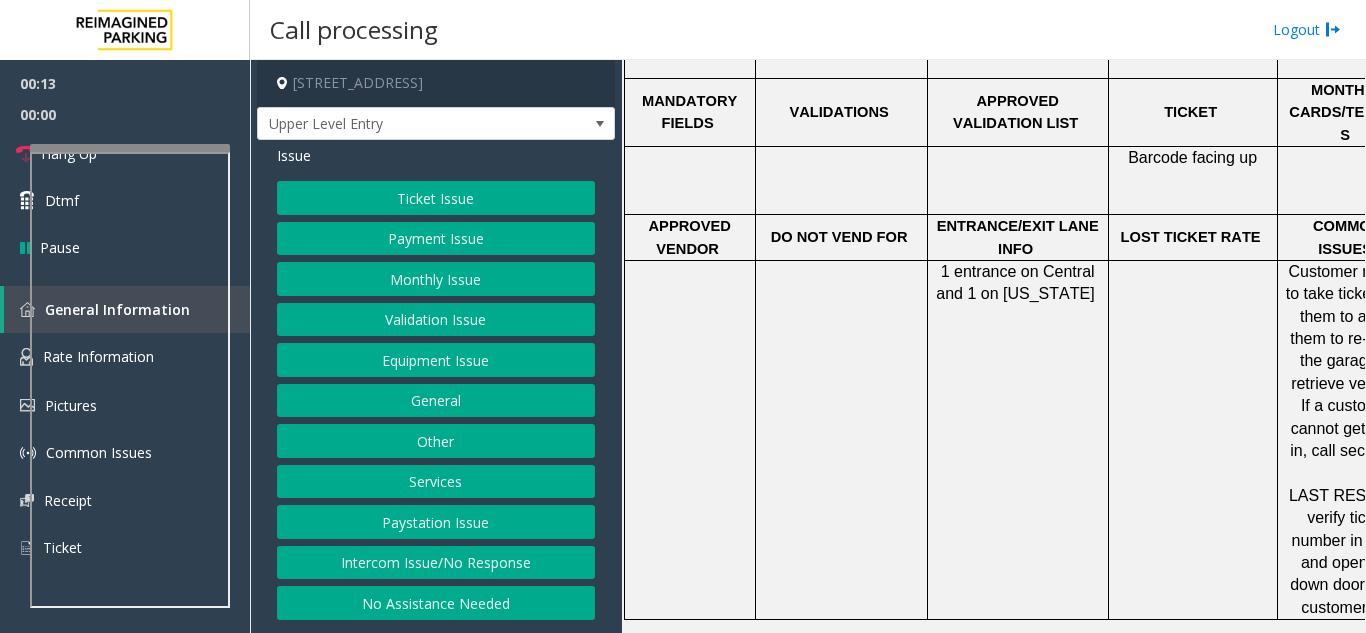 click on "Intercom Issue/No Response" 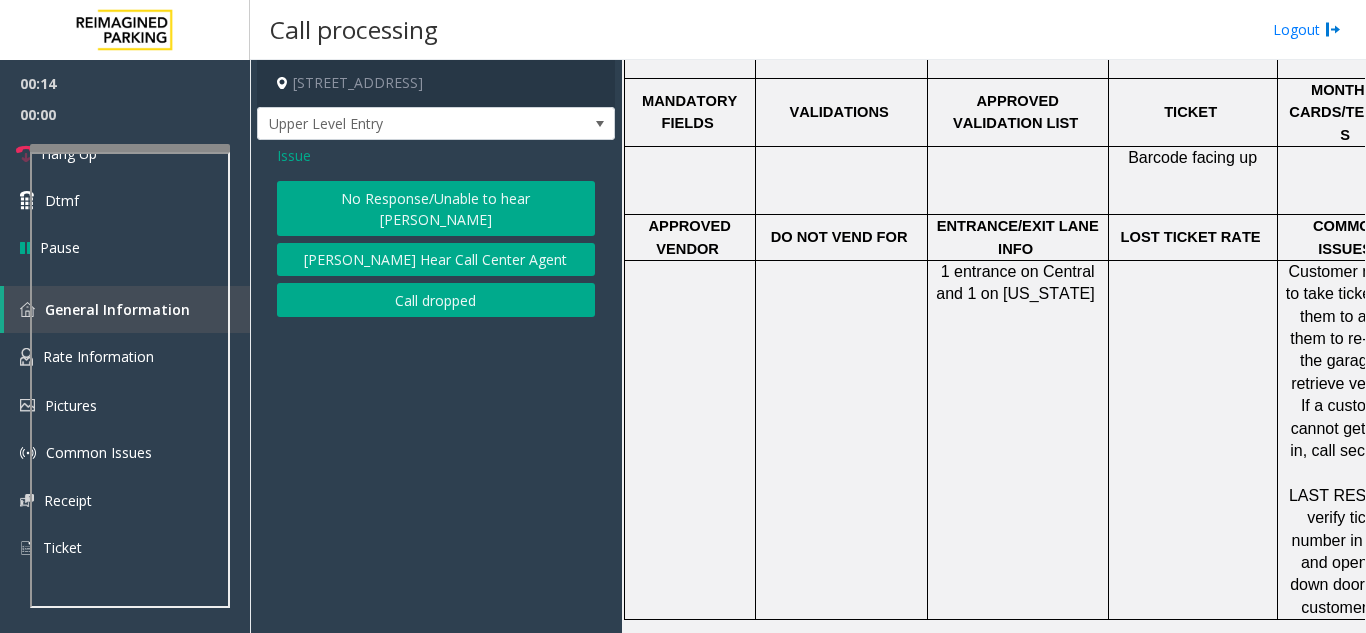 click on "[PERSON_NAME] Hear Call Center Agent" 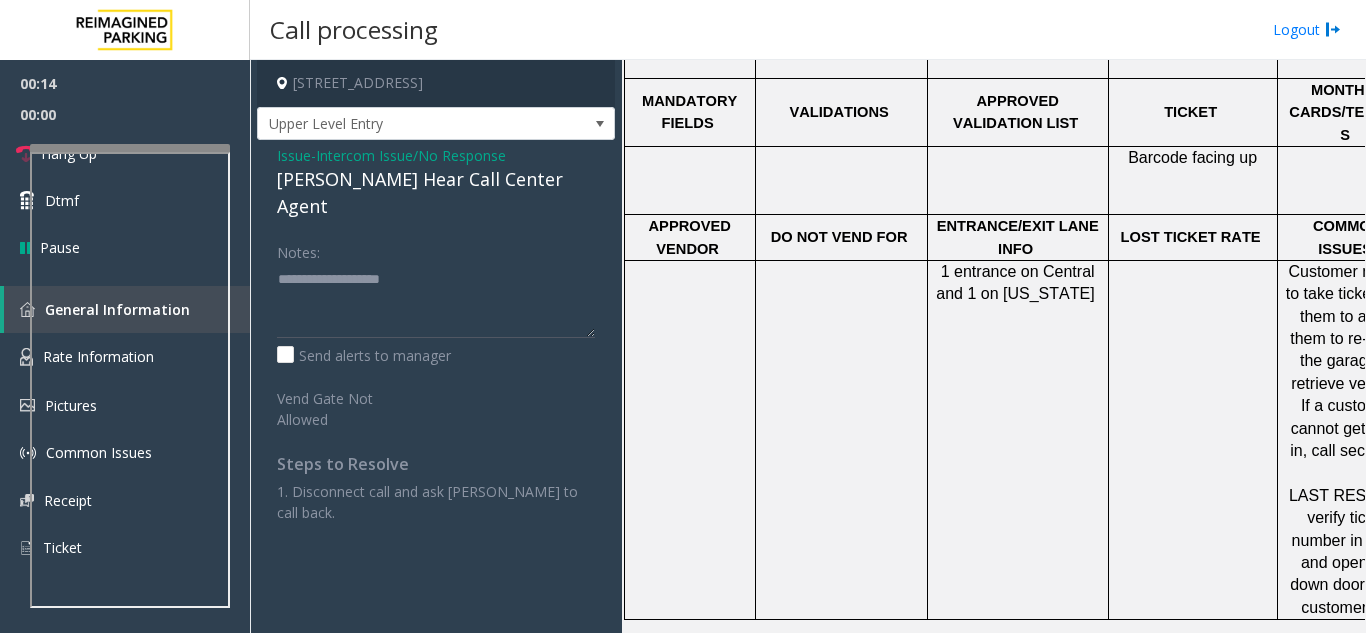 click on "Intercom Issue/No Response" 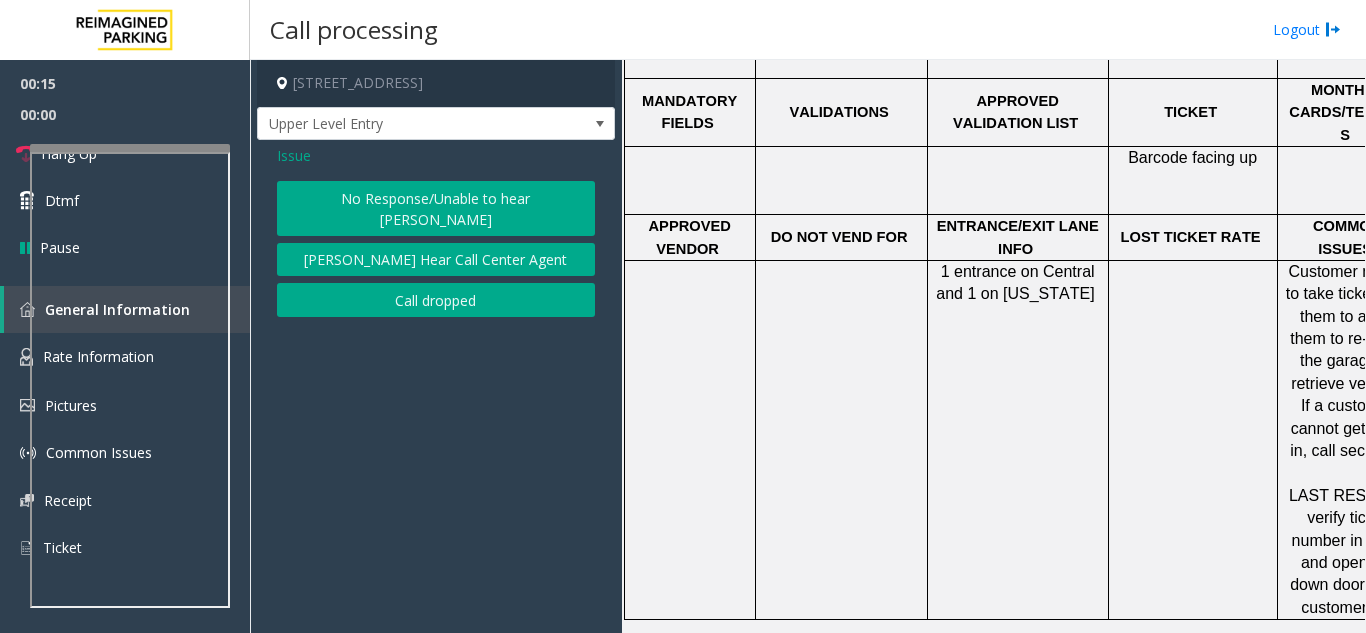 click on "No Response/Unable to hear [PERSON_NAME]" 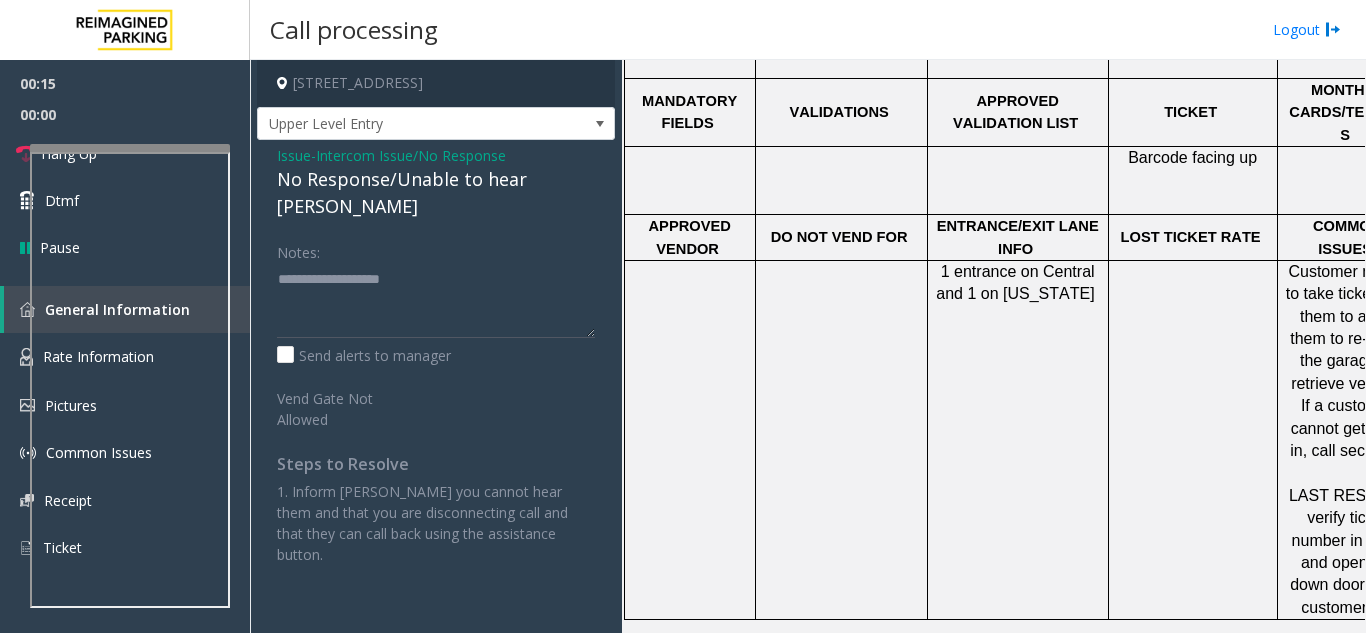 click on "No Response/Unable to hear [PERSON_NAME]" 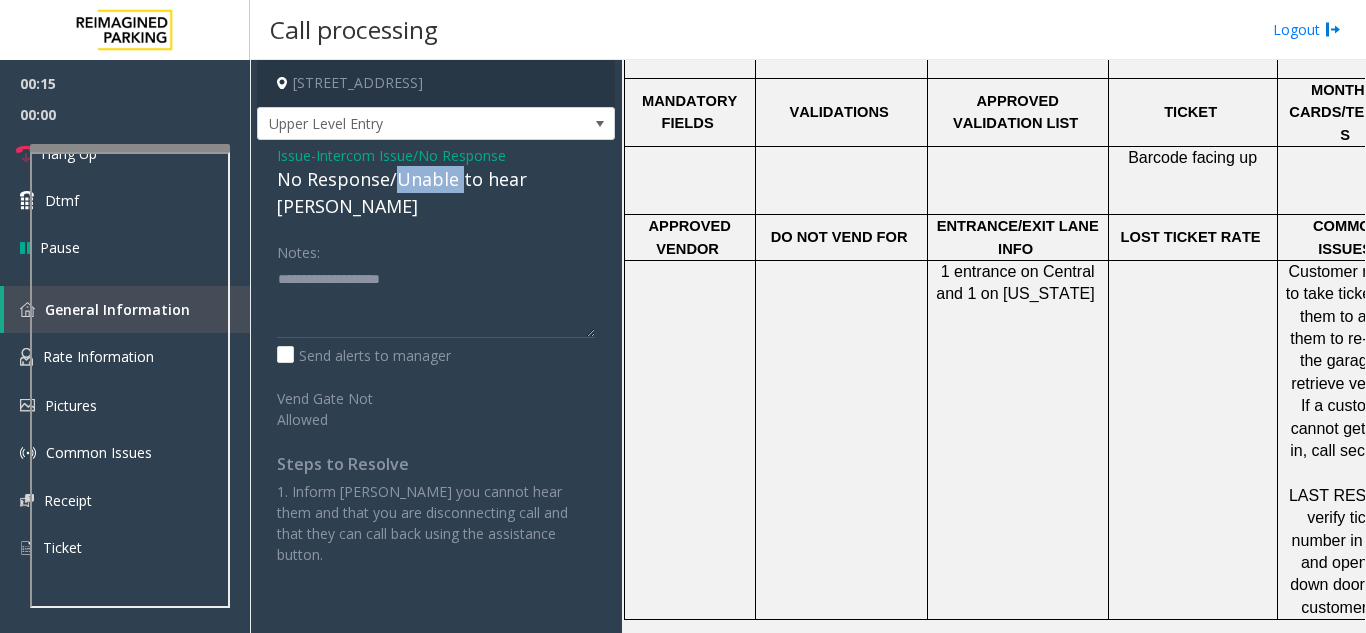 click on "No Response/Unable to hear [PERSON_NAME]" 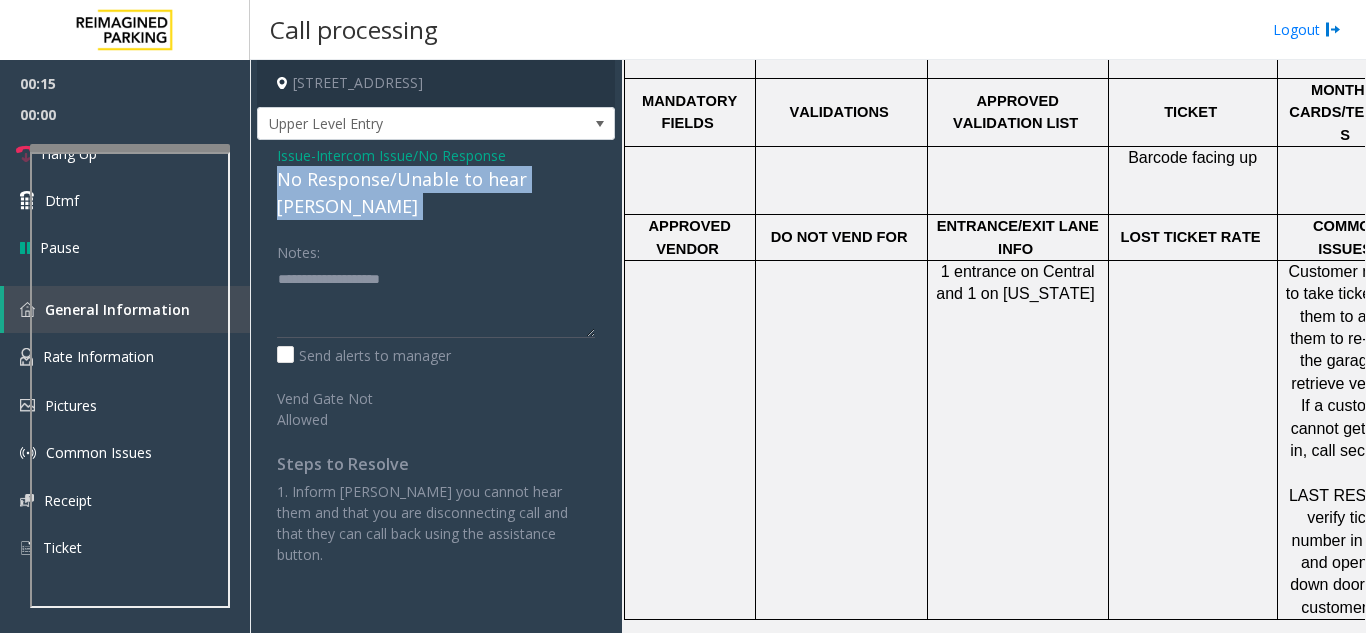 click on "No Response/Unable to hear [PERSON_NAME]" 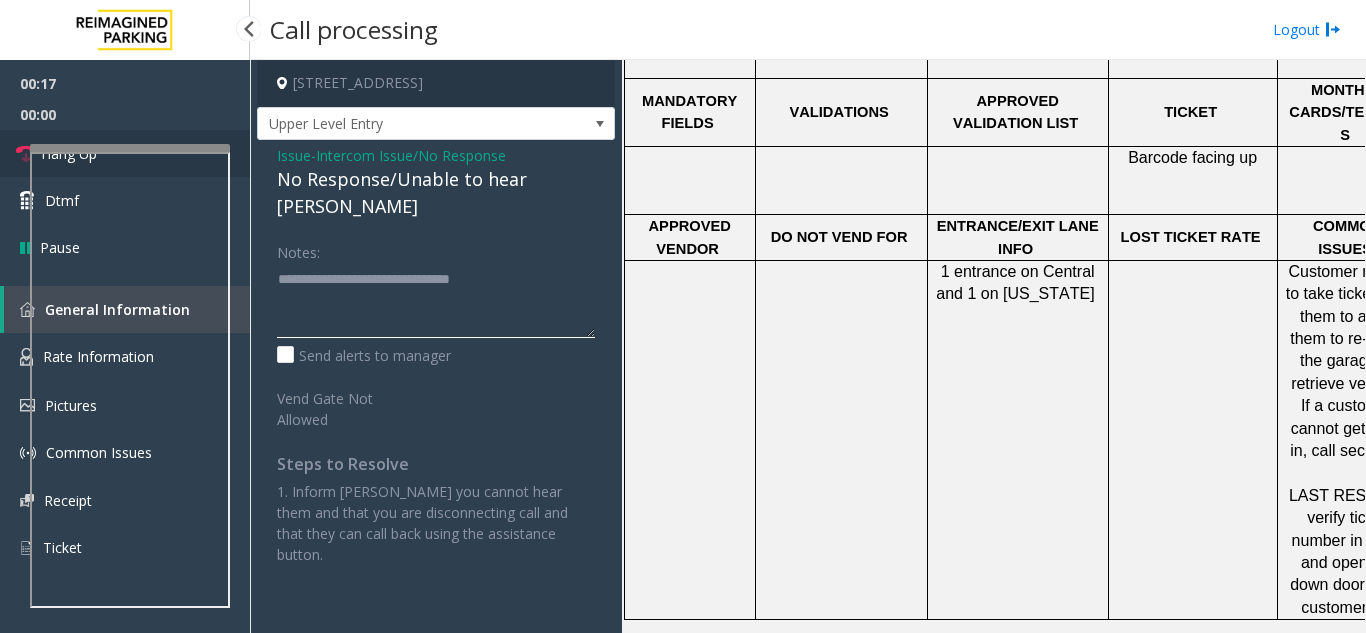 type on "**********" 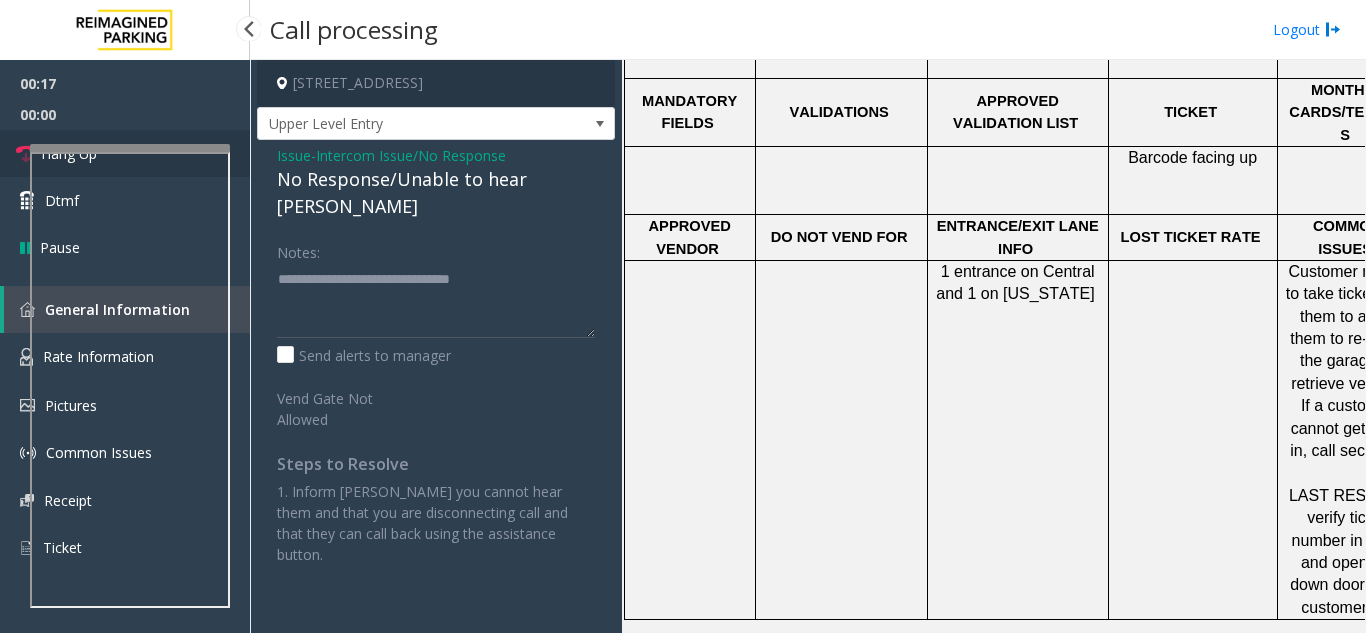 click on "Hang Up" at bounding box center (125, 153) 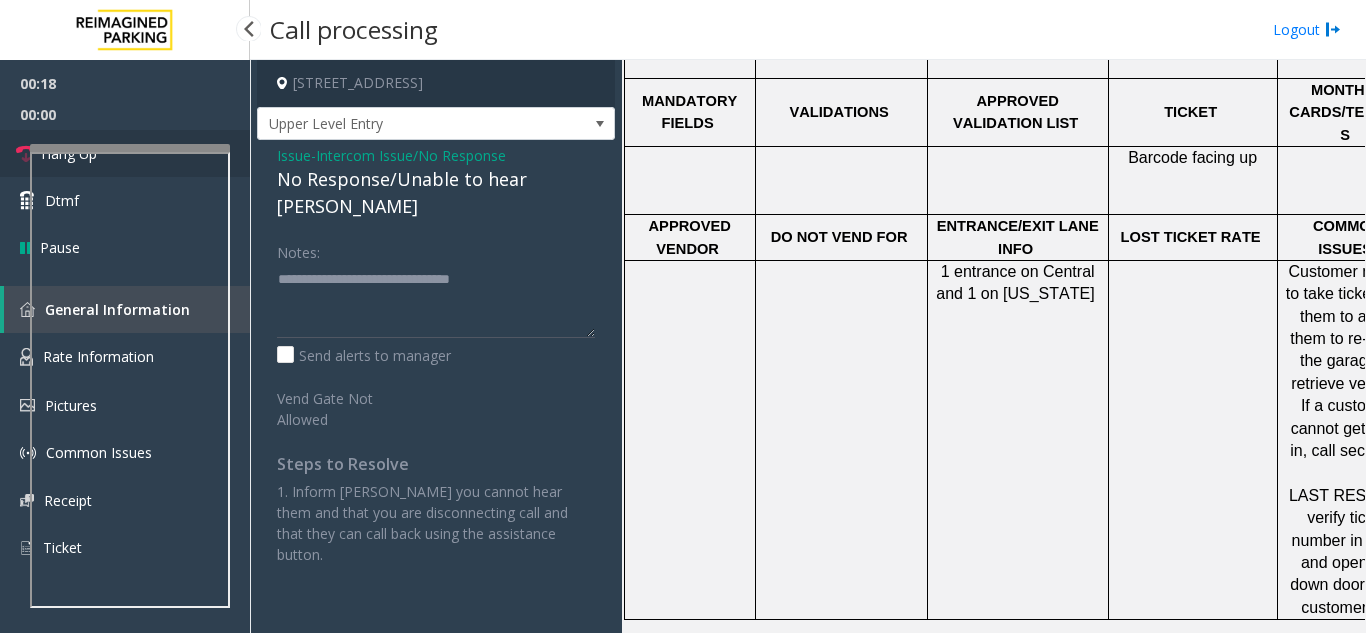 click on "Hang Up" at bounding box center (125, 153) 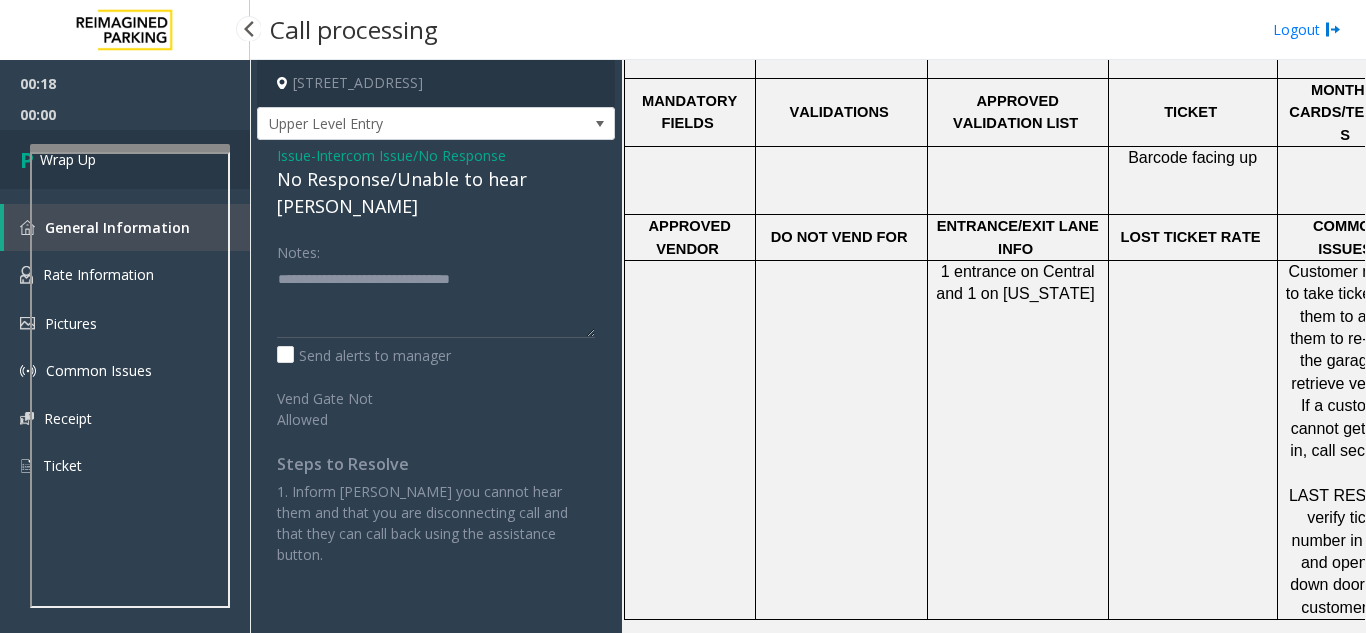 click on "Wrap Up" at bounding box center [125, 159] 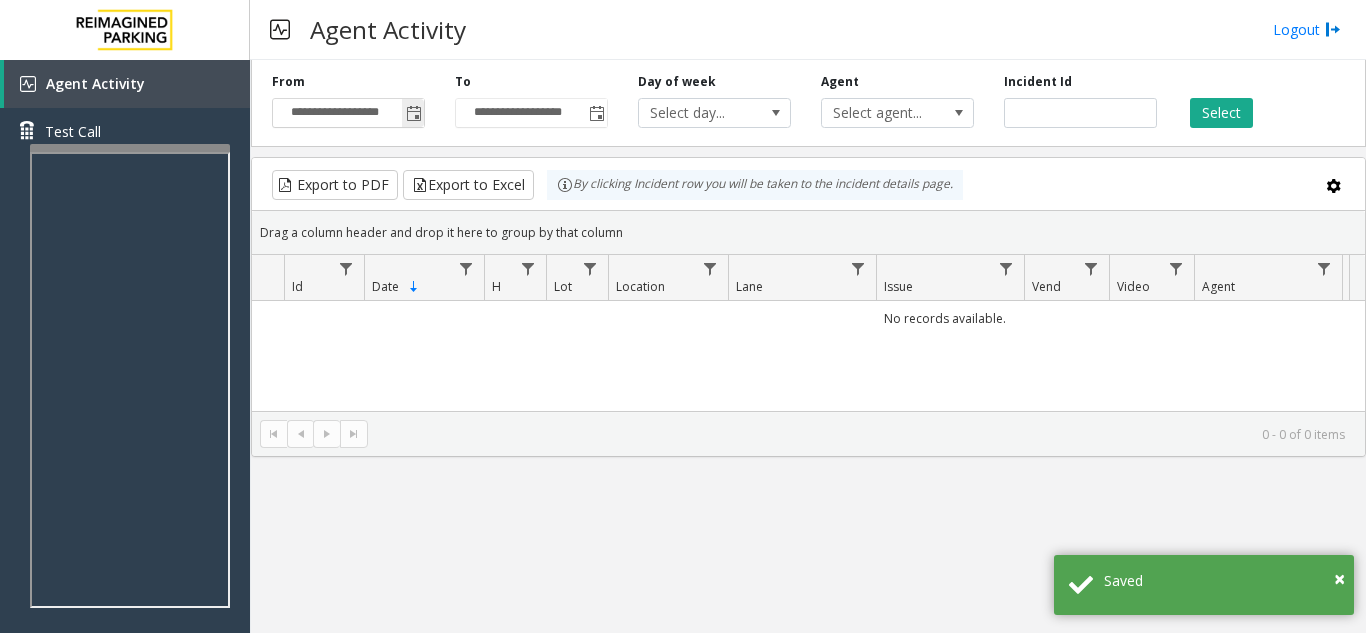 click 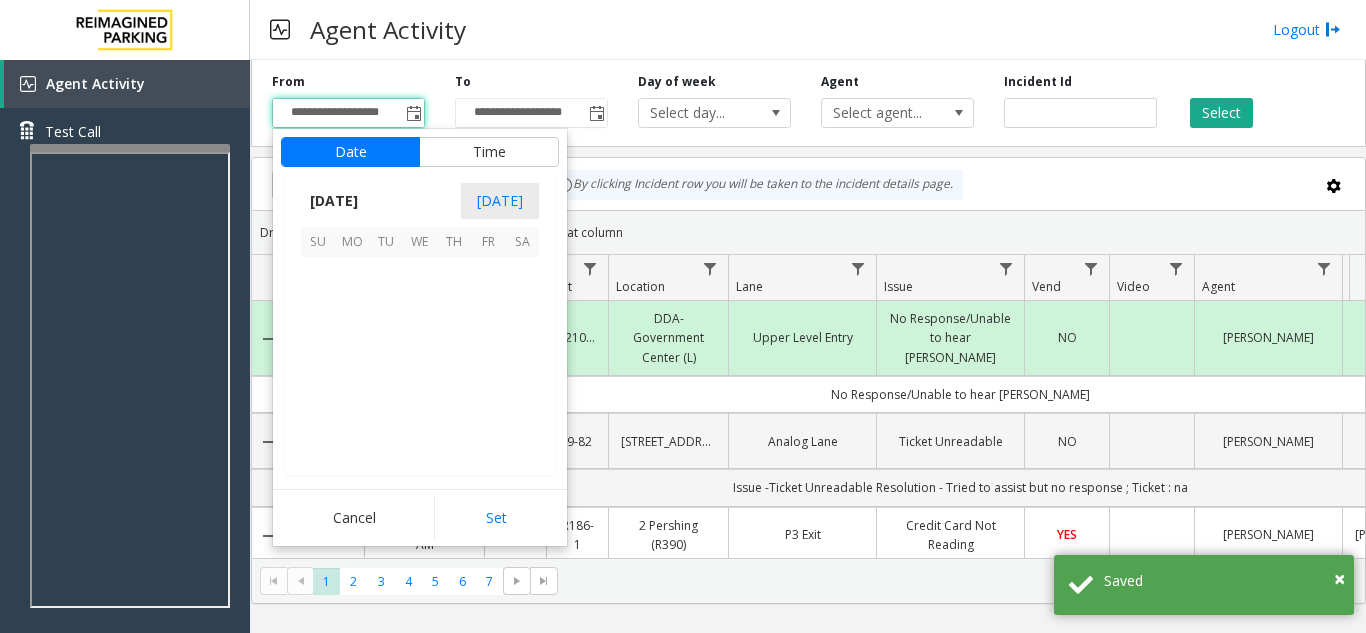 scroll, scrollTop: 358428, scrollLeft: 0, axis: vertical 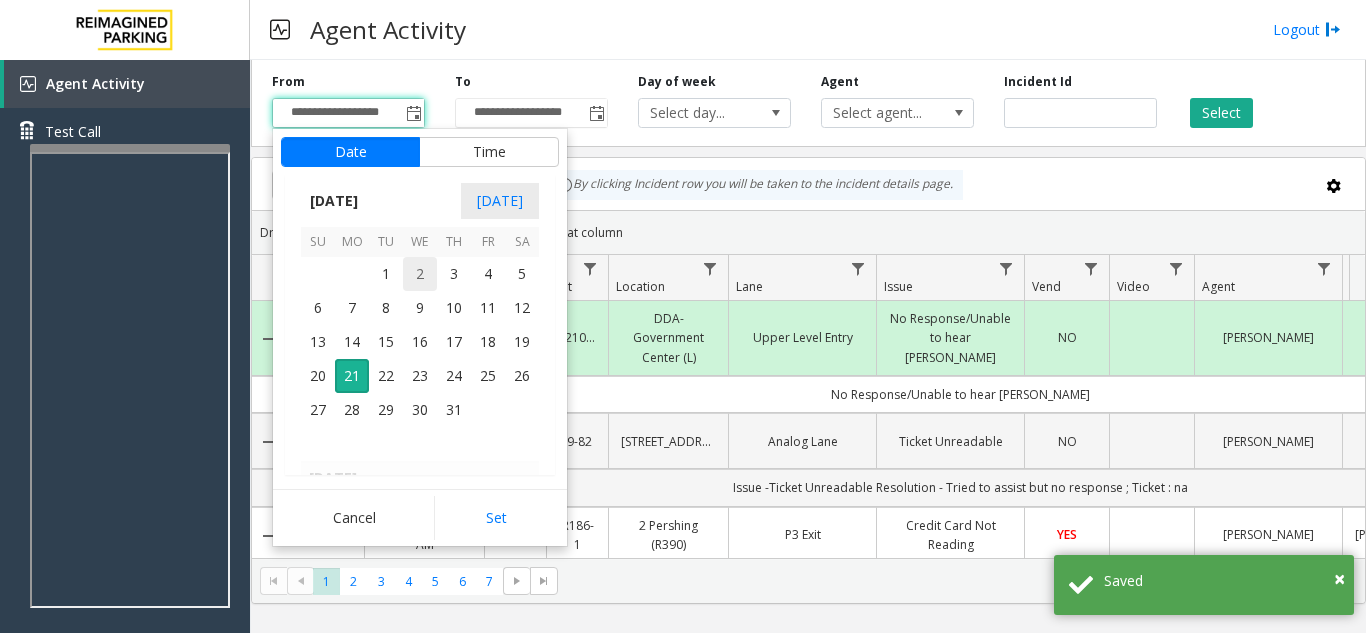 click on "2" at bounding box center [420, 274] 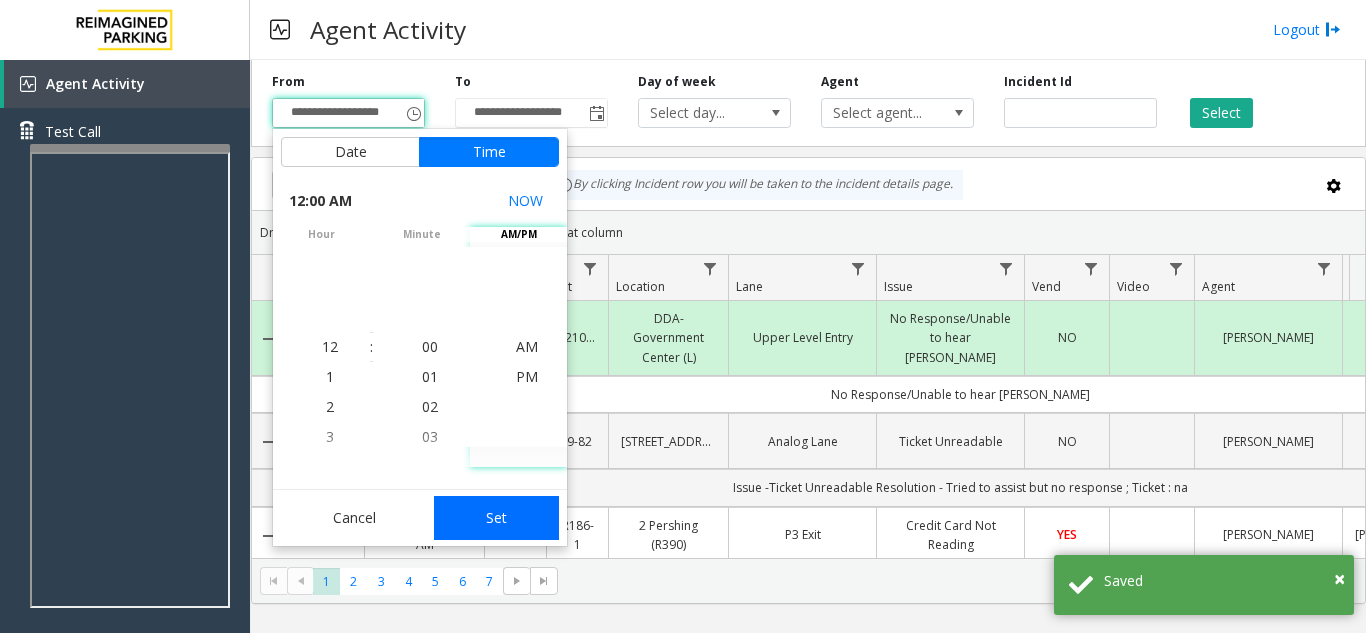 click on "Set" 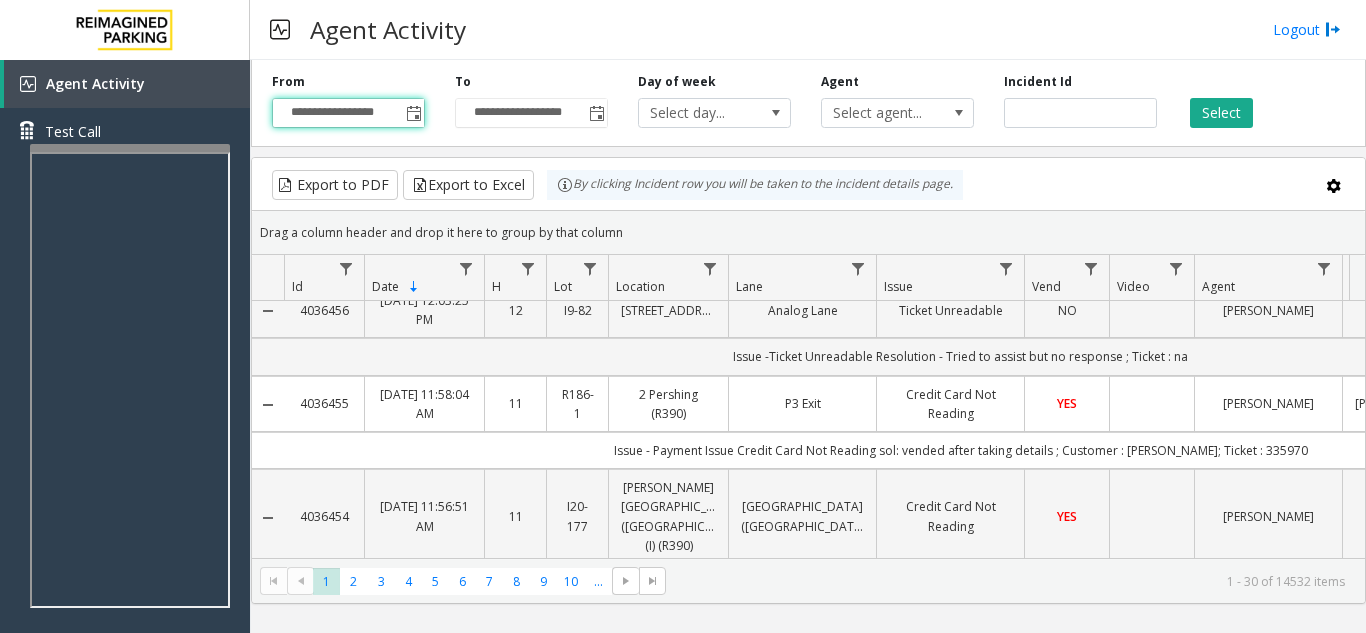 scroll, scrollTop: 0, scrollLeft: 0, axis: both 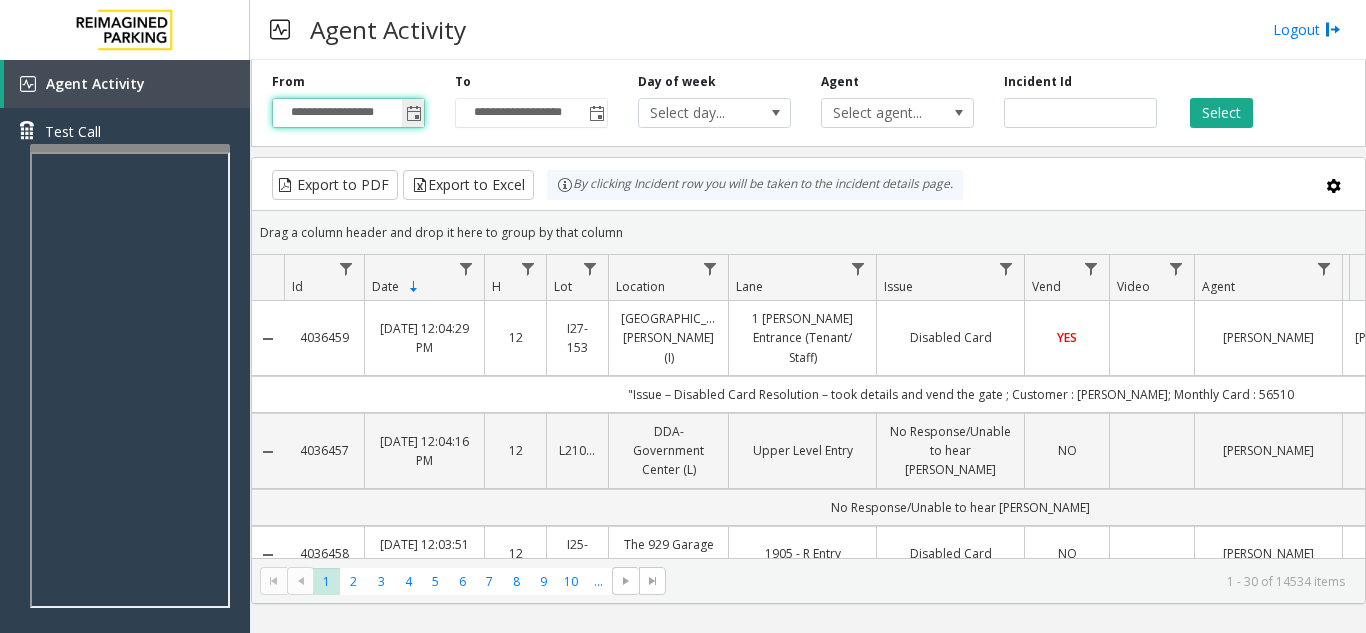 click 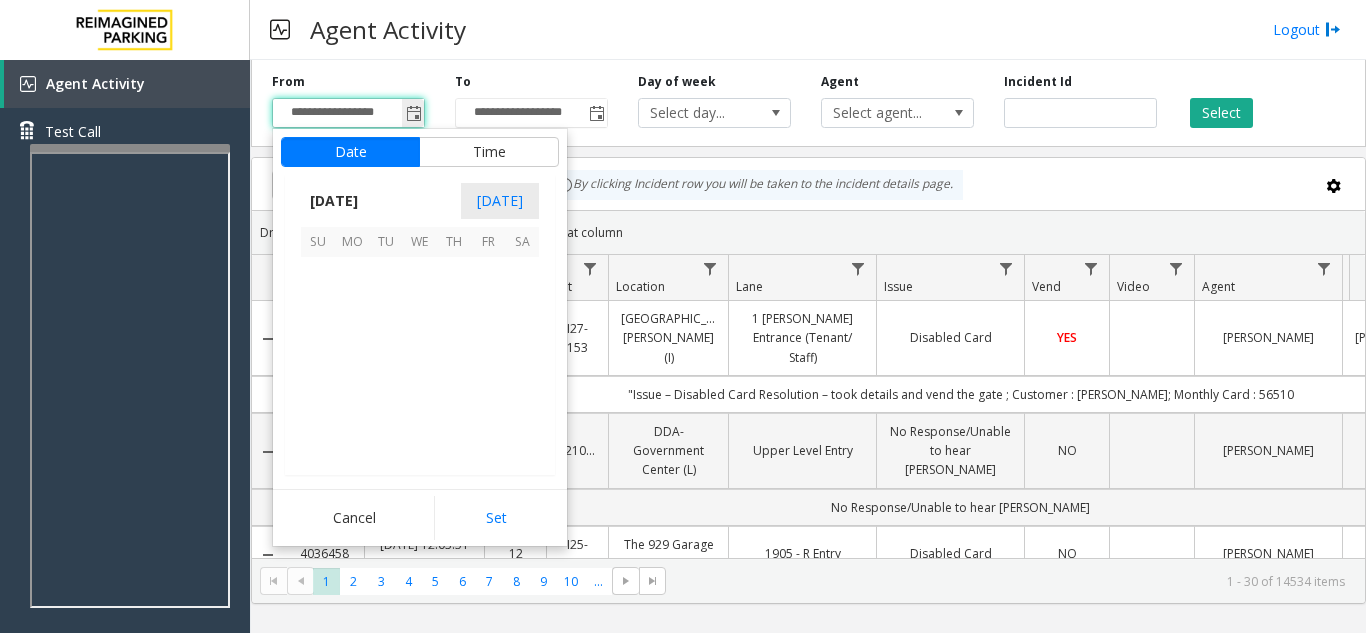 scroll, scrollTop: 358428, scrollLeft: 0, axis: vertical 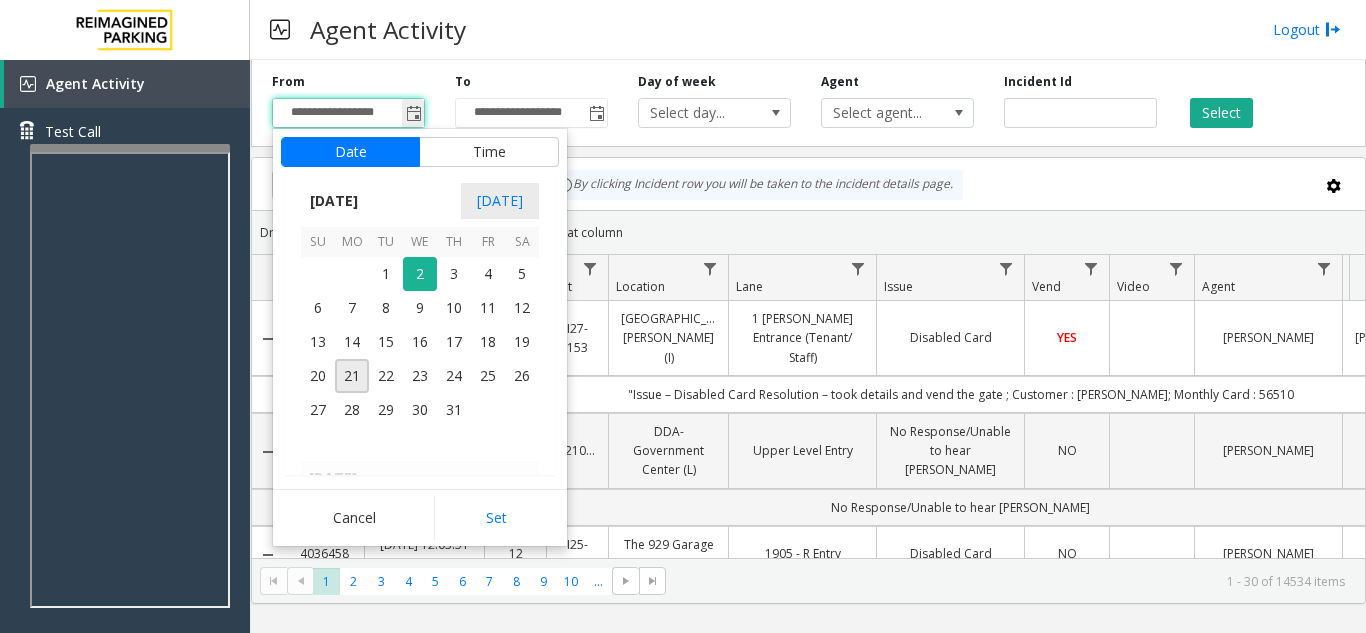 click 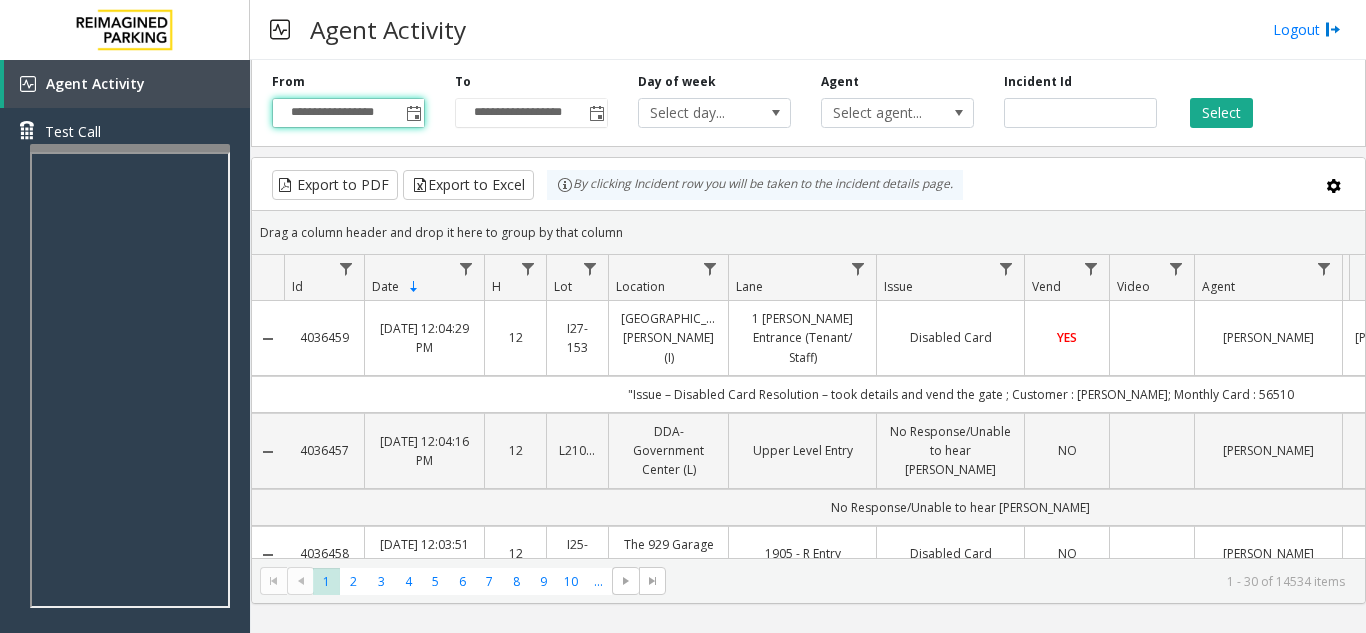 click on "Export to PDF  Export to Excel By clicking Incident row you will be taken to the incident details page." 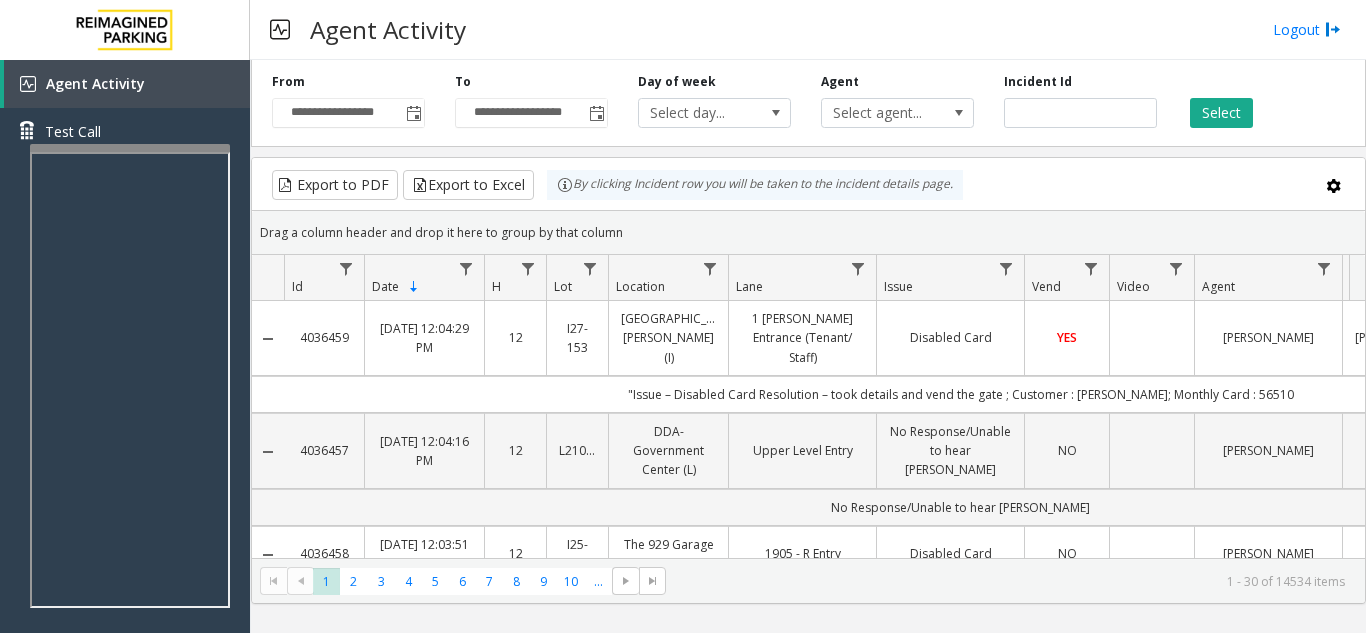 click on "Export to PDF  Export to Excel By clicking Incident row you will be taken to the incident details page." 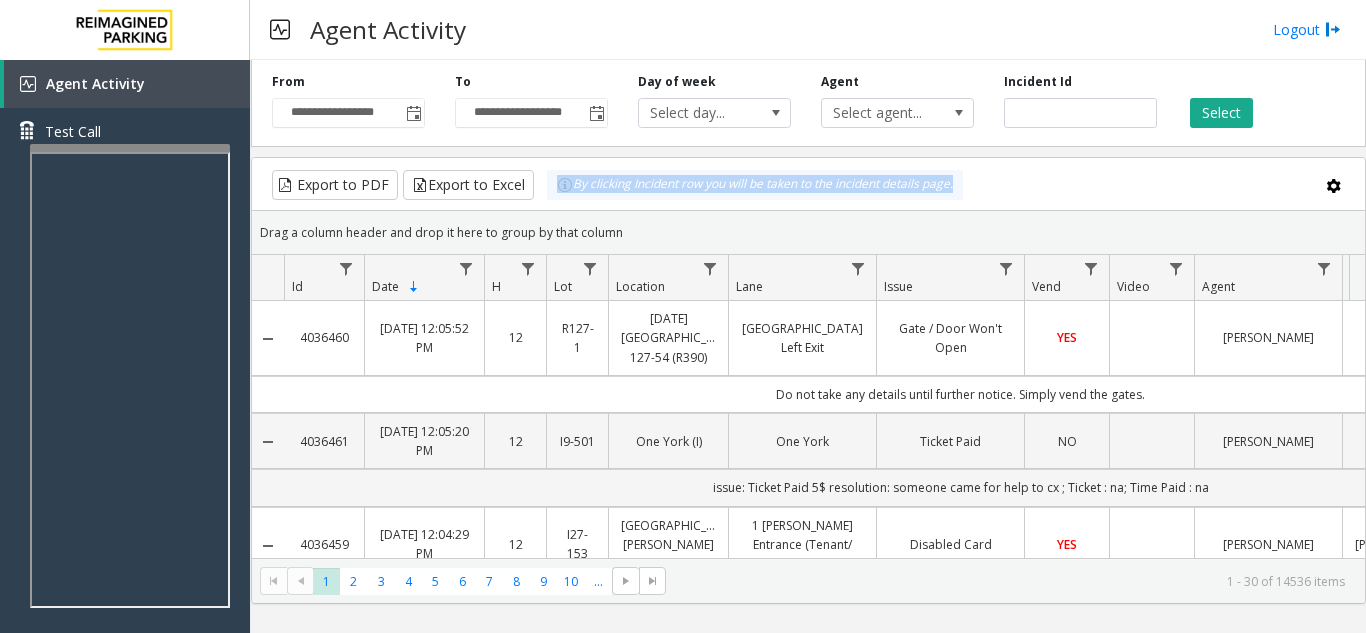 drag, startPoint x: 523, startPoint y: 165, endPoint x: 961, endPoint y: 188, distance: 438.60345 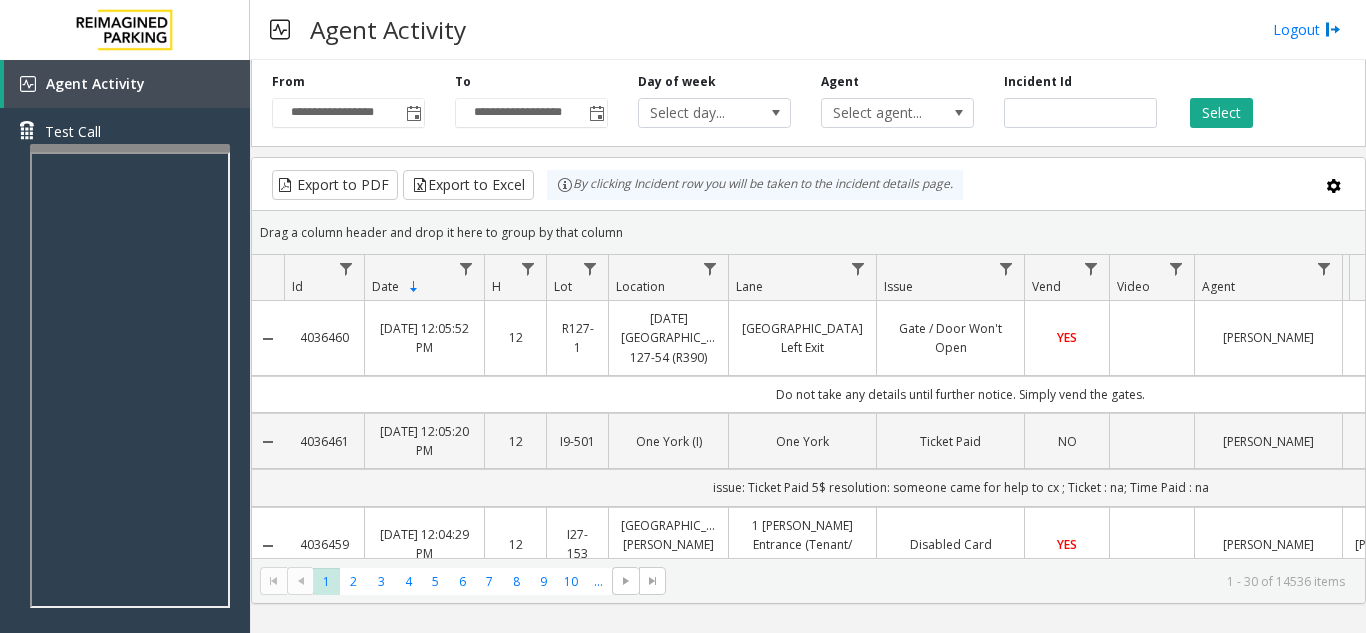 click on "By clicking Incident row you will be taken to the incident details page." 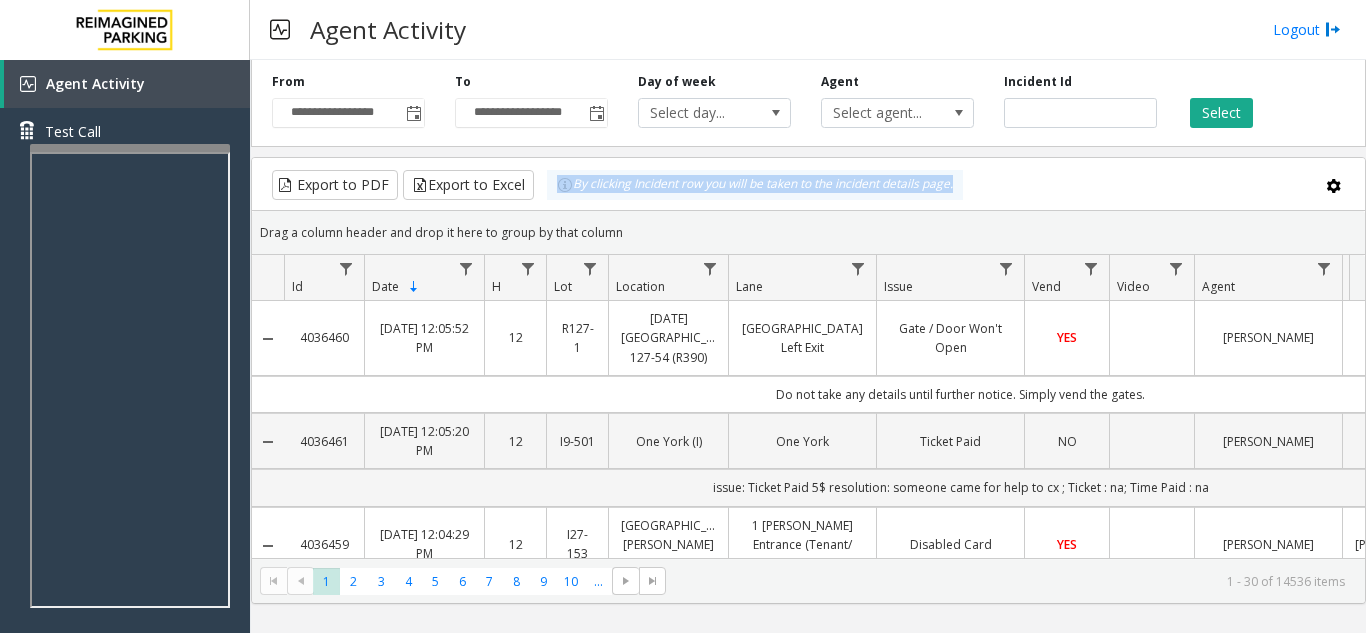 click on "By clicking Incident row you will be taken to the incident details page." 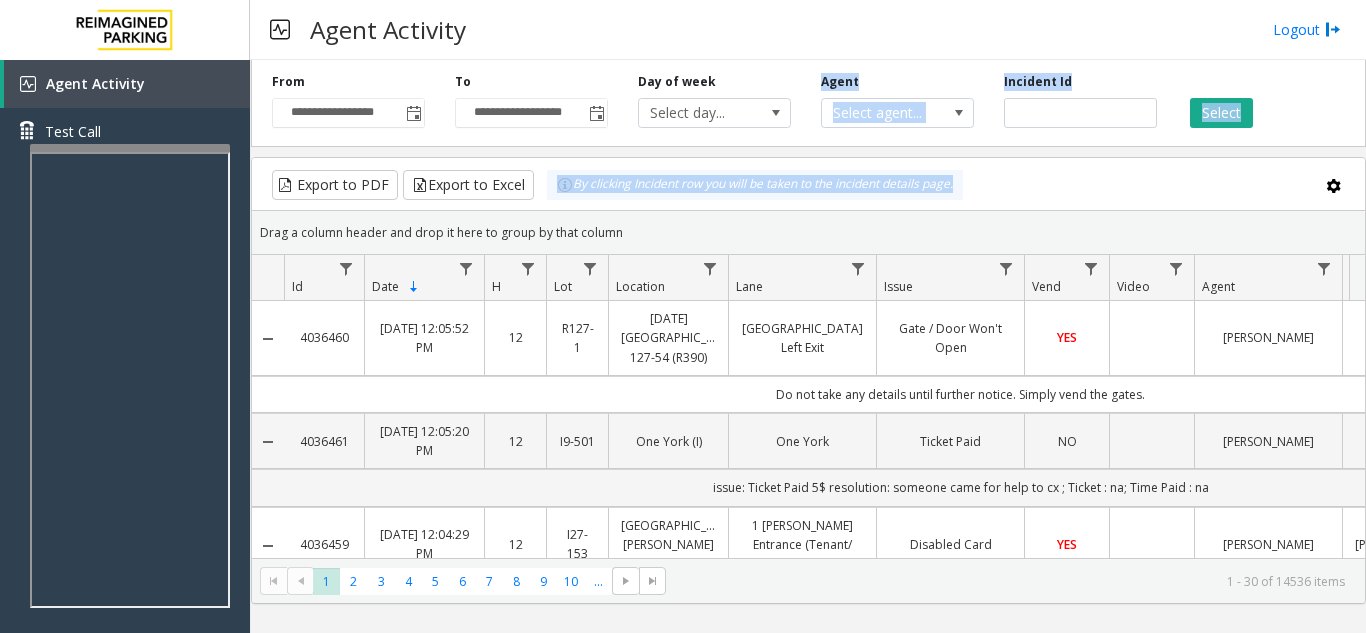 drag, startPoint x: 961, startPoint y: 188, endPoint x: 814, endPoint y: 62, distance: 193.61043 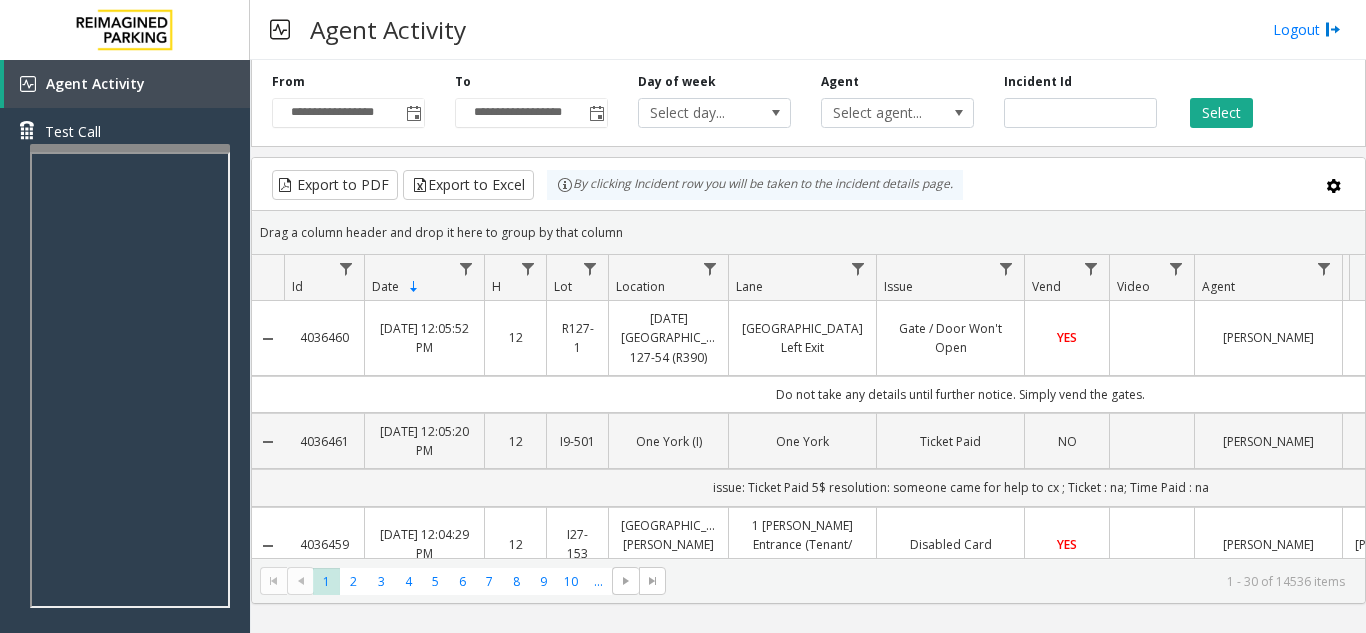 click on "Agent Activity Logout" at bounding box center [808, 30] 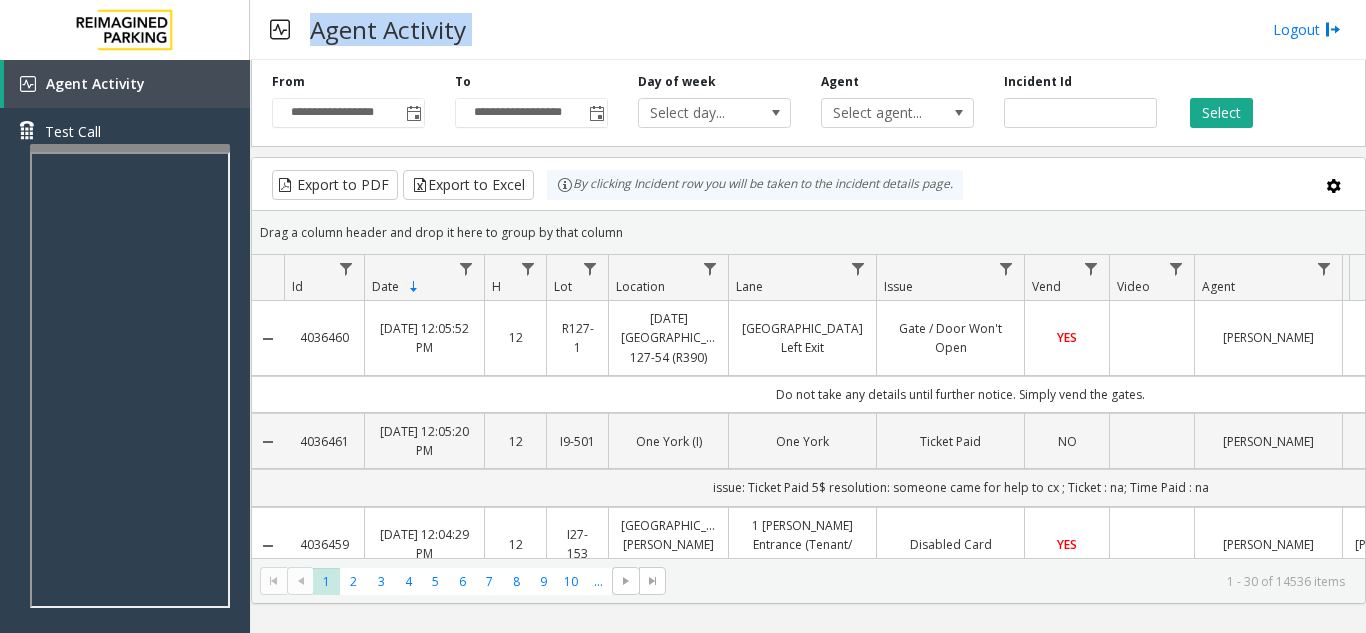 click on "Agent Activity Logout" at bounding box center [808, 30] 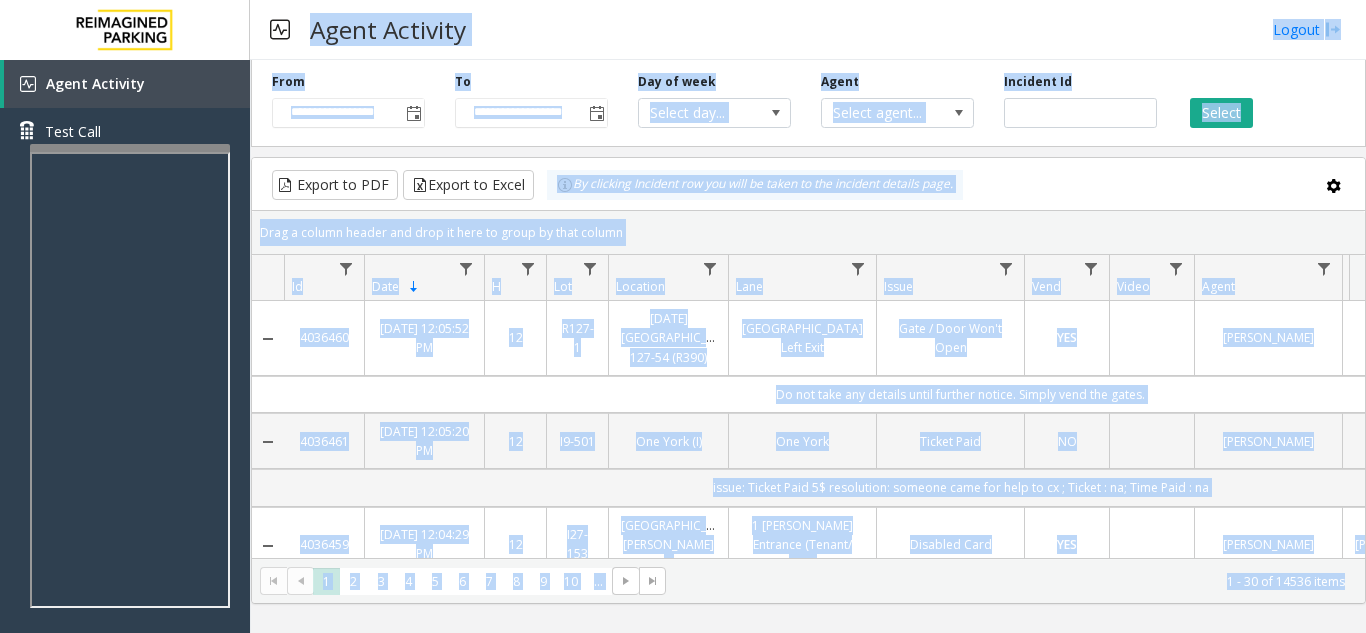 drag, startPoint x: 824, startPoint y: 15, endPoint x: 1365, endPoint y: 680, distance: 857.2666 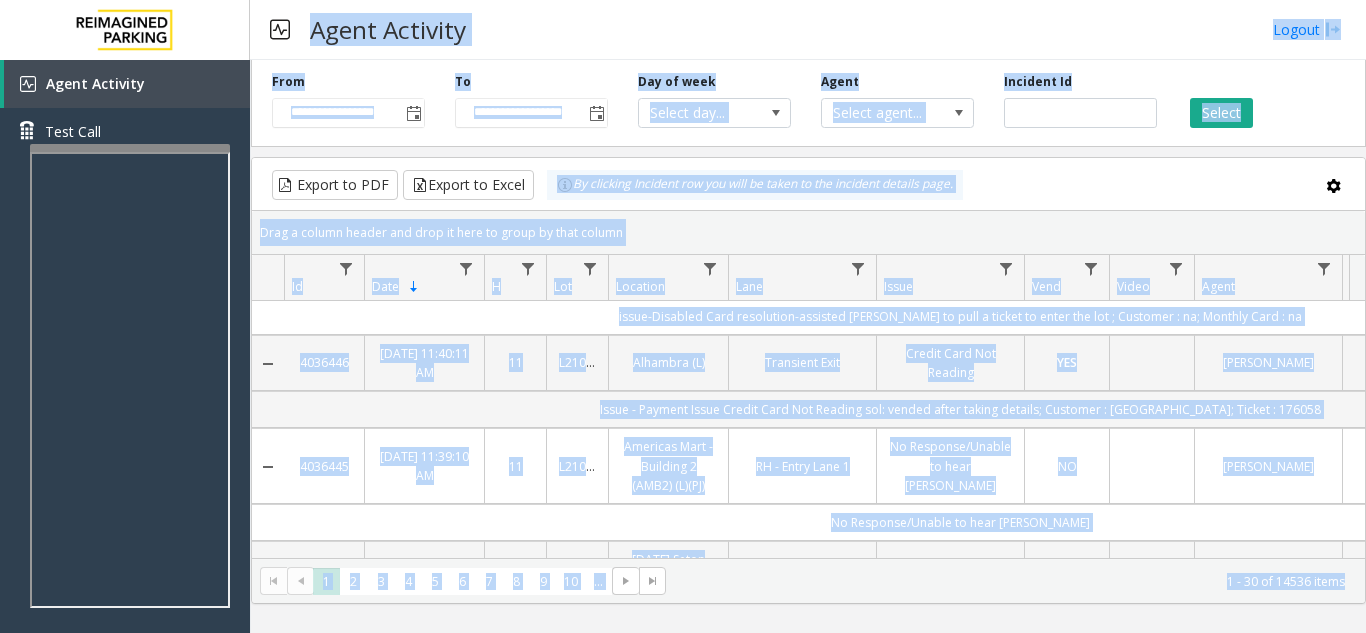 scroll, scrollTop: 2200, scrollLeft: 0, axis: vertical 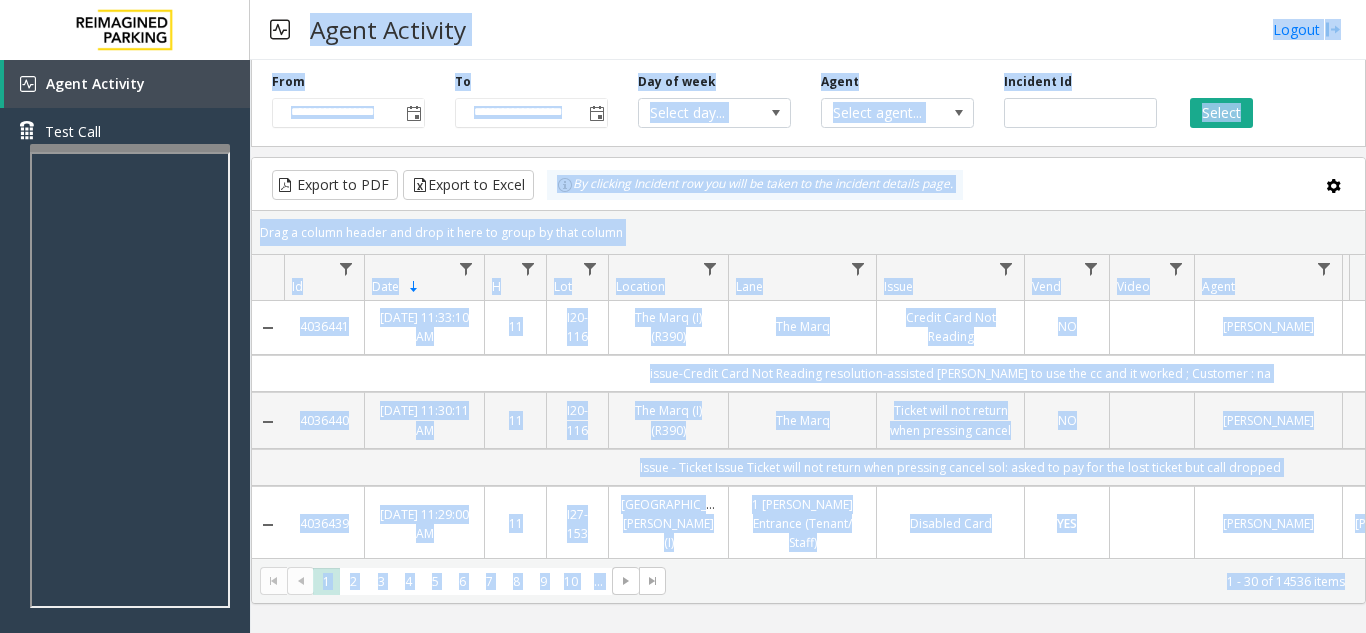 click on "1 - 30 of 14536 items" 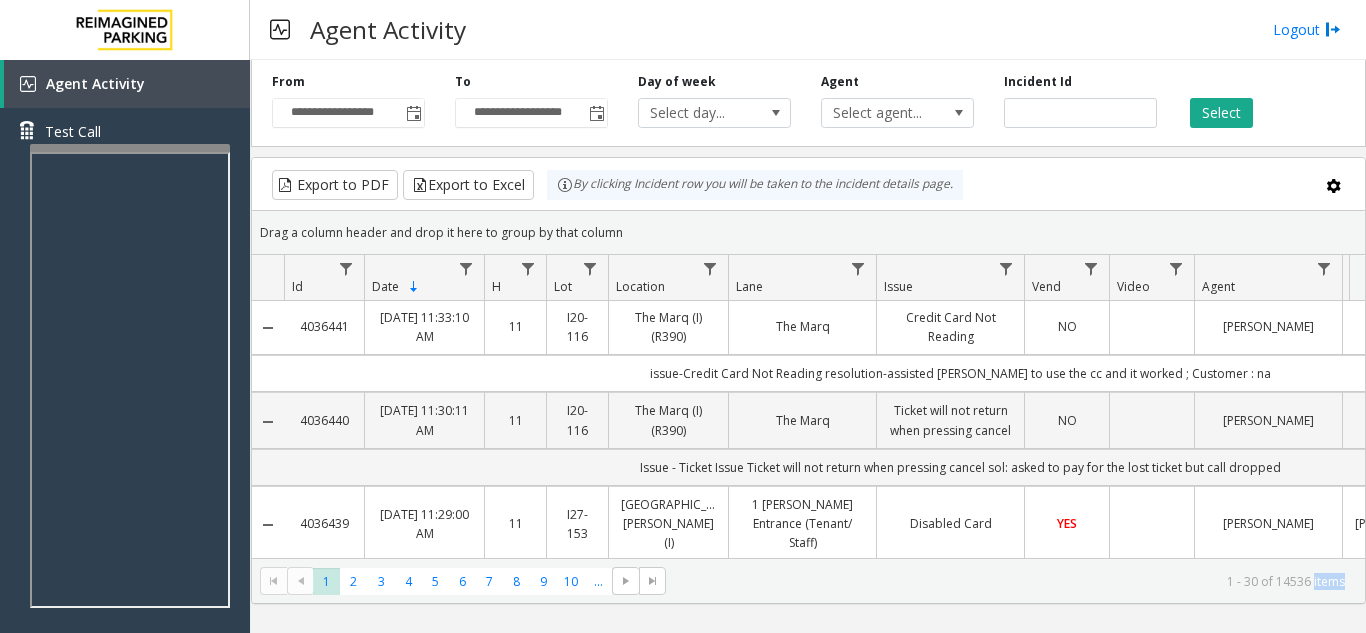 click on "1 - 30 of 14536 items" 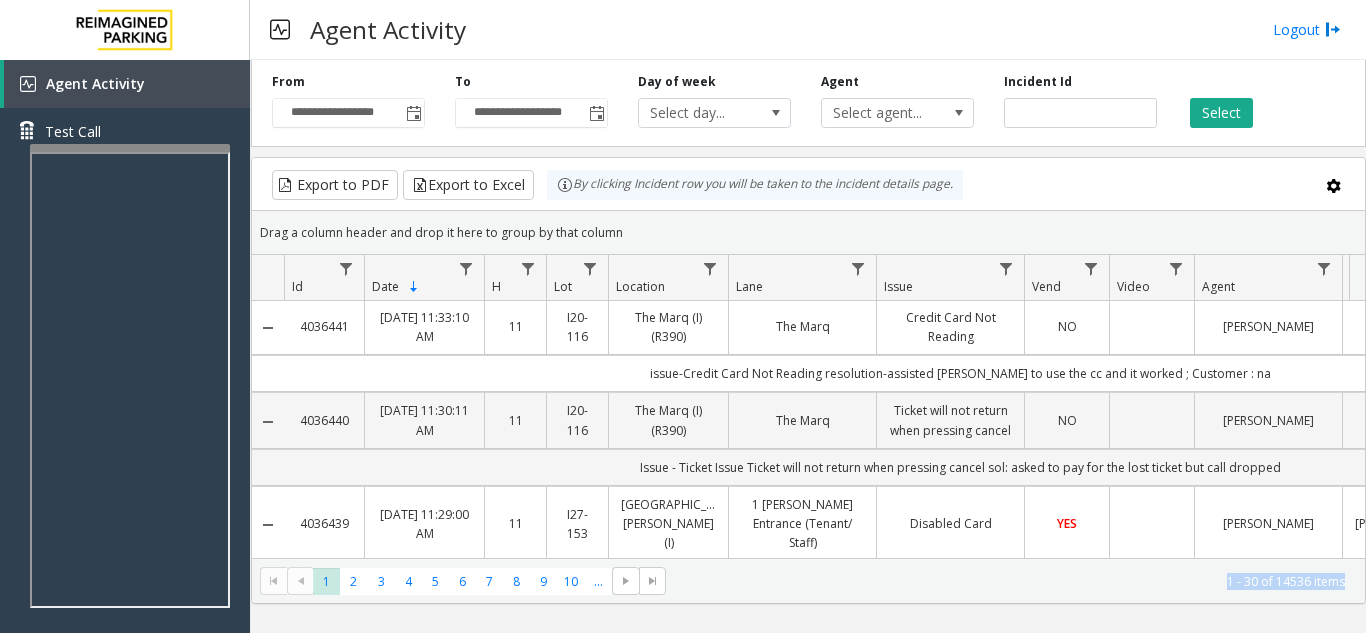 click on "1 - 30 of 14536 items" 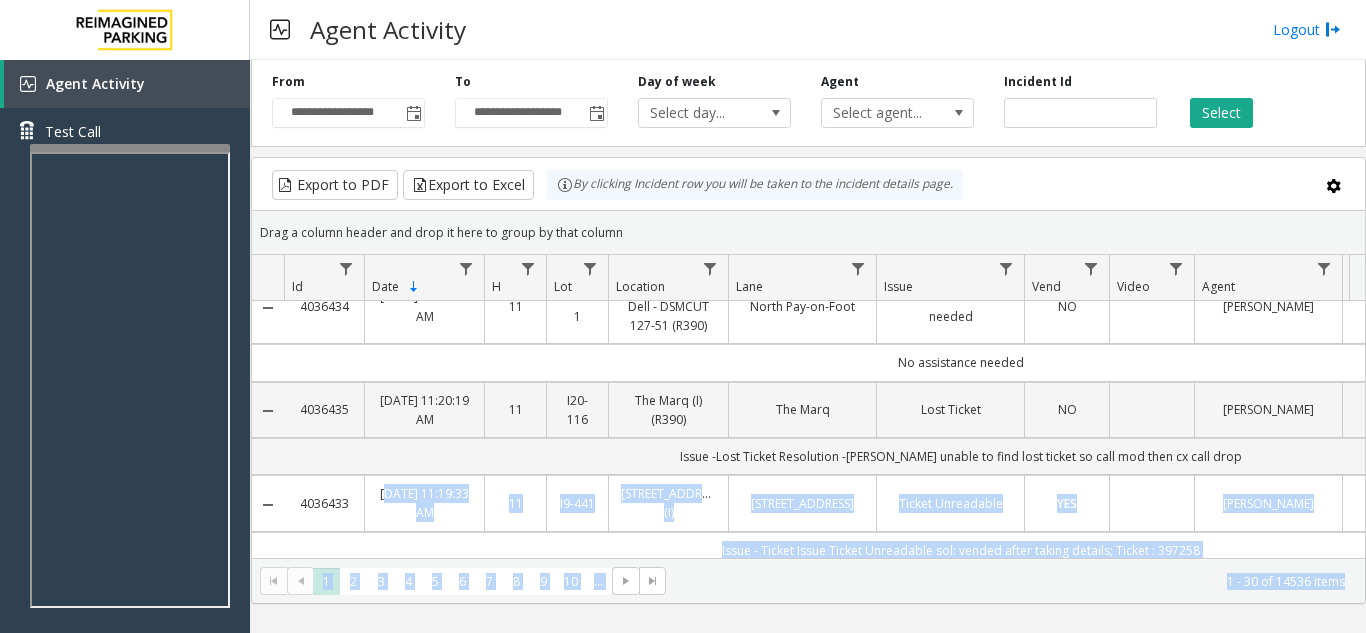 scroll, scrollTop: 2814, scrollLeft: 0, axis: vertical 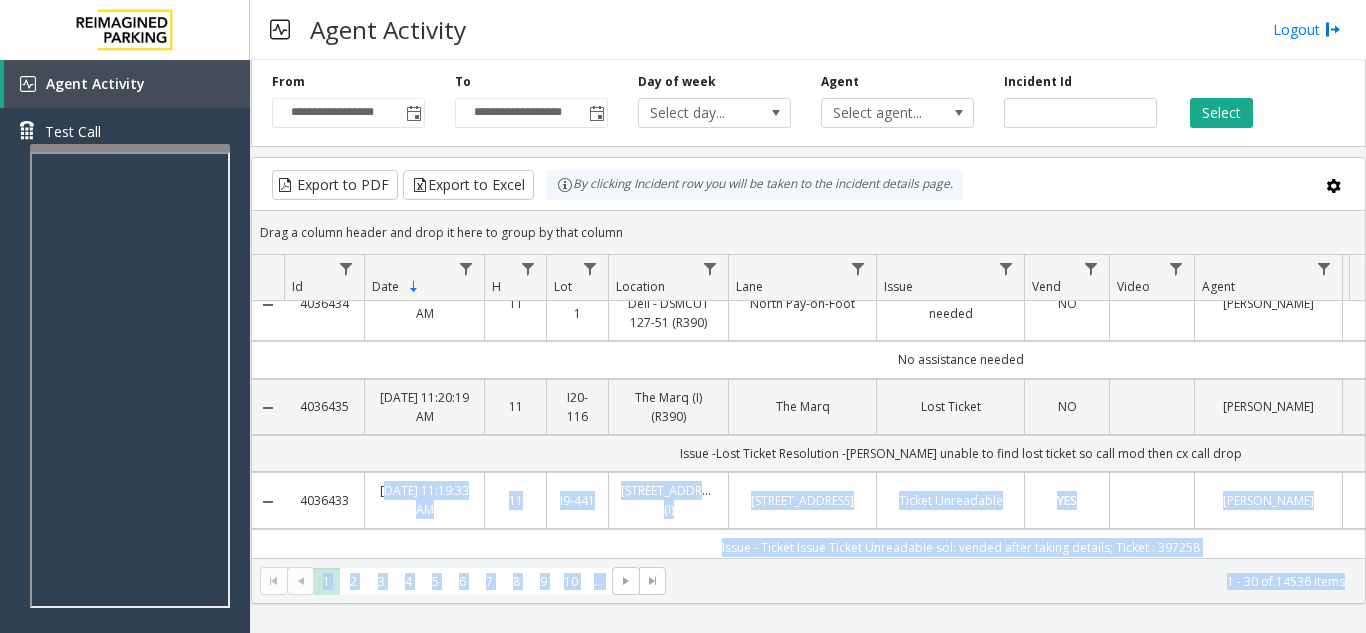 drag, startPoint x: 1327, startPoint y: 581, endPoint x: 472, endPoint y: 408, distance: 872.3268 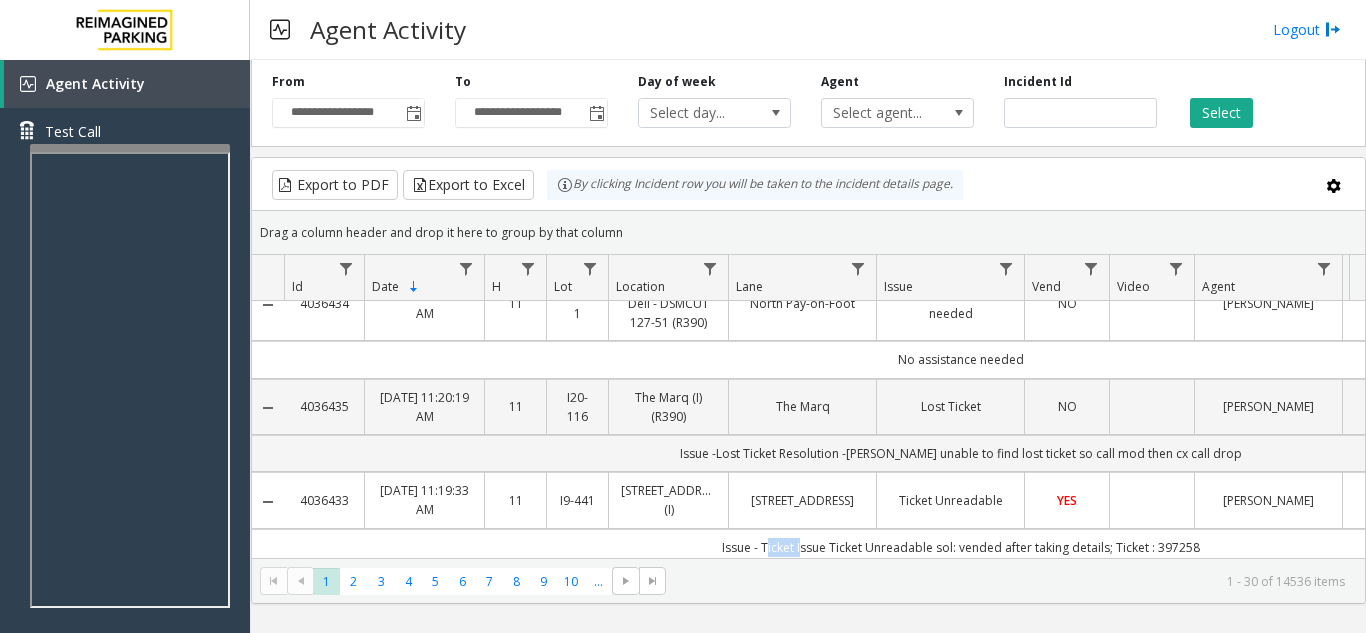click on "Issue - Ticket Issue
Ticket Unreadable
sol: vended after taking details; Ticket : 397258" 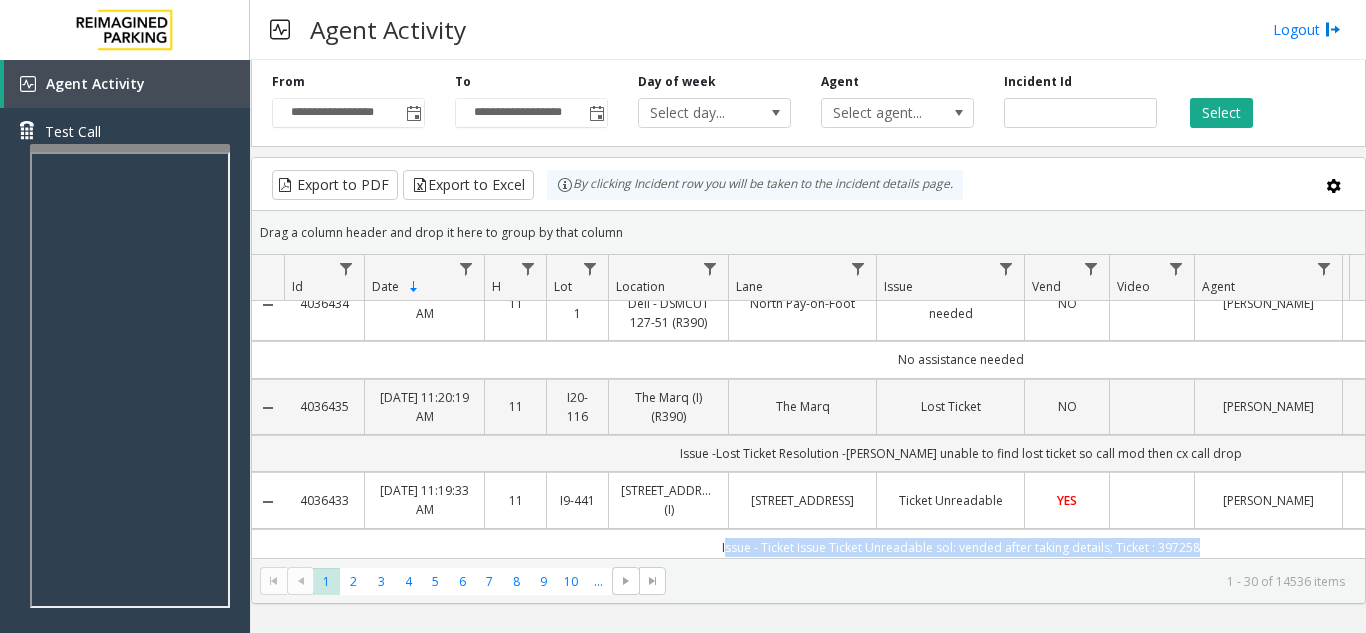 click on "Issue - Ticket Issue
Ticket Unreadable
sol: vended after taking details; Ticket : 397258" 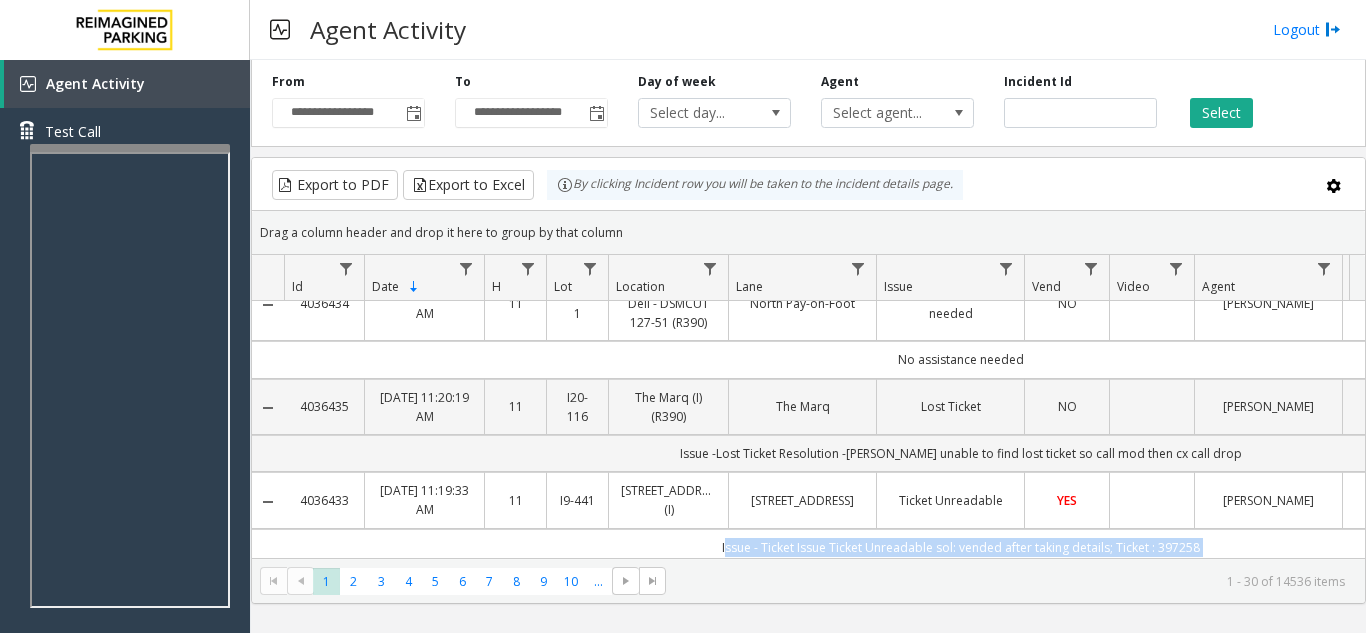 drag, startPoint x: 787, startPoint y: 435, endPoint x: 986, endPoint y: 522, distance: 217.18655 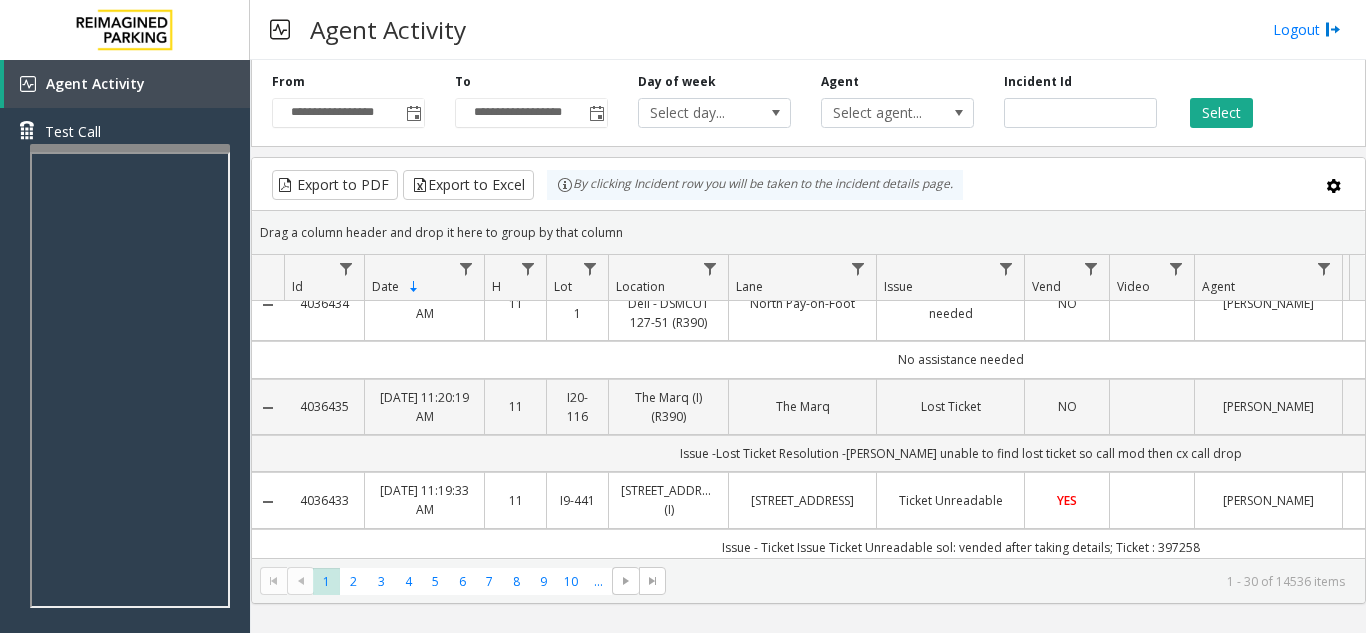 click on "No Response/Unable to hear [PERSON_NAME]" 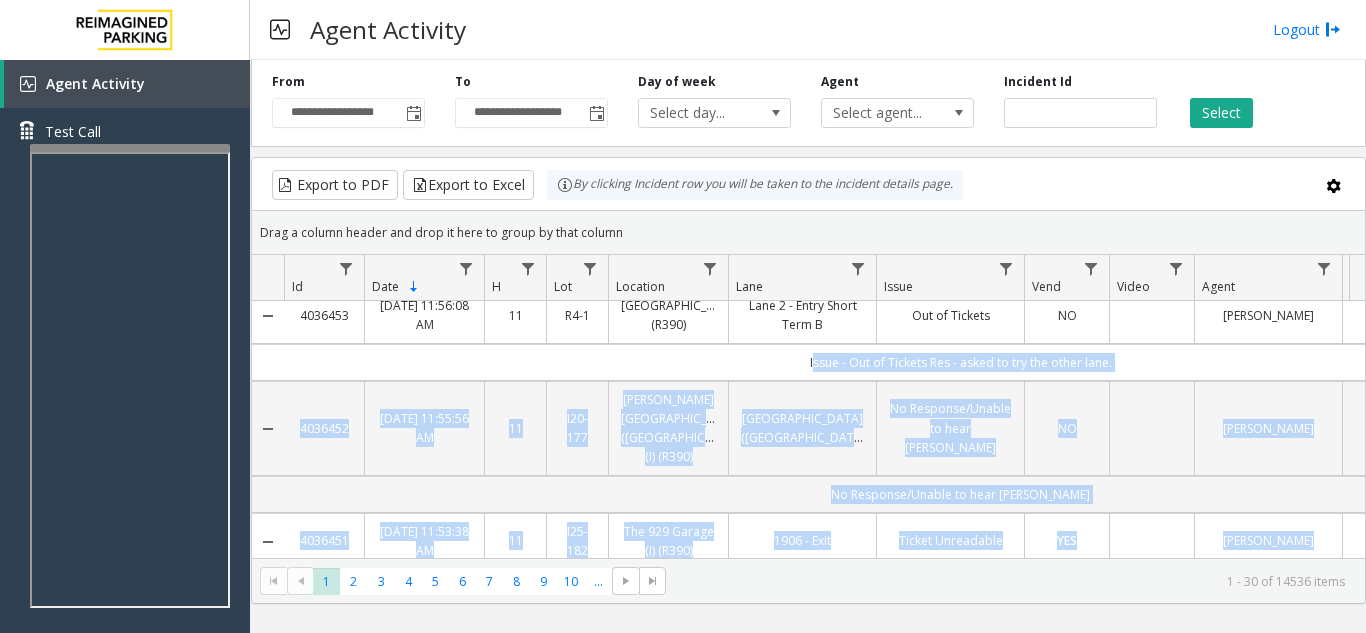scroll, scrollTop: 814, scrollLeft: 0, axis: vertical 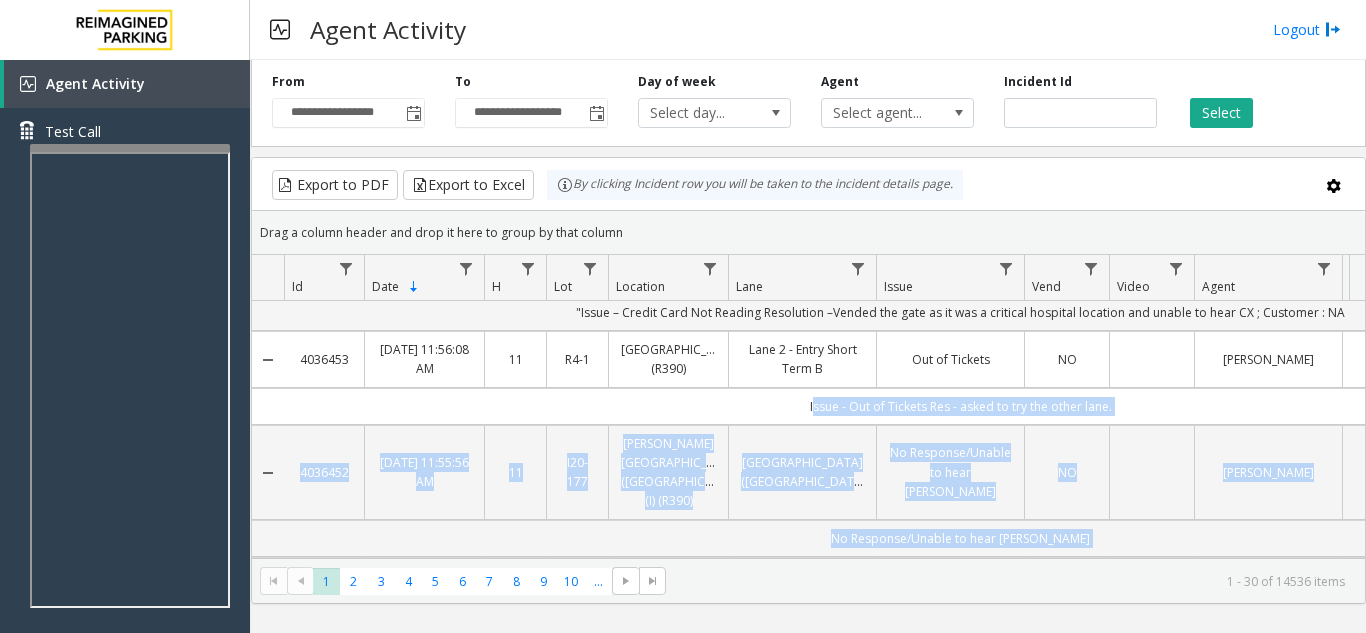 drag, startPoint x: 986, startPoint y: 522, endPoint x: 648, endPoint y: 373, distance: 369.3846 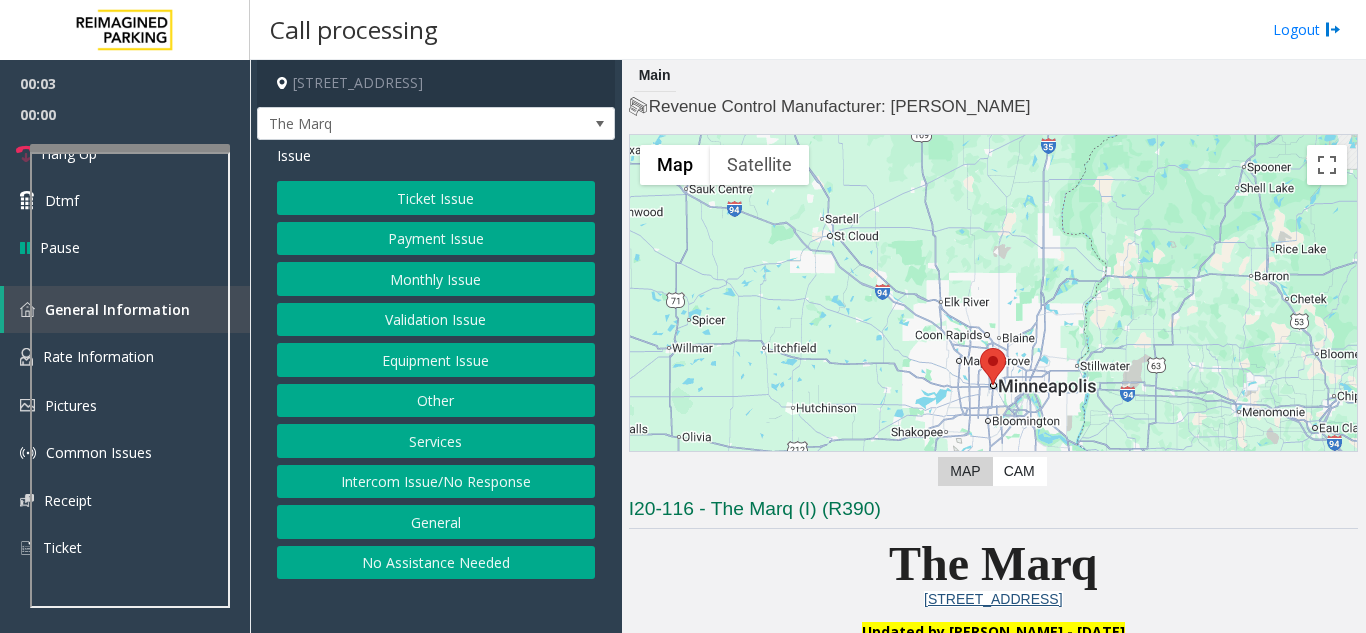 click on "I20-116 - The Marq (I) (R390)" 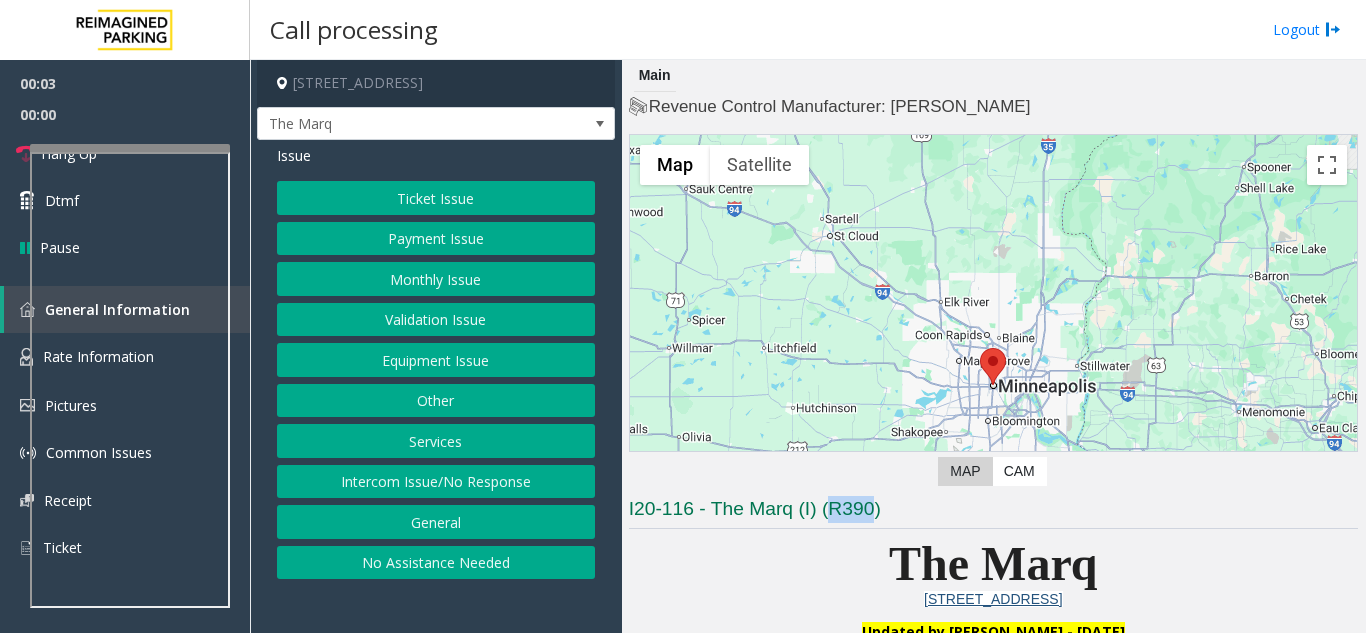 click on "I20-116 - The Marq (I) (R390)" 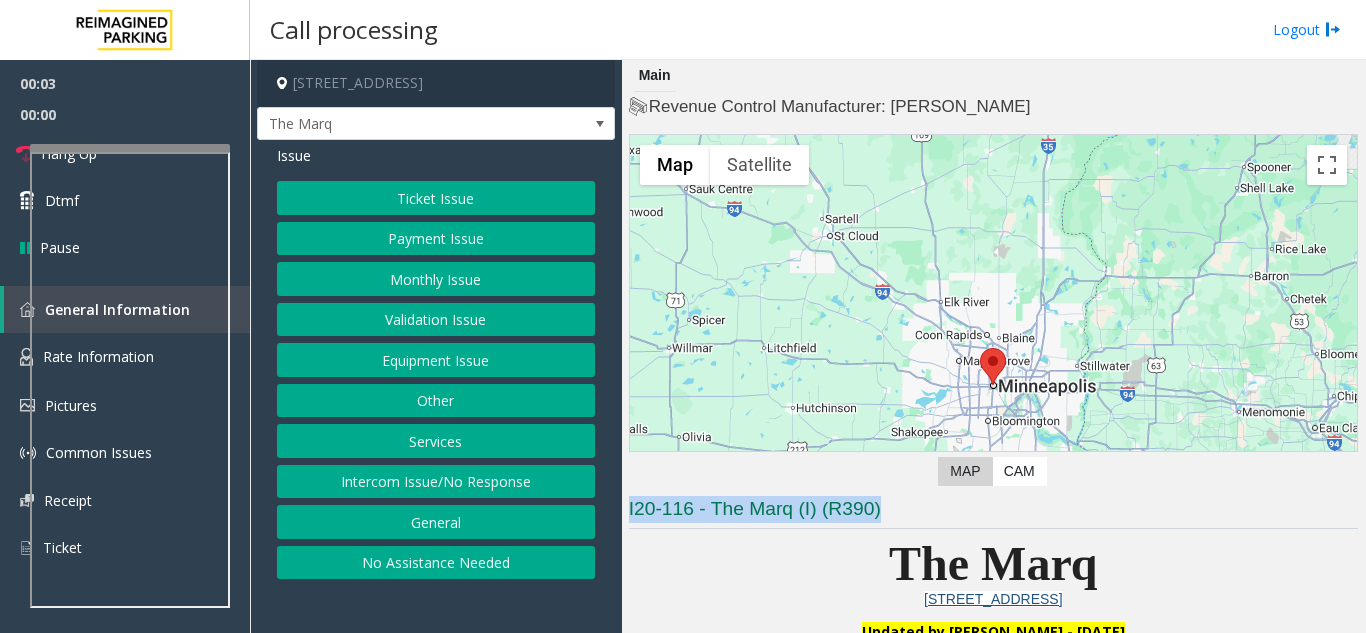click on "I20-116 - The Marq (I) (R390)" 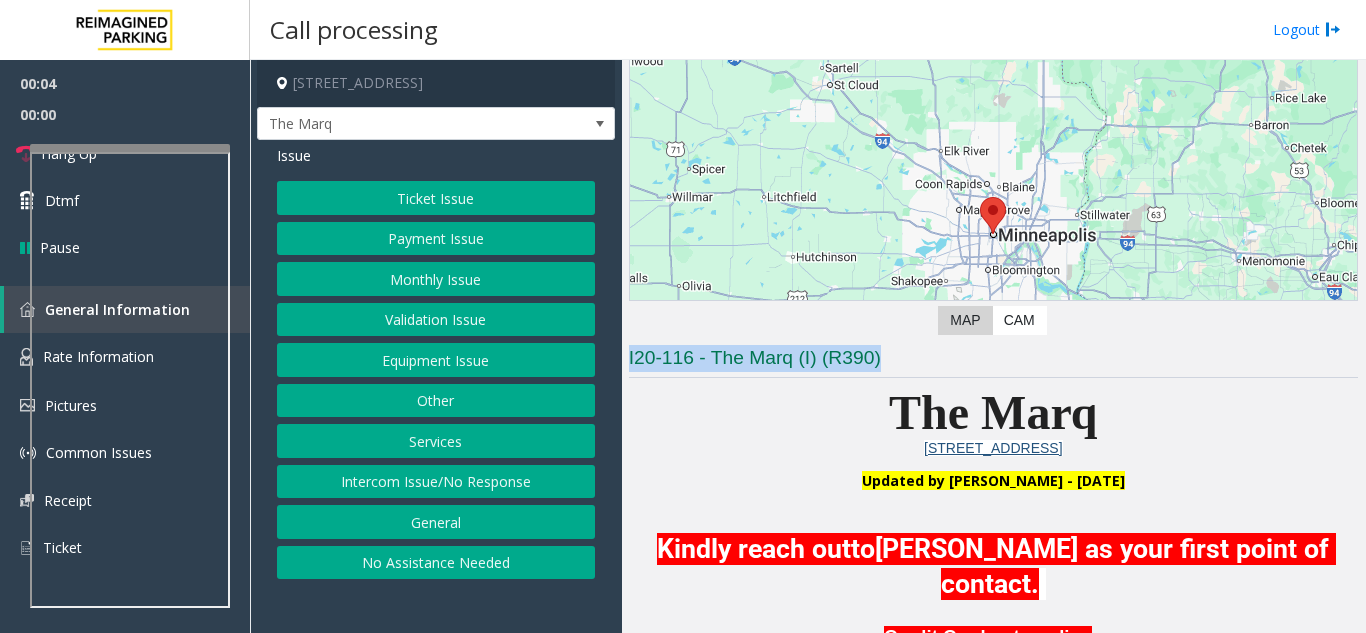 scroll, scrollTop: 200, scrollLeft: 0, axis: vertical 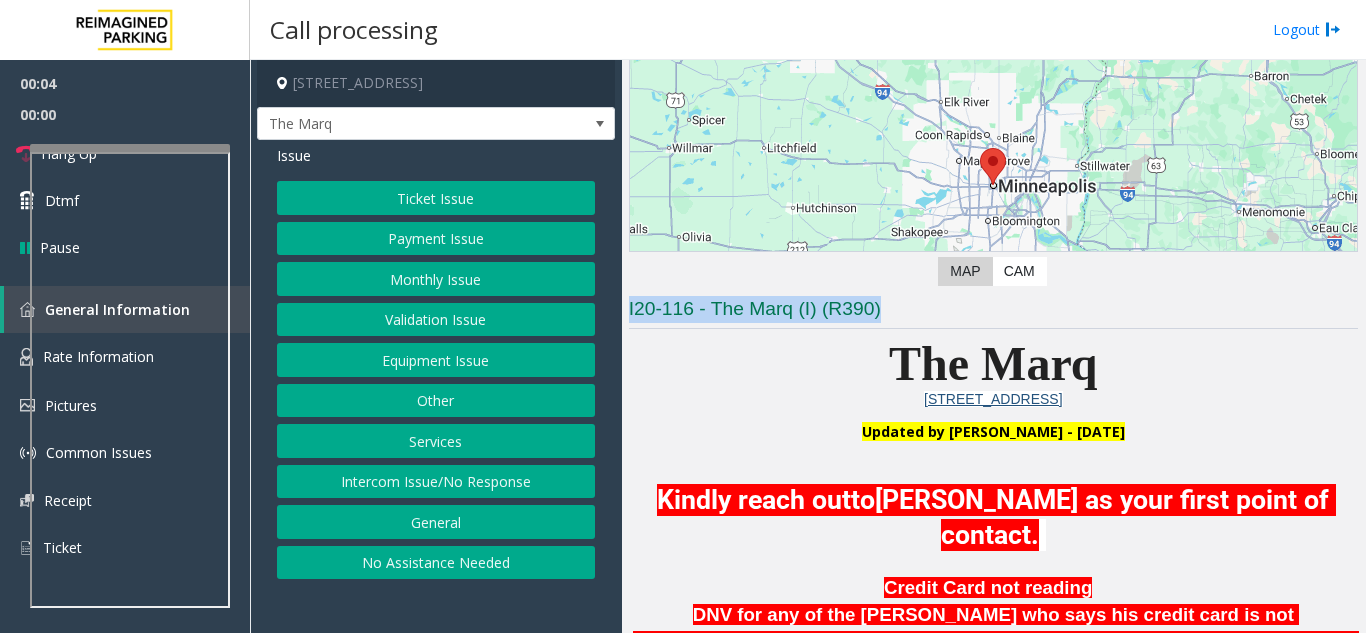 click on "I20-116 - The Marq (I) (R390) The Marq [STREET_ADDRESS] Updated by [PERSON_NAME] - [DATE] Kindly reach out  to  [PERSON_NAME] as your first point of contact.   Credit Card not reading     DNV for any of the [PERSON_NAME] who says his credit card is not working.  Assist  with the direction of credit card, if it does not work inform him that you  don't  have balance in your credit card and ask him to use different card. If in case, he does not have  advised him to  call his friend with credit card to help. If he denied call mod and in case mod is not available do not vend the gate. Only vend when [PERSON_NAME] threatens to break the gate .       Do not Vend for [PERSON_NAME] he must pay to exit the garage.      Ticket will not return when pressing  Cancel???   This Amano system does not return the parking ticket if a transaction is cancelled. It swallows the ticket and prints a receipt with a barcode that replaces the ticket.   Ticket will not return when pressing Cancel???   inches" 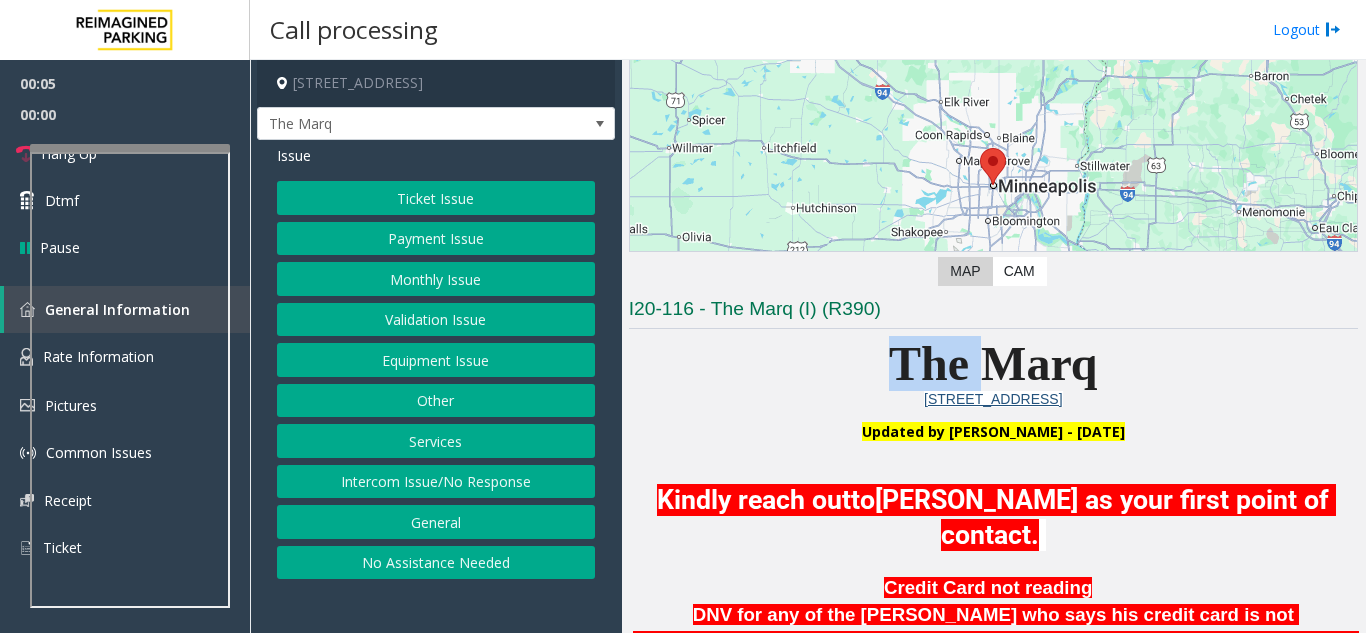click on "I20-116 - The Marq (I) (R390) The Marq [STREET_ADDRESS] Updated by [PERSON_NAME] - [DATE] Kindly reach out  to  [PERSON_NAME] as your first point of contact.   Credit Card not reading     DNV for any of the [PERSON_NAME] who says his credit card is not working.  Assist  with the direction of credit card, if it does not work inform him that you  don't  have balance in your credit card and ask him to use different card. If in case, he does not have  advised him to  call his friend with credit card to help. If he denied call mod and in case mod is not available do not vend the gate. Only vend when [PERSON_NAME] threatens to break the gate .       Do not Vend for [PERSON_NAME] he must pay to exit the garage.      Ticket will not return when pressing  Cancel???   This Amano system does not return the parking ticket if a transaction is cancelled. It swallows the ticket and prints a receipt with a barcode that replaces the ticket.   Ticket will not return when pressing Cancel???   inches" 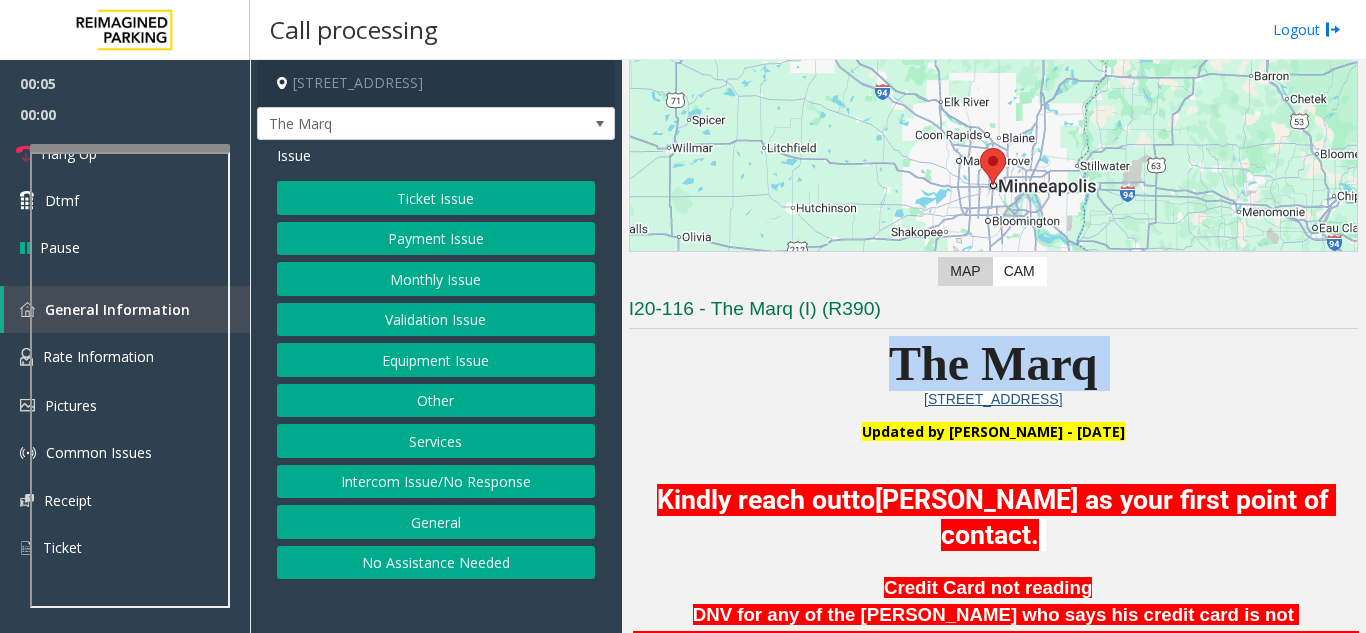 click on "I20-116 - The Marq (I) (R390) The Marq [STREET_ADDRESS] Updated by [PERSON_NAME] - [DATE] Kindly reach out  to  [PERSON_NAME] as your first point of contact.   Credit Card not reading     DNV for any of the [PERSON_NAME] who says his credit card is not working.  Assist  with the direction of credit card, if it does not work inform him that you  don't  have balance in your credit card and ask him to use different card. If in case, he does not have  advised him to  call his friend with credit card to help. If he denied call mod and in case mod is not available do not vend the gate. Only vend when [PERSON_NAME] threatens to break the gate .       Do not Vend for [PERSON_NAME] he must pay to exit the garage.      Ticket will not return when pressing  Cancel???   This Amano system does not return the parking ticket if a transaction is cancelled. It swallows the ticket and prints a receipt with a barcode that replaces the ticket.   Ticket will not return when pressing Cancel???   inches" 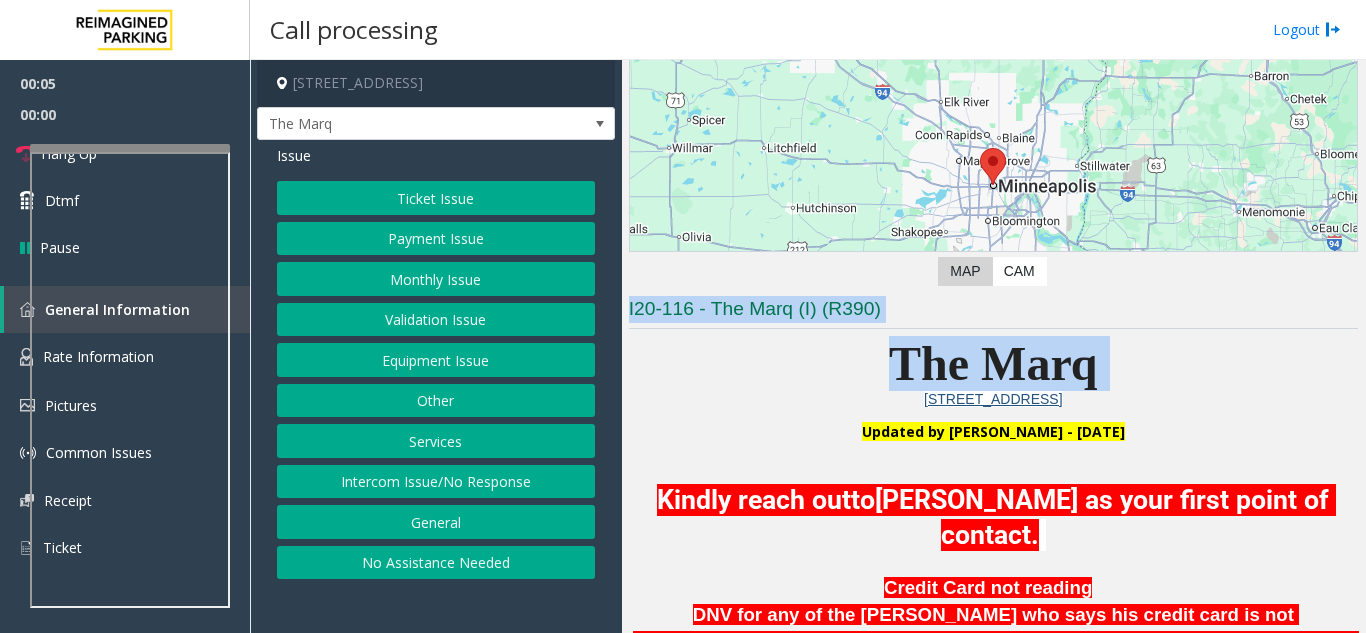 drag, startPoint x: 740, startPoint y: 332, endPoint x: 706, endPoint y: 299, distance: 47.38143 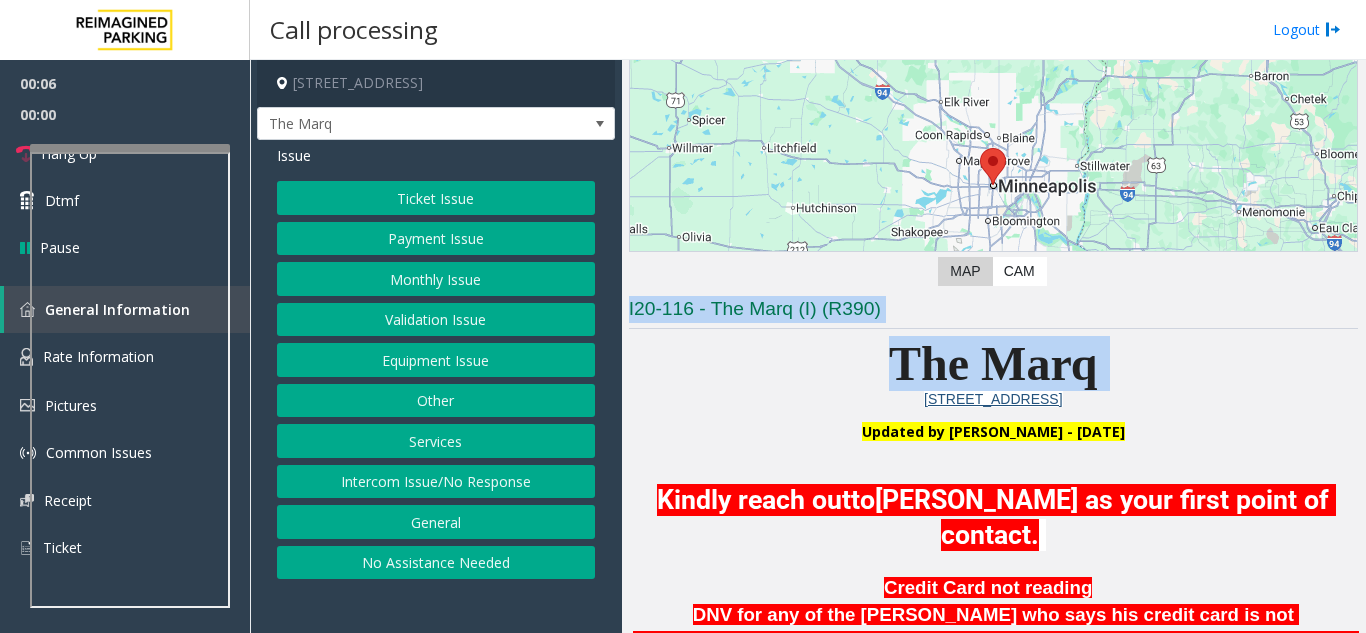 click on "I20-116 - The Marq (I) (R390)" 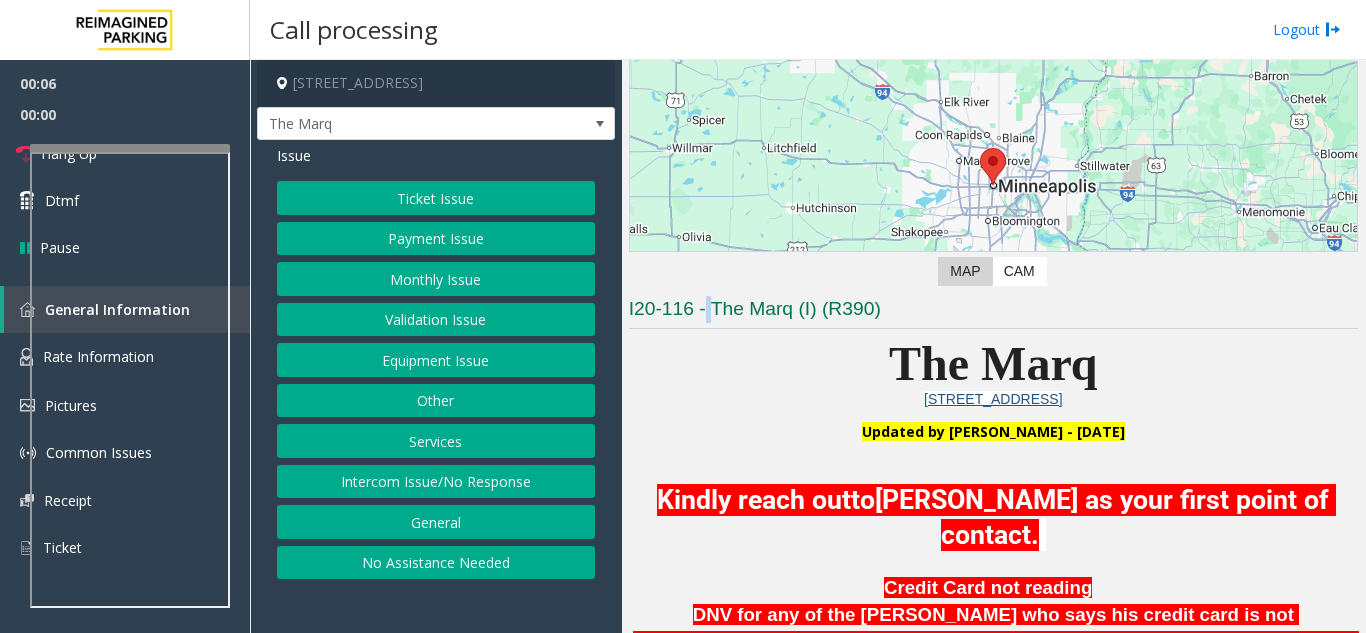 click on "I20-116 - The Marq (I) (R390)" 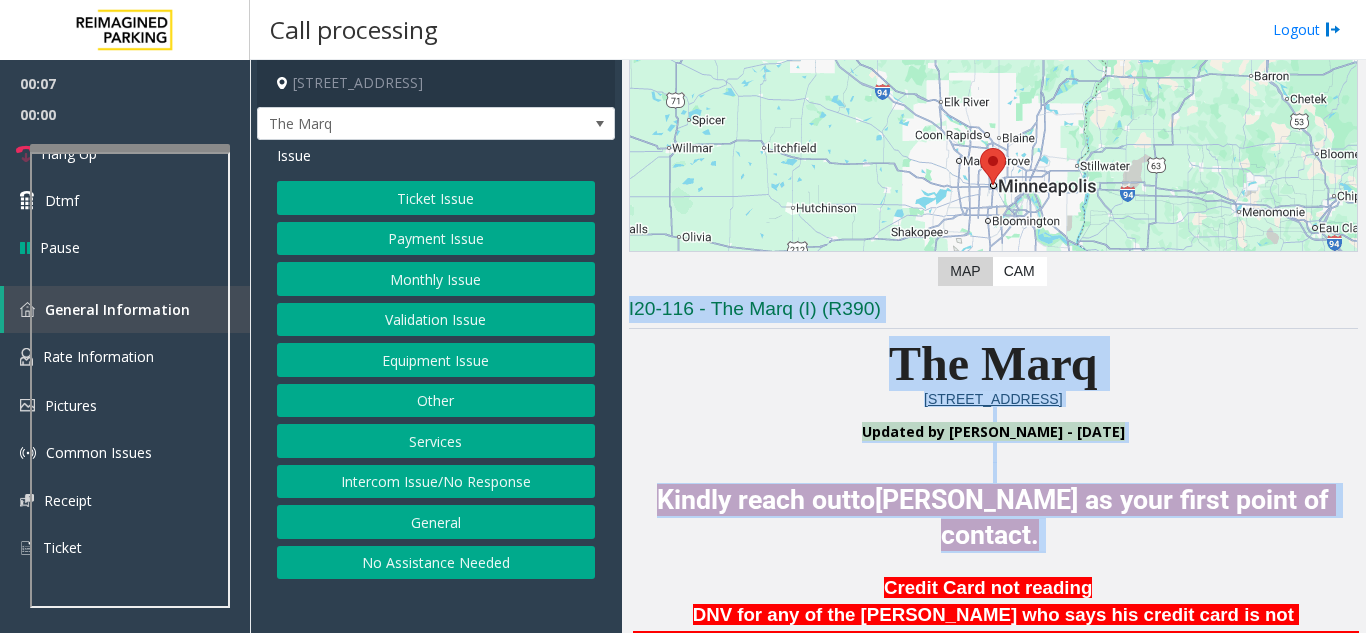 drag, startPoint x: 706, startPoint y: 299, endPoint x: 1033, endPoint y: 510, distance: 389.16577 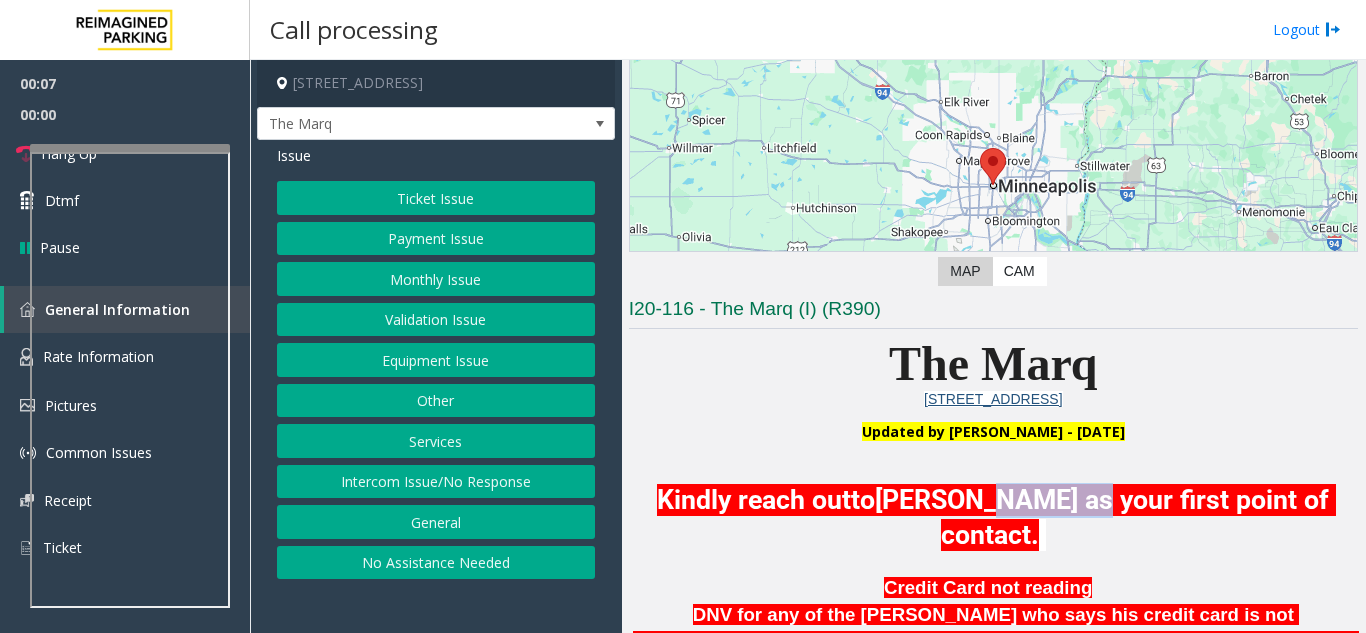 click on "[PERSON_NAME] as your first point of contact." 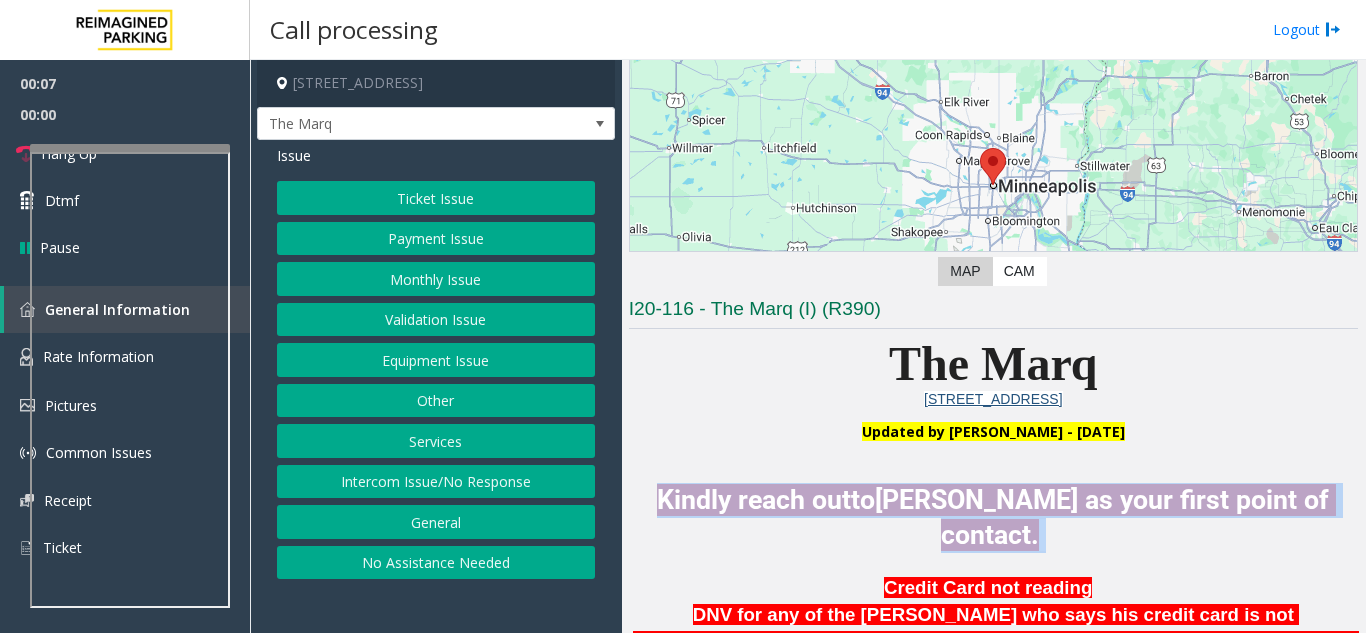 click on "[PERSON_NAME] as your first point of contact." 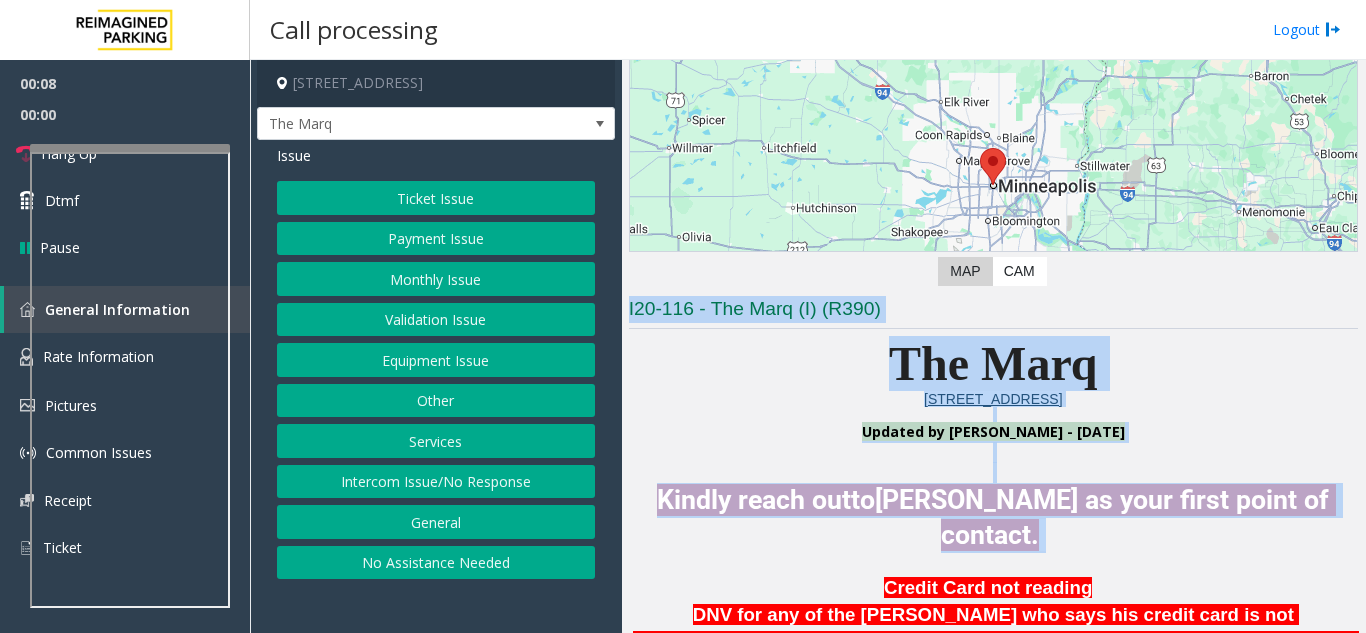 drag, startPoint x: 1033, startPoint y: 510, endPoint x: 726, endPoint y: 303, distance: 370.26746 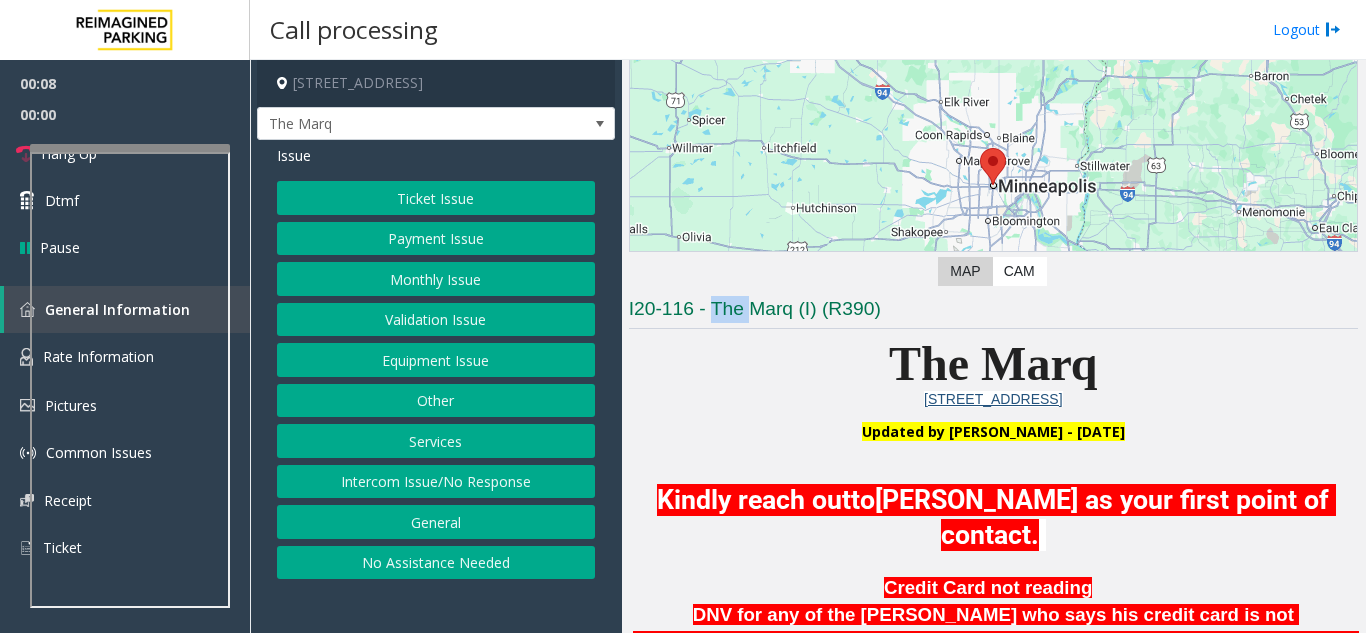 click on "I20-116 - The Marq (I) (R390)" 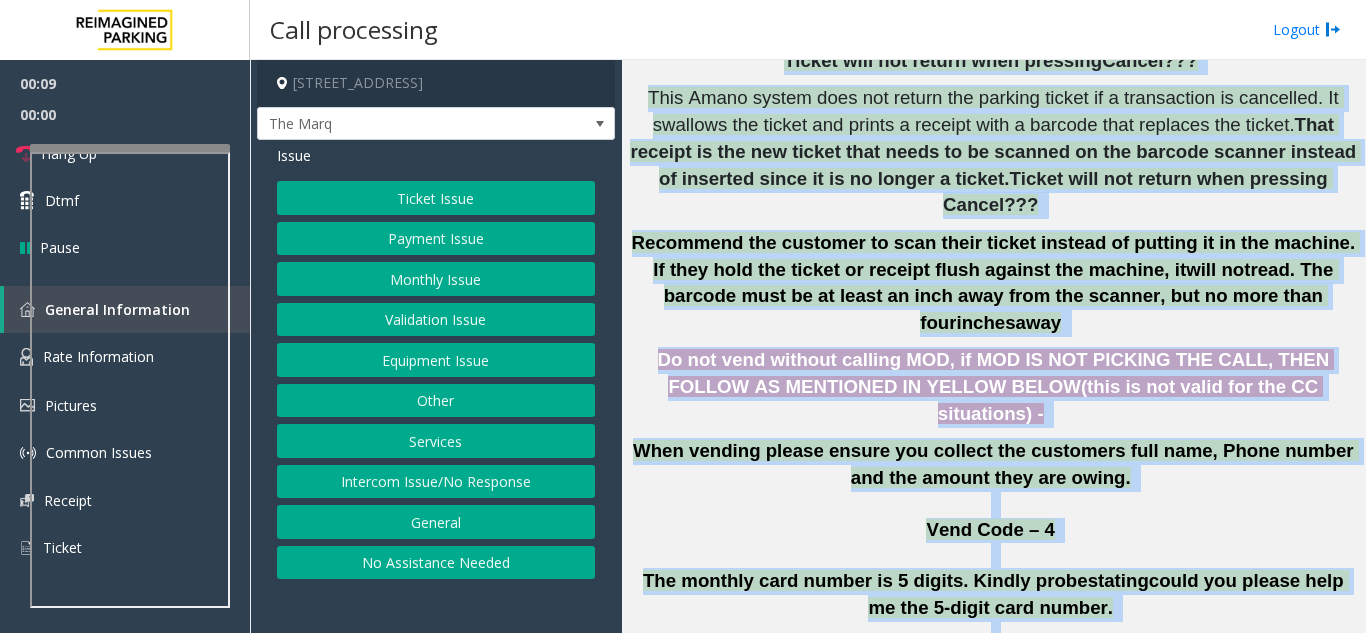 drag, startPoint x: 726, startPoint y: 303, endPoint x: 1138, endPoint y: 680, distance: 558.45593 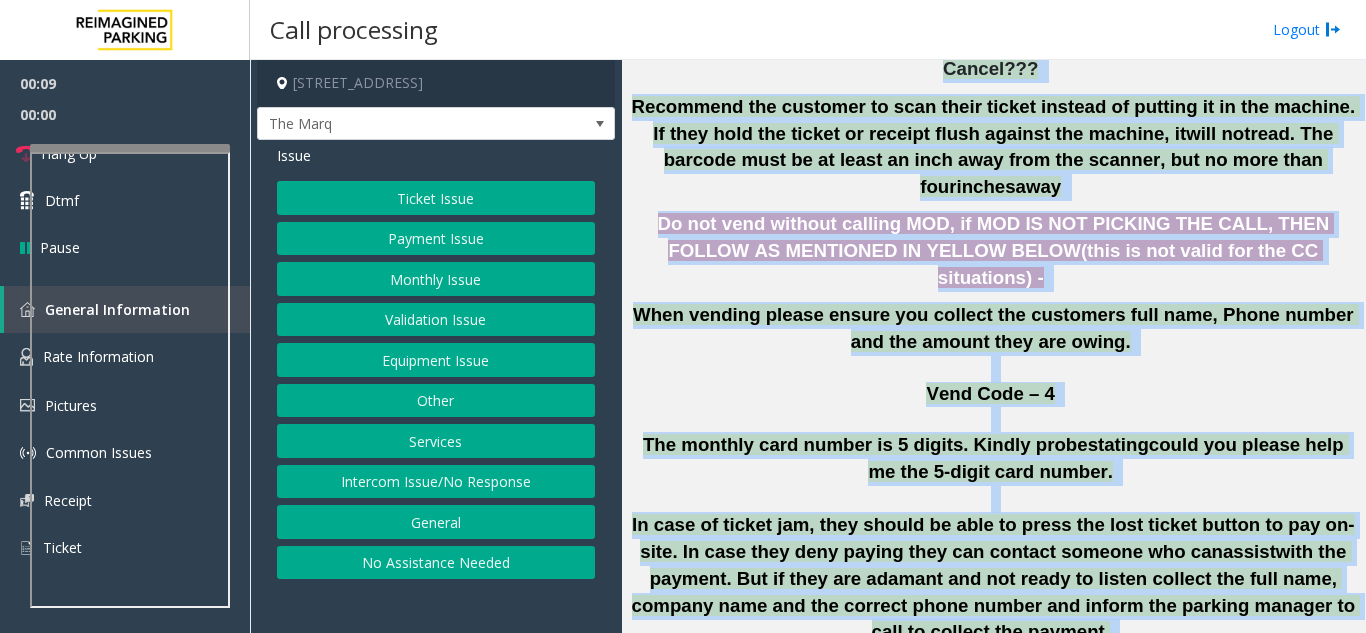 click 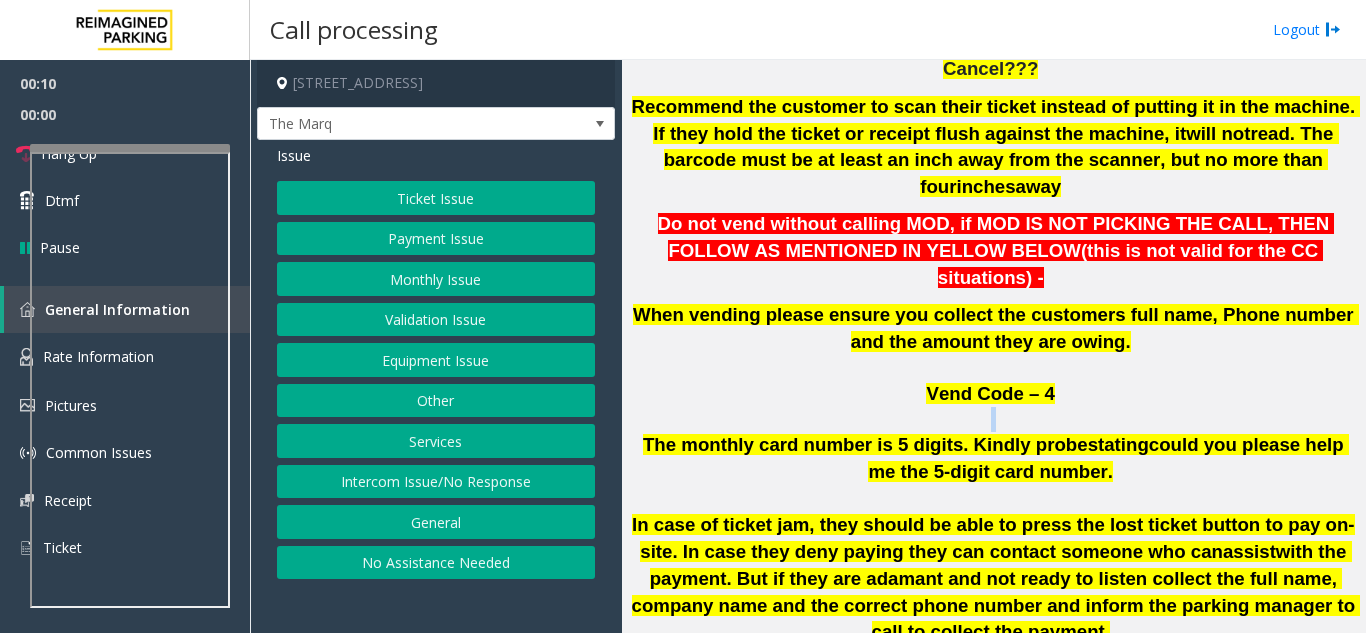 click 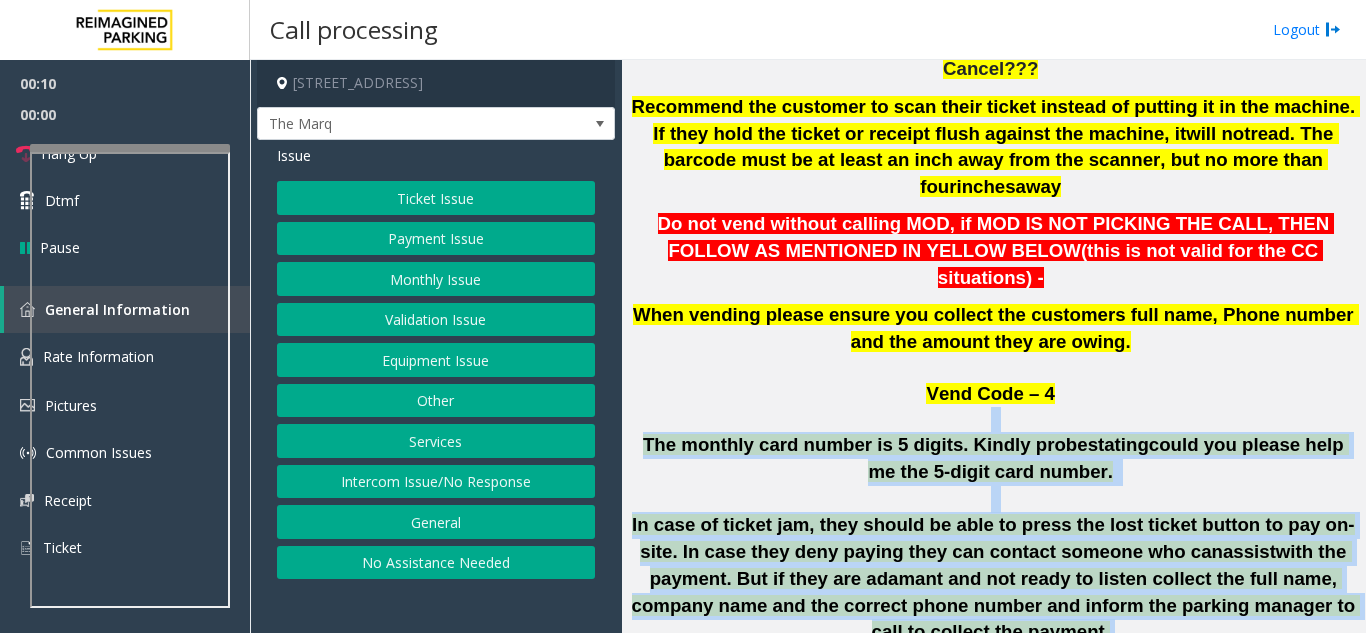 drag, startPoint x: 858, startPoint y: 309, endPoint x: 1007, endPoint y: 493, distance: 236.7636 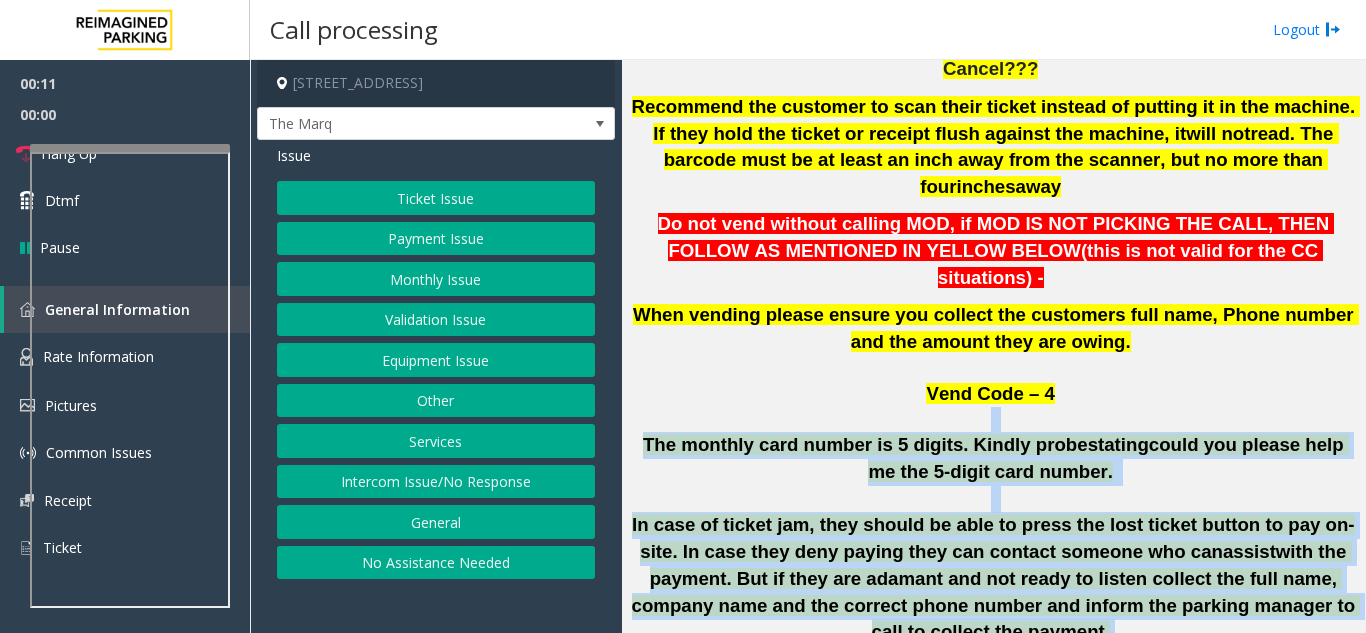 click on "with the payment. But if they are adamant and not ready to listen collect the full name, company name and the correct phone number and inform the parking manager to call to collect the payment." 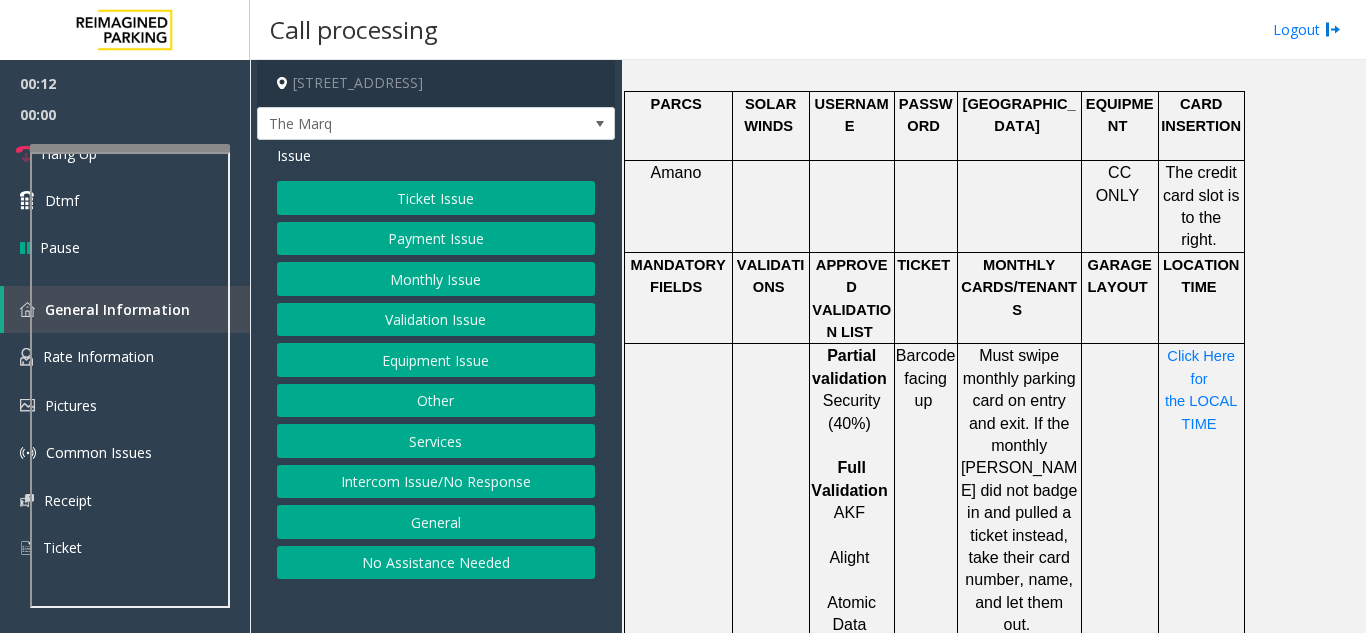 scroll, scrollTop: 1552, scrollLeft: 0, axis: vertical 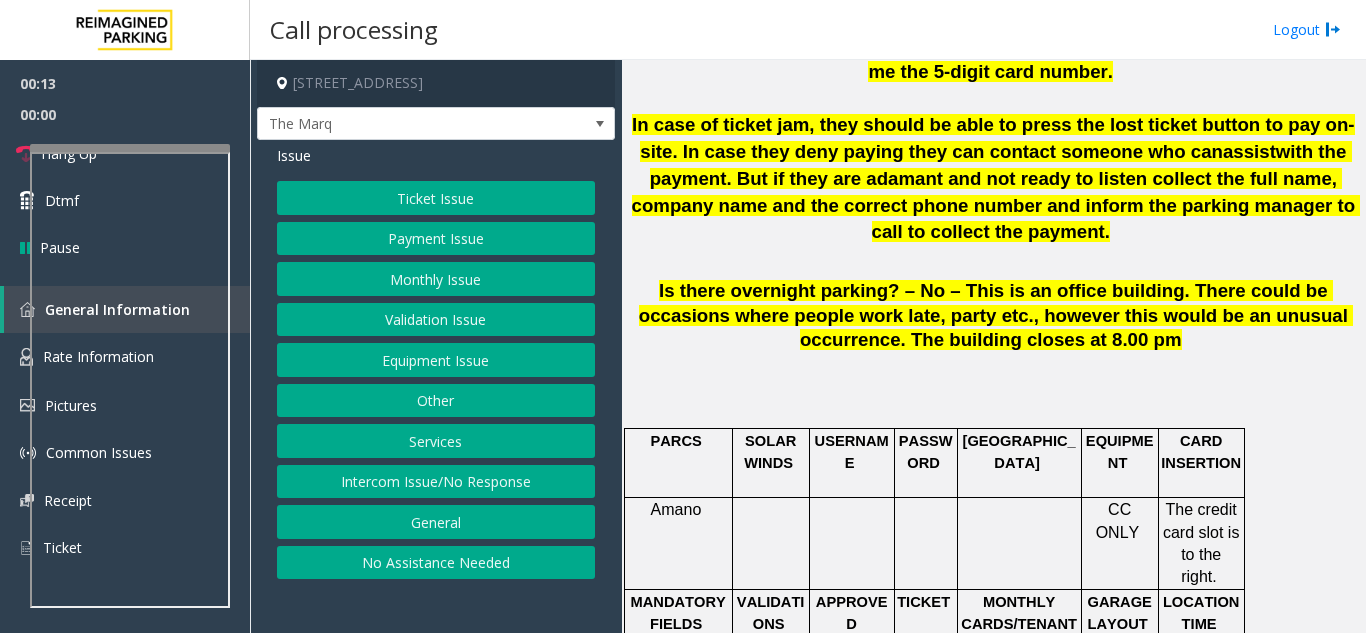 click on "Is there overnight parking? – No – This is an office building. There could be occasions where people work late, party etc., however this would be an unusual occurrence. The building closes at 8.00 pm" 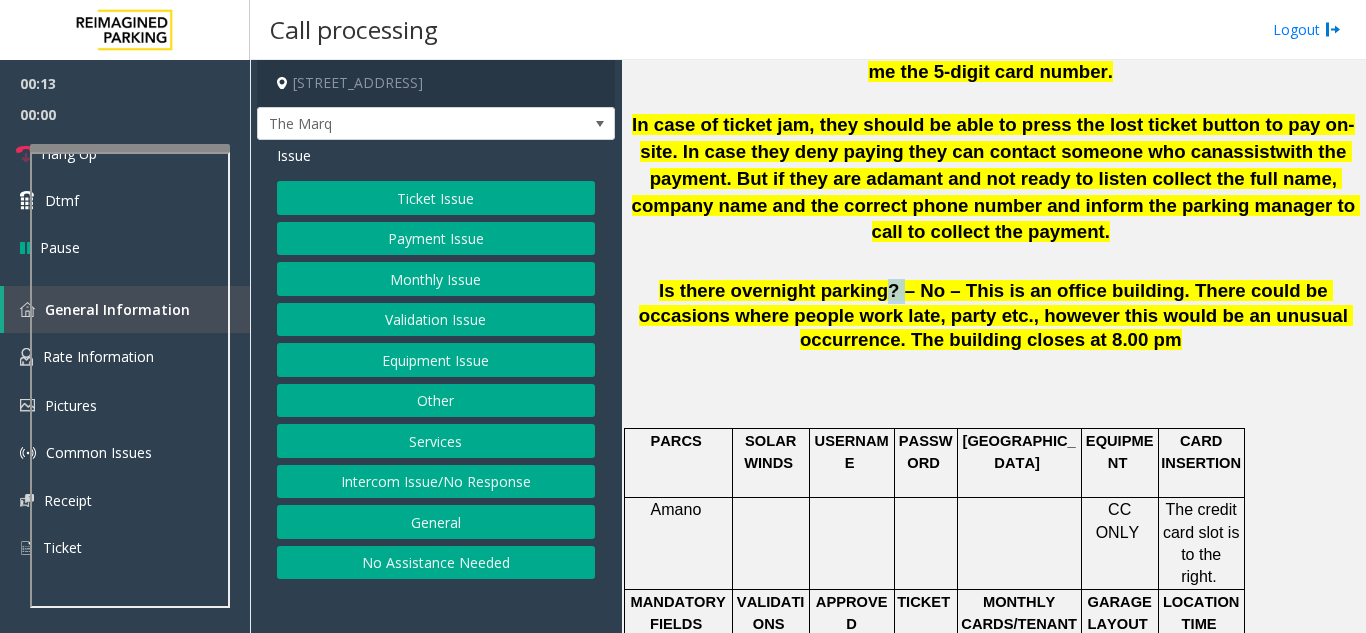 click on "Is there overnight parking? – No – This is an office building. There could be occasions where people work late, party etc., however this would be an unusual occurrence. The building closes at 8.00 pm" 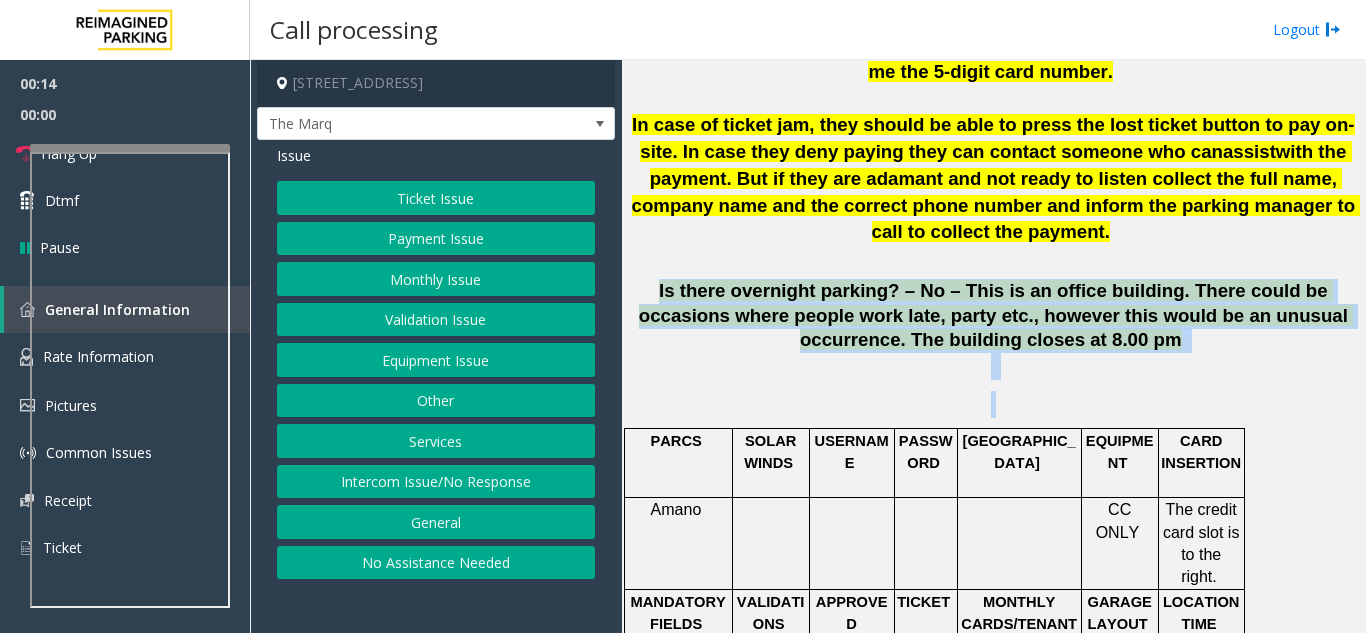 drag, startPoint x: 834, startPoint y: 156, endPoint x: 1089, endPoint y: 264, distance: 276.9278 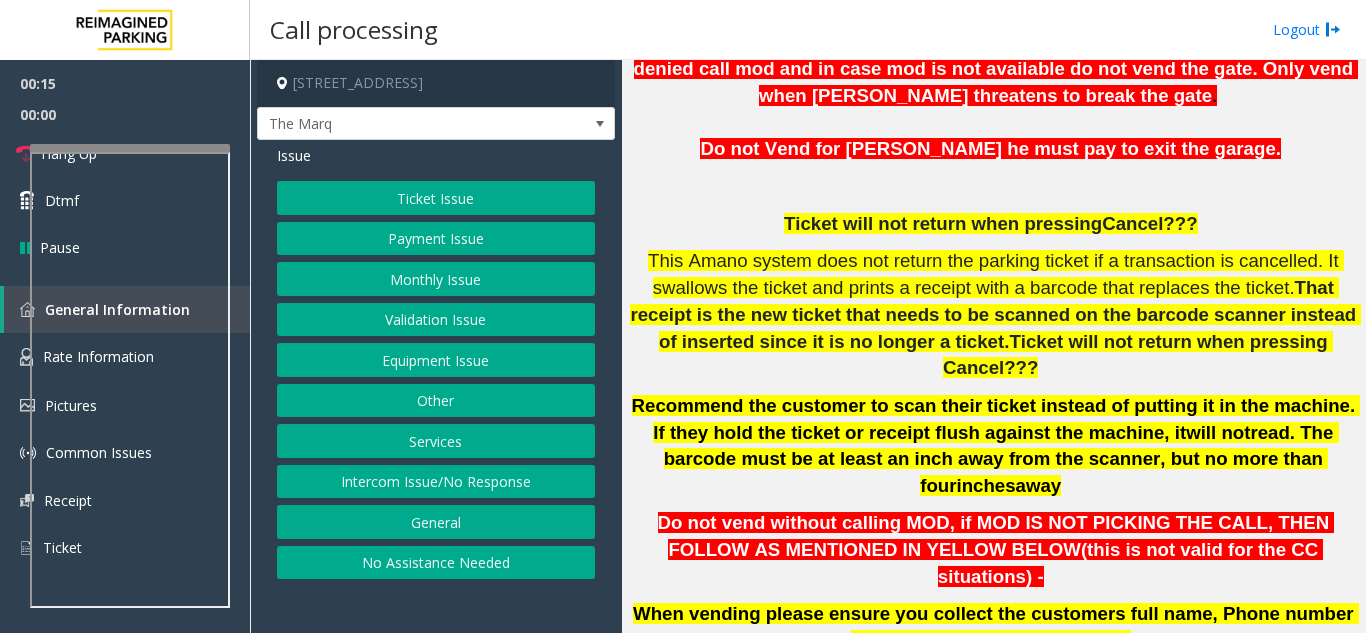 scroll, scrollTop: 852, scrollLeft: 0, axis: vertical 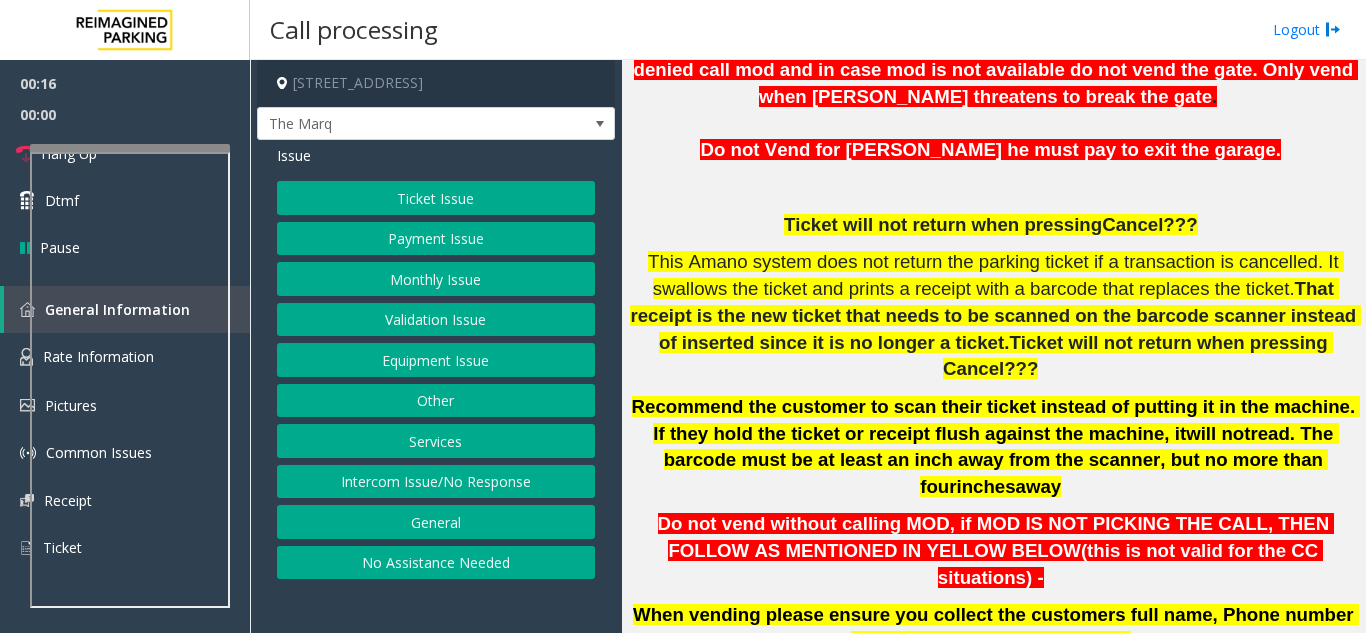 click on "Do not vend without calling MOD, if MOD IS NOT PICKING THE CALL, THEN FOLLOW AS MENTIONED IN YELLOW BELOW" 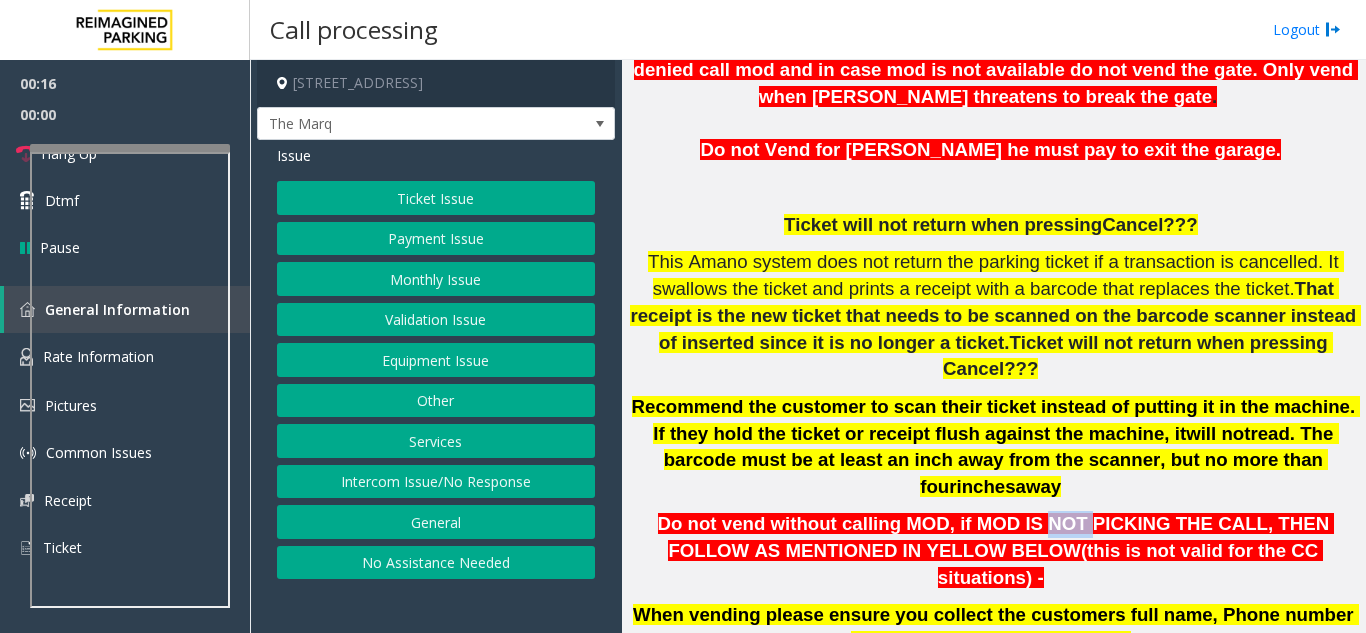 click on "Do not vend without calling MOD, if MOD IS NOT PICKING THE CALL, THEN FOLLOW AS MENTIONED IN YELLOW BELOW" 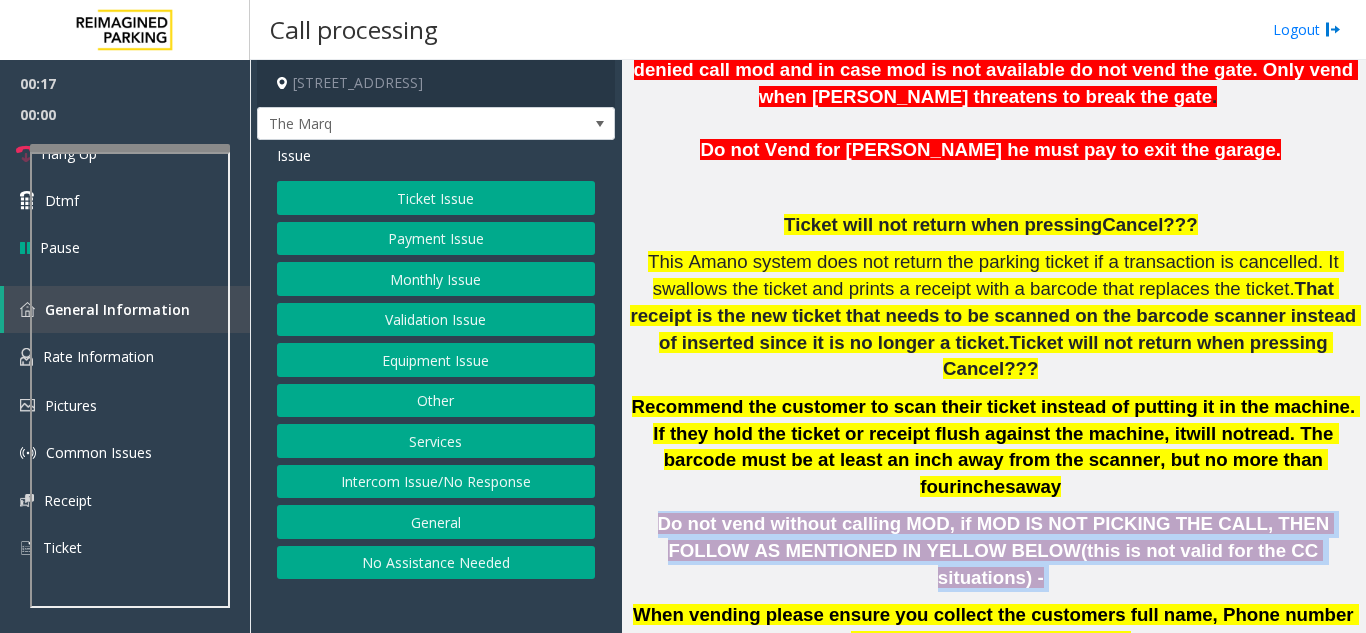drag, startPoint x: 996, startPoint y: 431, endPoint x: 1334, endPoint y: 468, distance: 340.0191 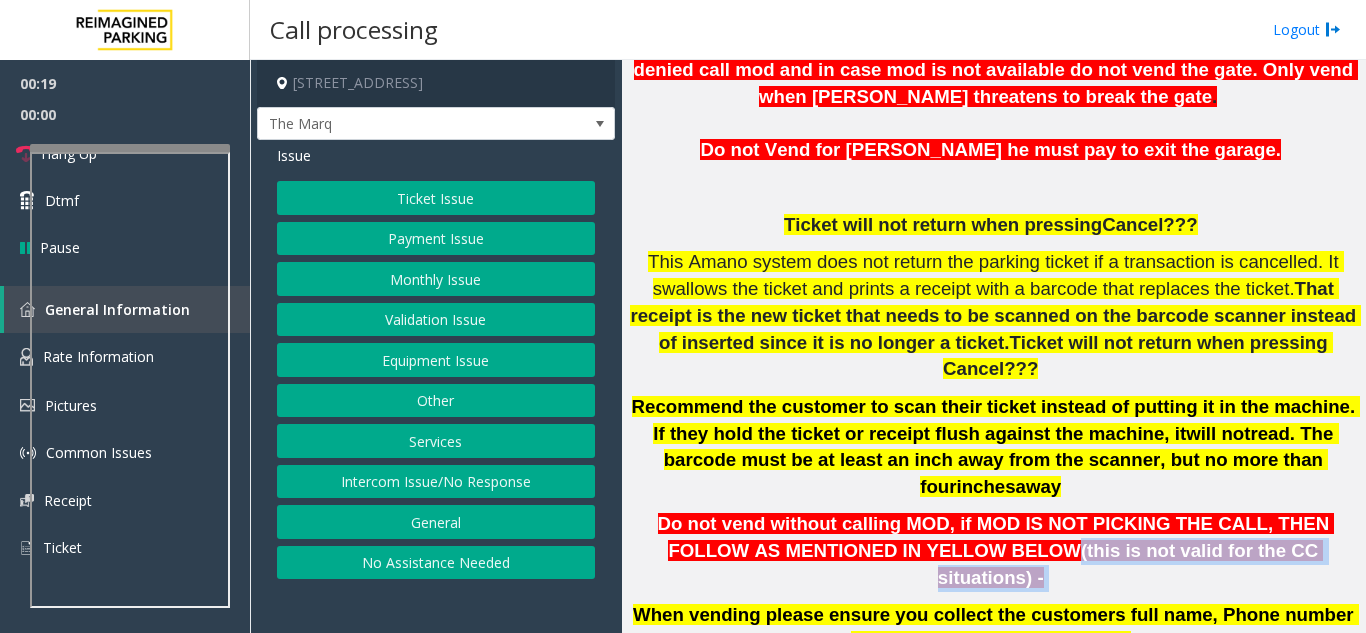 drag, startPoint x: 1334, startPoint y: 468, endPoint x: 951, endPoint y: 462, distance: 383.047 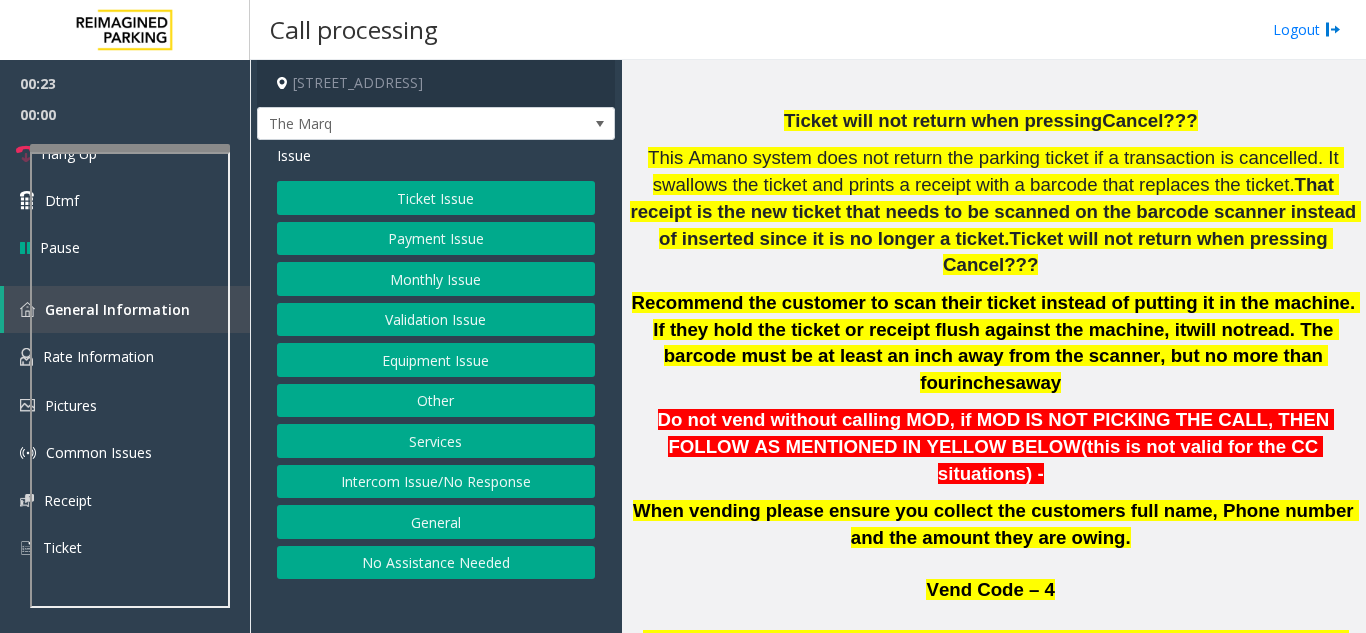 scroll, scrollTop: 952, scrollLeft: 0, axis: vertical 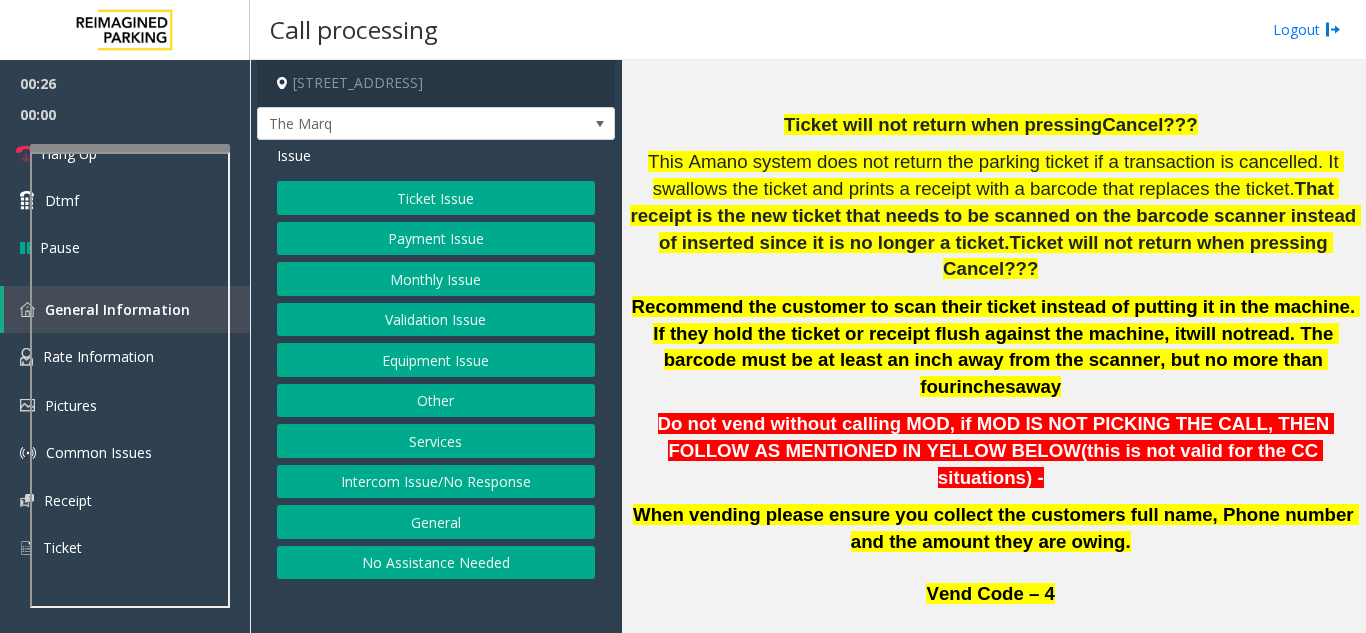 click on "Do not vend without calling MOD, if MOD IS NOT PICKING THE CALL, THEN FOLLOW AS MENTIONED IN YELLOW BELOW" 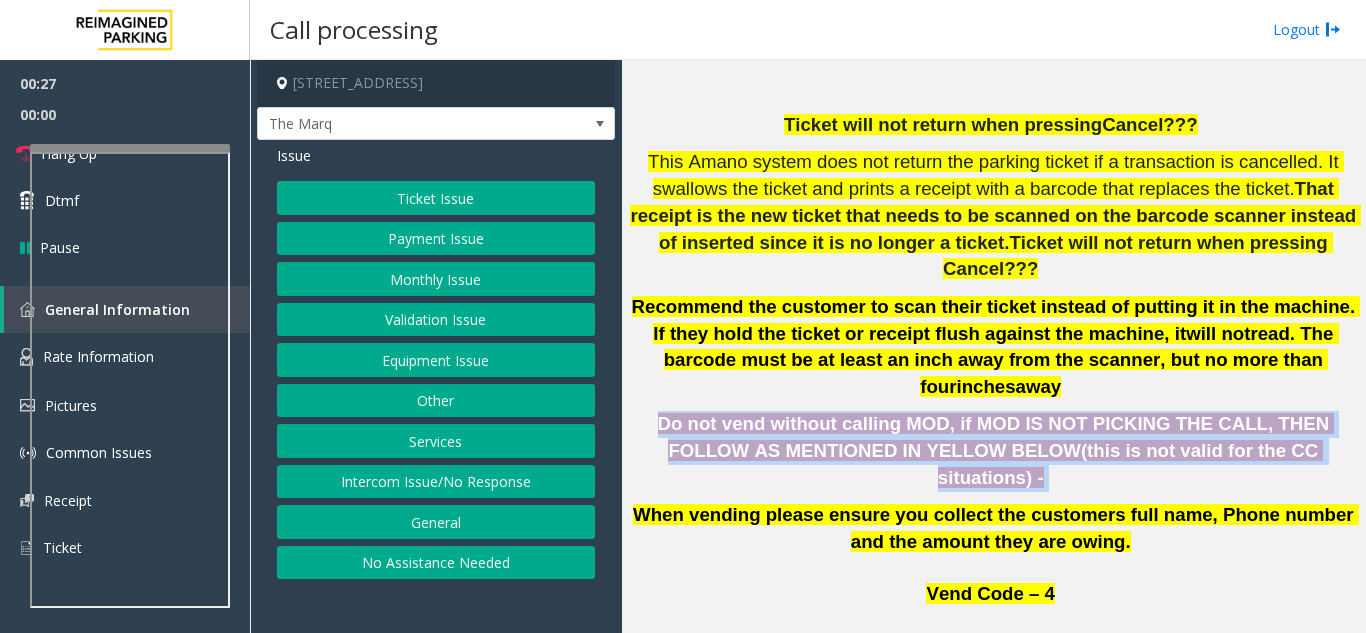 drag, startPoint x: 662, startPoint y: 332, endPoint x: 1324, endPoint y: 377, distance: 663.5277 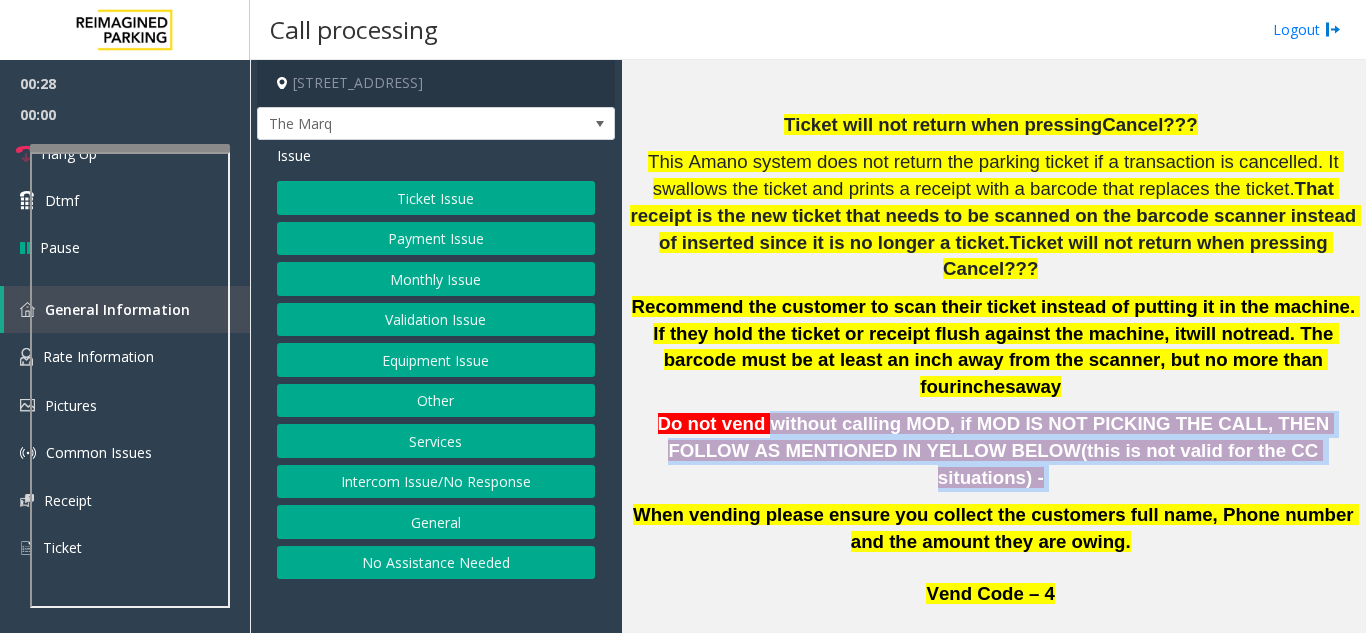 drag, startPoint x: 1324, startPoint y: 377, endPoint x: 792, endPoint y: 324, distance: 534.63354 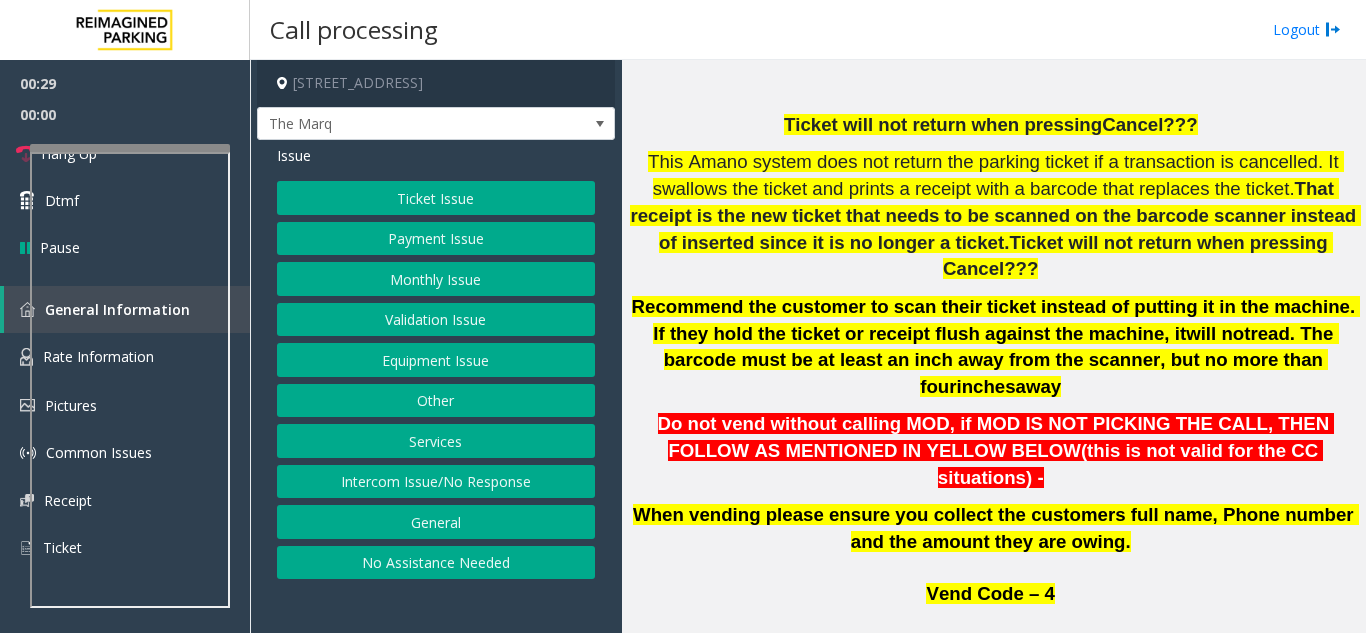 click on "(this is not valid for the CC situations)" 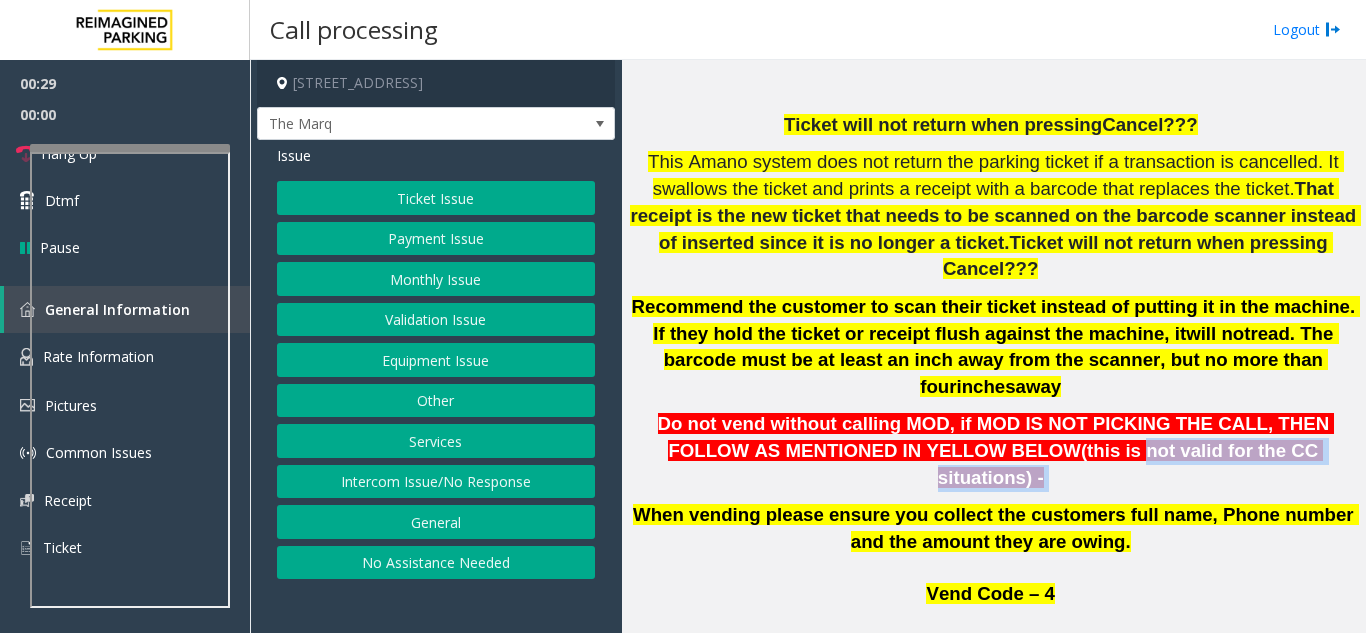 drag, startPoint x: 1008, startPoint y: 377, endPoint x: 1292, endPoint y: 362, distance: 284.39584 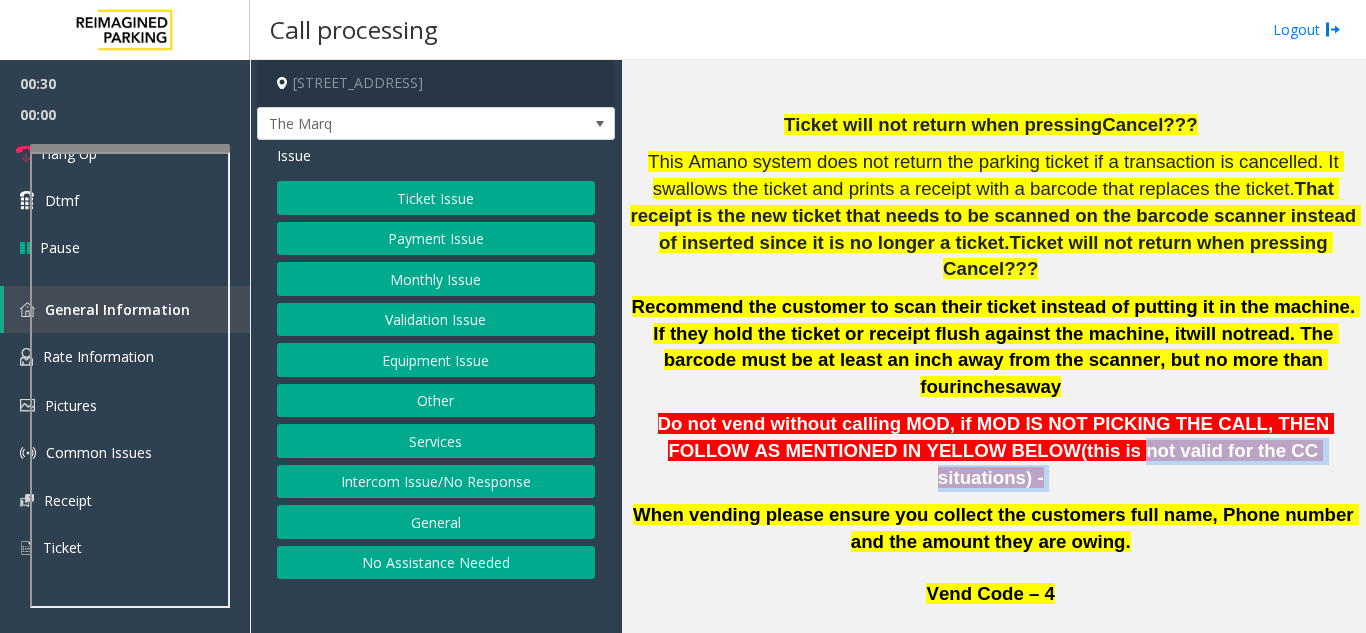 click on "Do not vend without calling MOD, if MOD IS NOT PICKING THE CALL, THEN FOLLOW AS MENTIONED IN YELLOW BELOW  (this is not valid for the CC situations)   -" 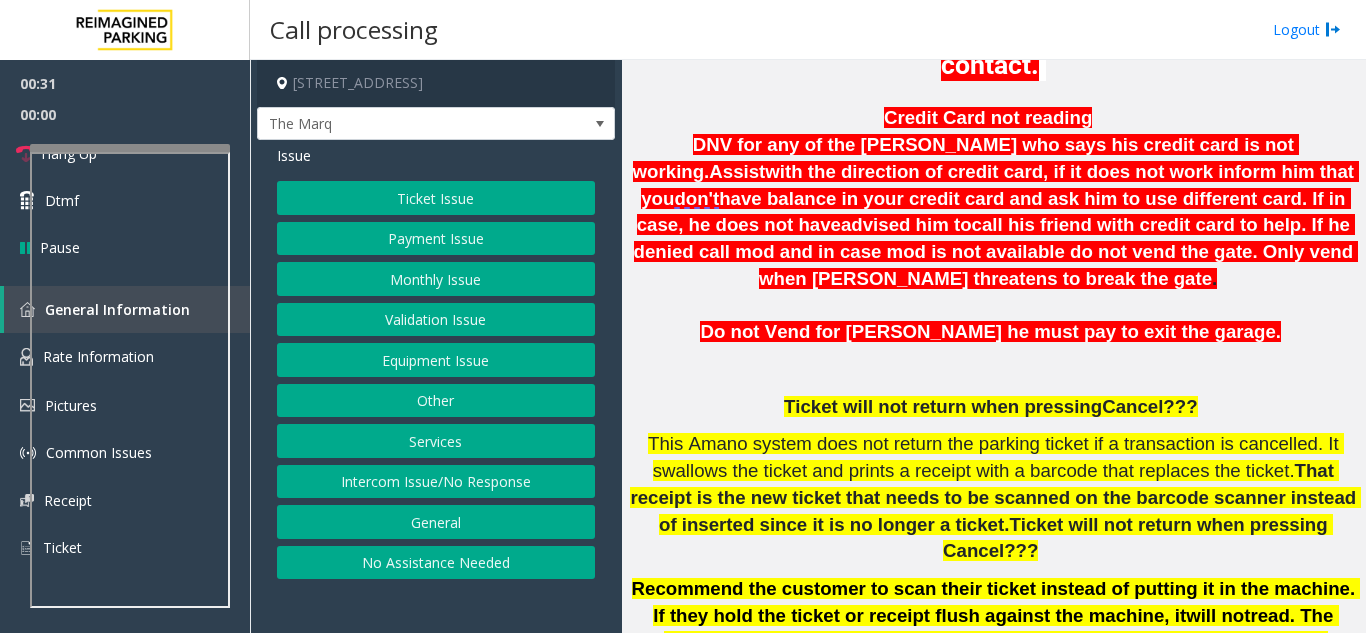 scroll, scrollTop: 652, scrollLeft: 0, axis: vertical 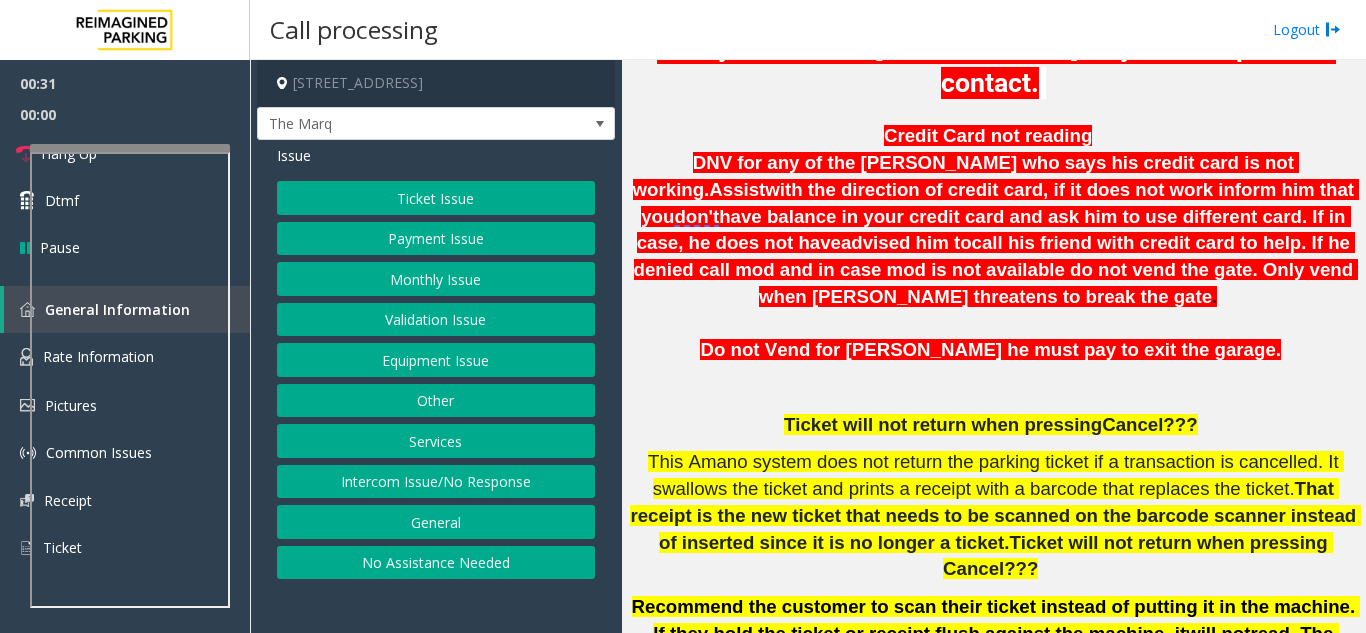 click on "DNV for any of the [PERSON_NAME] who says his credit card is not working." 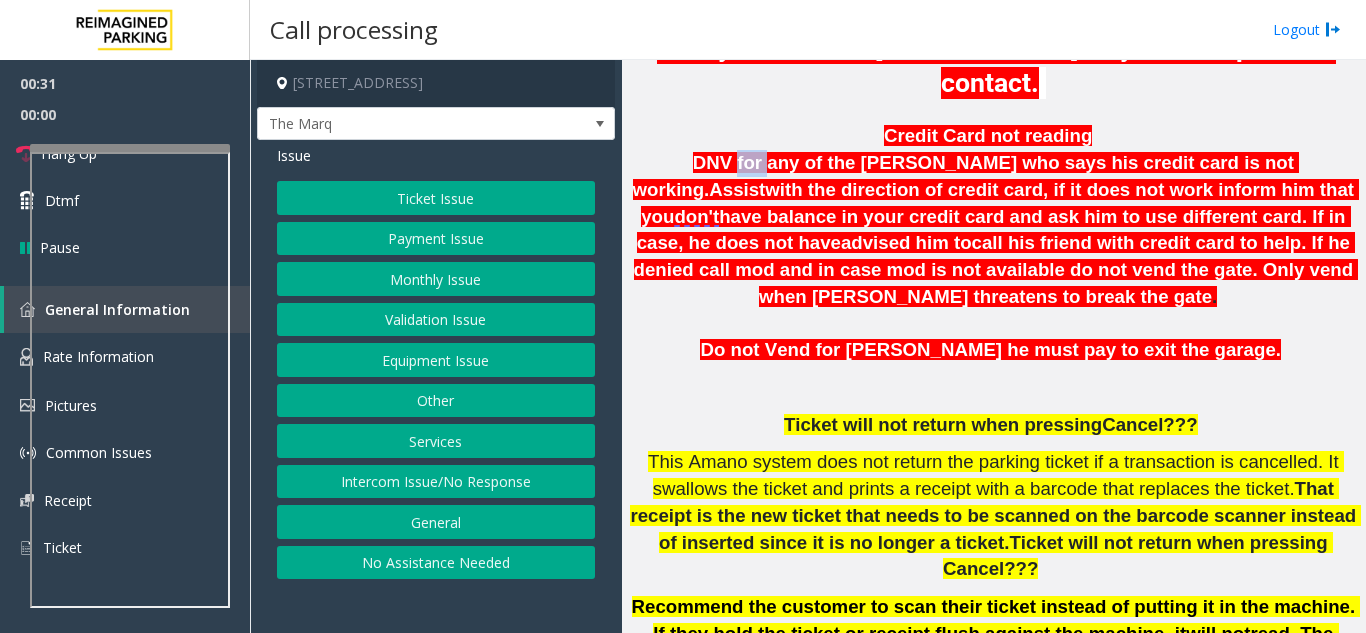 click on "DNV for any of the [PERSON_NAME] who says his credit card is not working." 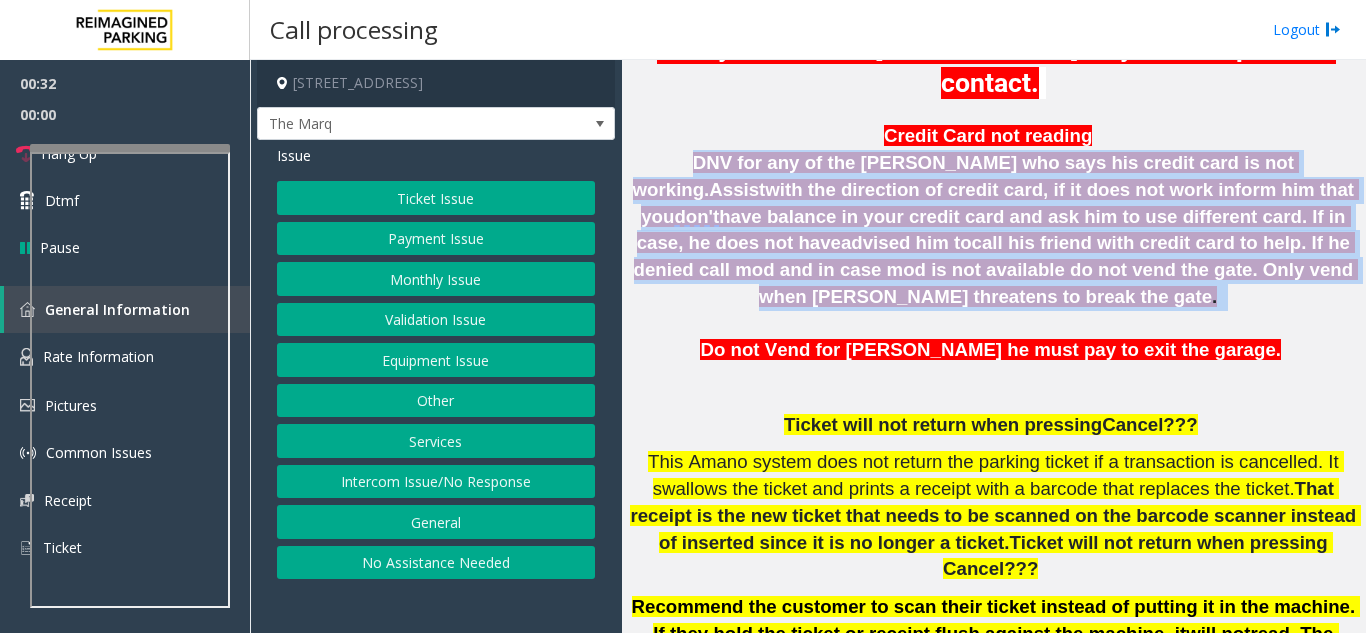 drag, startPoint x: 680, startPoint y: 148, endPoint x: 1008, endPoint y: 150, distance: 328.0061 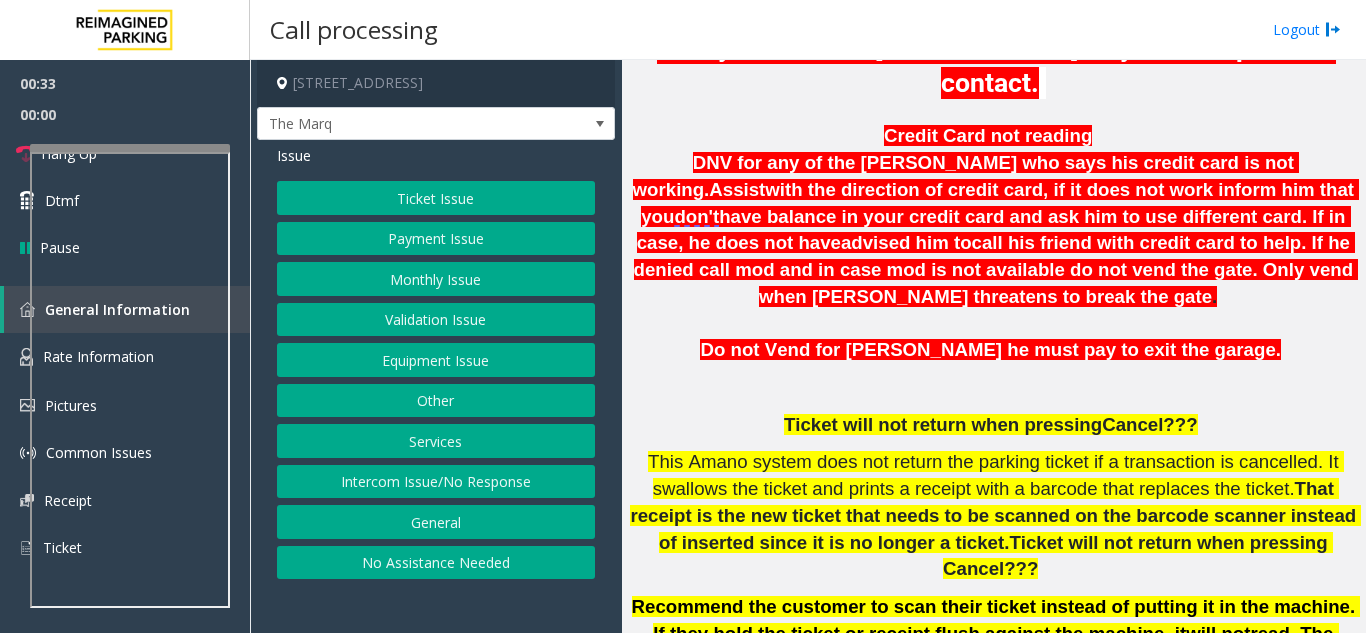click on "Assist" 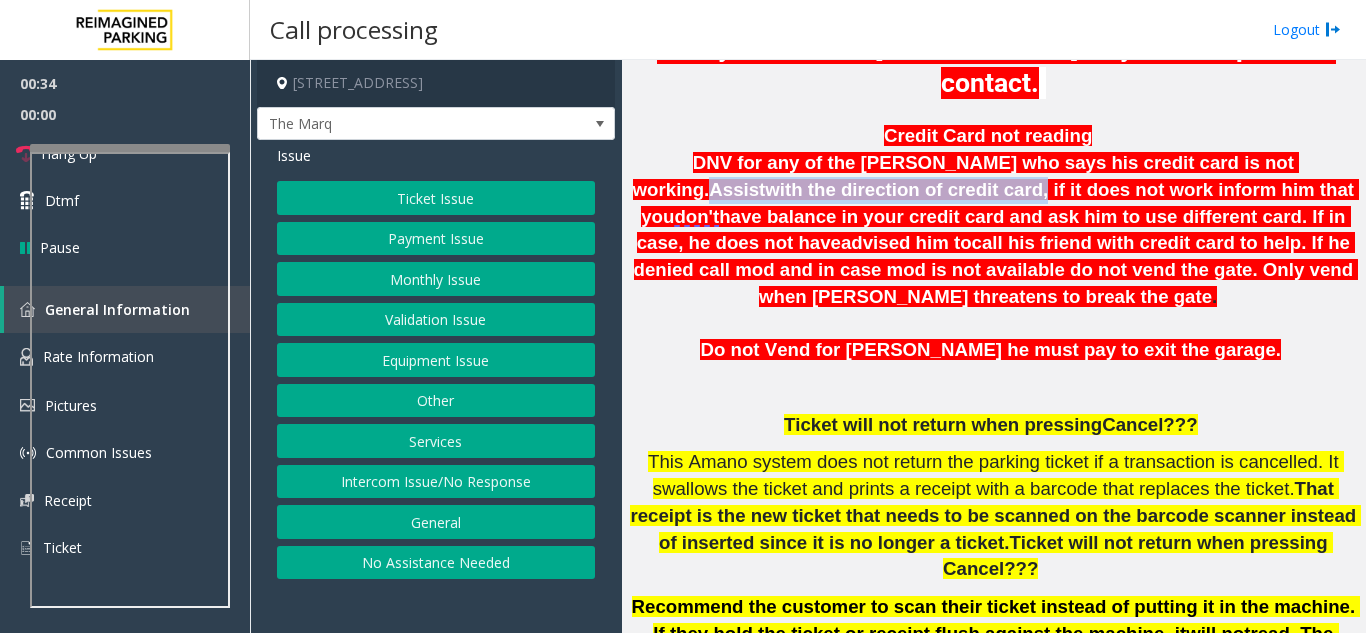 drag, startPoint x: 1164, startPoint y: 159, endPoint x: 712, endPoint y: 177, distance: 452.35828 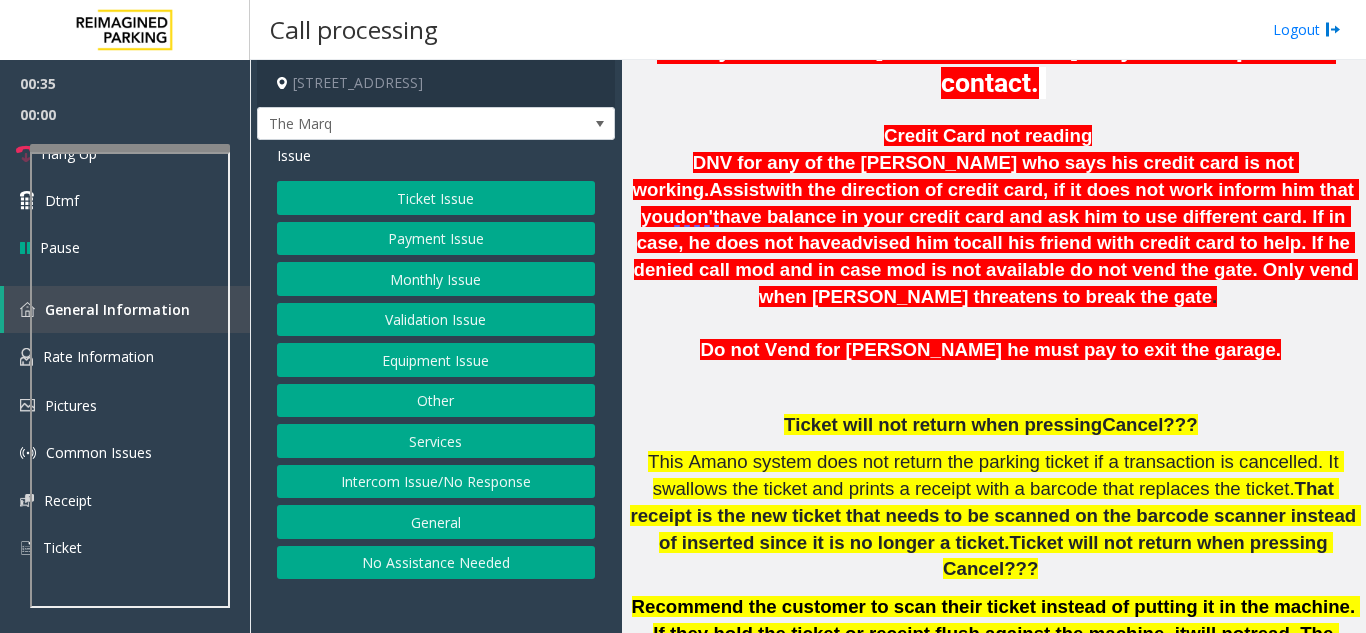 click on "with the direction of credit card, if it does not work inform him that you" 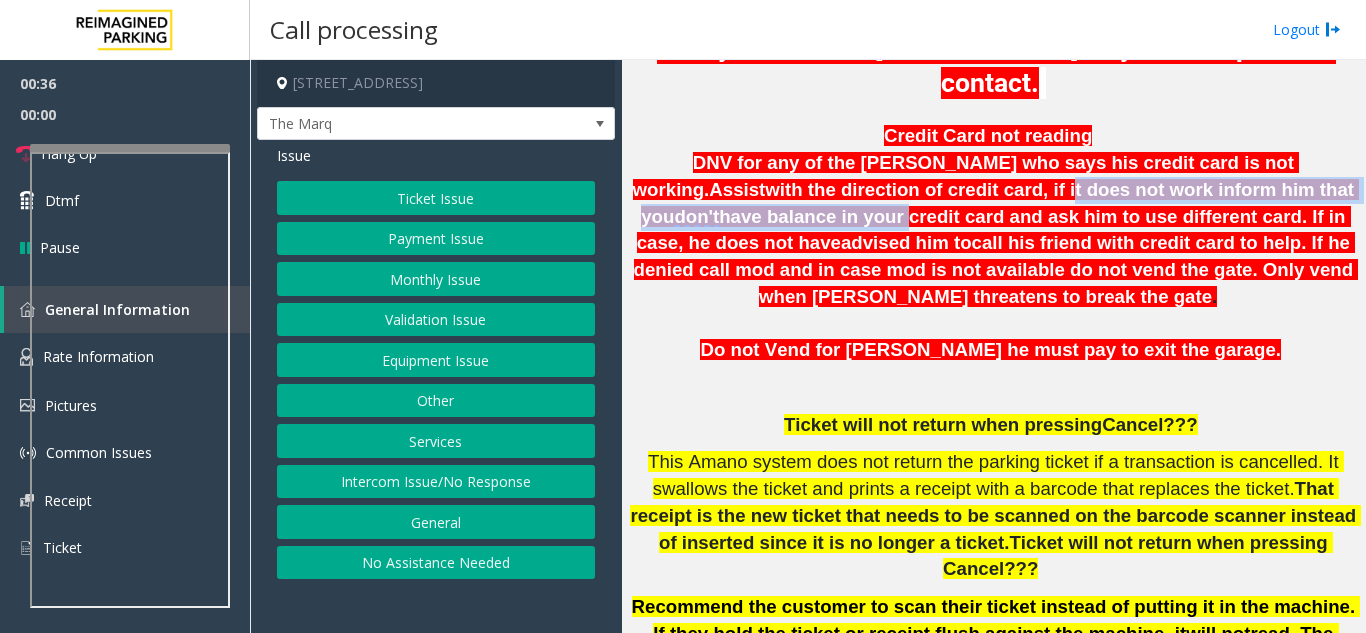 drag, startPoint x: 757, startPoint y: 194, endPoint x: 1246, endPoint y: 188, distance: 489.0368 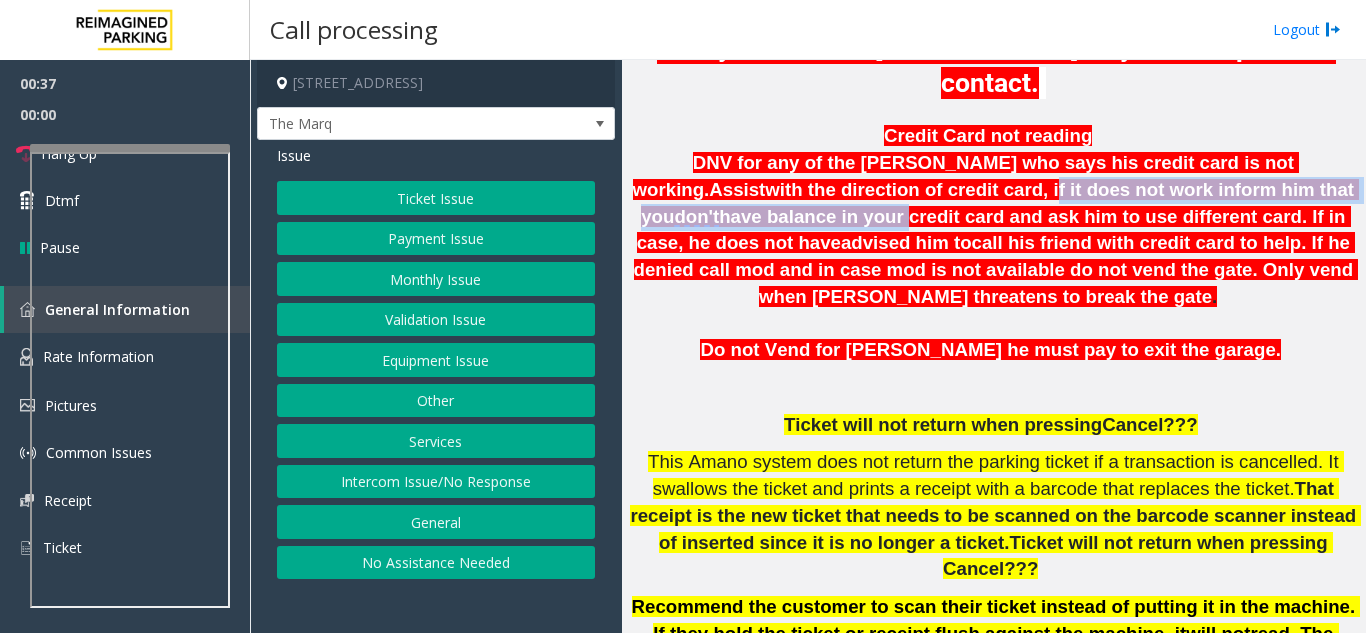 drag, startPoint x: 1246, startPoint y: 188, endPoint x: 748, endPoint y: 187, distance: 498.001 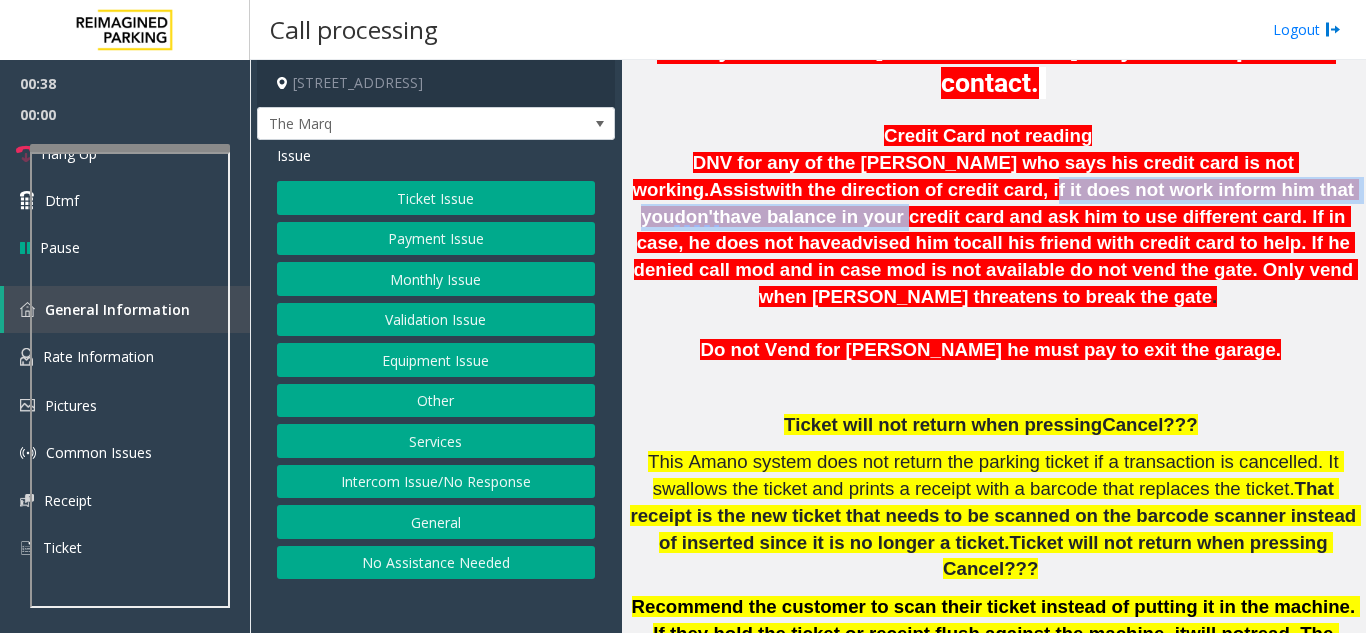 click on "with the direction of credit card, if it does not work inform him that you" 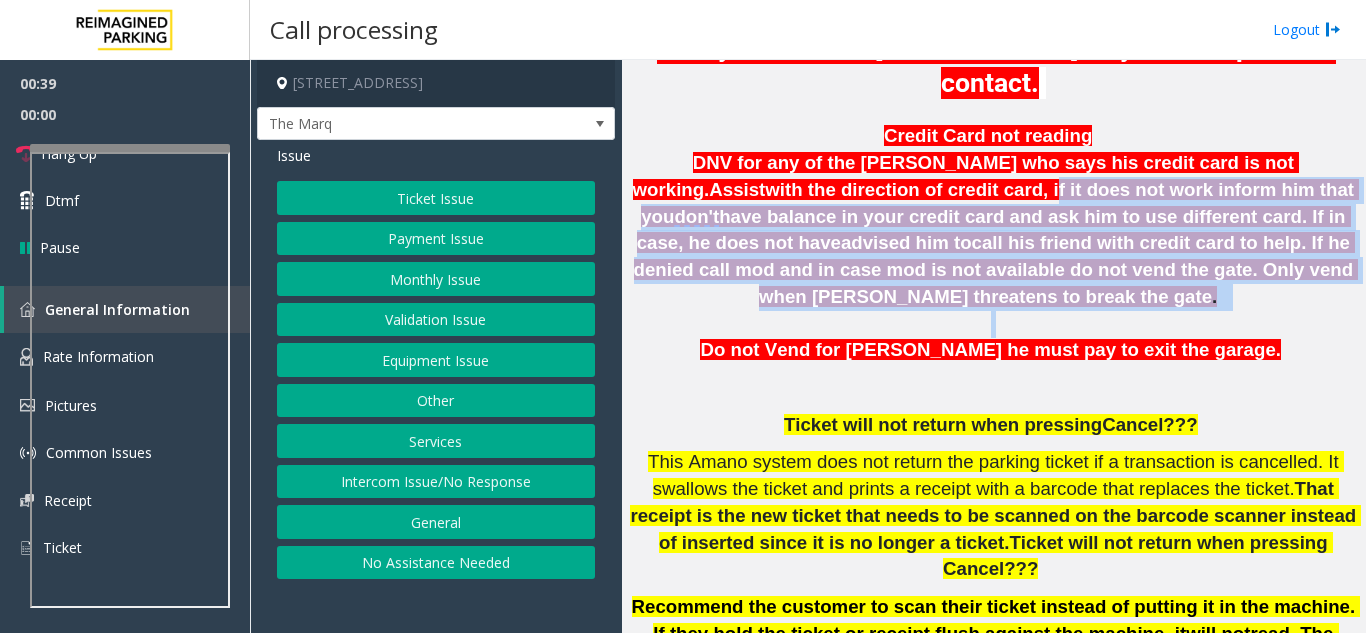 drag, startPoint x: 748, startPoint y: 187, endPoint x: 1328, endPoint y: 283, distance: 587.8912 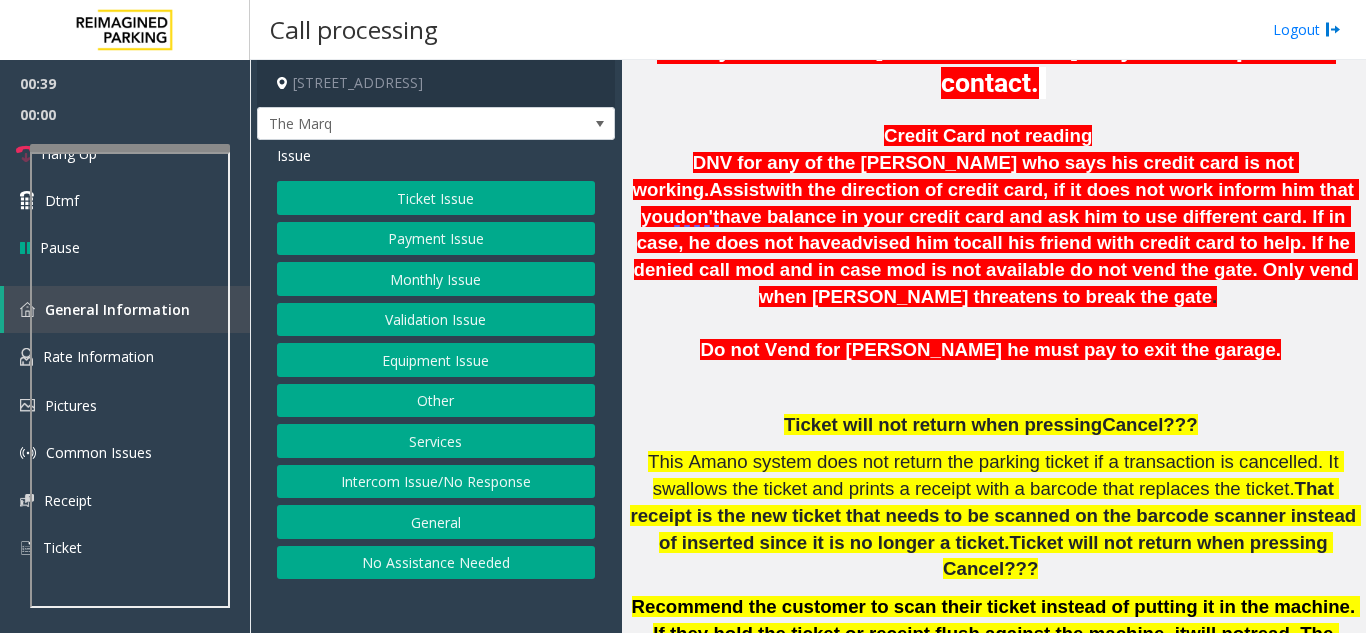 click 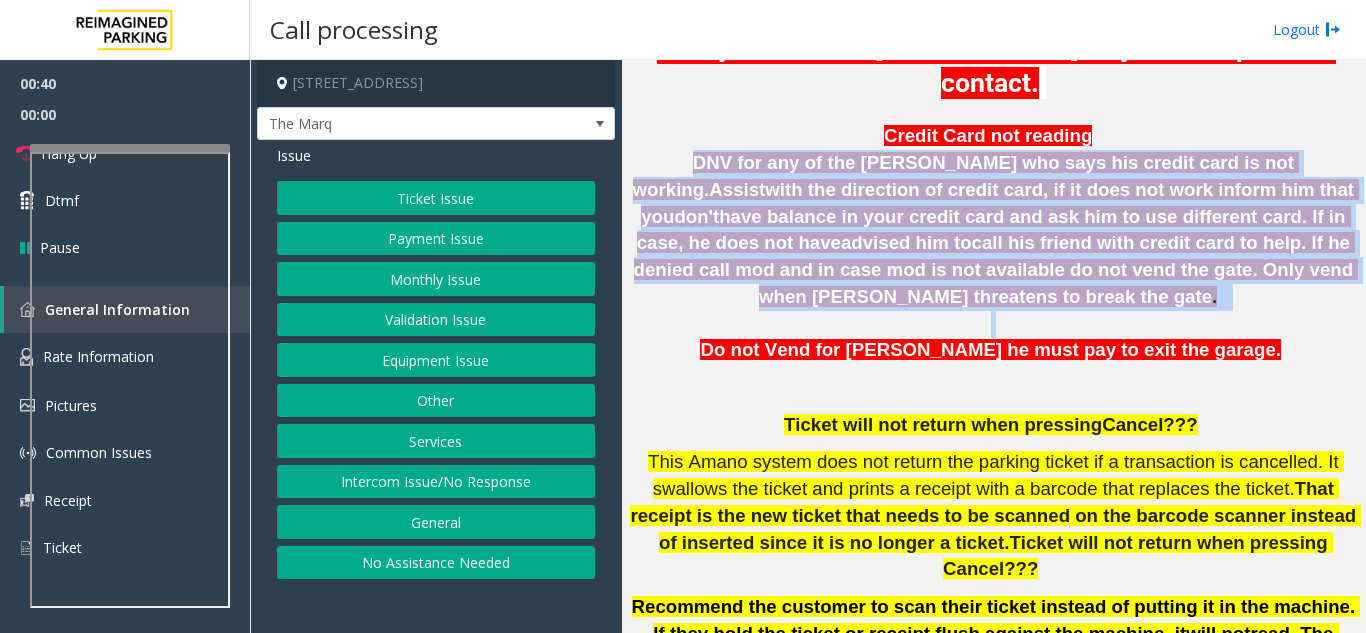 drag, startPoint x: 1328, startPoint y: 283, endPoint x: 775, endPoint y: 202, distance: 558.9007 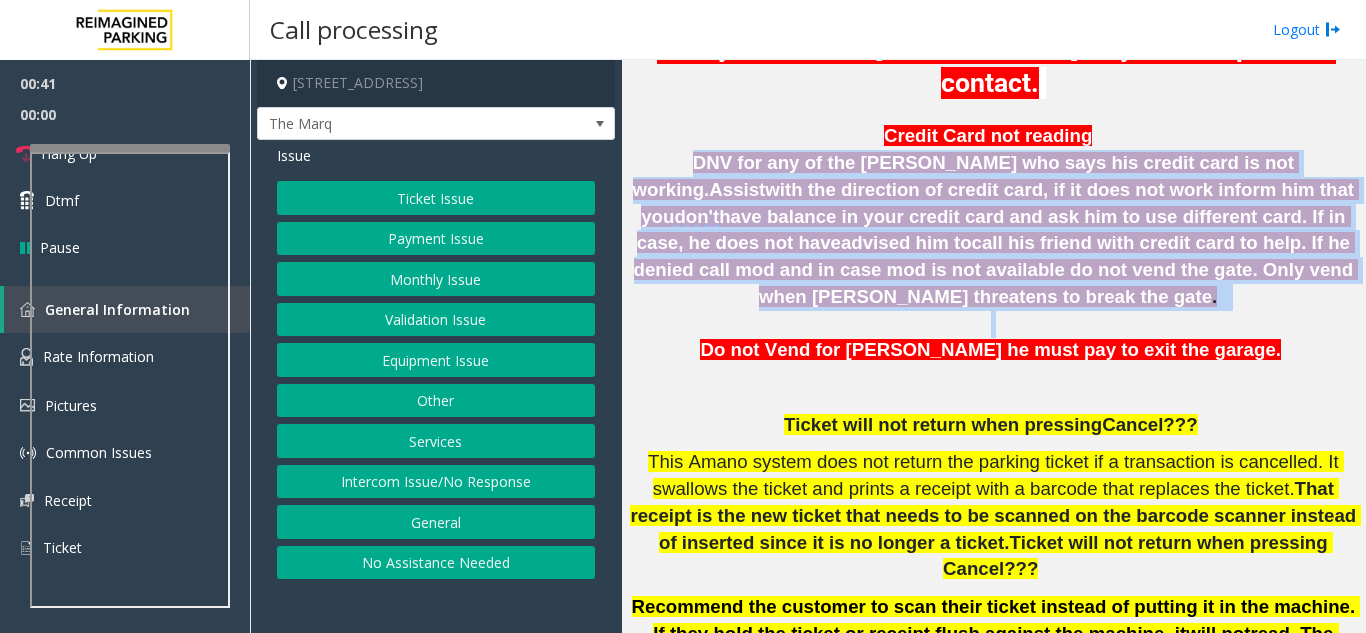click on "with the direction of credit card, if it does not work inform him that you" 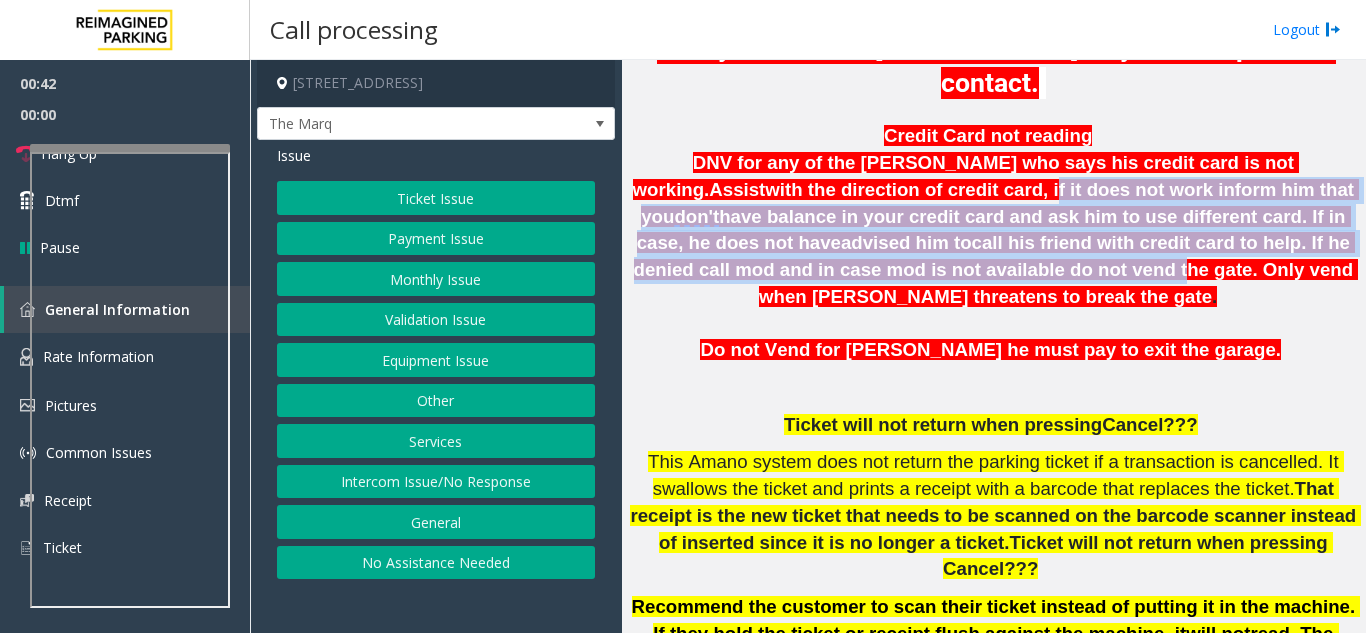 drag, startPoint x: 746, startPoint y: 188, endPoint x: 1422, endPoint y: 250, distance: 678.8372 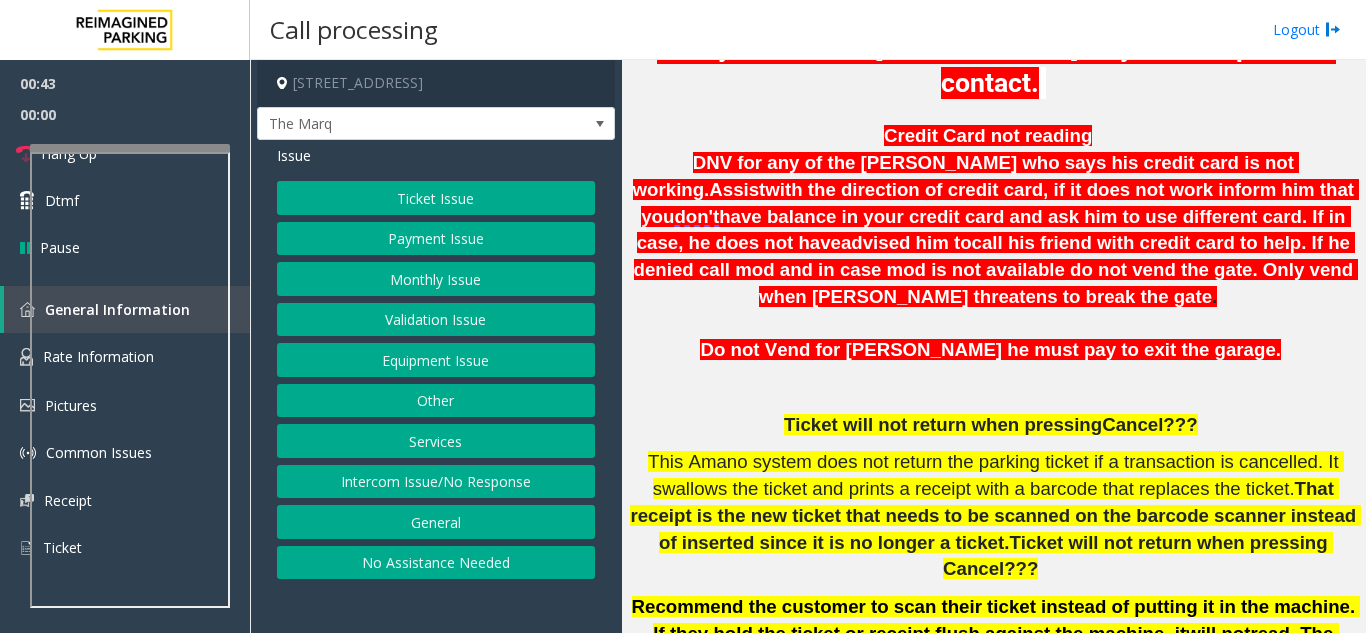click on "DNV for any of the [PERSON_NAME] who says his credit card is not working." 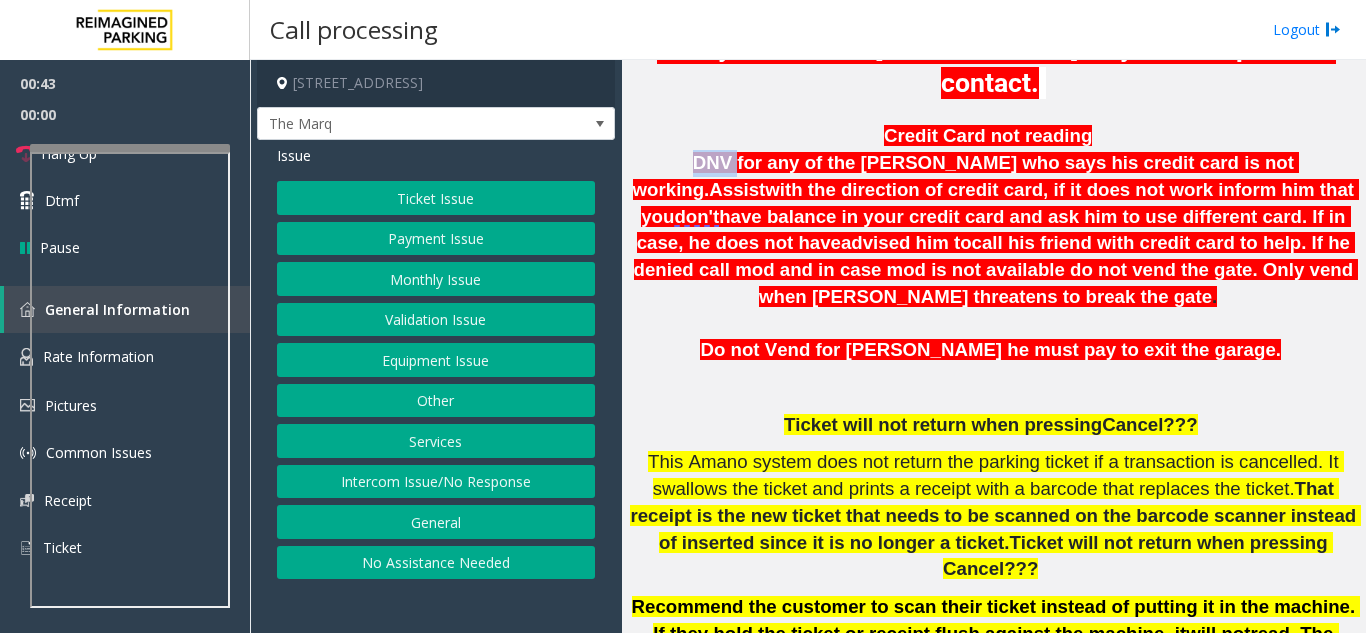 click on "DNV for any of the [PERSON_NAME] who says his credit card is not working." 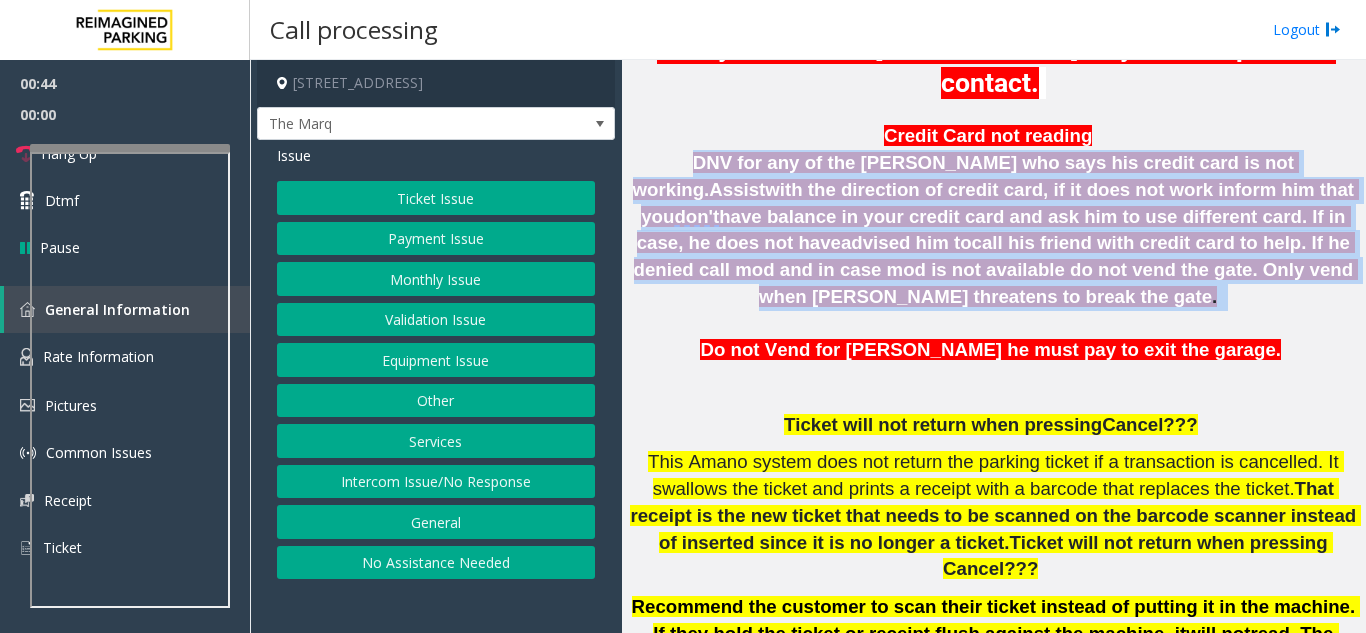 drag, startPoint x: 660, startPoint y: 154, endPoint x: 1010, endPoint y: 267, distance: 367.78934 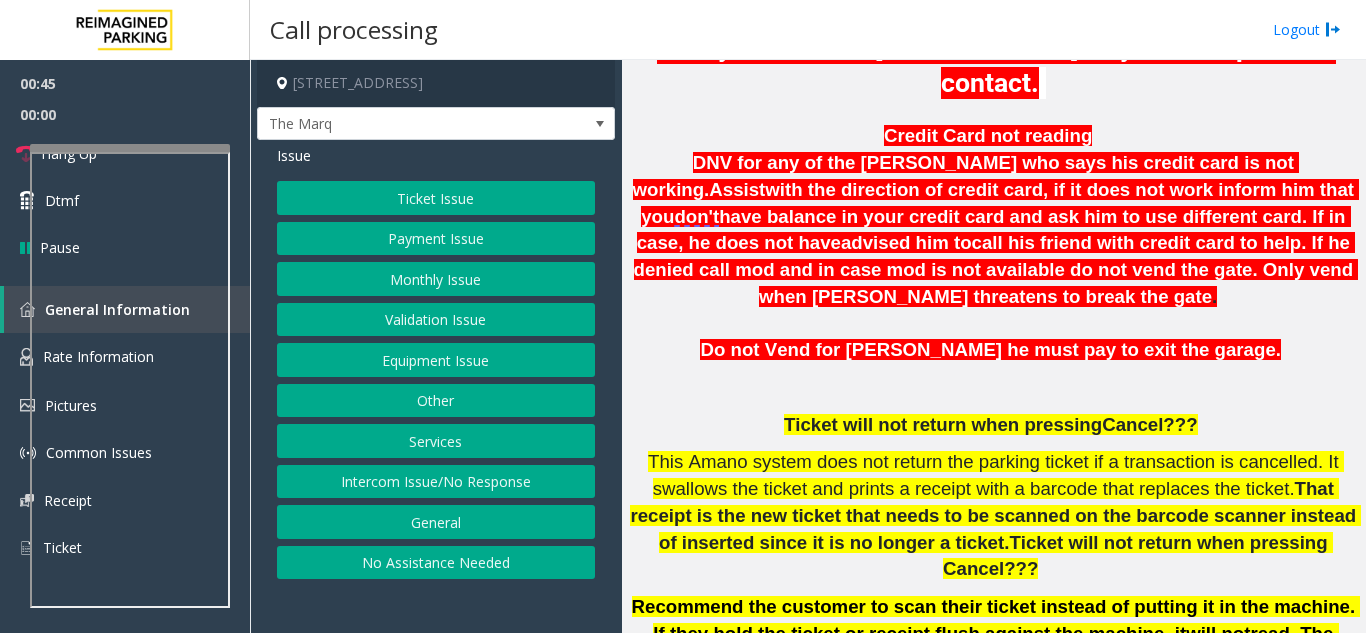 click on "Payment Issue" 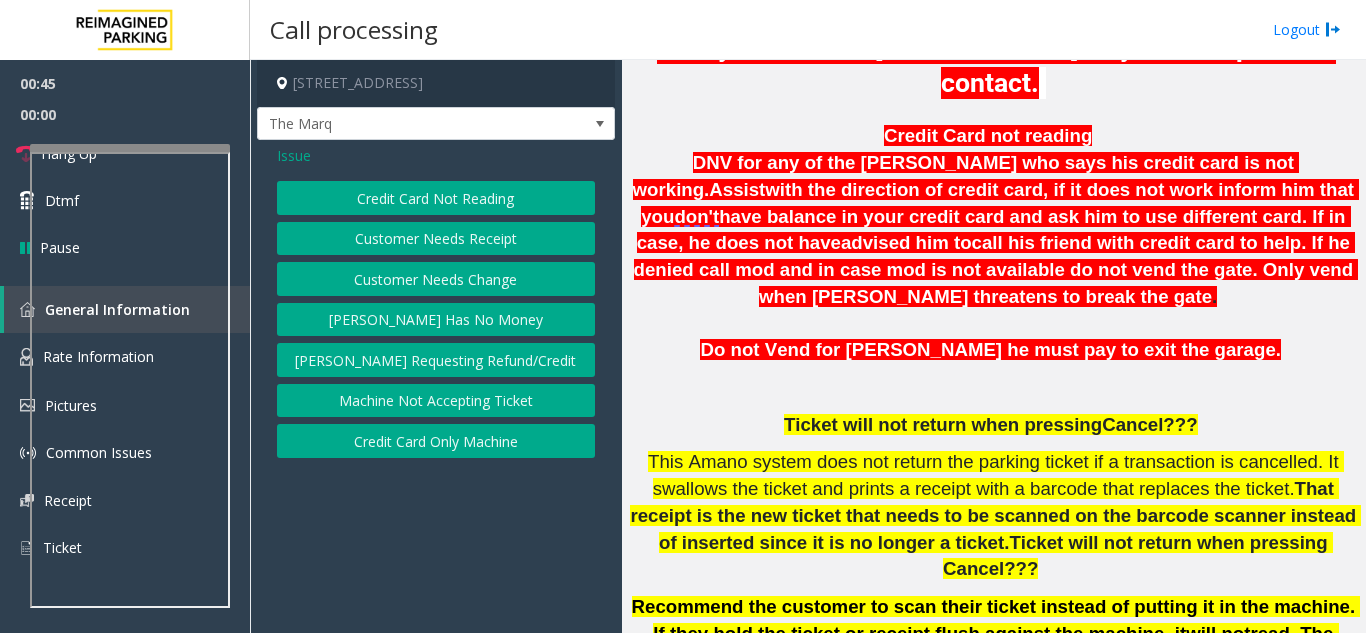 click on "Credit Card Not Reading" 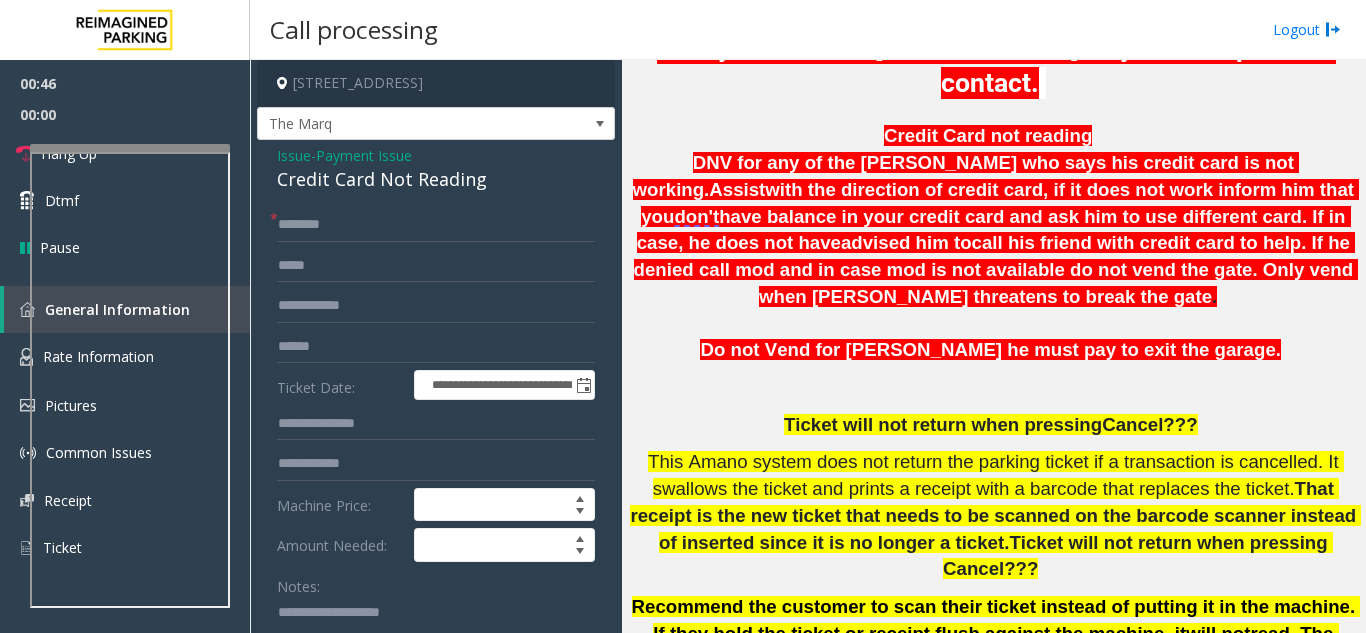 click on "Credit Card Not Reading" 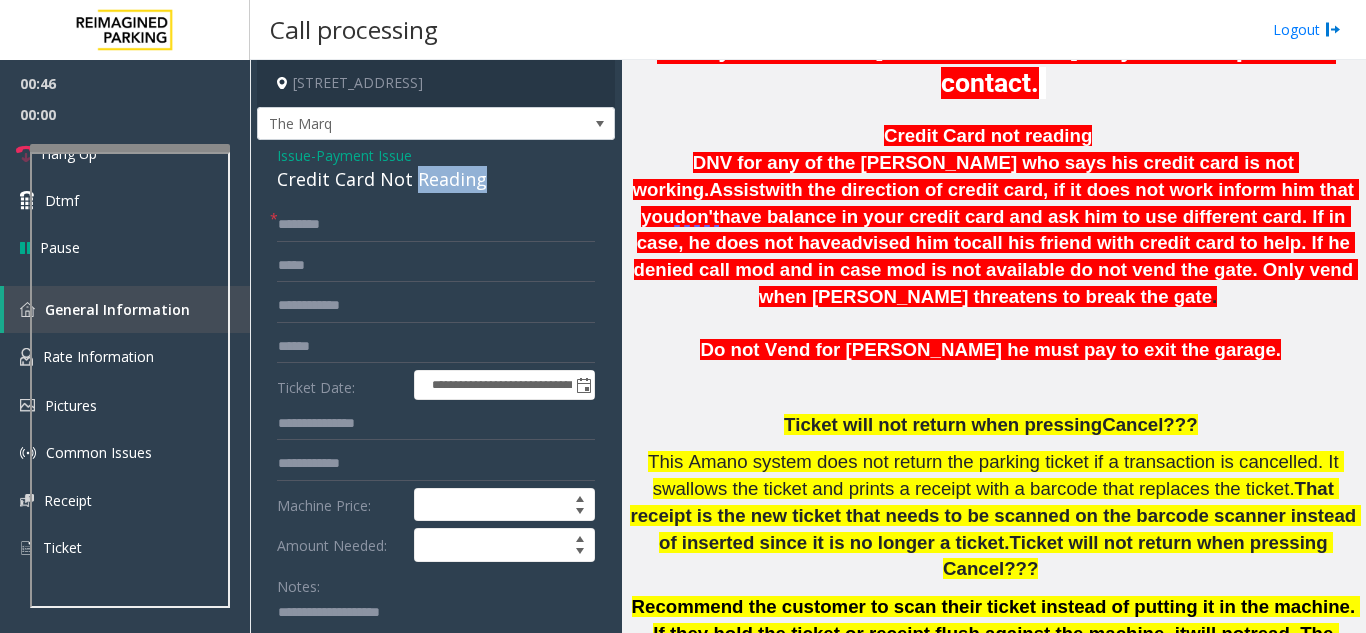 click on "Credit Card Not Reading" 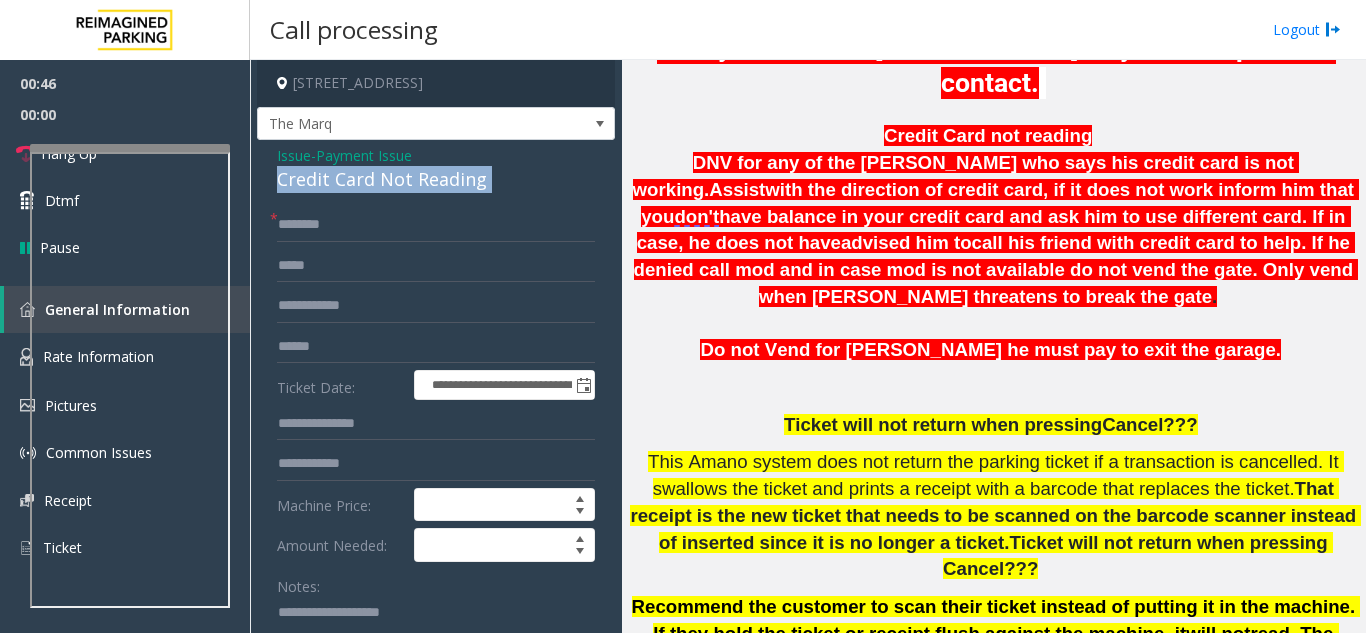 click on "Credit Card Not Reading" 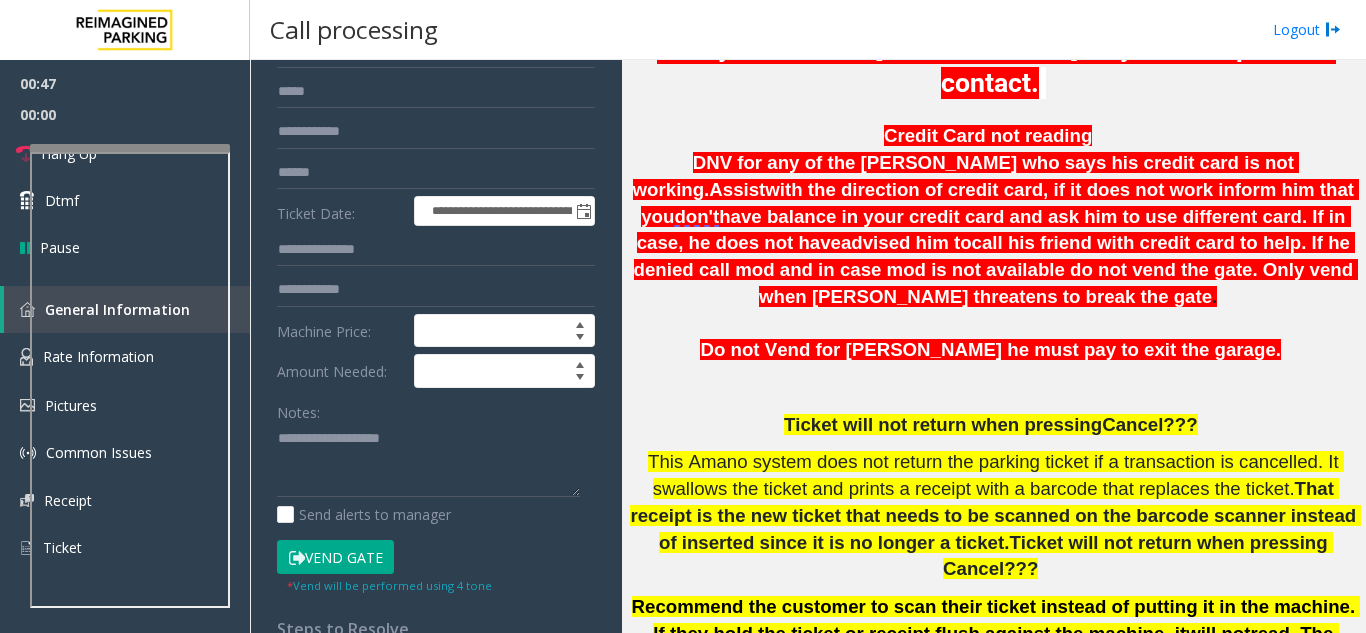 scroll, scrollTop: 200, scrollLeft: 0, axis: vertical 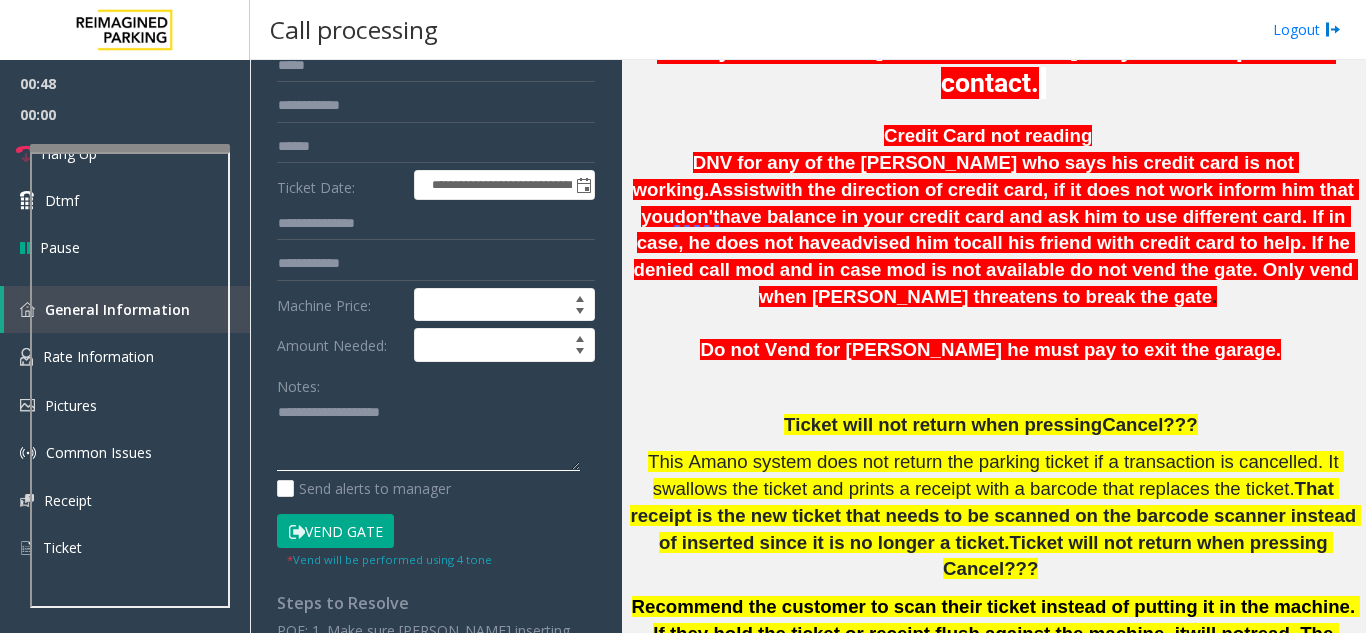 click 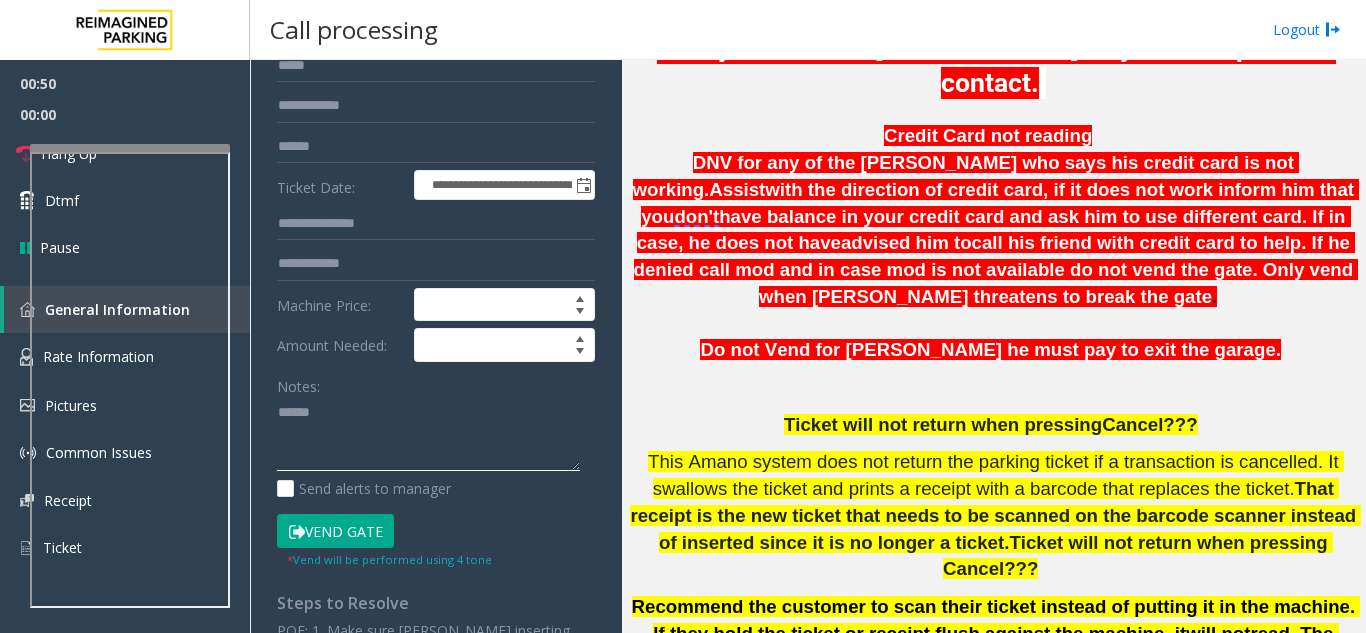 paste on "**********" 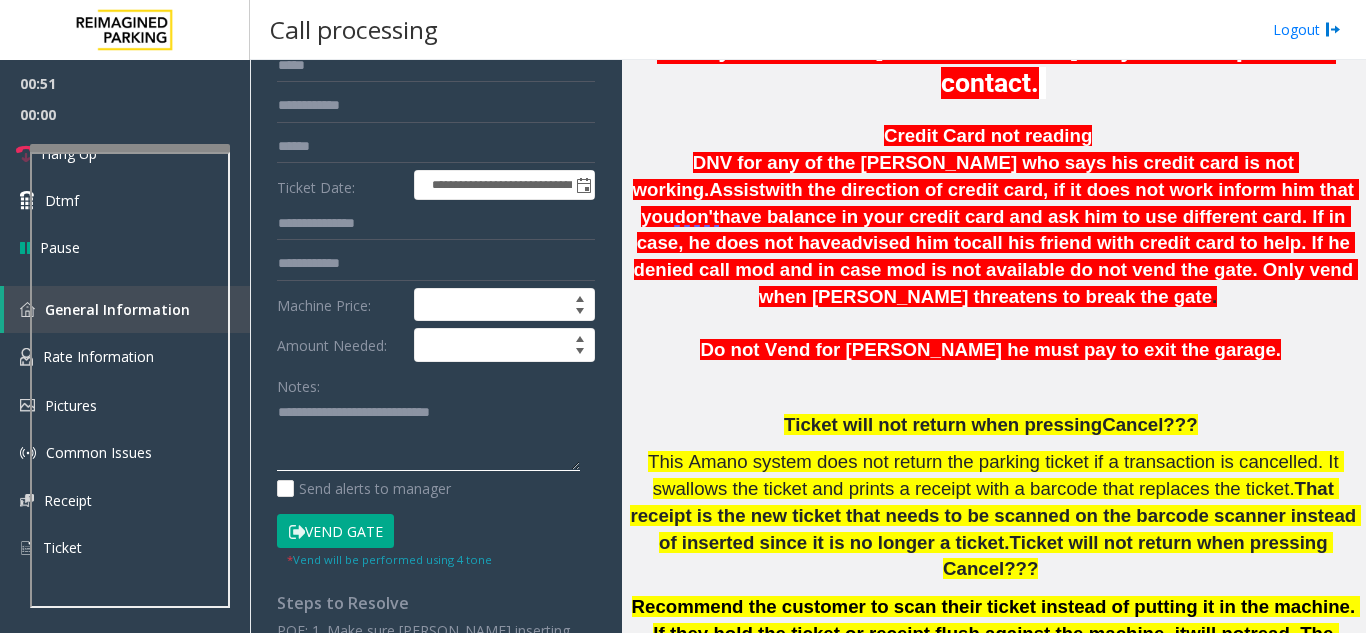 scroll, scrollTop: 552, scrollLeft: 0, axis: vertical 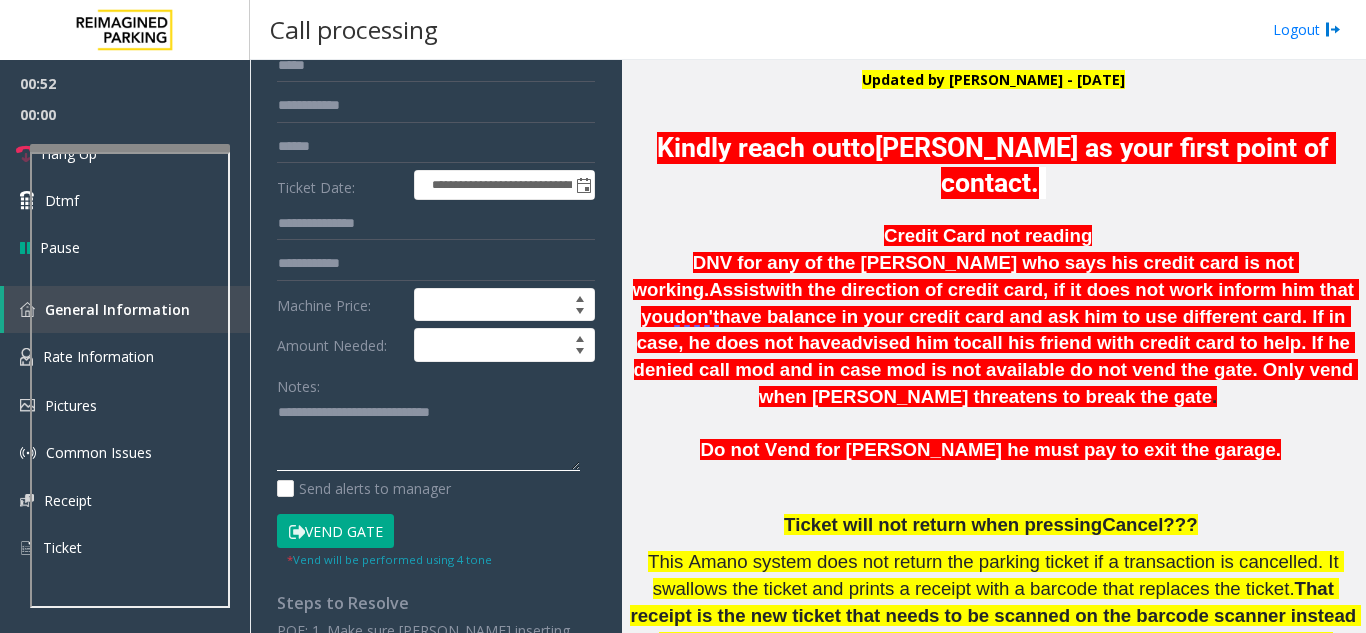 type on "**********" 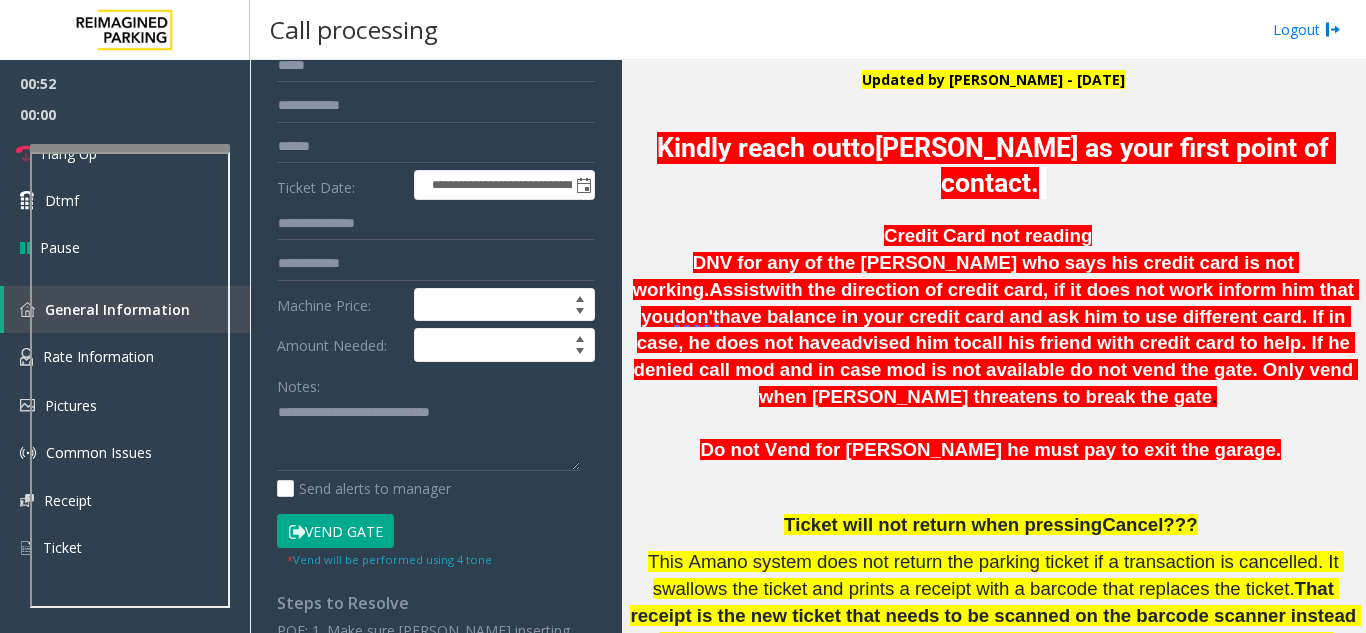click on "with the direction of credit card, if it does not work inform him that you" 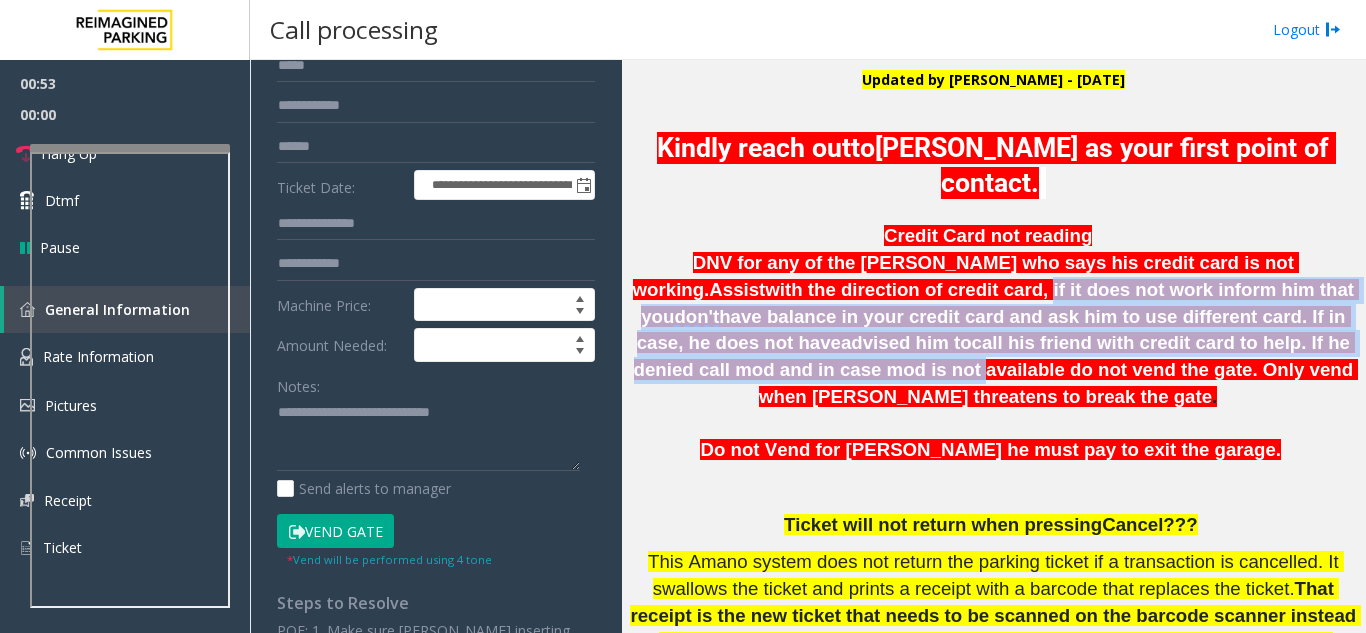 drag, startPoint x: 739, startPoint y: 278, endPoint x: 1152, endPoint y: 327, distance: 415.89664 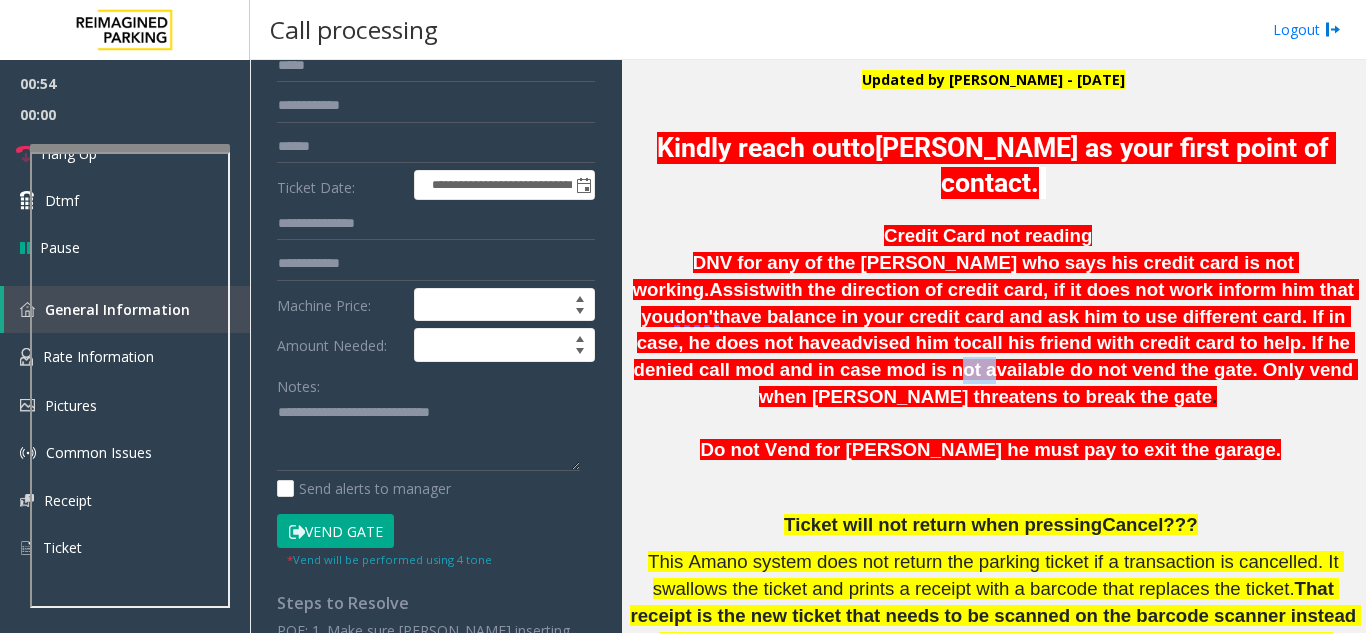 click on "call his friend with credit card to help. If he denied call mod and in case mod is not available do not vend the gate. Only vend when [PERSON_NAME] threatens to break the gate" 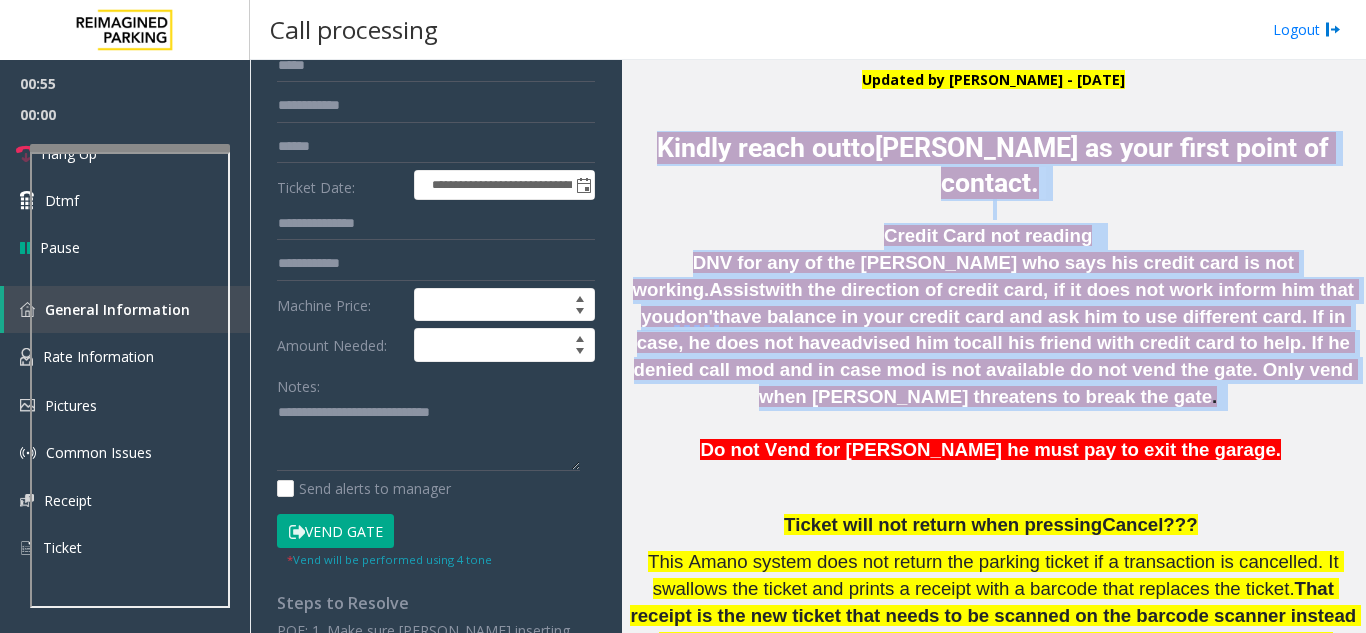 drag, startPoint x: 1152, startPoint y: 327, endPoint x: 729, endPoint y: 146, distance: 460.0978 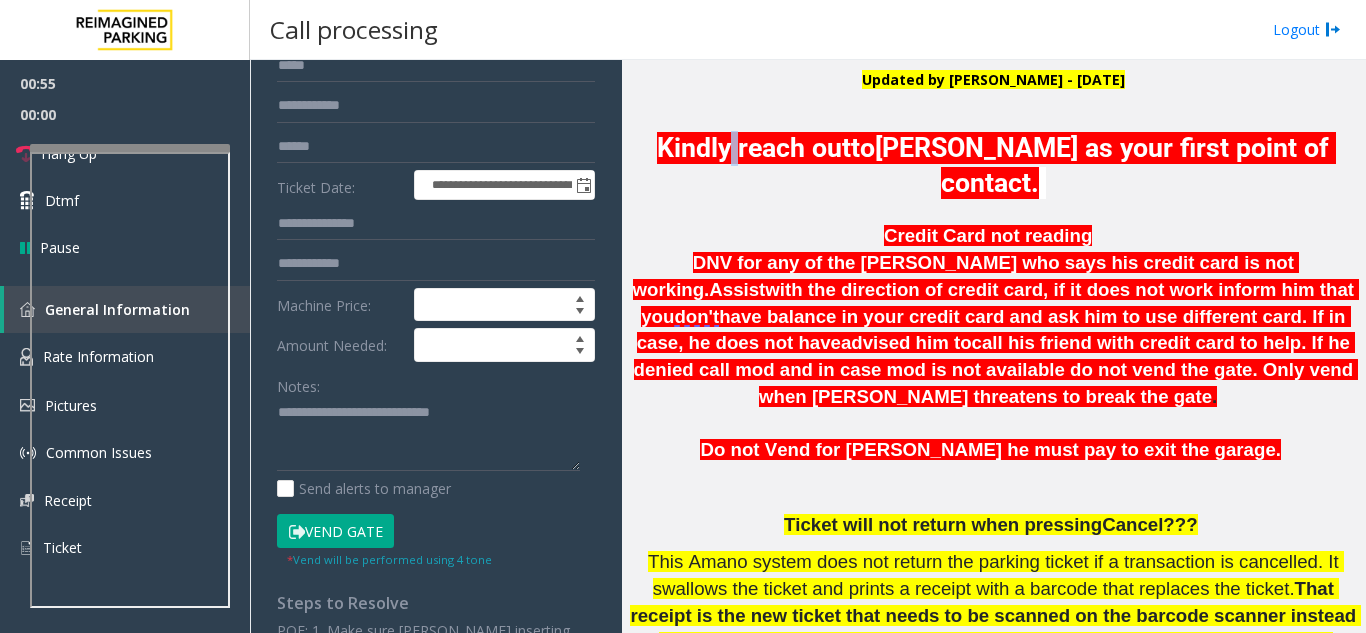 click on "Kindly reach out" 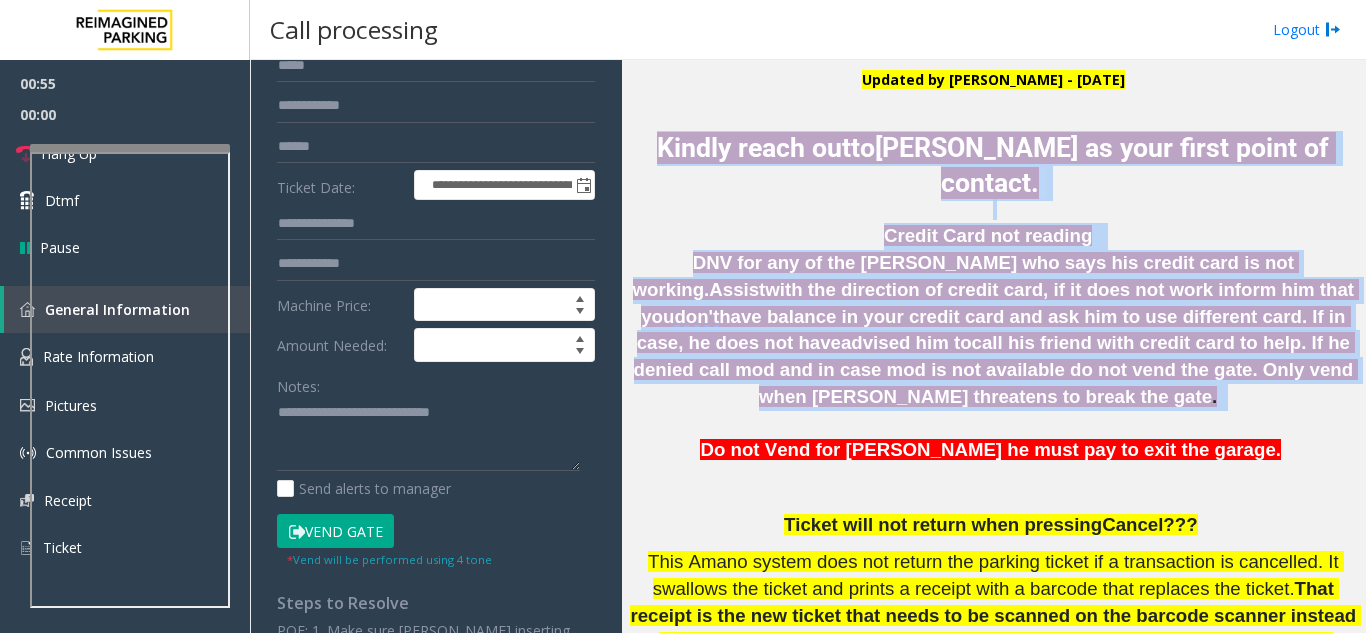 drag, startPoint x: 729, startPoint y: 146, endPoint x: 1184, endPoint y: 378, distance: 510.7338 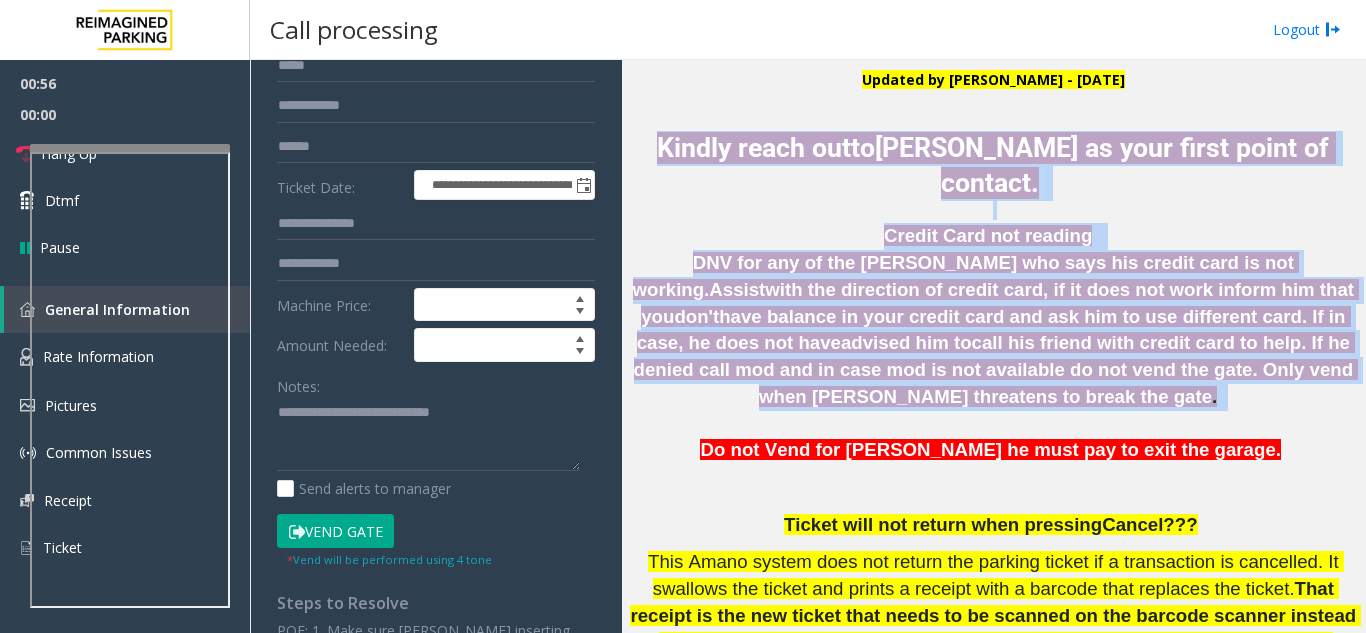 click on "Credit Card not reading     DNV for any of the [PERSON_NAME] who says his credit card is not working.  Assist  with the direction of credit card, if it does not work inform him that you  don't  have balance in your credit card and ask him to use different card. If in case, he does not have  advised him to  call his friend with credit card to help. If he denied call mod and in case mod is not available do not vend the gate. Only vend when [PERSON_NAME] threatens to break the gate ." 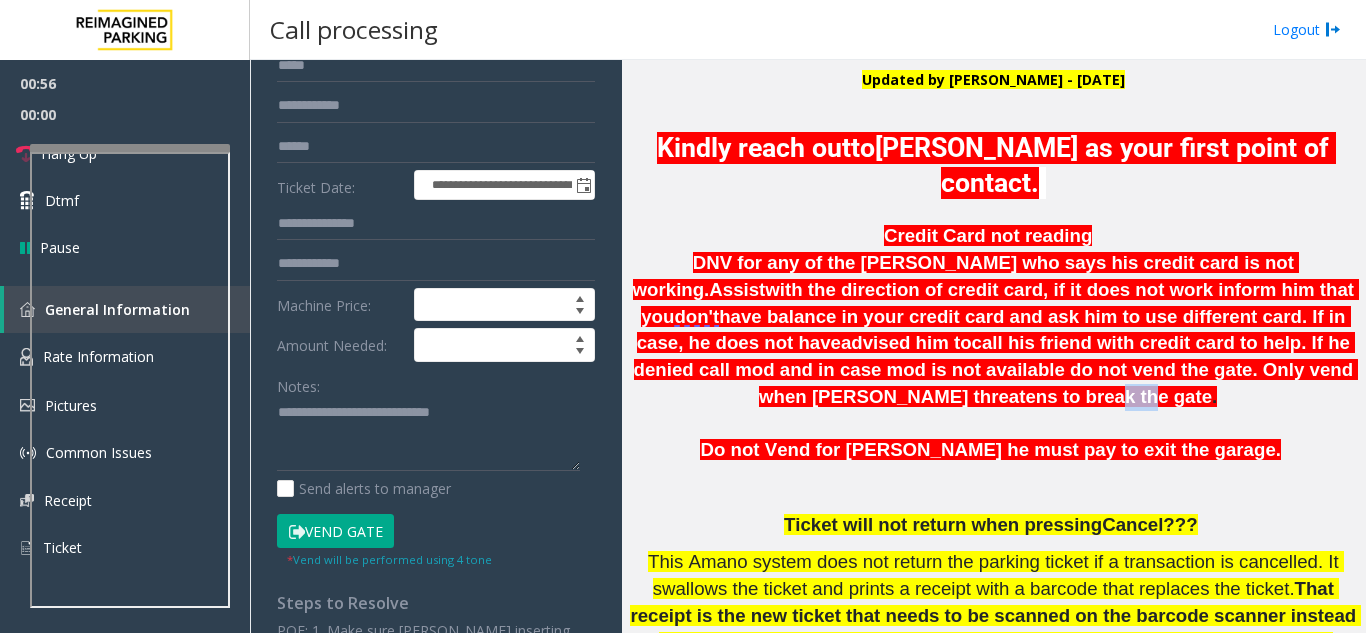 click on "Credit Card not reading     DNV for any of the [PERSON_NAME] who says his credit card is not working.  Assist  with the direction of credit card, if it does not work inform him that you  don't  have balance in your credit card and ask him to use different card. If in case, he does not have  advised him to  call his friend with credit card to help. If he denied call mod and in case mod is not available do not vend the gate. Only vend when [PERSON_NAME] threatens to break the gate ." 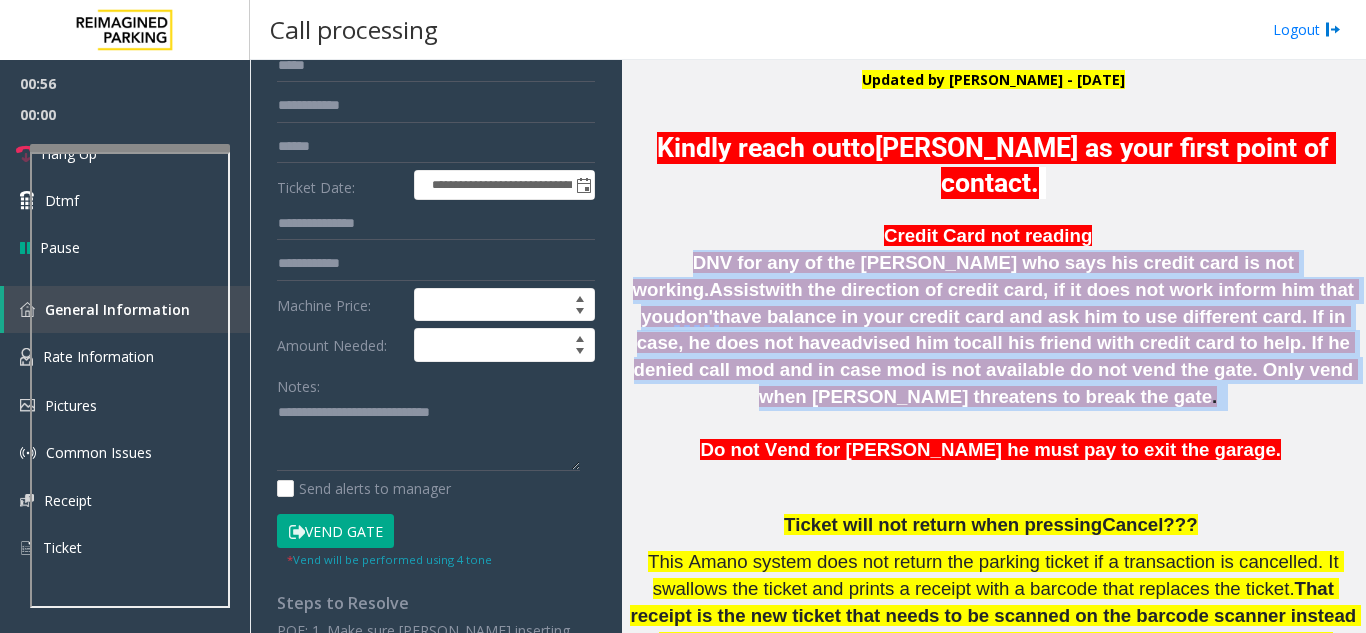 click on "Credit Card not reading     DNV for any of the [PERSON_NAME] who says his credit card is not working.  Assist  with the direction of credit card, if it does not work inform him that you  don't  have balance in your credit card and ask him to use different card. If in case, he does not have  advised him to  call his friend with credit card to help. If he denied call mod and in case mod is not available do not vend the gate. Only vend when [PERSON_NAME] threatens to break the gate ." 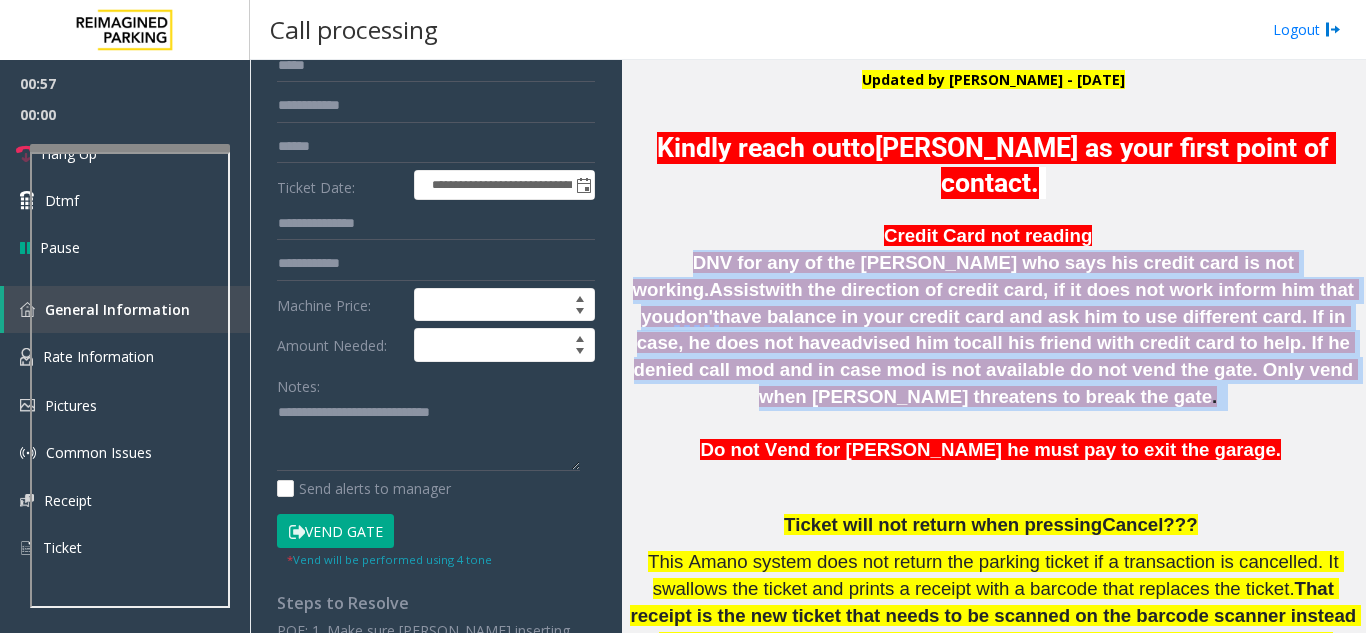 click on "Credit Card not reading     DNV for any of the [PERSON_NAME] who says his credit card is not working.  Assist  with the direction of credit card, if it does not work inform him that you  don't  have balance in your credit card and ask him to use different card. If in case, he does not have  advised him to  call his friend with credit card to help. If he denied call mod and in case mod is not available do not vend the gate. Only vend when [PERSON_NAME] threatens to break the gate ." 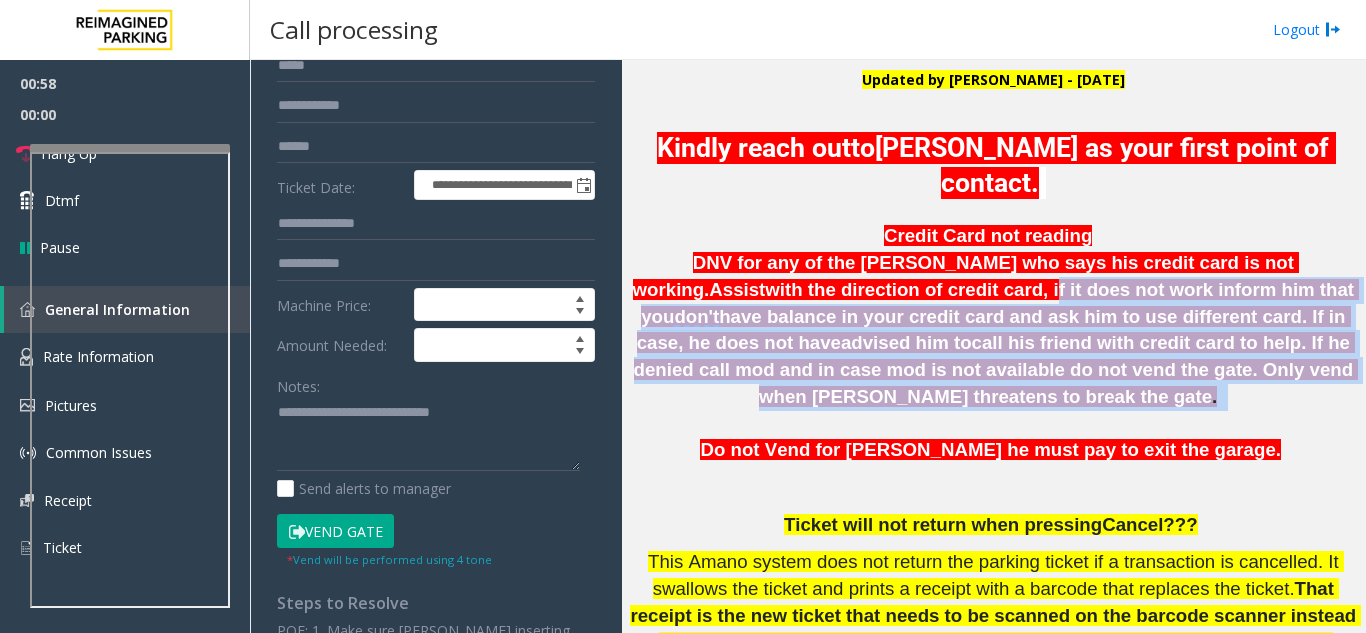 drag, startPoint x: 1249, startPoint y: 368, endPoint x: 742, endPoint y: 289, distance: 513.1179 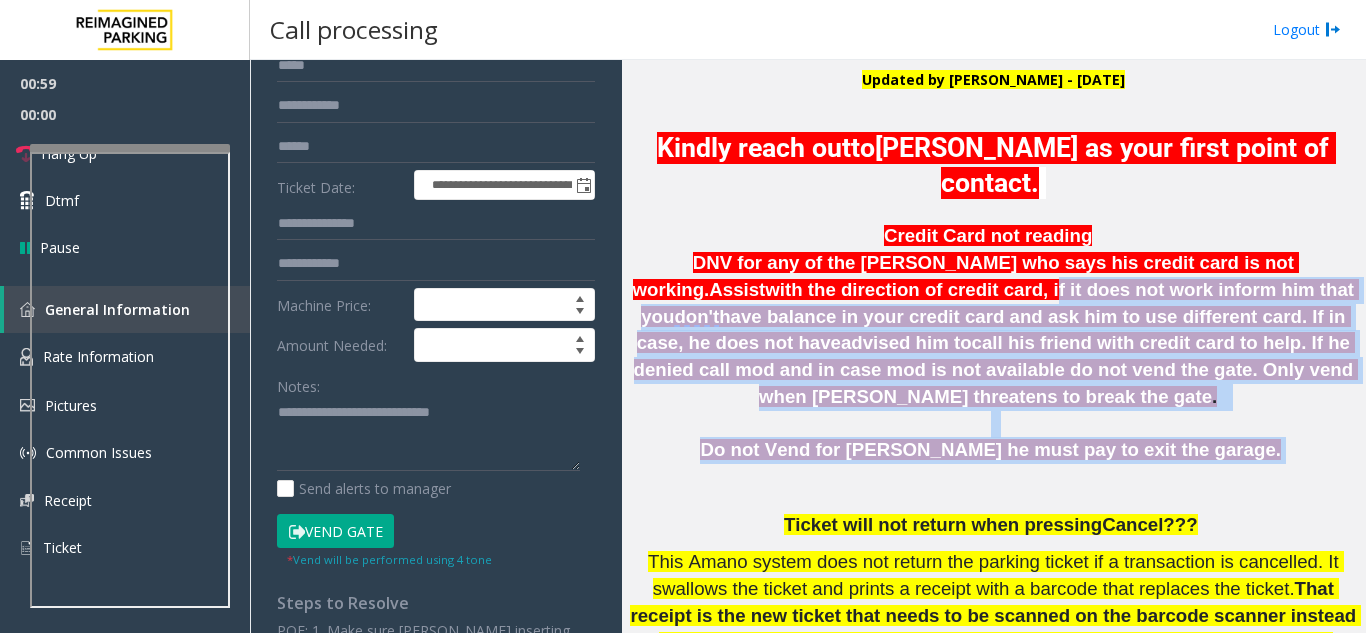 drag, startPoint x: 742, startPoint y: 289, endPoint x: 1312, endPoint y: 430, distance: 587.18054 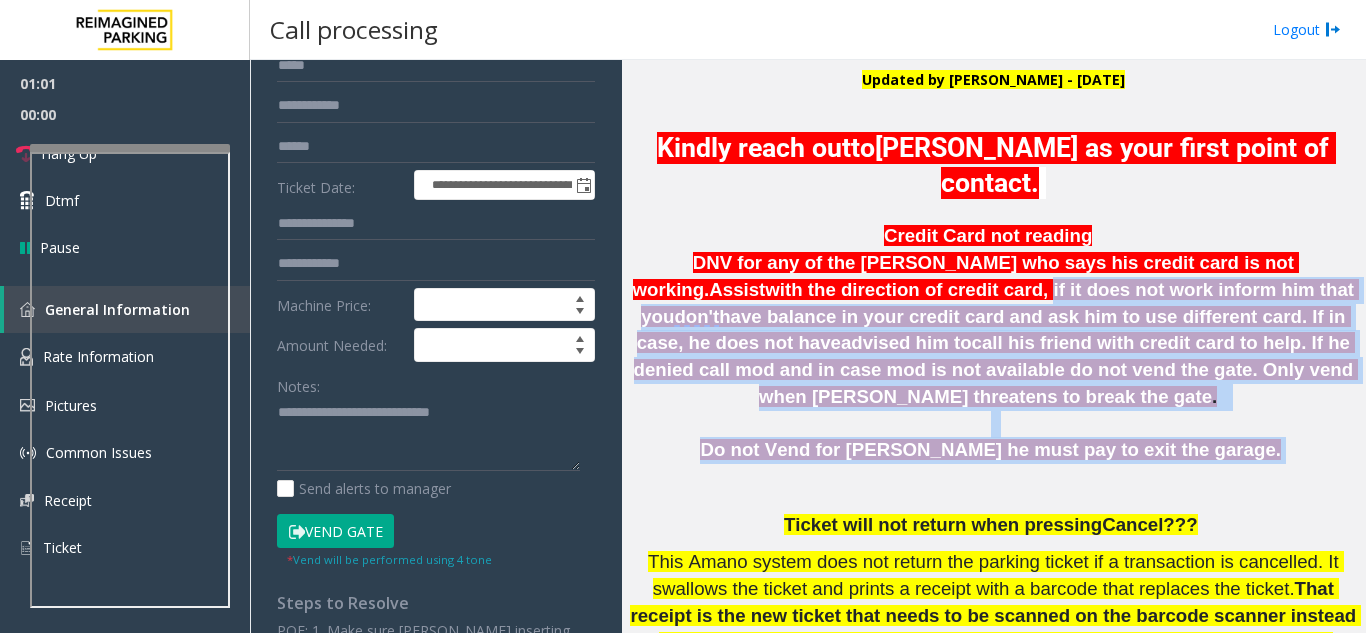 drag, startPoint x: 1312, startPoint y: 430, endPoint x: 737, endPoint y: 278, distance: 594.7512 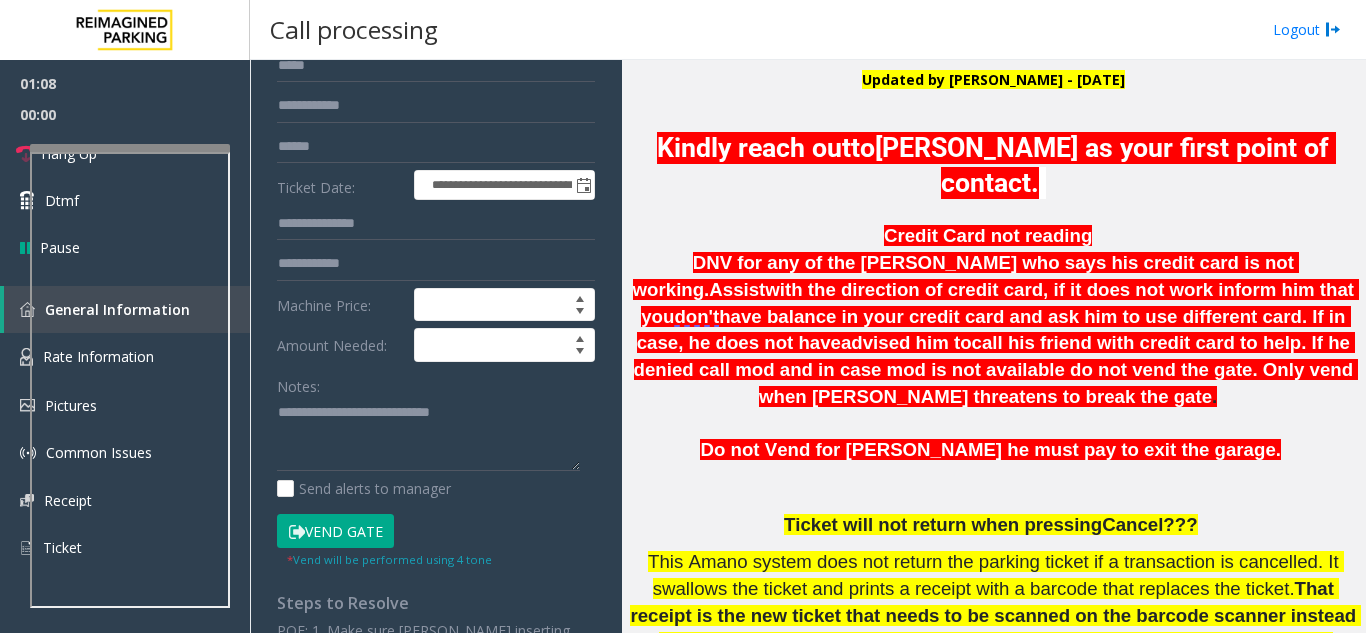 scroll, scrollTop: 752, scrollLeft: 0, axis: vertical 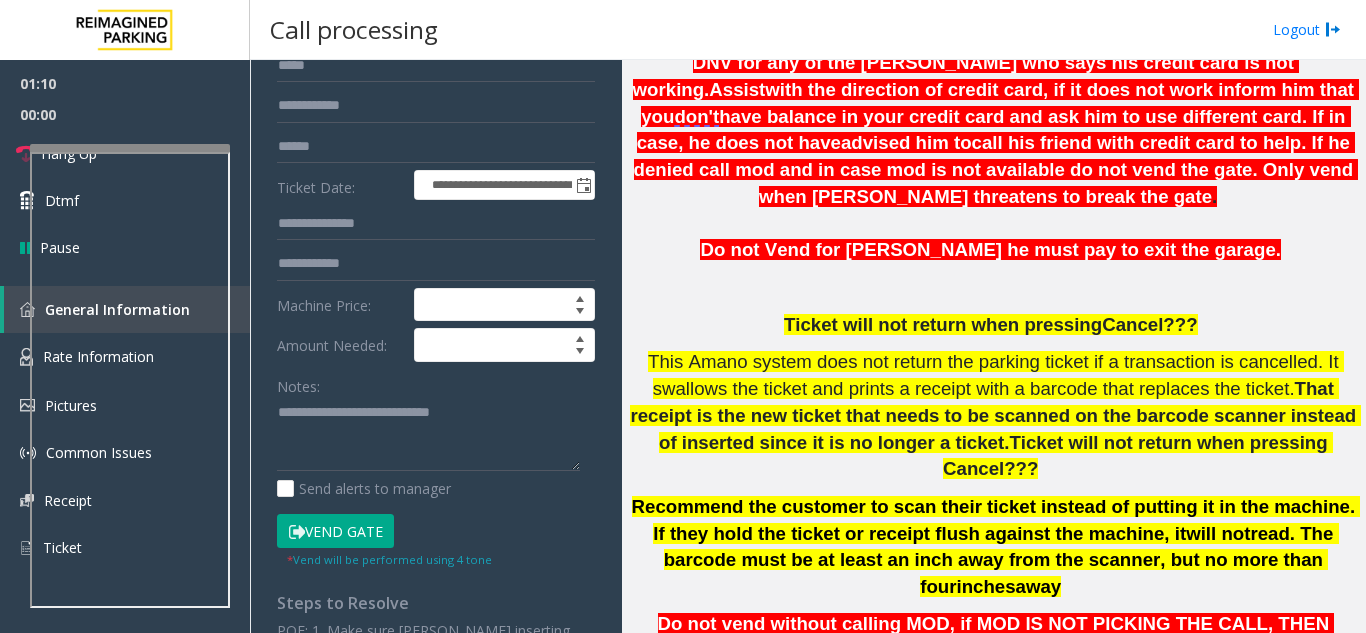 click on "with the direction of credit card, if it does not work inform him that you" 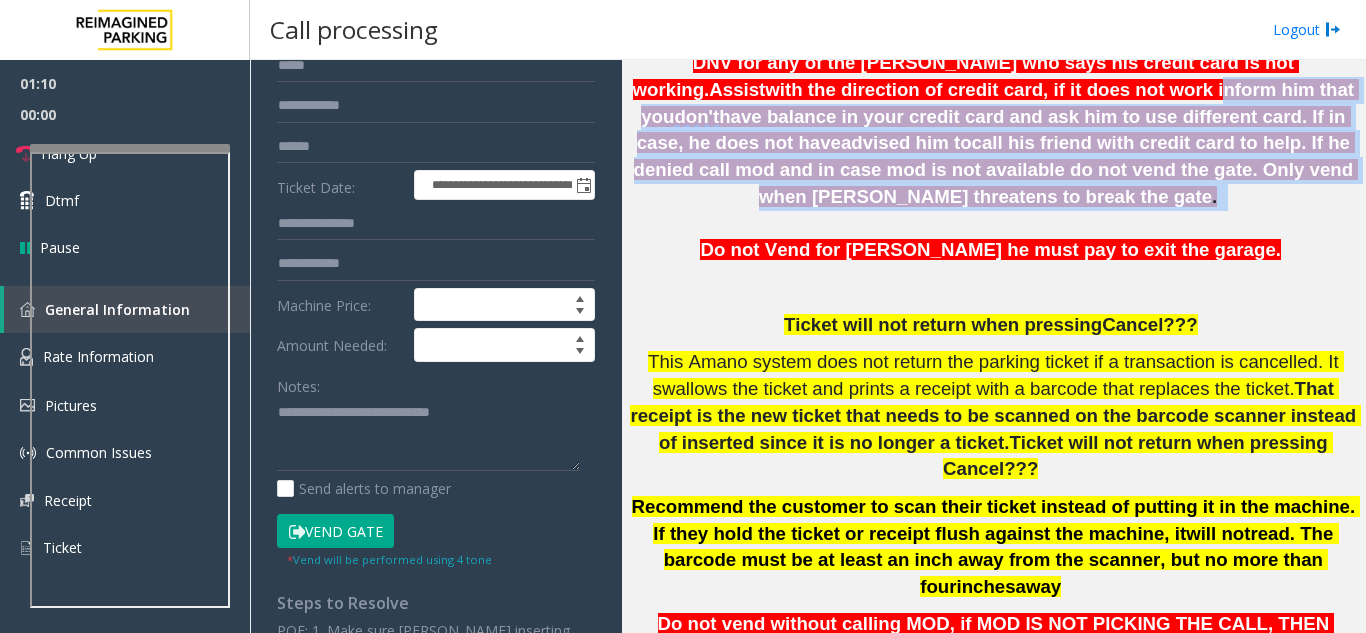 drag, startPoint x: 908, startPoint y: 95, endPoint x: 1298, endPoint y: 173, distance: 397.7235 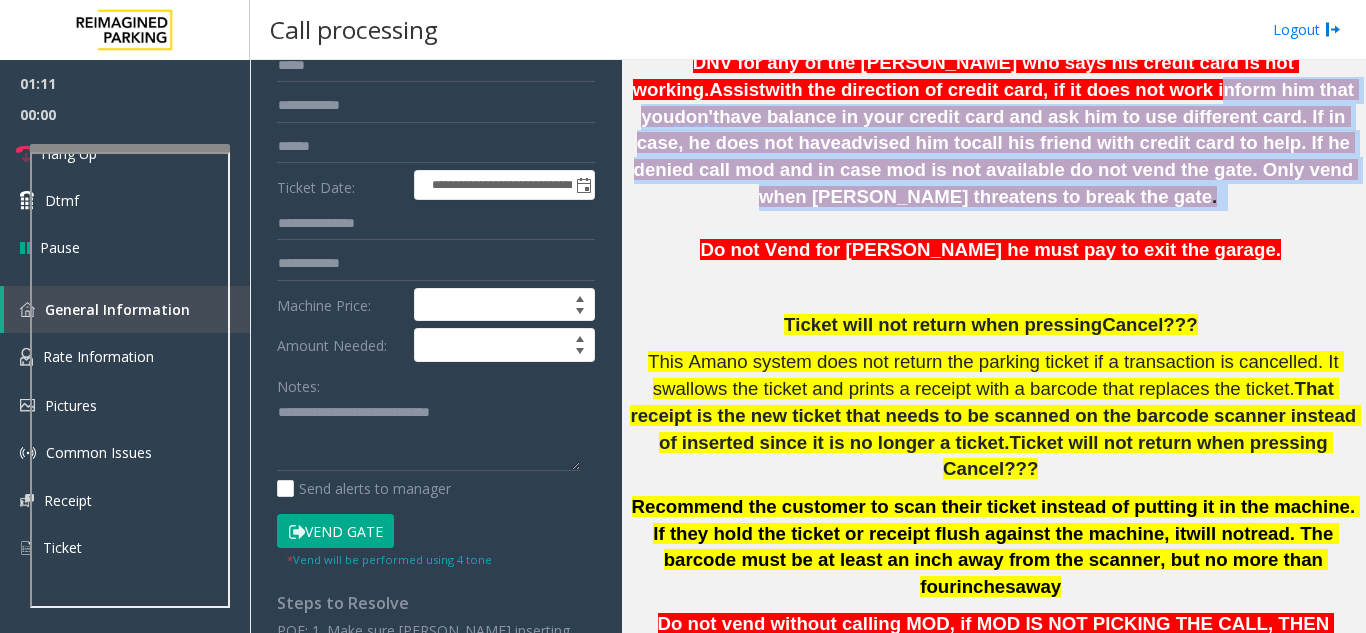 click on "Credit Card not reading     DNV for any of the [PERSON_NAME] who says his credit card is not working.  Assist  with the direction of credit card, if it does not work inform him that you  don't  have balance in your credit card and ask him to use different card. If in case, he does not have  advised him to  call his friend with credit card to help. If he denied call mod and in case mod is not available do not vend the gate. Only vend when [PERSON_NAME] threatens to break the gate ." 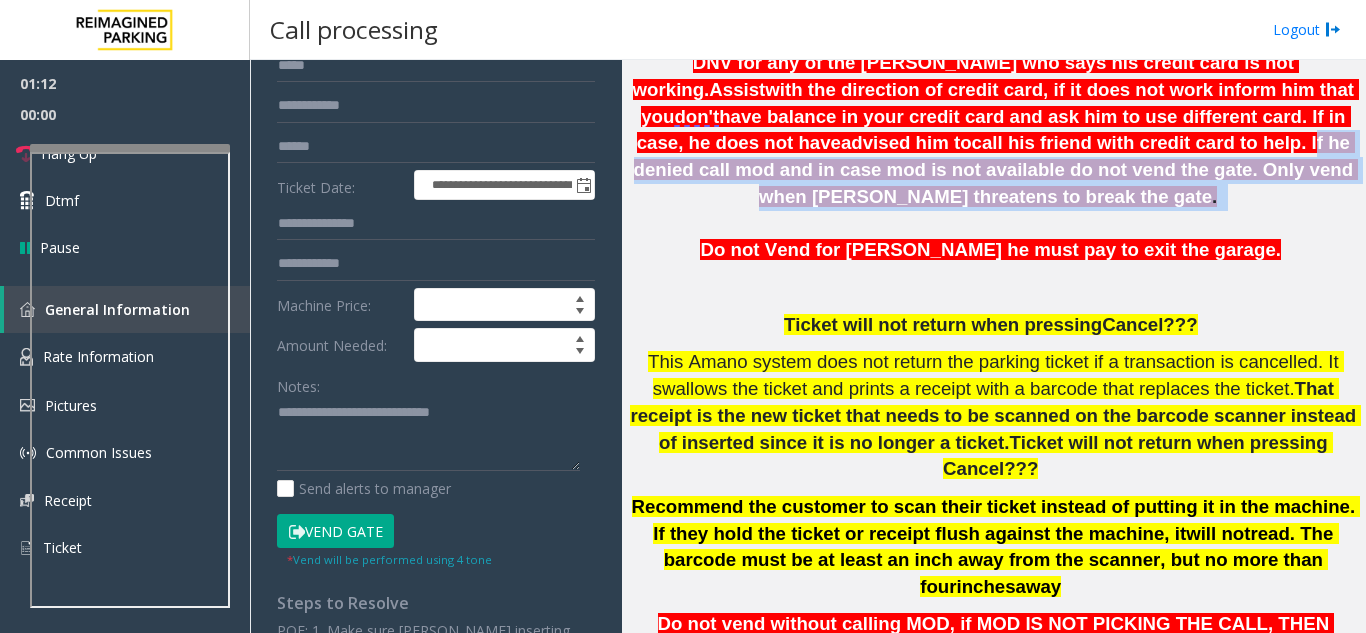 drag, startPoint x: 1298, startPoint y: 173, endPoint x: 824, endPoint y: 137, distance: 475.3651 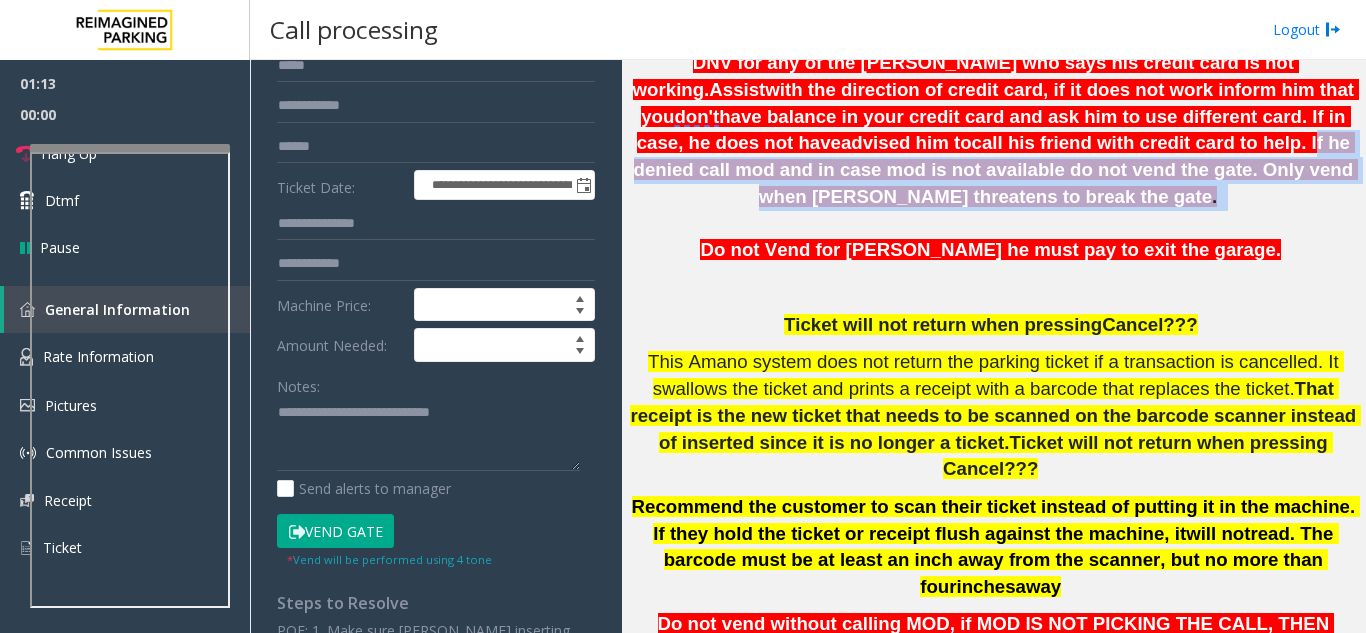 click on "call his friend with credit card to help. If he denied call mod and in case mod is not available do not vend the gate. Only vend when [PERSON_NAME] threatens to break the gate" 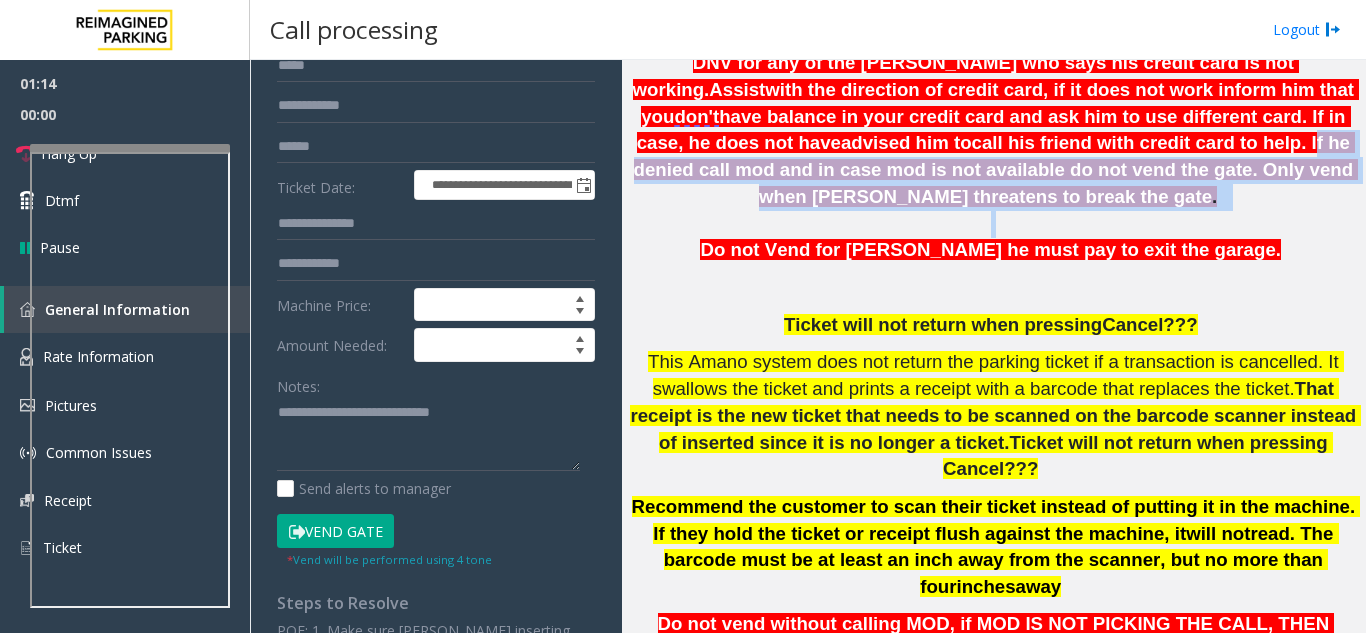 drag, startPoint x: 824, startPoint y: 137, endPoint x: 1290, endPoint y: 179, distance: 467.8889 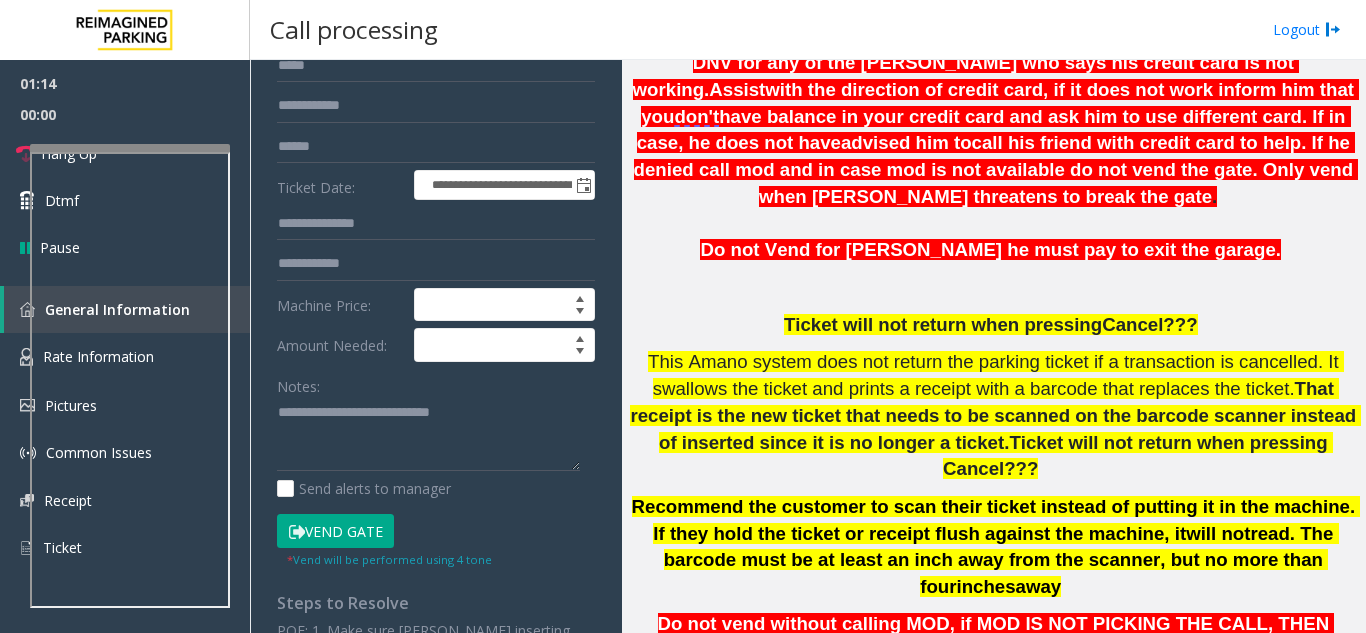 click 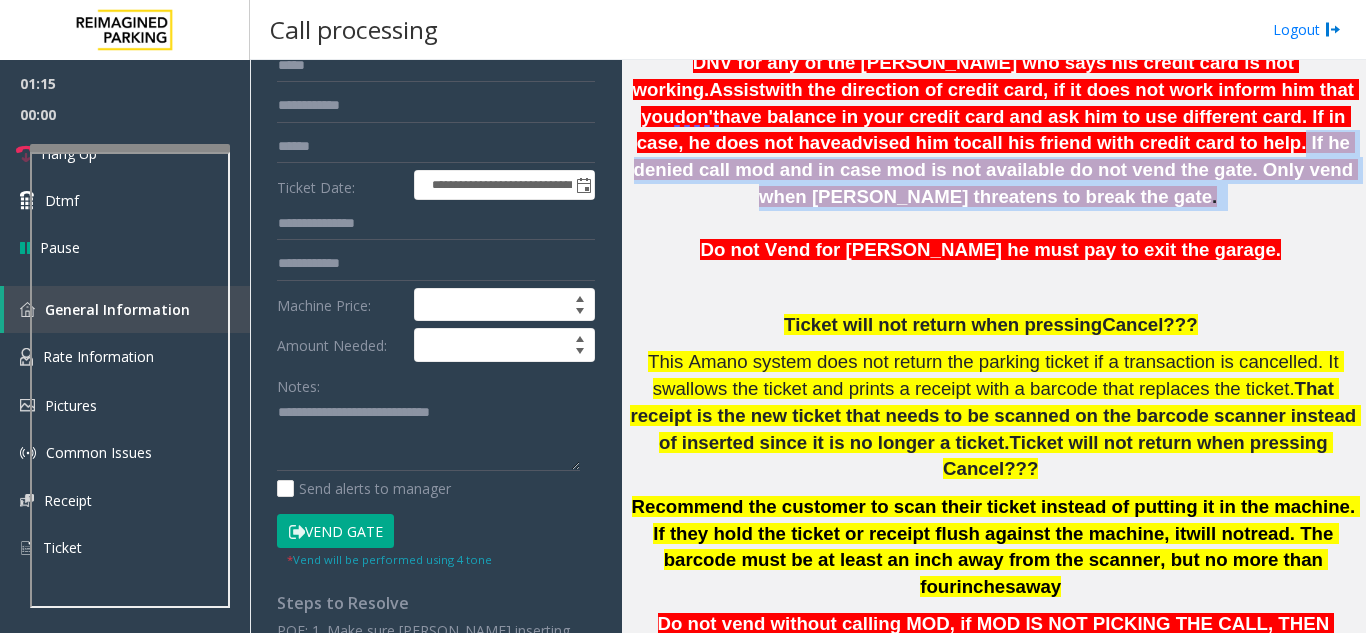 drag, startPoint x: 1260, startPoint y: 163, endPoint x: 813, endPoint y: 143, distance: 447.4472 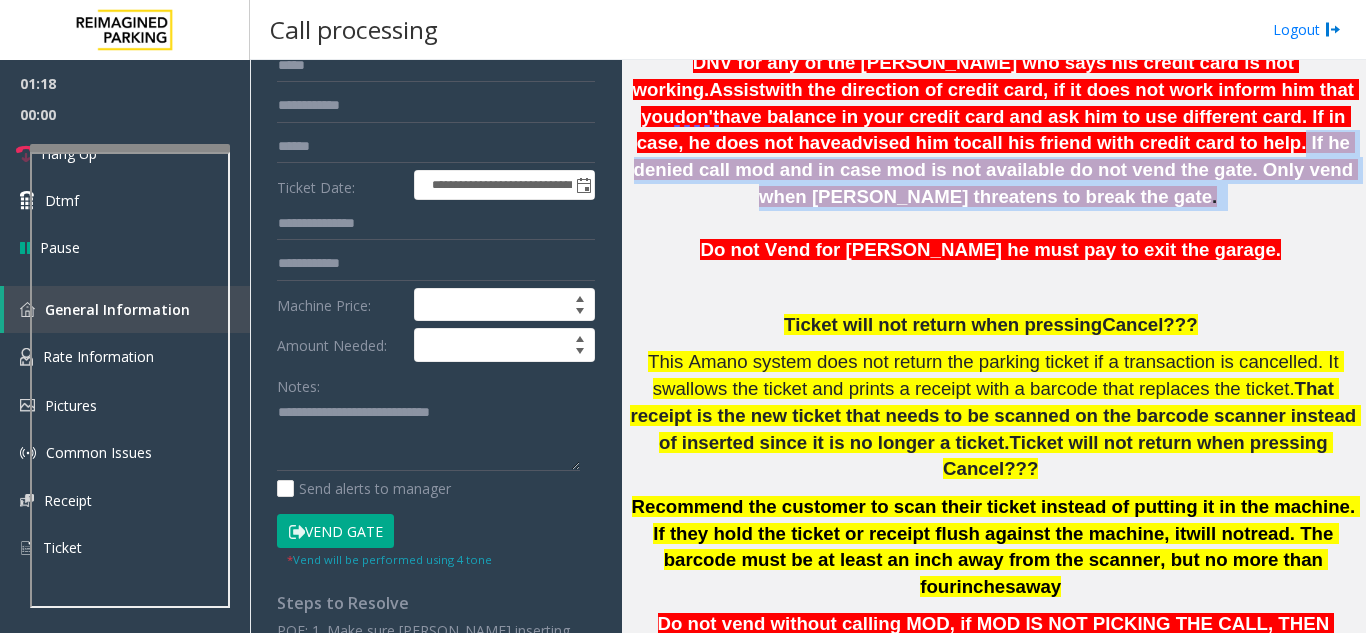 click on "call his friend with credit card to help. If he denied call mod and in case mod is not available do not vend the gate. Only vend when [PERSON_NAME] threatens to break the gate" 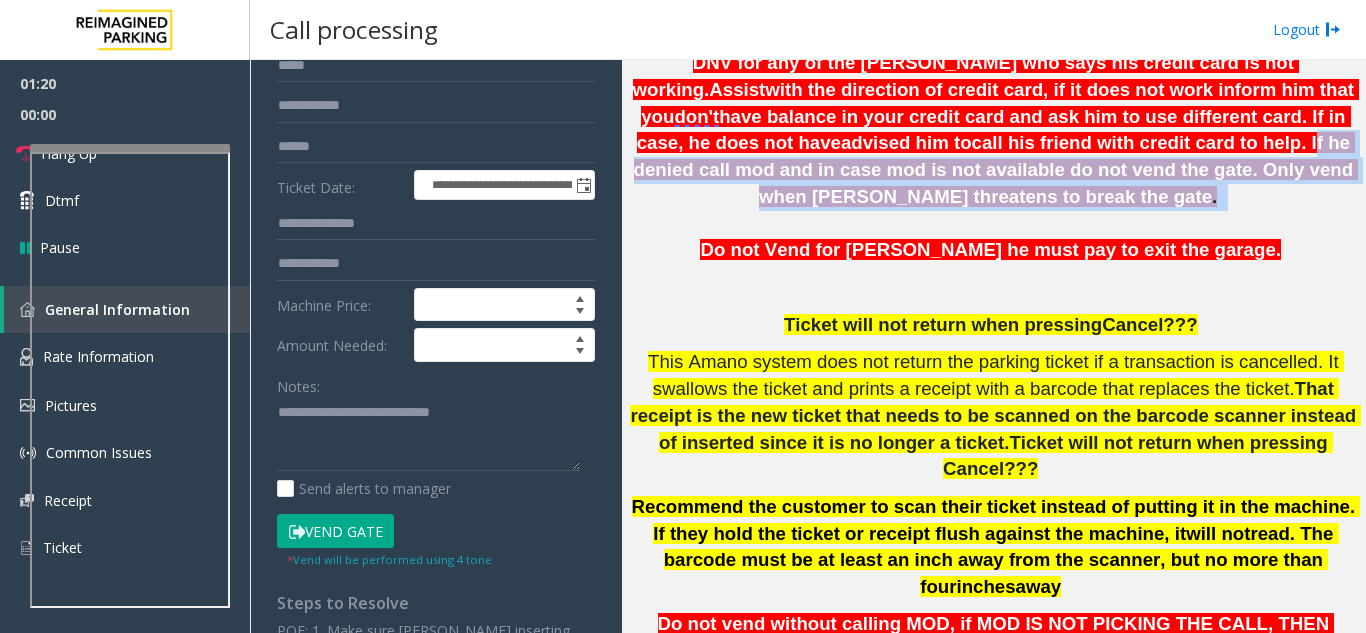 drag, startPoint x: 825, startPoint y: 131, endPoint x: 1234, endPoint y: 174, distance: 411.25418 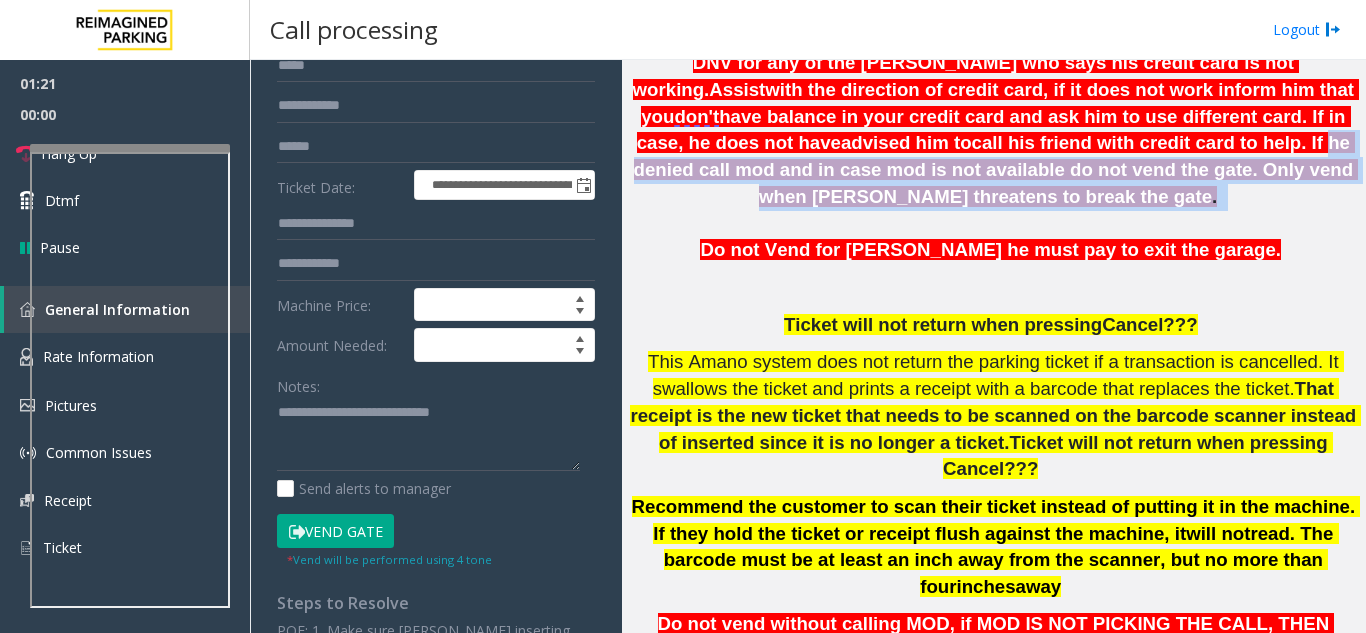 drag, startPoint x: 1234, startPoint y: 174, endPoint x: 838, endPoint y: 135, distance: 397.91583 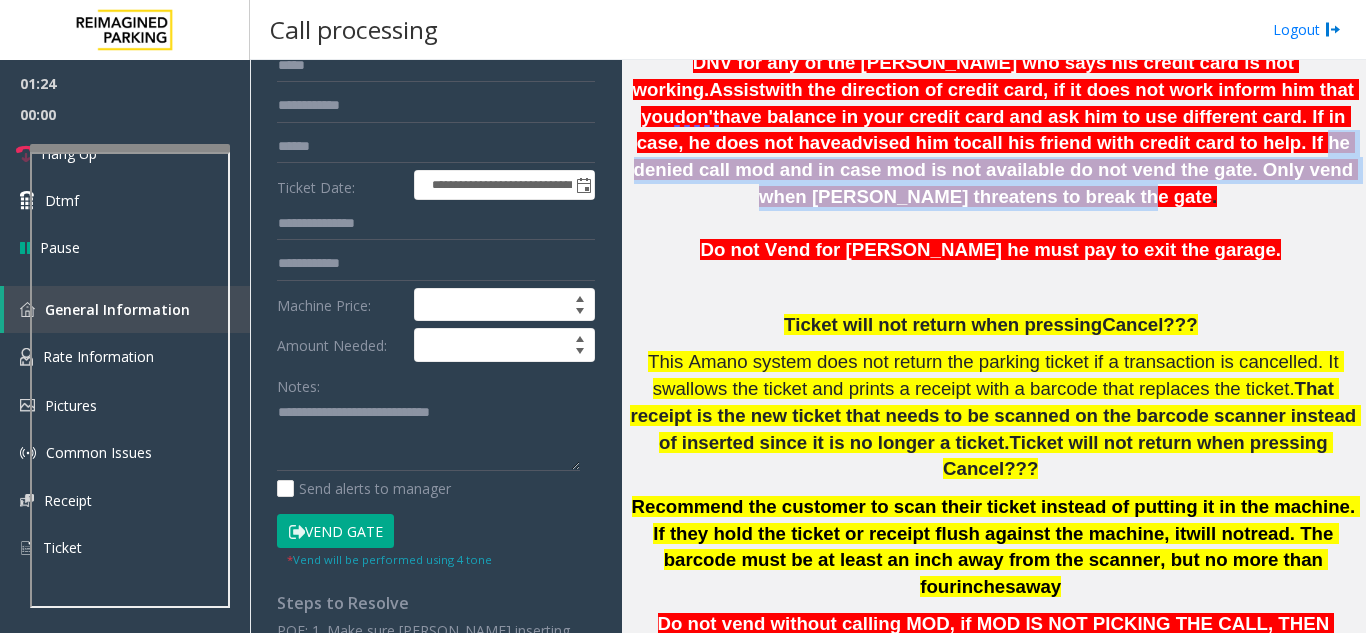 drag, startPoint x: 838, startPoint y: 135, endPoint x: 1208, endPoint y: 162, distance: 370.98383 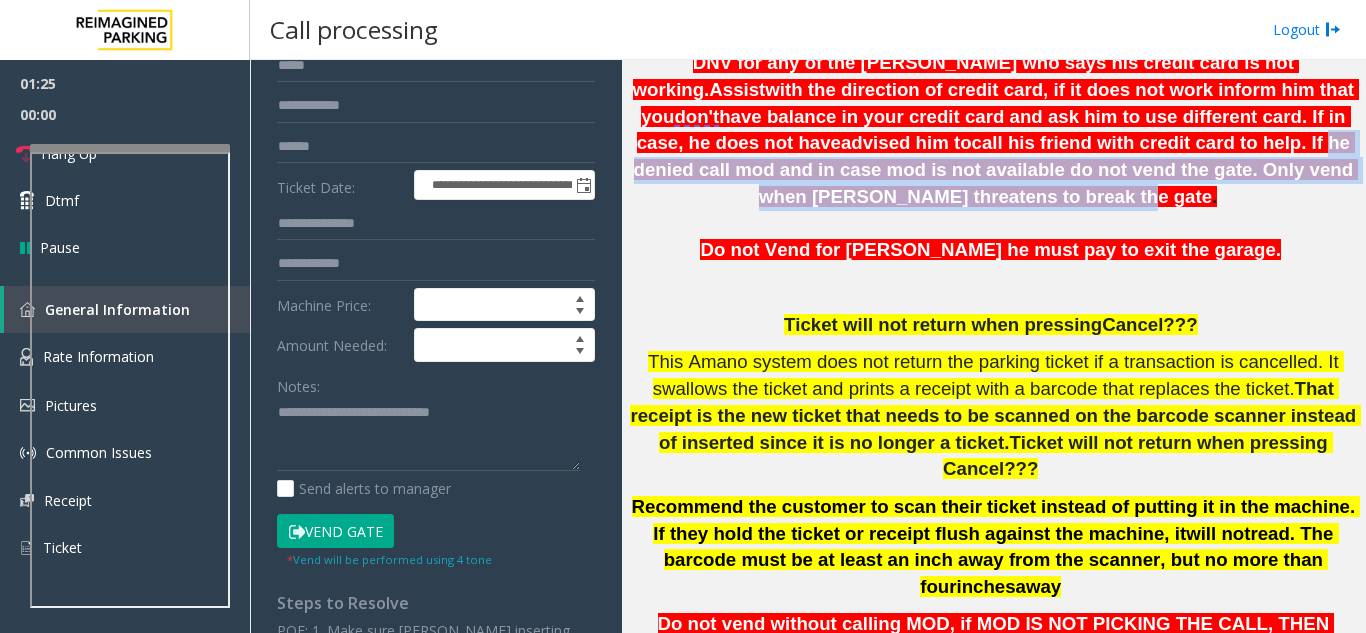 drag, startPoint x: 1208, startPoint y: 162, endPoint x: 837, endPoint y: 140, distance: 371.65173 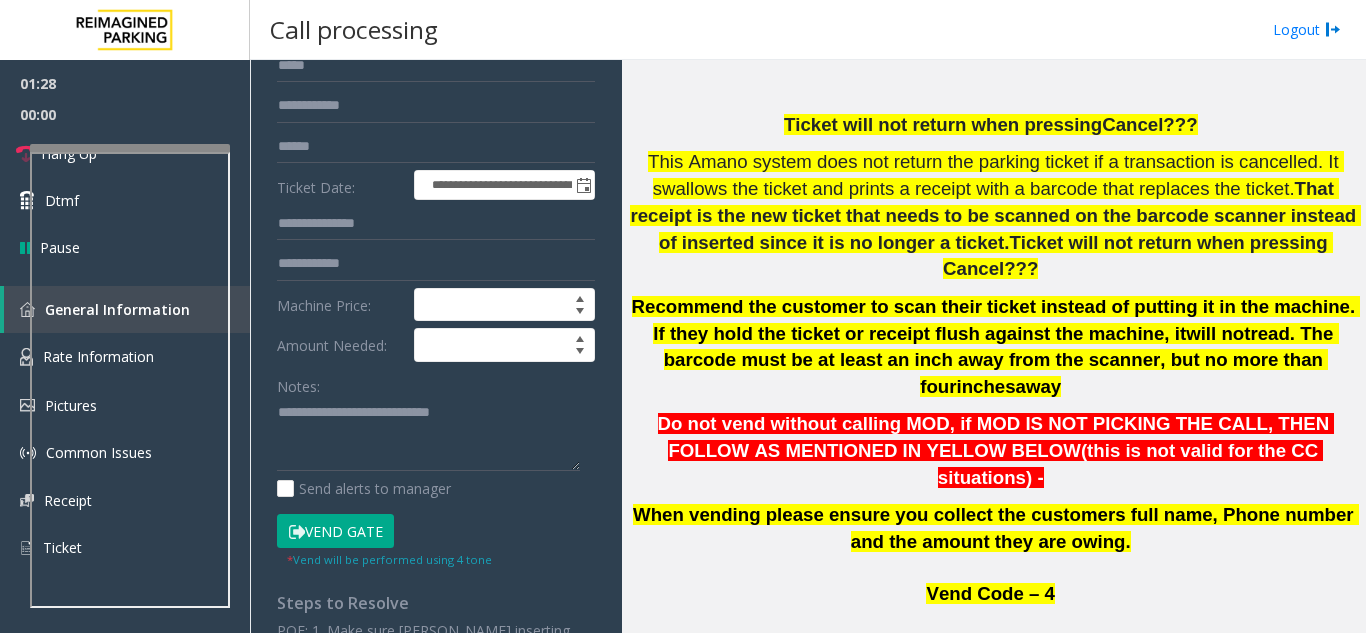 scroll, scrollTop: 1052, scrollLeft: 0, axis: vertical 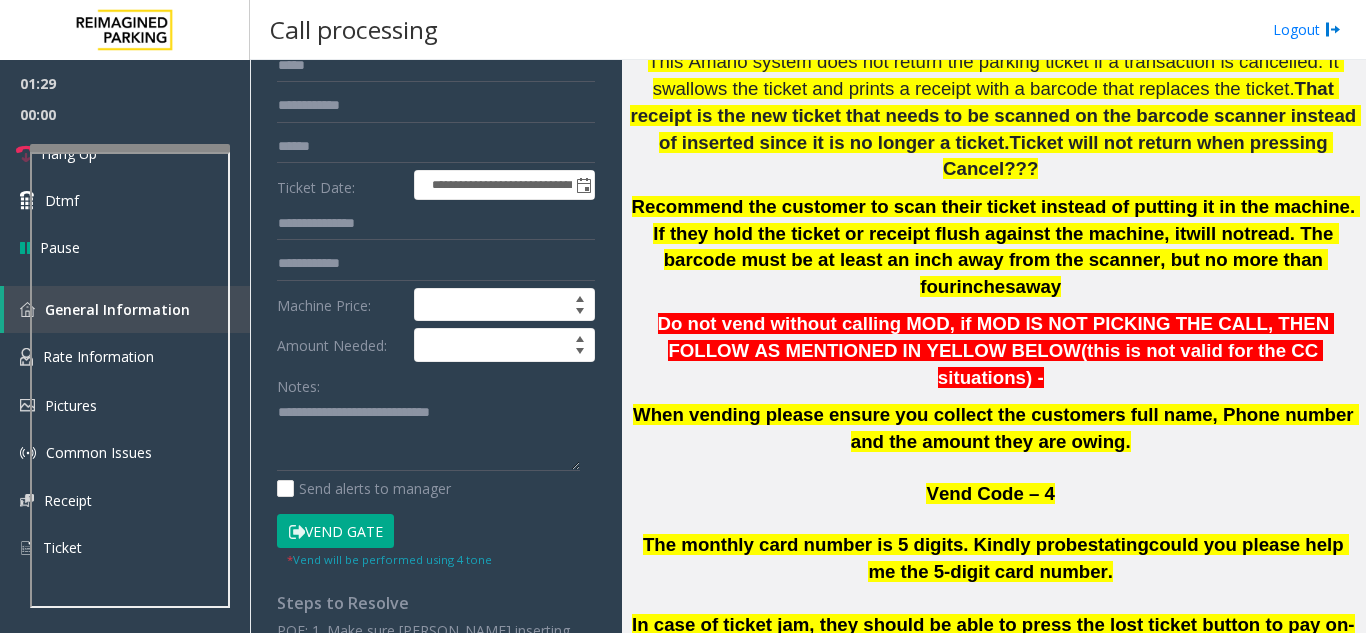 click on "When vending please ensure you collect the customers full name, Phone number and the amount they are owing." 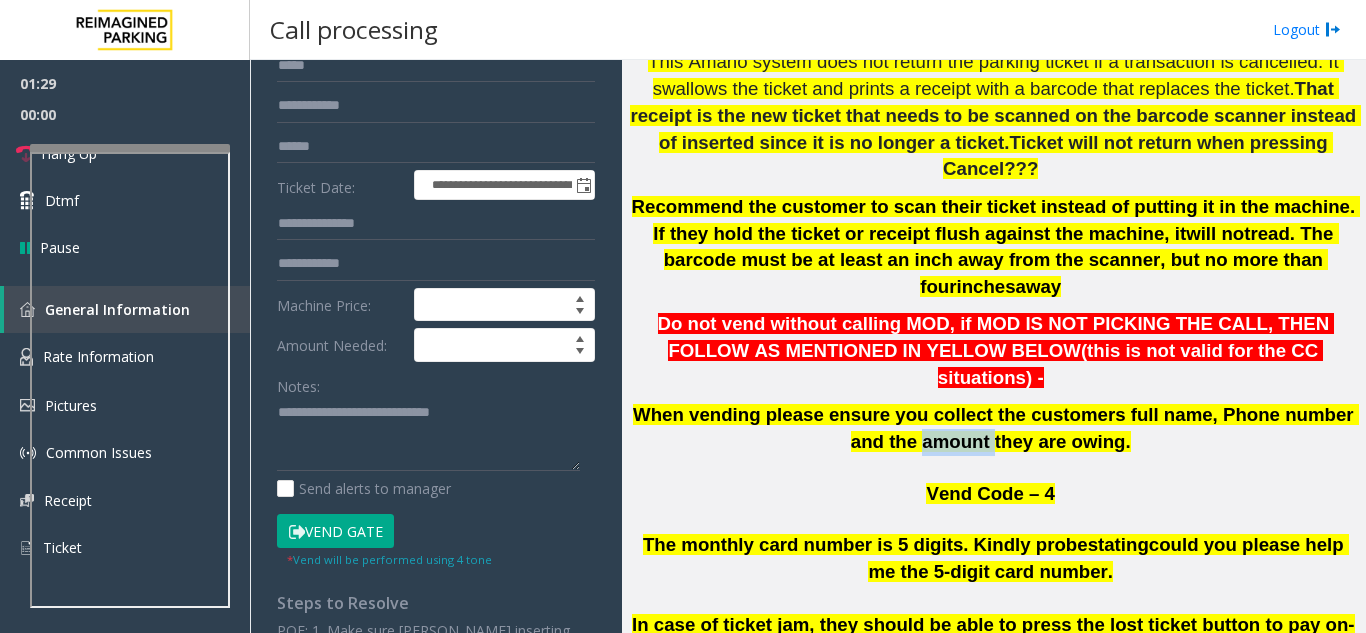 click on "When vending please ensure you collect the customers full name, Phone number and the amount they are owing." 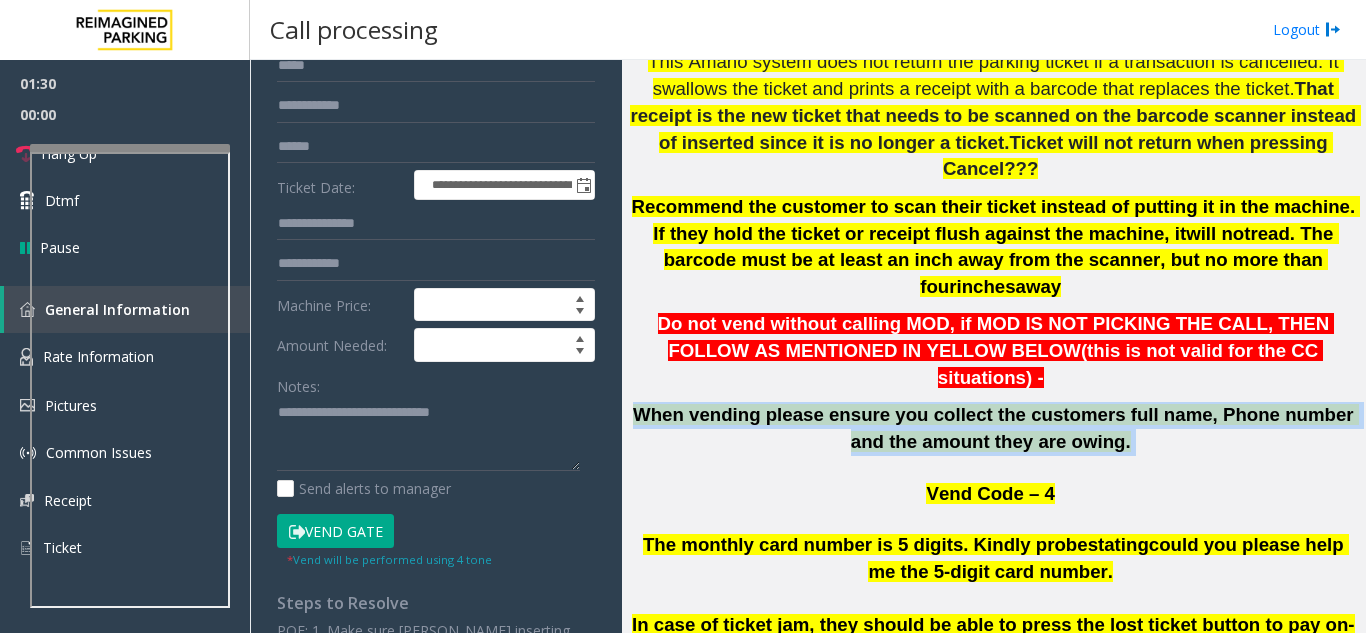 drag, startPoint x: 768, startPoint y: 321, endPoint x: 971, endPoint y: 332, distance: 203.2978 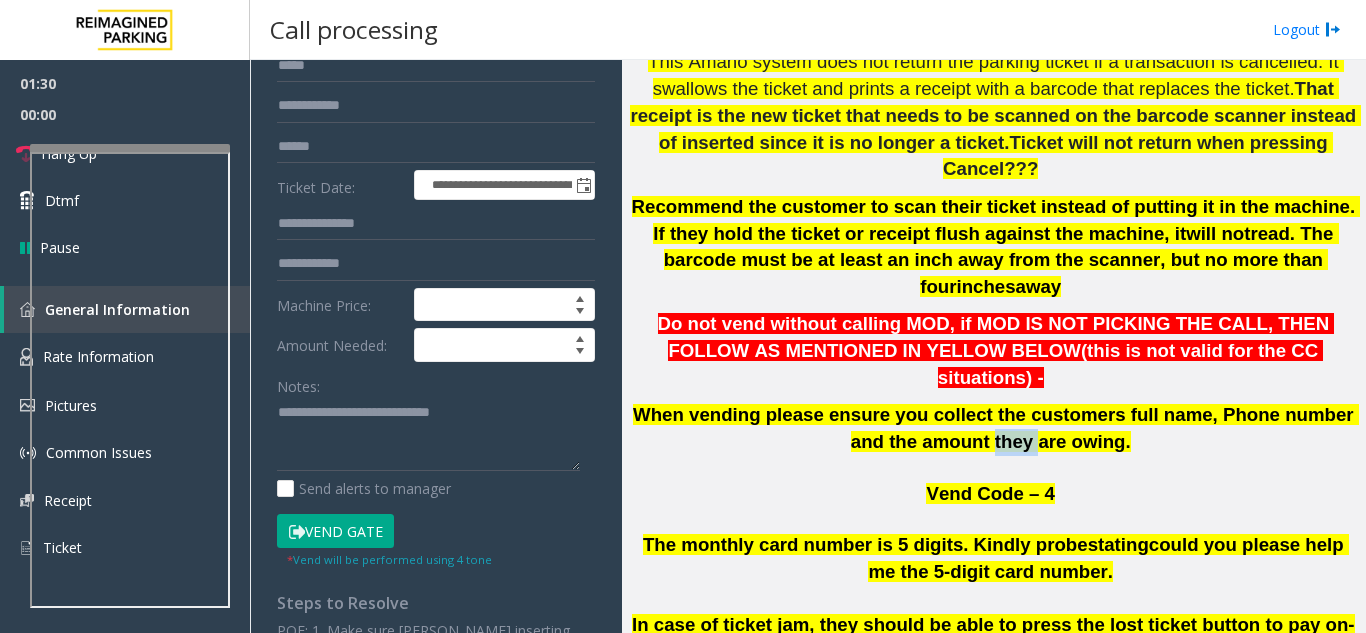 click on "When vending please ensure you collect the customers full name, Phone number and the amount they are owing." 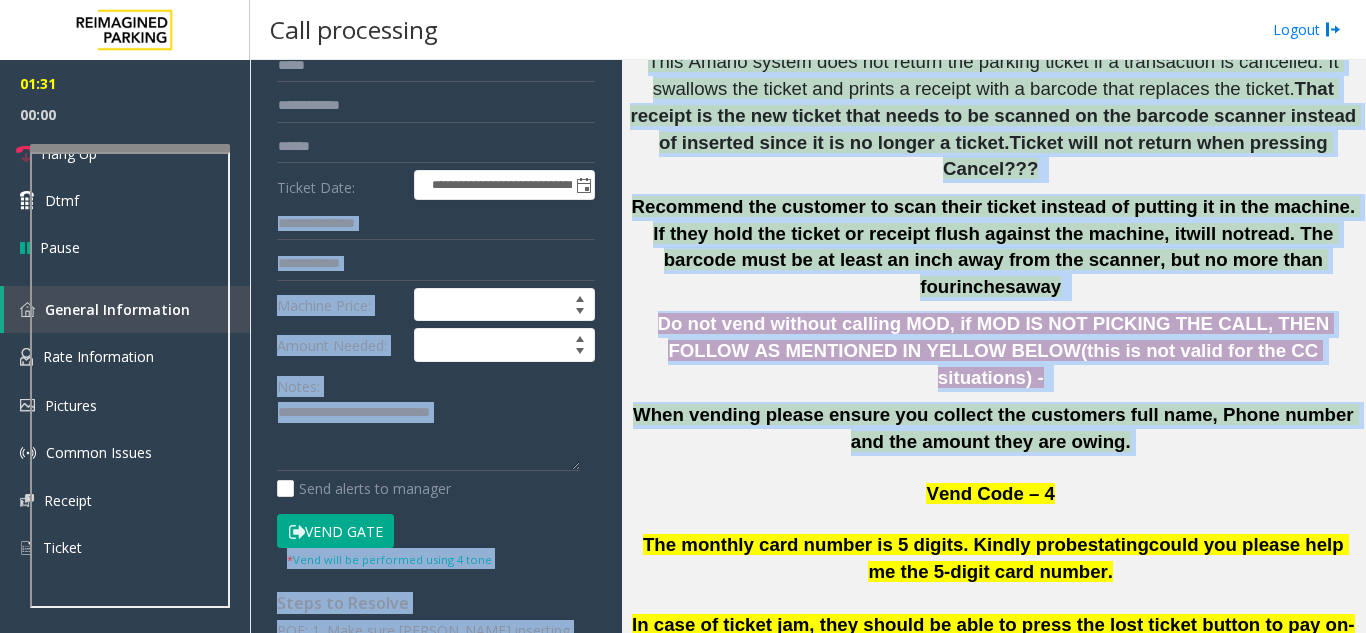 drag, startPoint x: 971, startPoint y: 332, endPoint x: 567, endPoint y: 225, distance: 417.9294 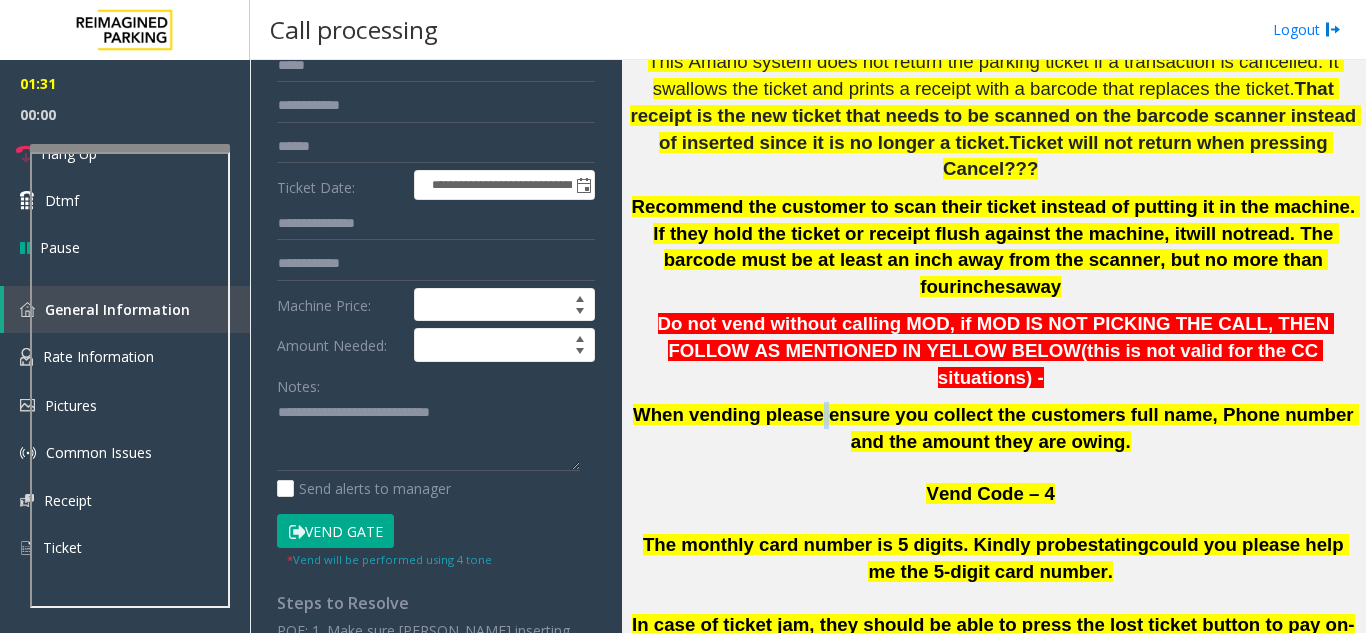 click on "When vending please ensure you collect the customers full name, Phone number and the amount they are owing." 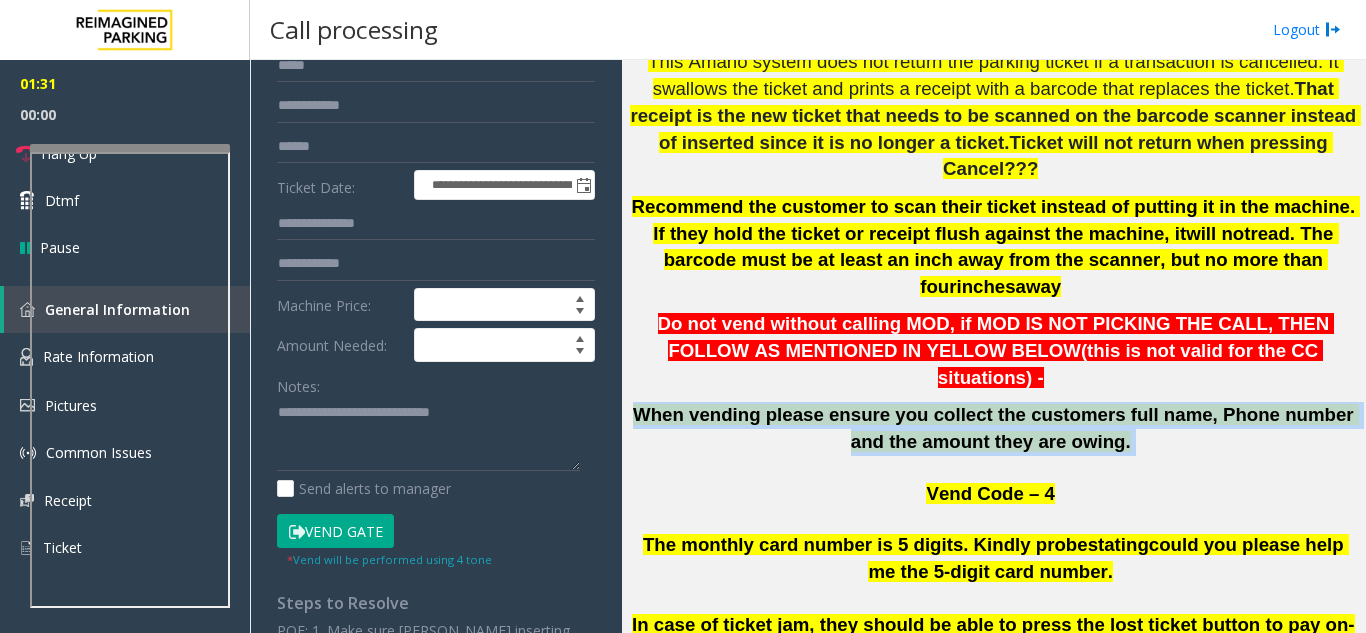 click on "When vending please ensure you collect the customers full name, Phone number and the amount they are owing." 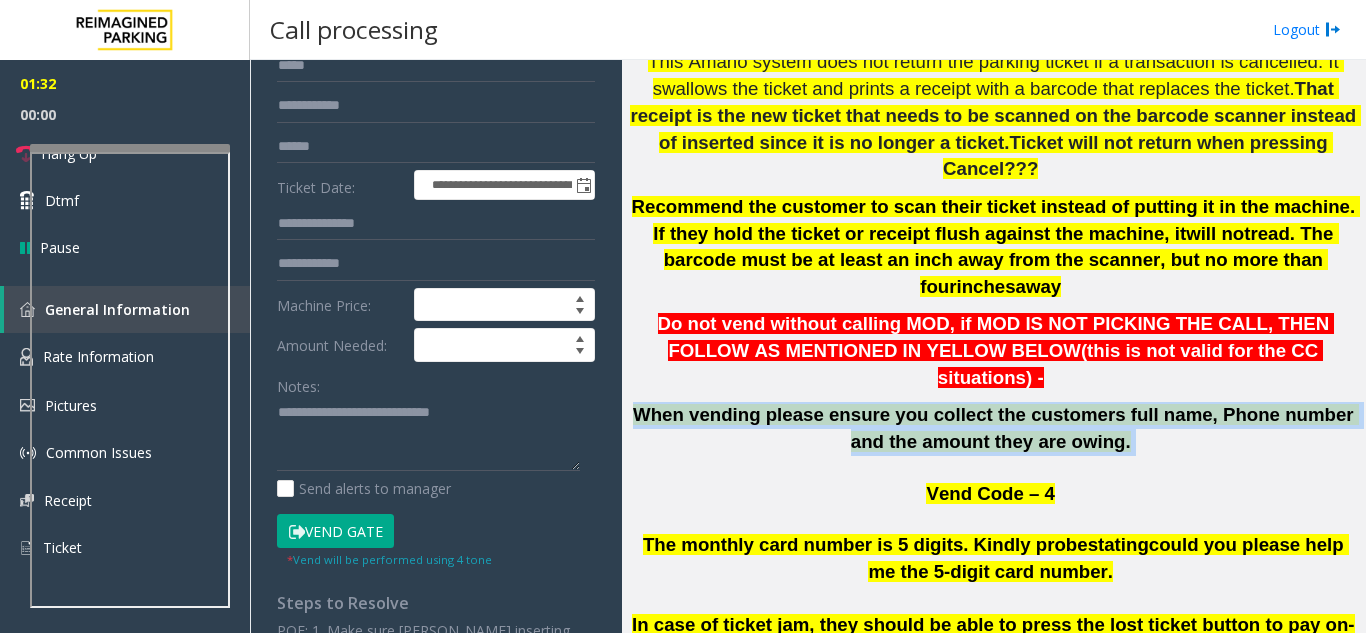 click on "When vending please ensure you collect the customers full name, Phone number and the amount they are owing." 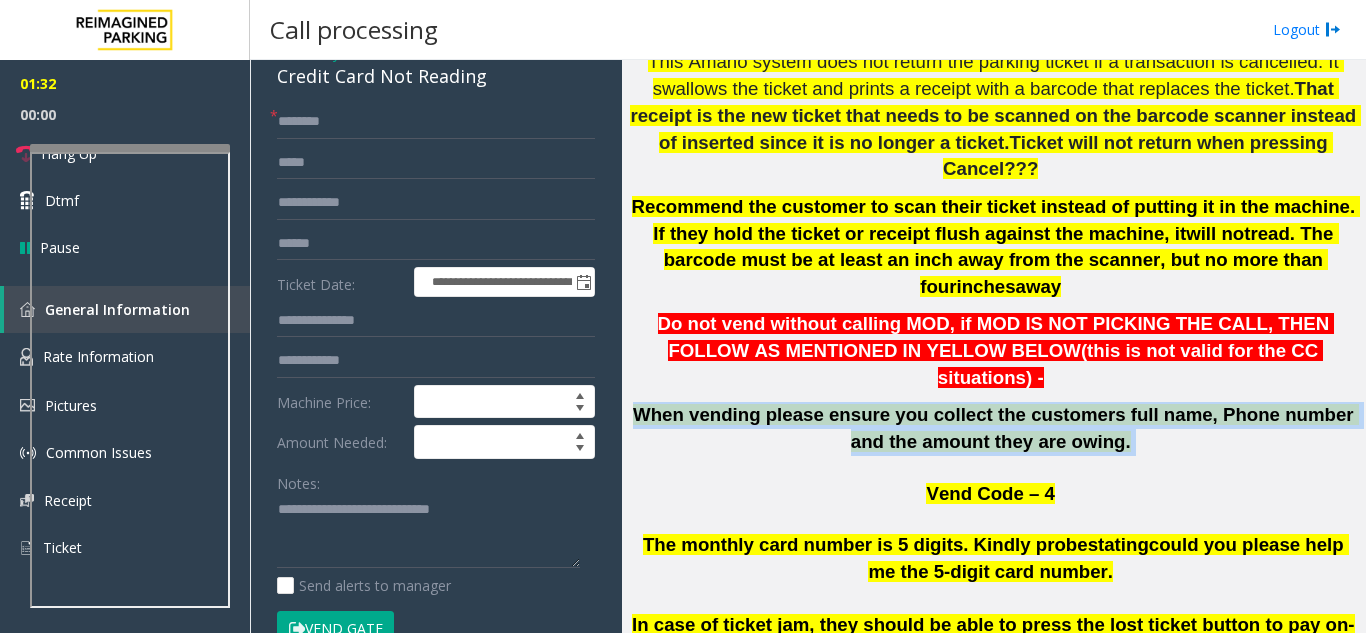 scroll, scrollTop: 0, scrollLeft: 0, axis: both 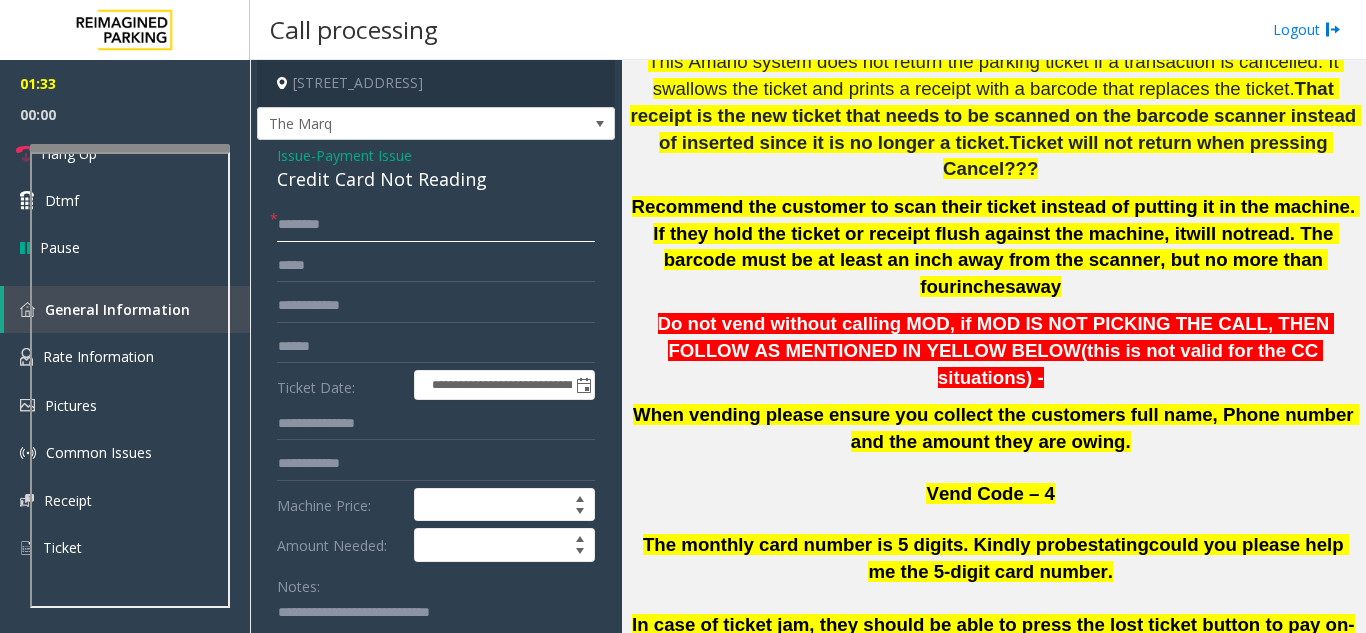 click 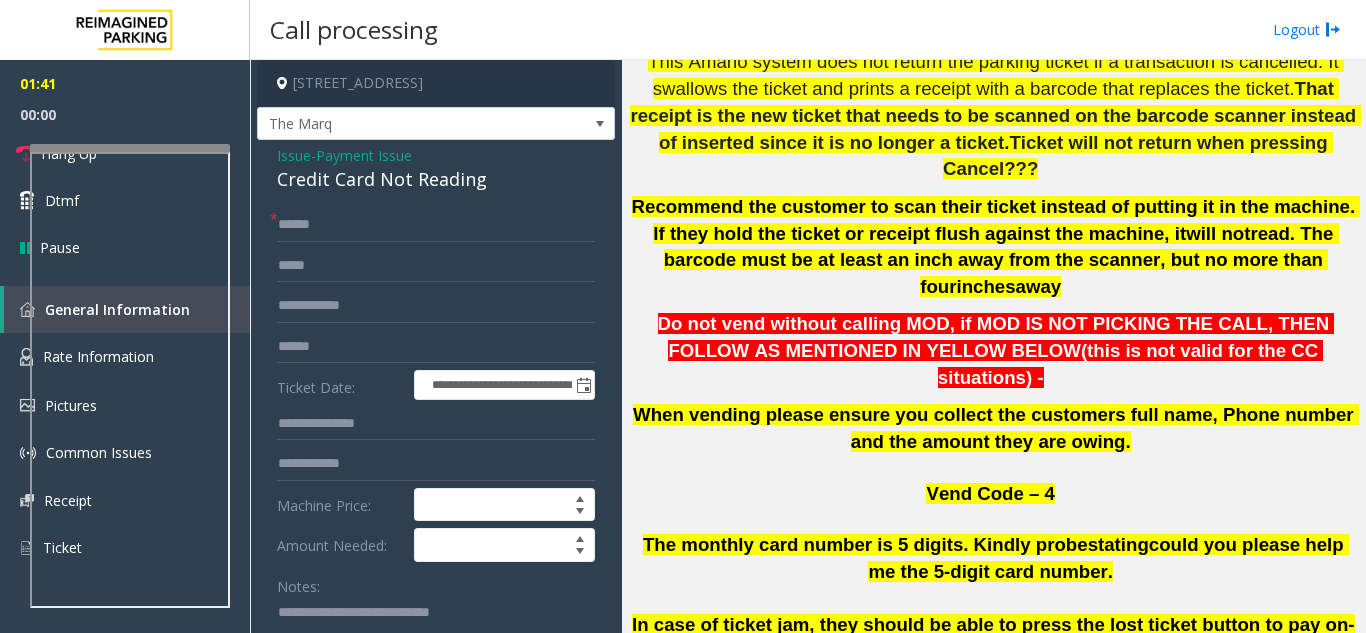 drag, startPoint x: 291, startPoint y: 240, endPoint x: 281, endPoint y: 262, distance: 24.166092 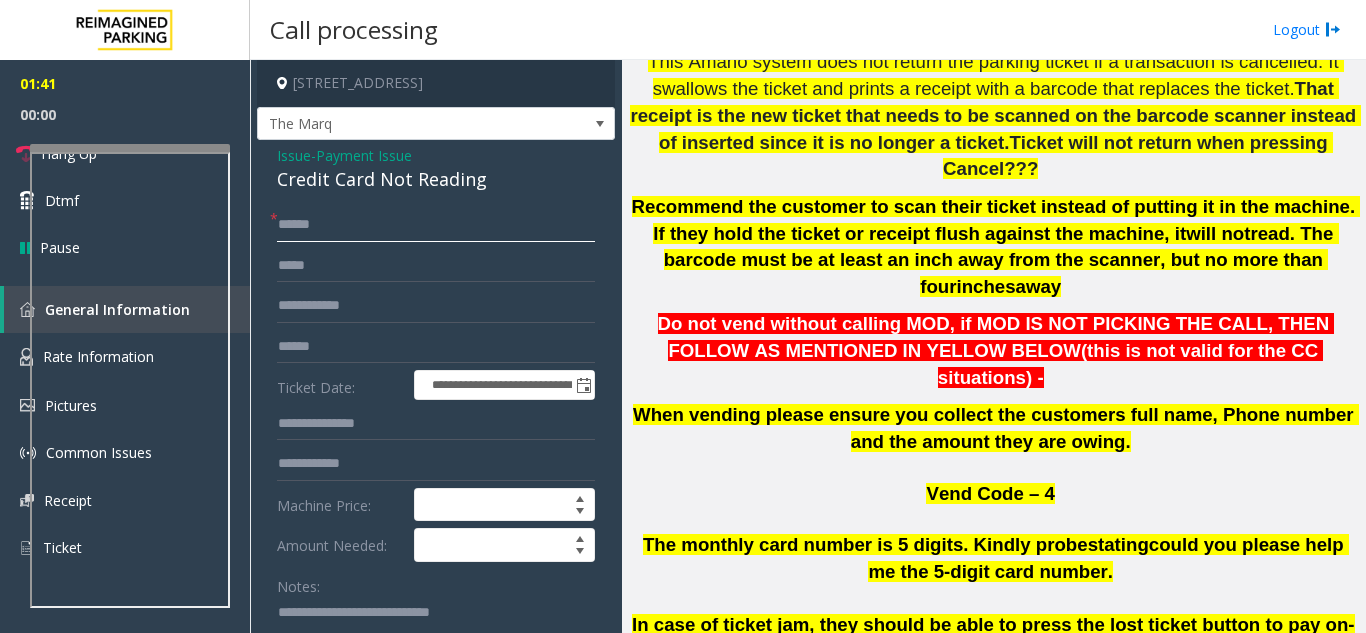 click on "*****" 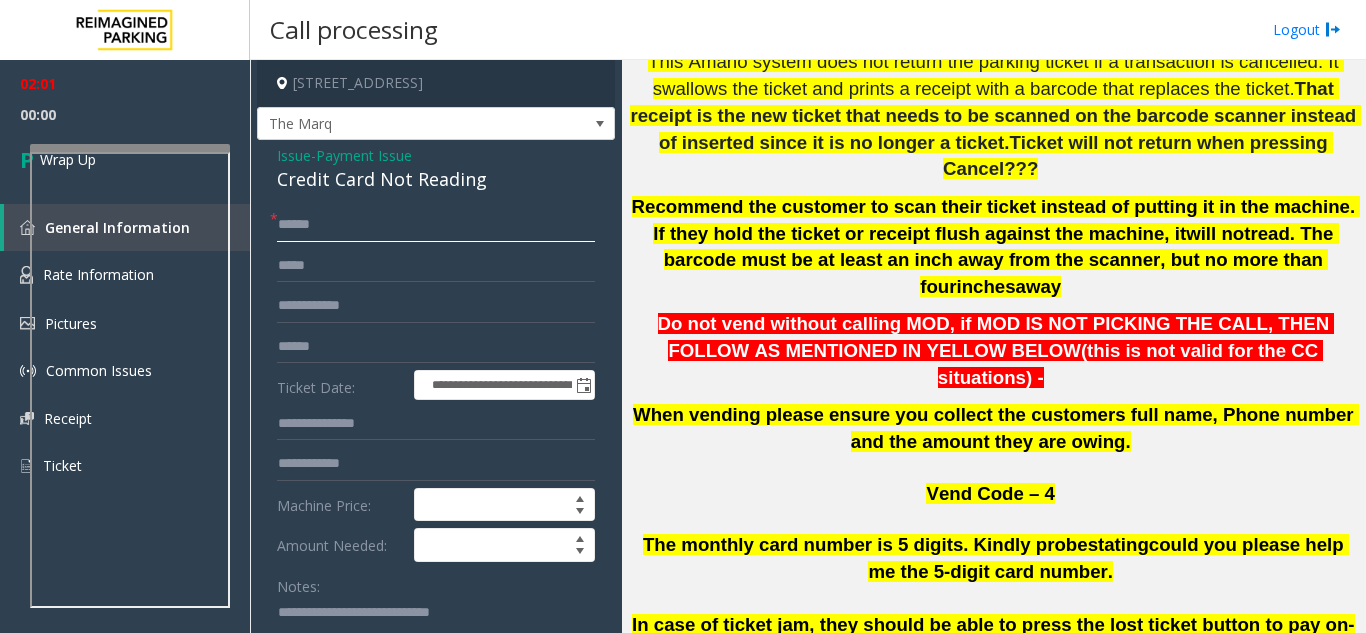 click on "*****" 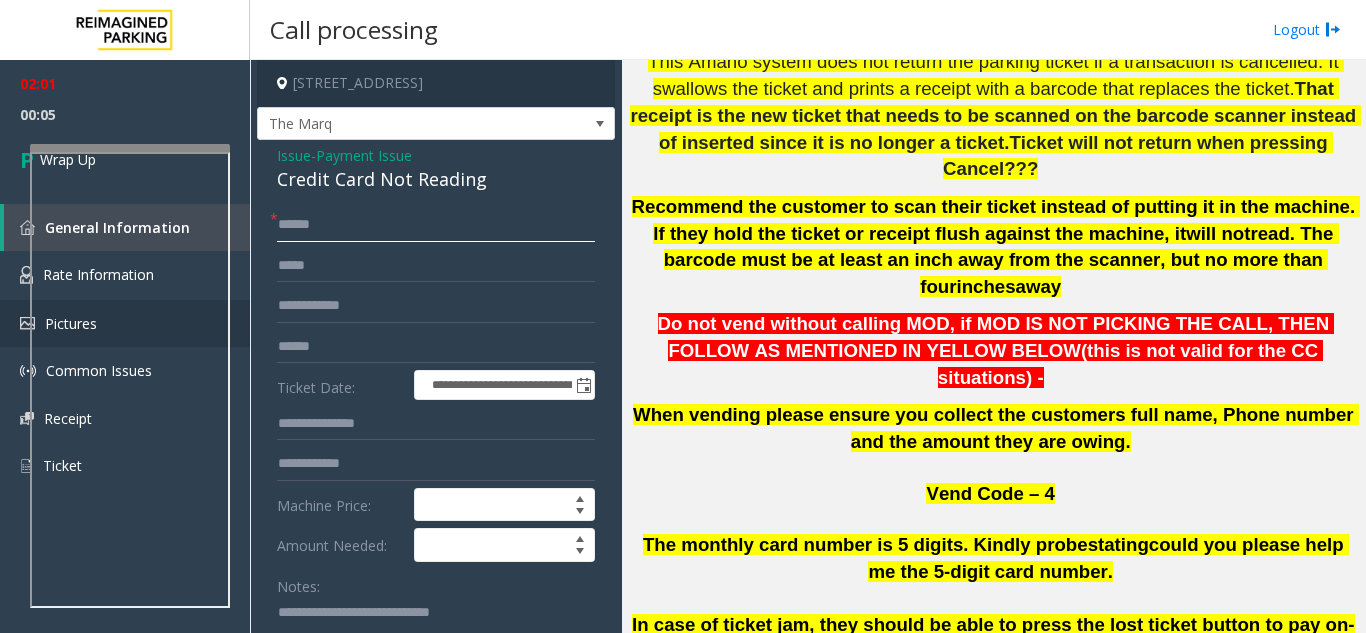 type on "*****" 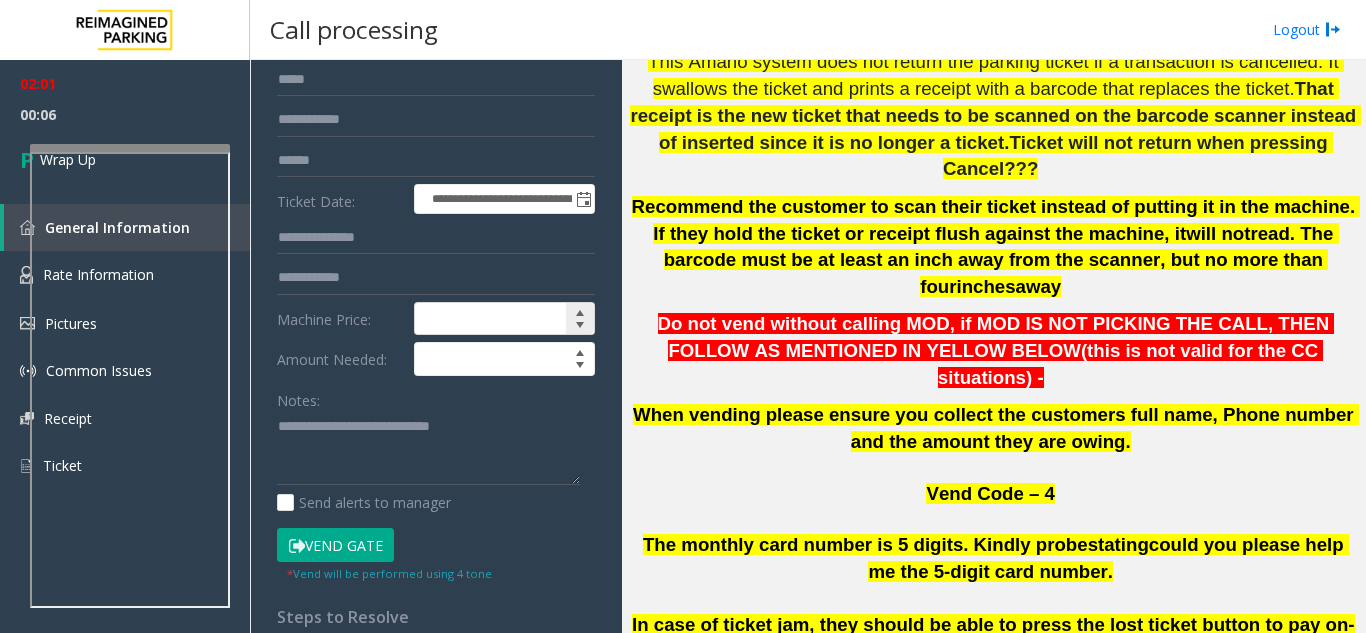 scroll, scrollTop: 300, scrollLeft: 0, axis: vertical 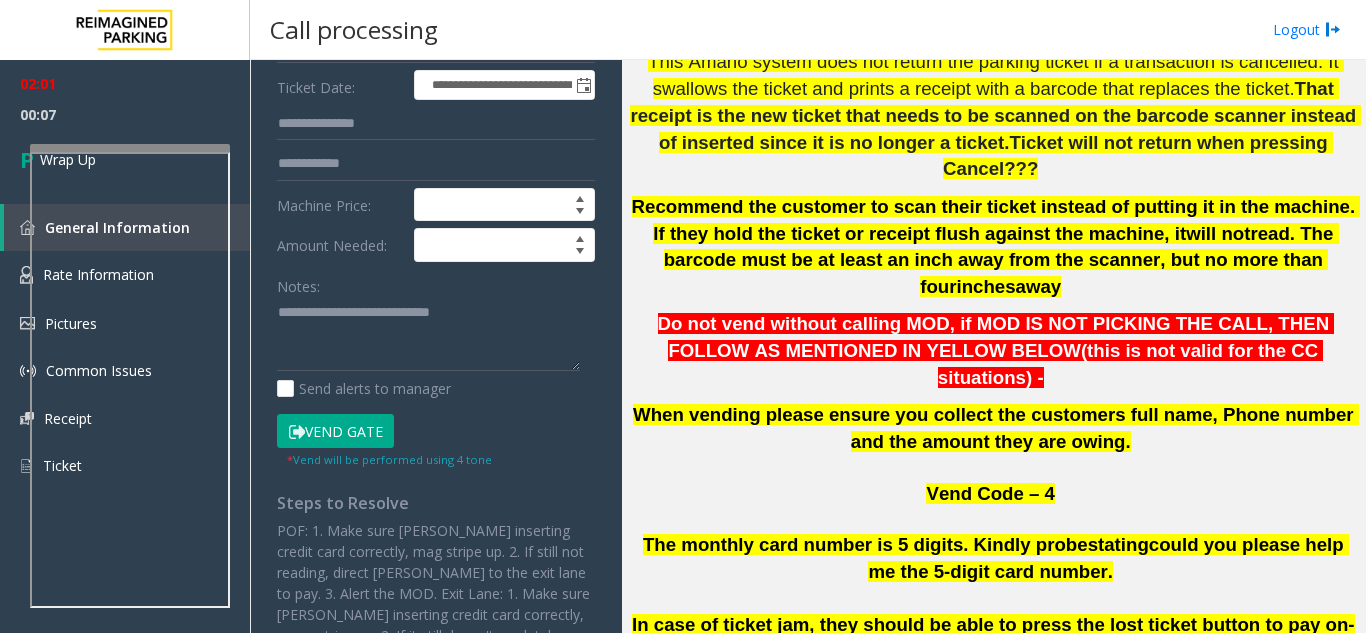click on "Notes:                      Send alerts to manager" 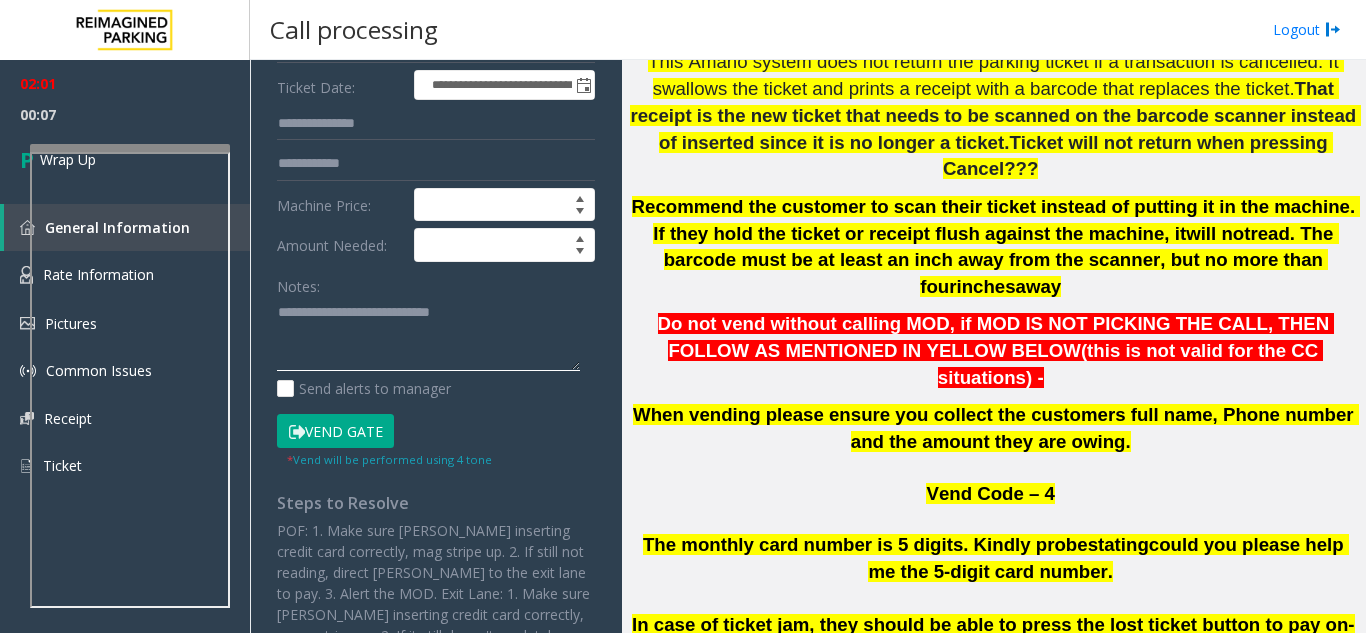 paste on "**********" 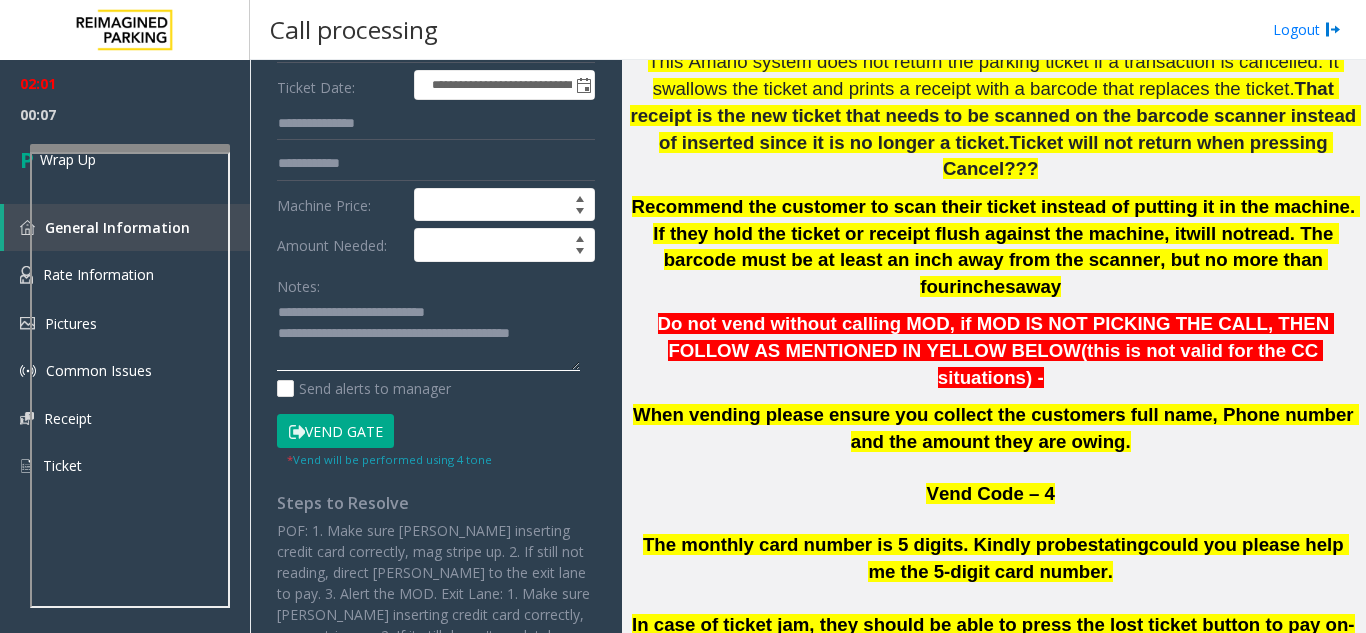 click 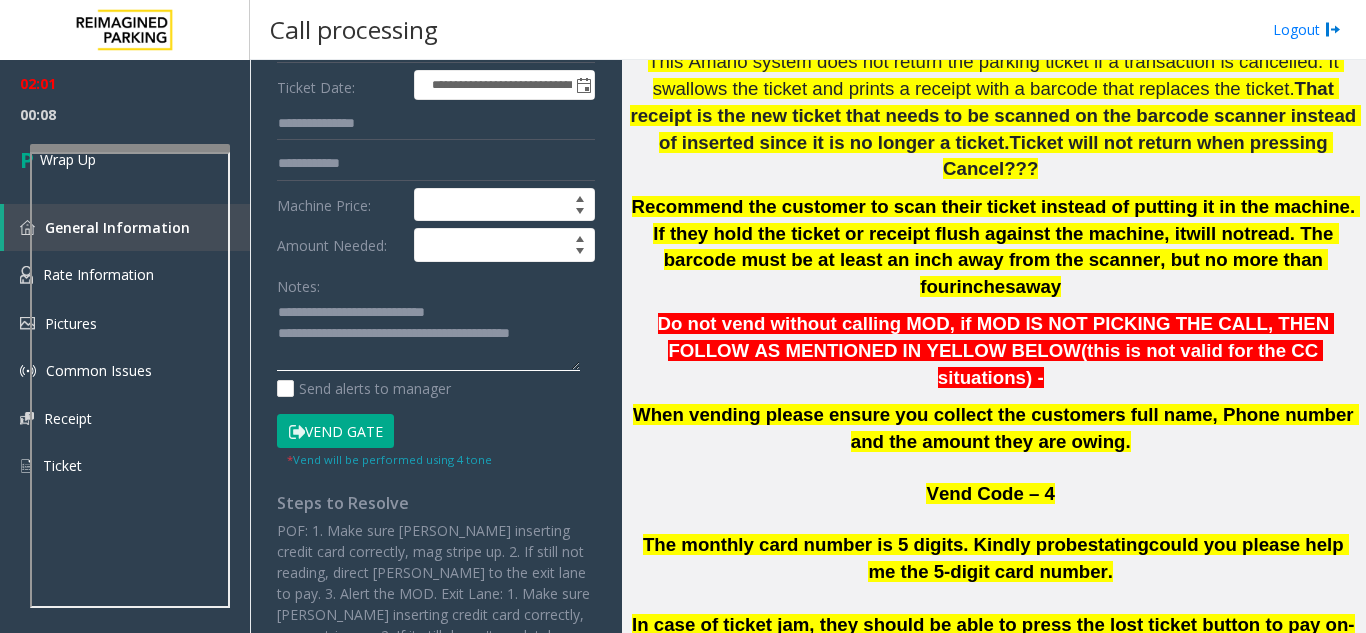 type on "**********" 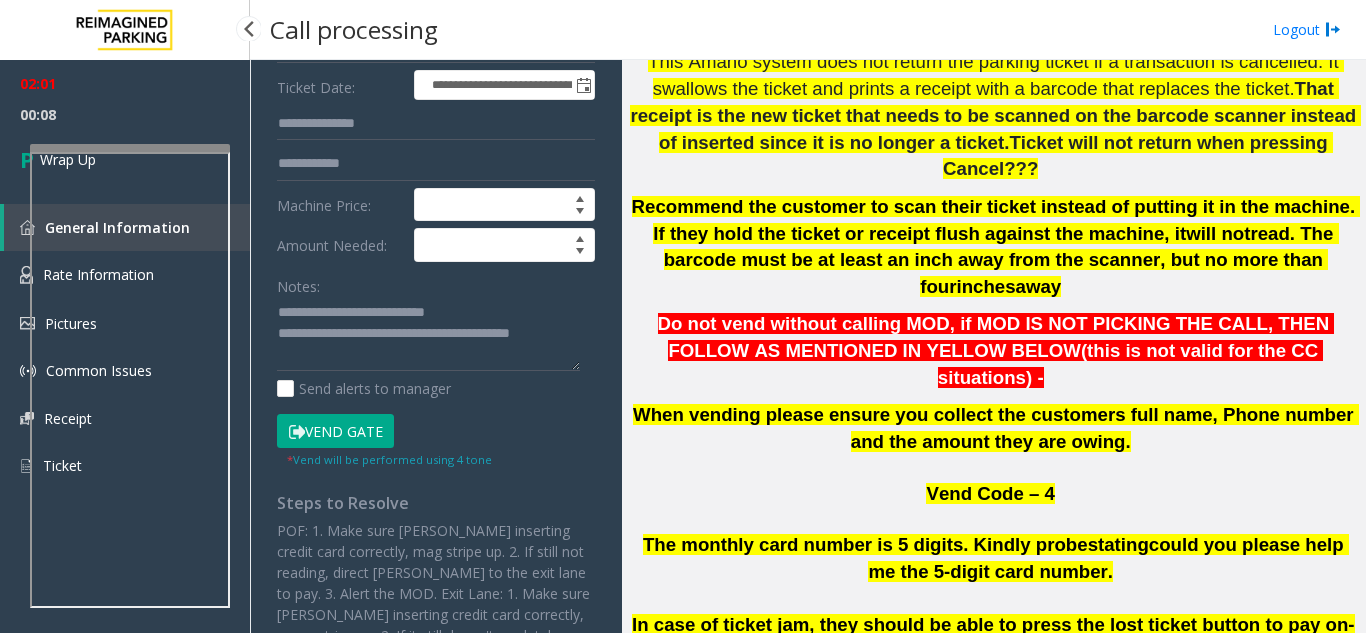 click on "00:08" at bounding box center (125, 114) 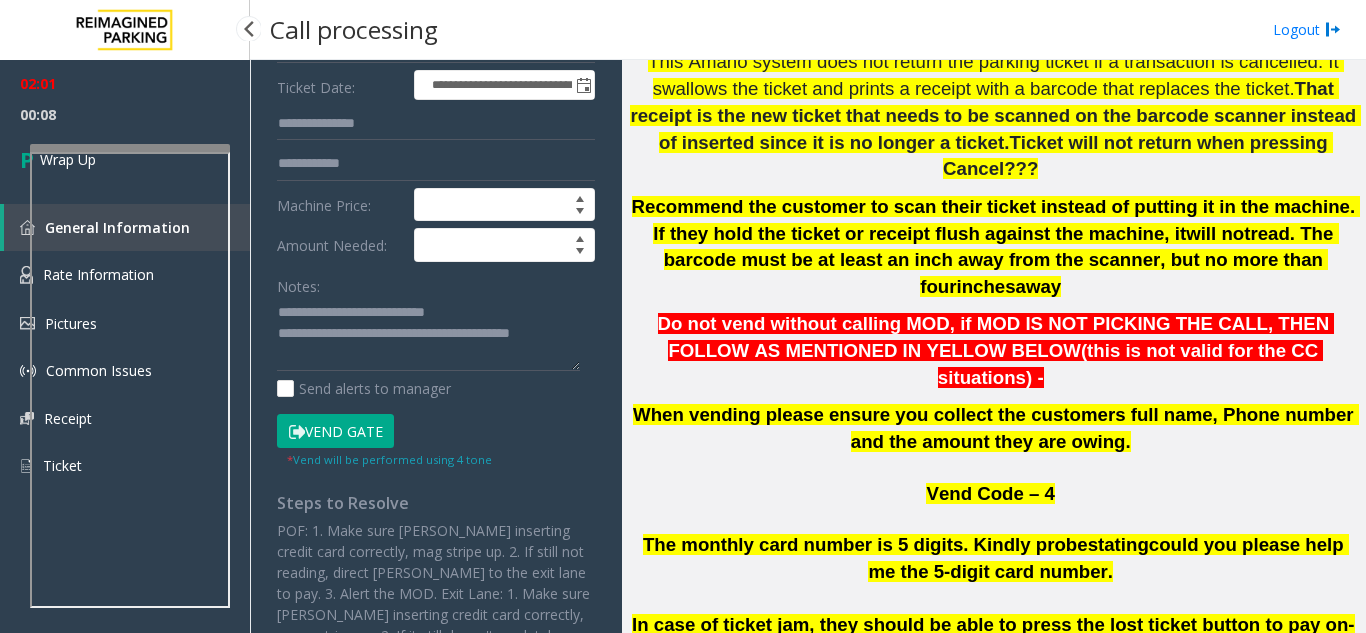 click at bounding box center [130, 148] 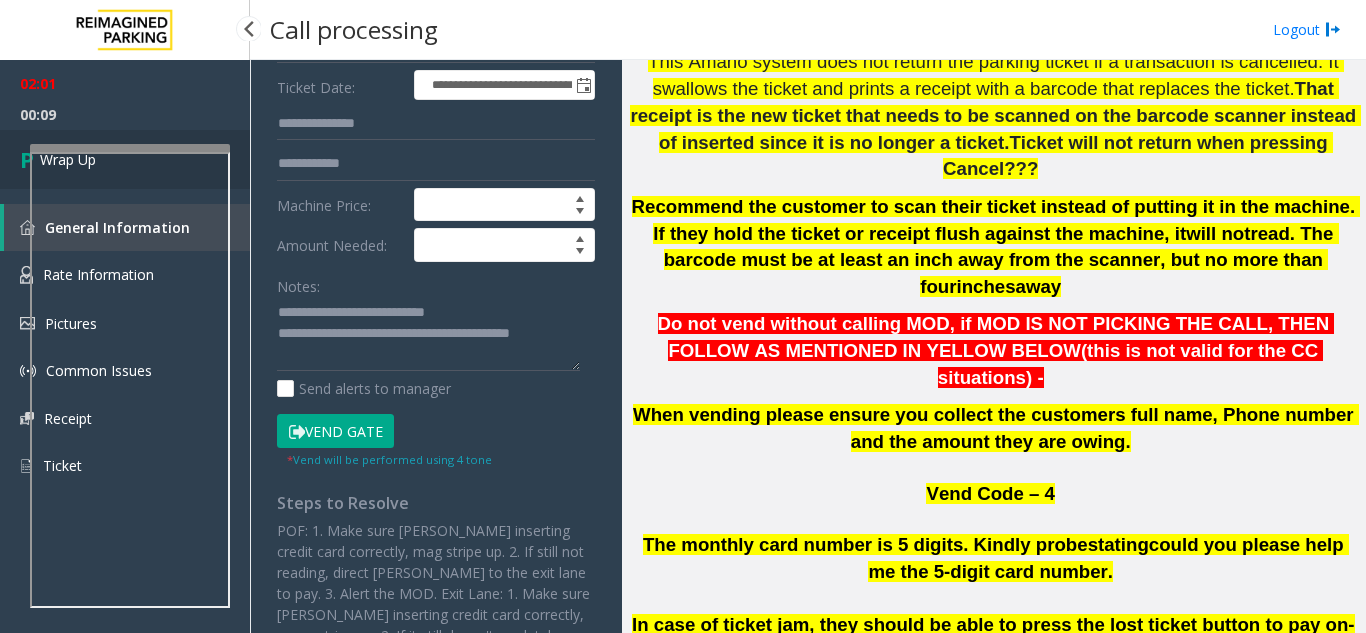 click on "Wrap Up" at bounding box center (125, 159) 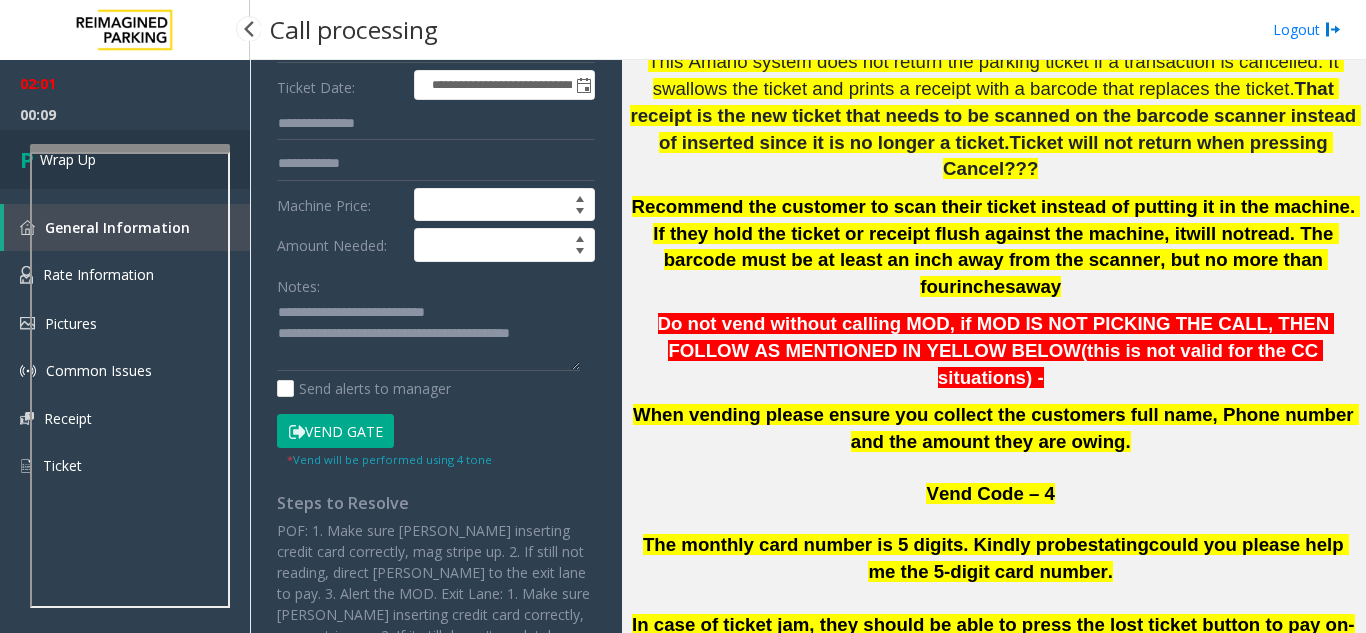 click on "Wrap Up" at bounding box center [125, 159] 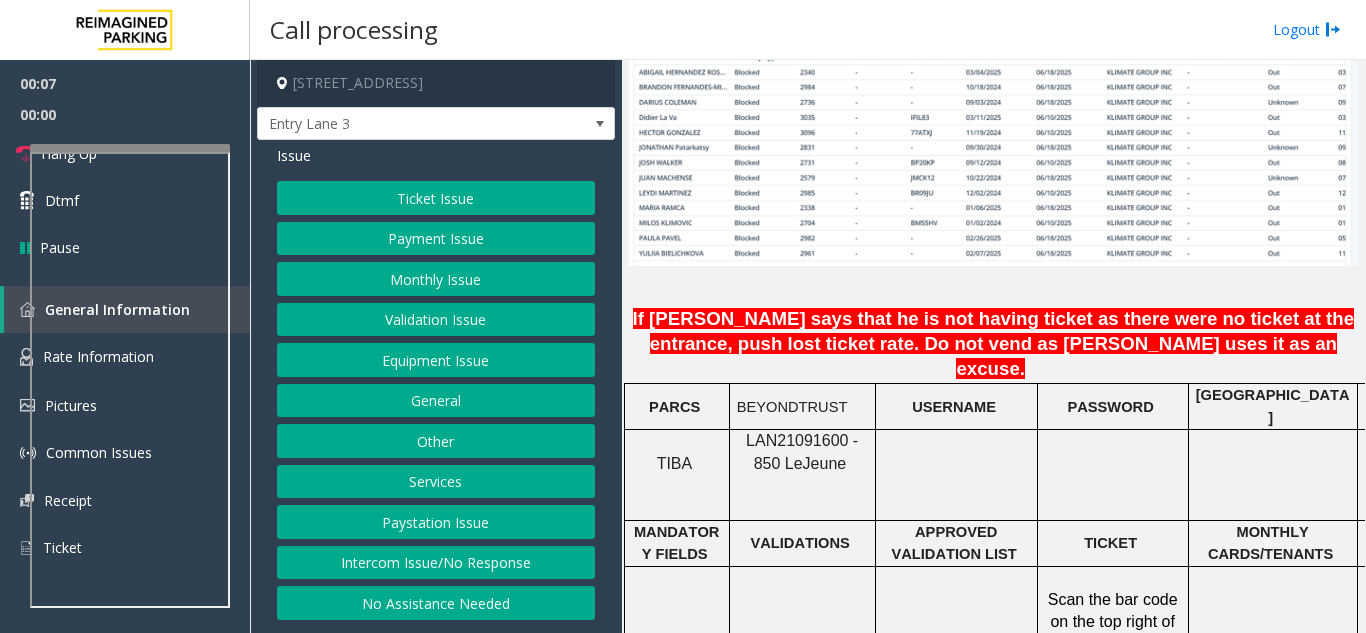 scroll, scrollTop: 1500, scrollLeft: 0, axis: vertical 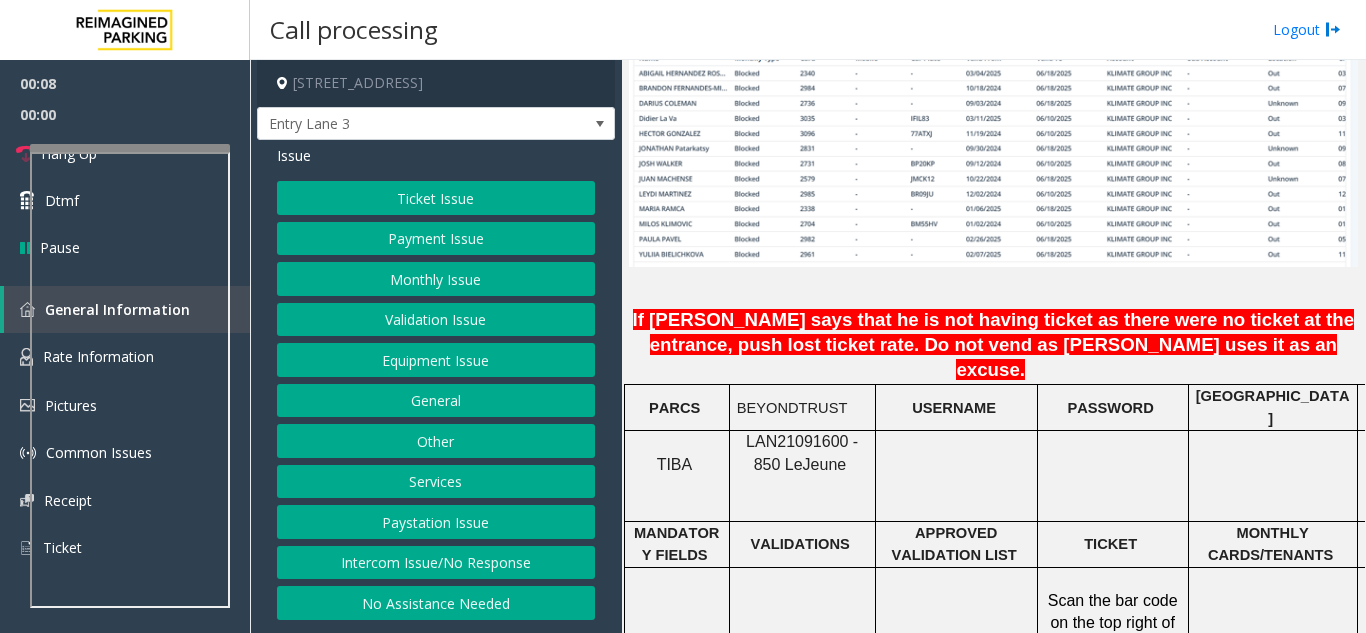 click on "LAN21091600 - 850 Le" 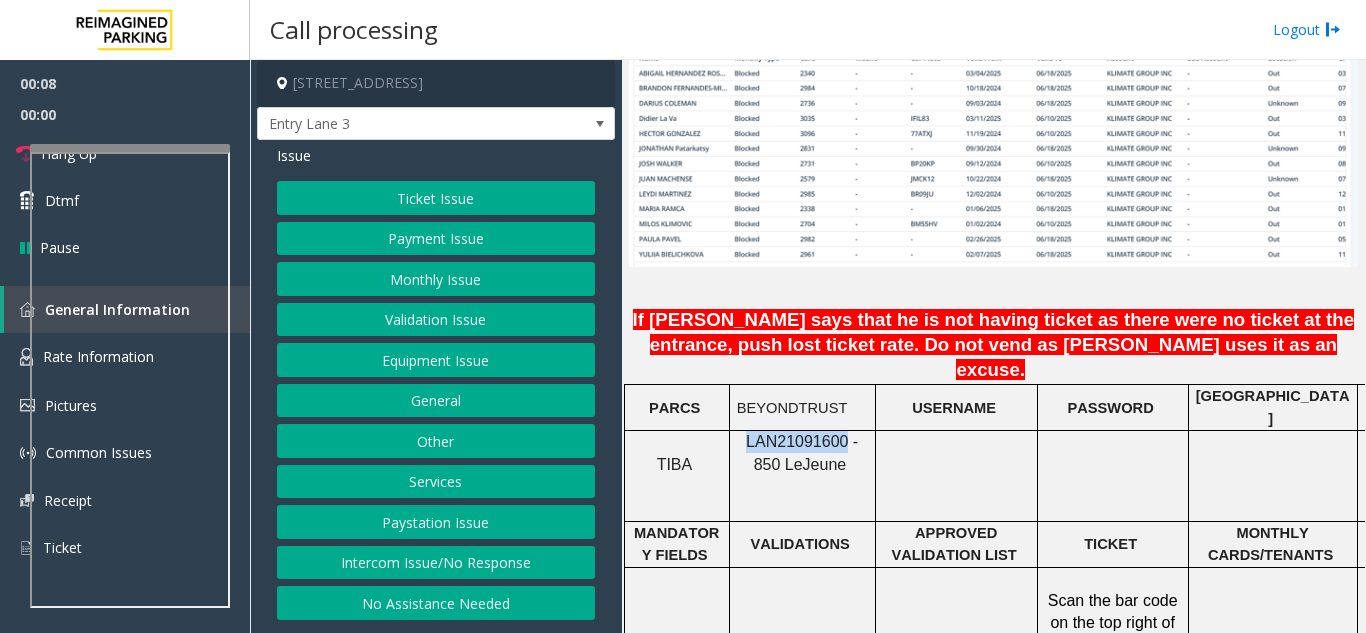 copy on "LAN21091600" 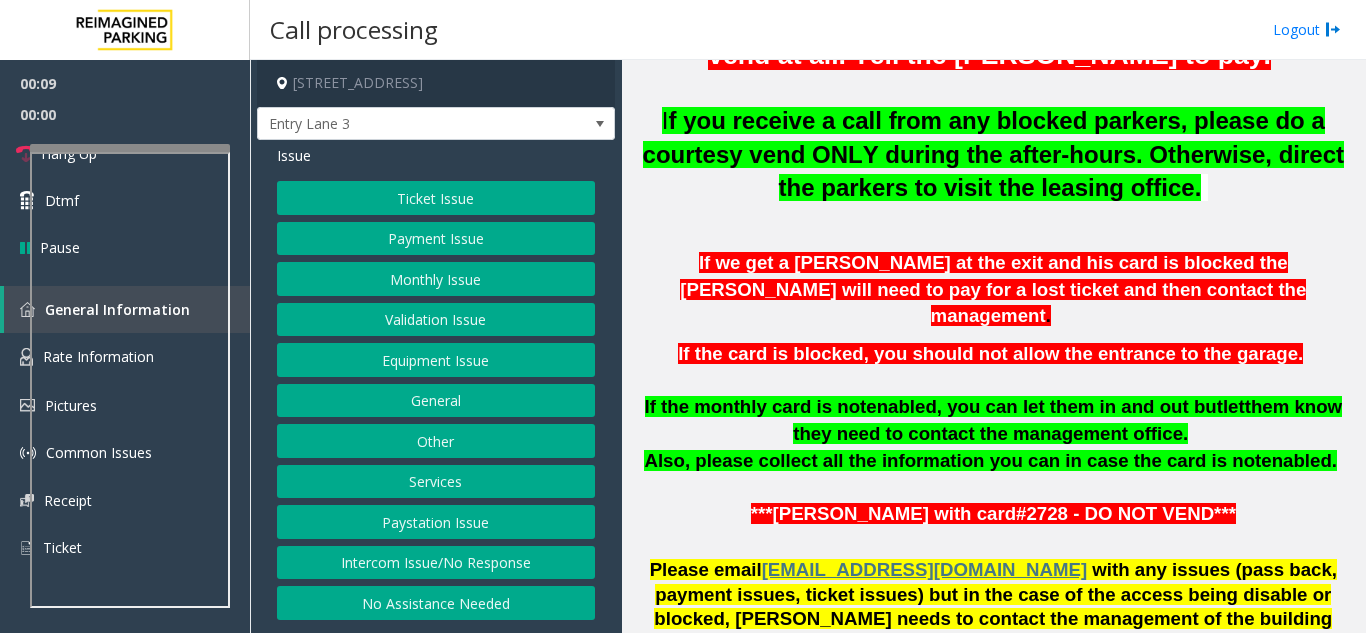 scroll, scrollTop: 700, scrollLeft: 0, axis: vertical 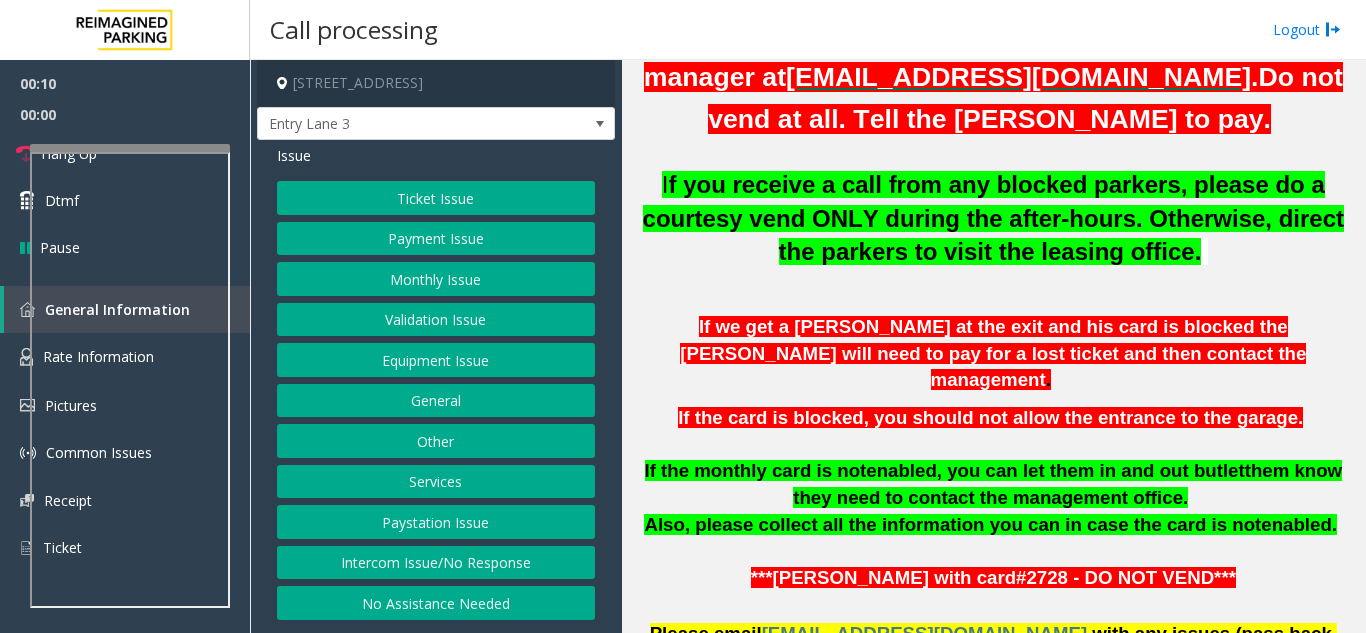 click on "I f you receive a call from any blocked parkers, please do a courtesy vend ONLY during the after-hours. Otherwise, direct the parkers to visit the leasing office." 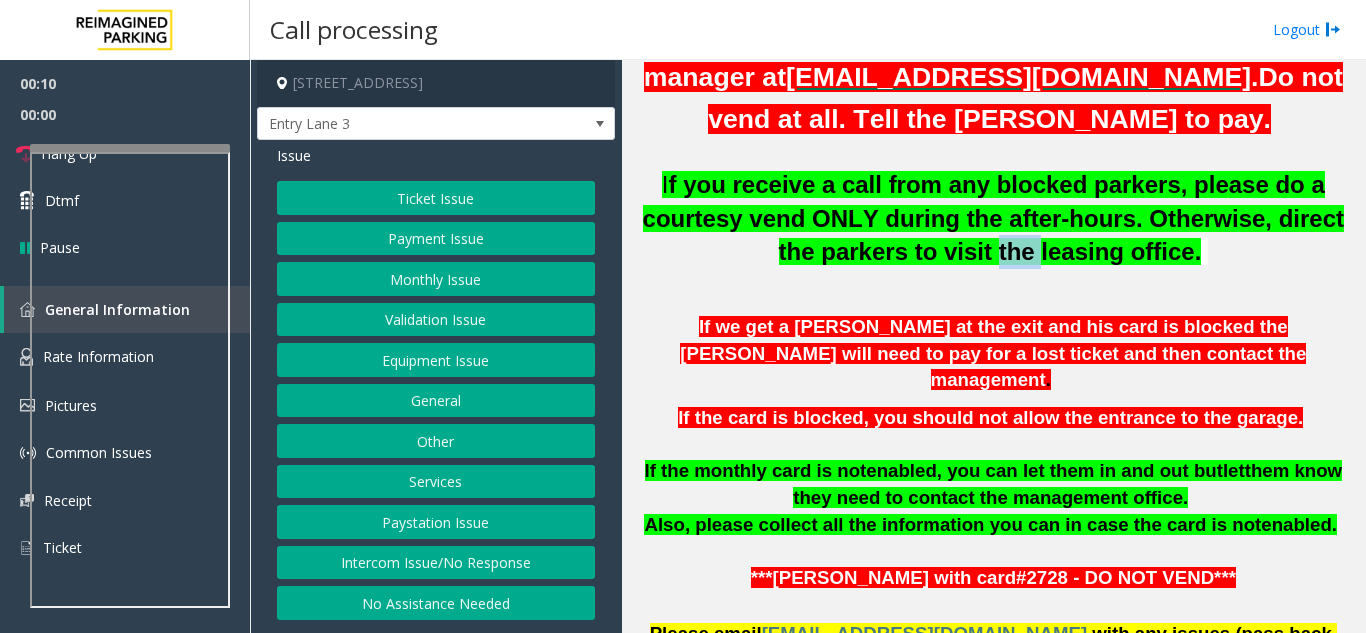 click on "I f you receive a call from any blocked parkers, please do a courtesy vend ONLY during the after-hours. Otherwise, direct the parkers to visit the leasing office." 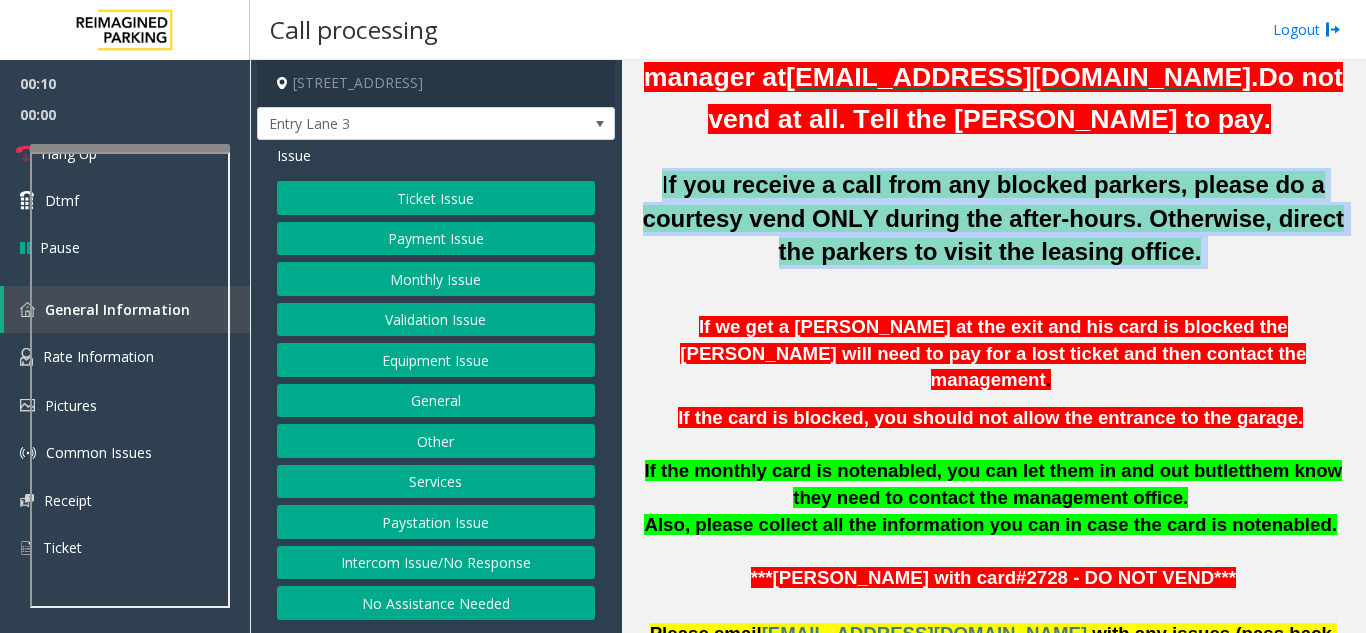 drag, startPoint x: 782, startPoint y: 263, endPoint x: 748, endPoint y: 189, distance: 81.437096 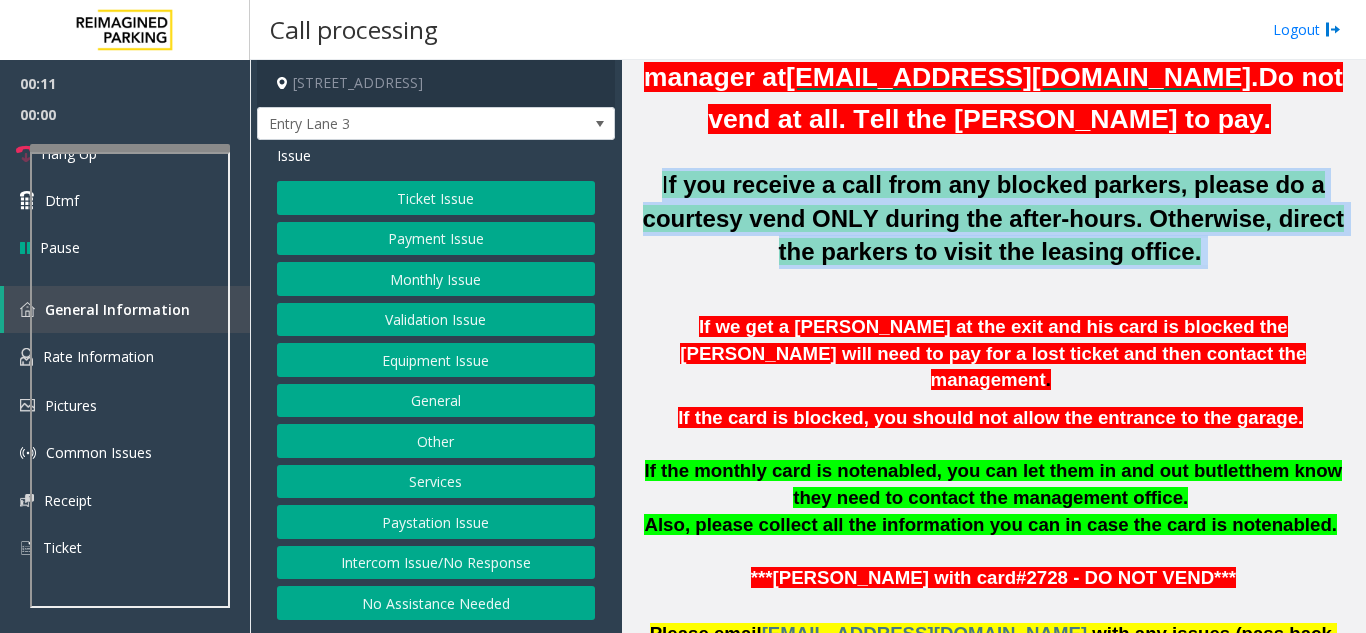 click on "f you receive a call from any blocked parkers, please do a courtesy vend ONLY during the after-hours. Otherwise, direct the parkers to visit the leasing office." 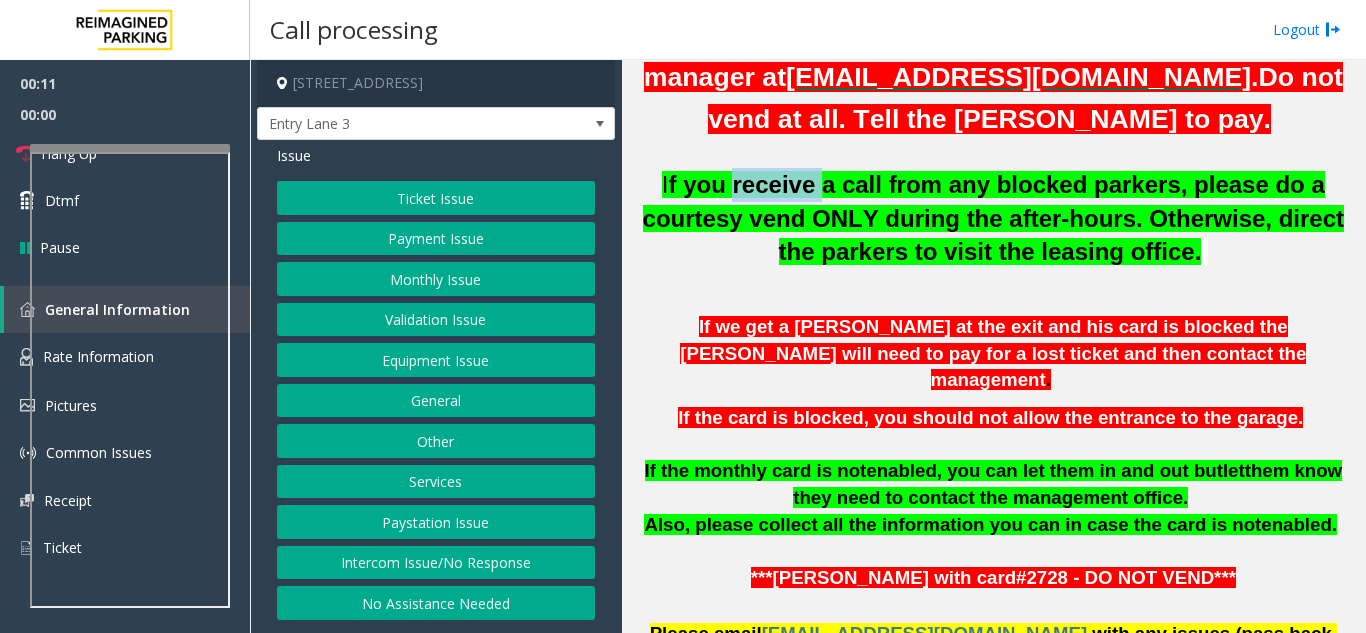 click on "f you receive a call from any blocked parkers, please do a courtesy vend ONLY during the after-hours. Otherwise, direct the parkers to visit the leasing office." 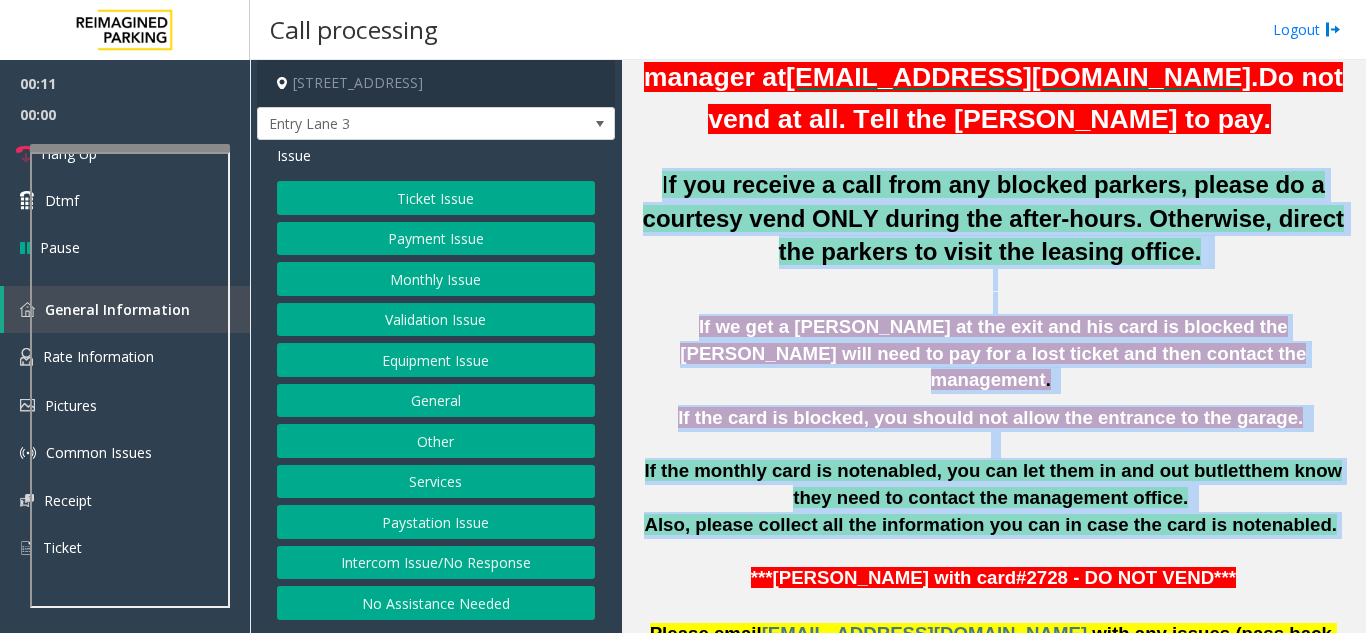 drag, startPoint x: 748, startPoint y: 189, endPoint x: 883, endPoint y: 501, distance: 339.9544 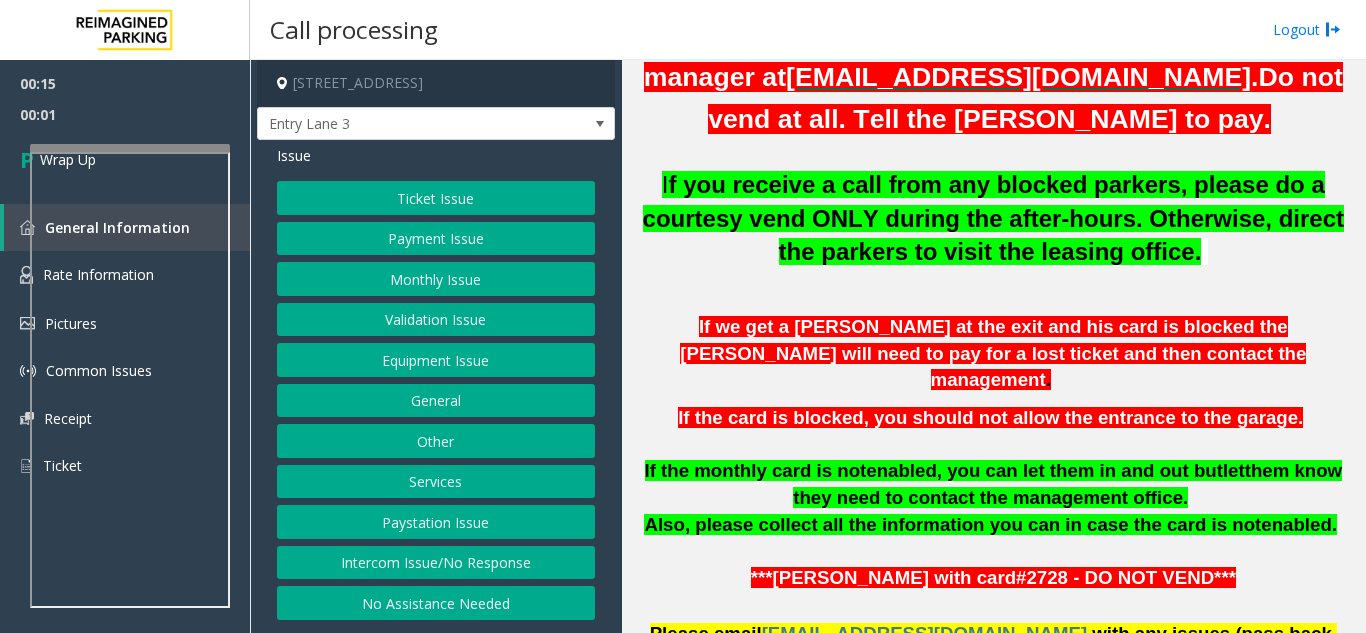 click on "Equipment Issue" 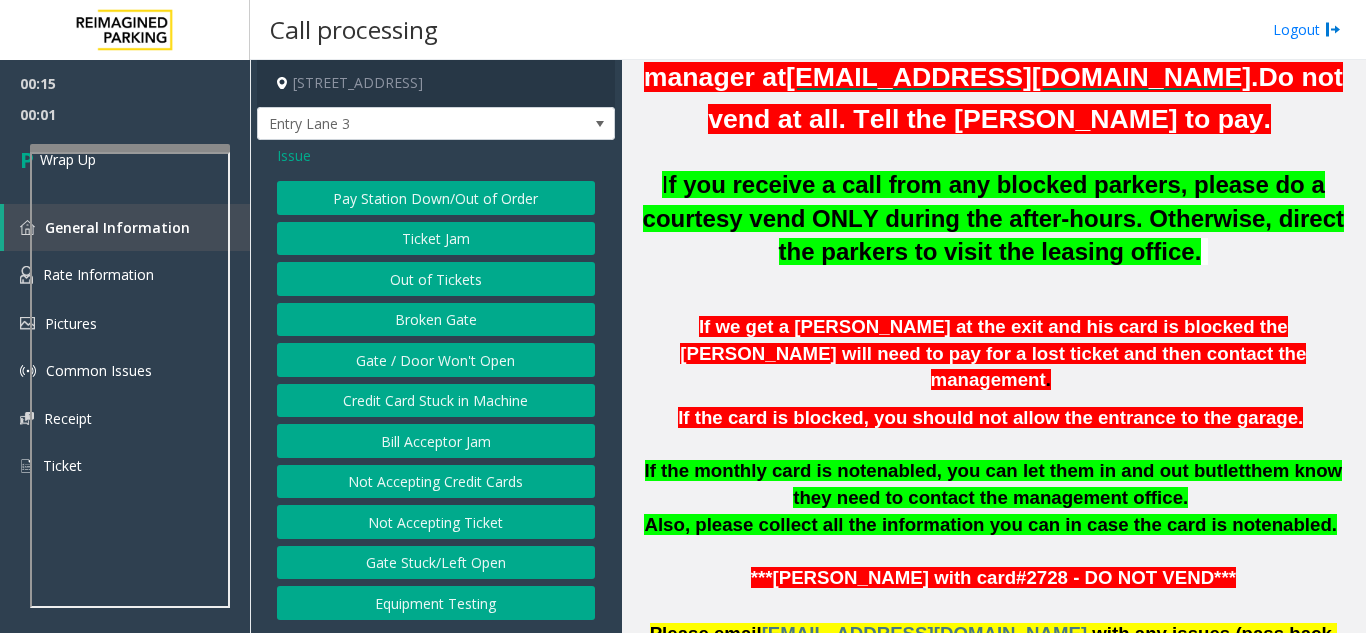 click on "Gate / Door Won't Open" 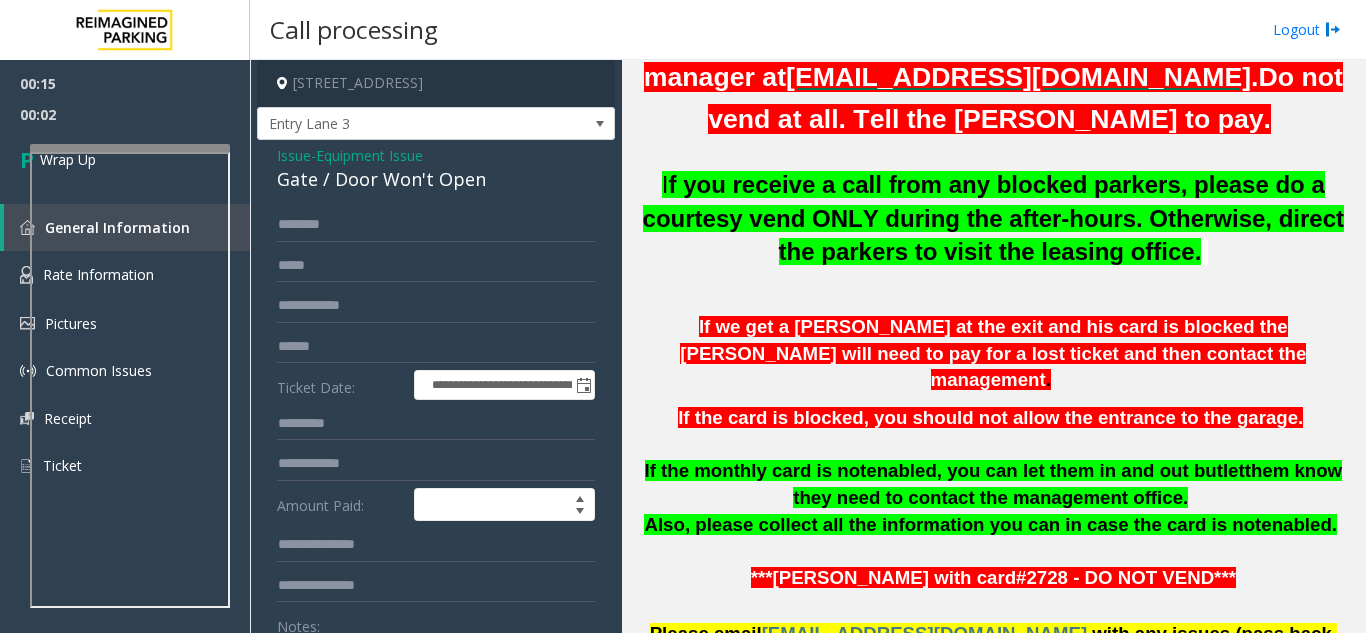 click on "Equipment Issue" 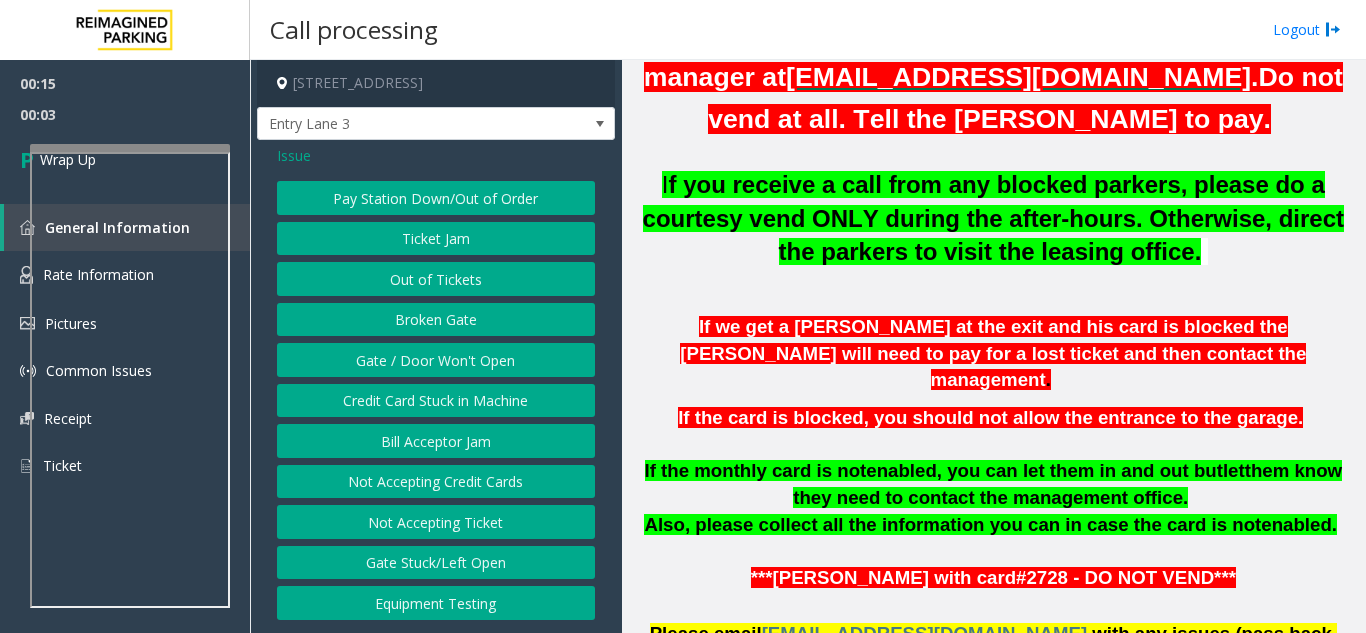 click on "Out of Tickets" 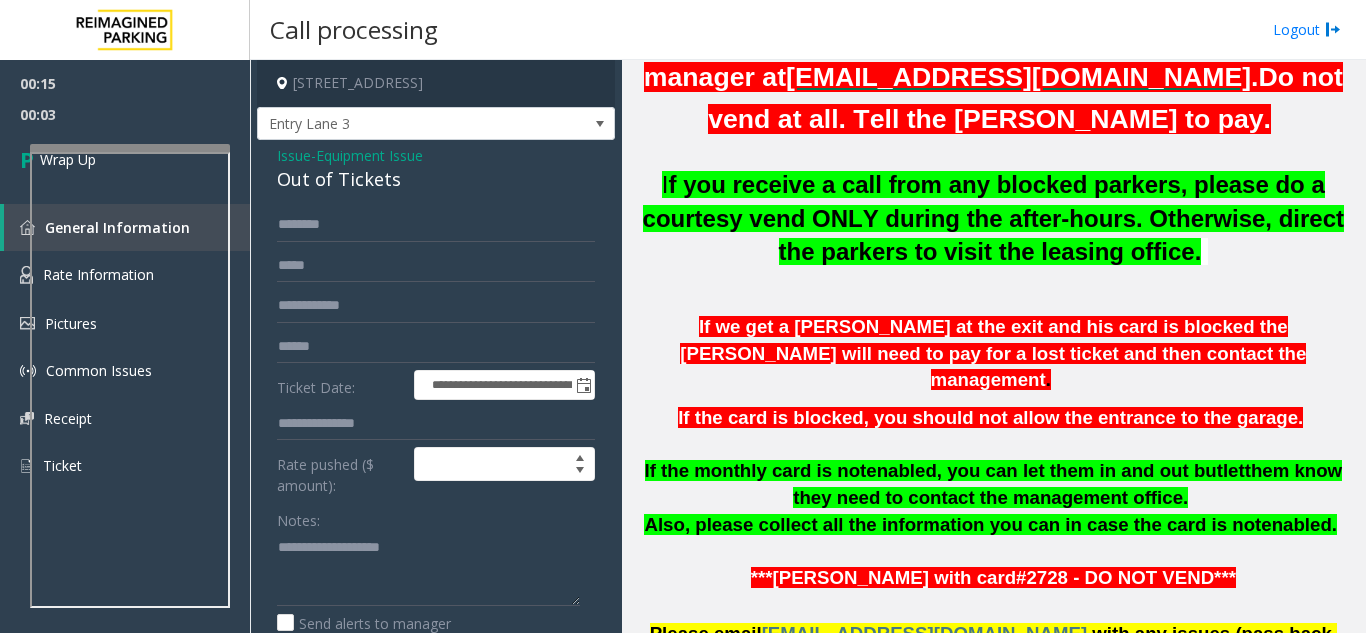 click on "Equipment Issue" 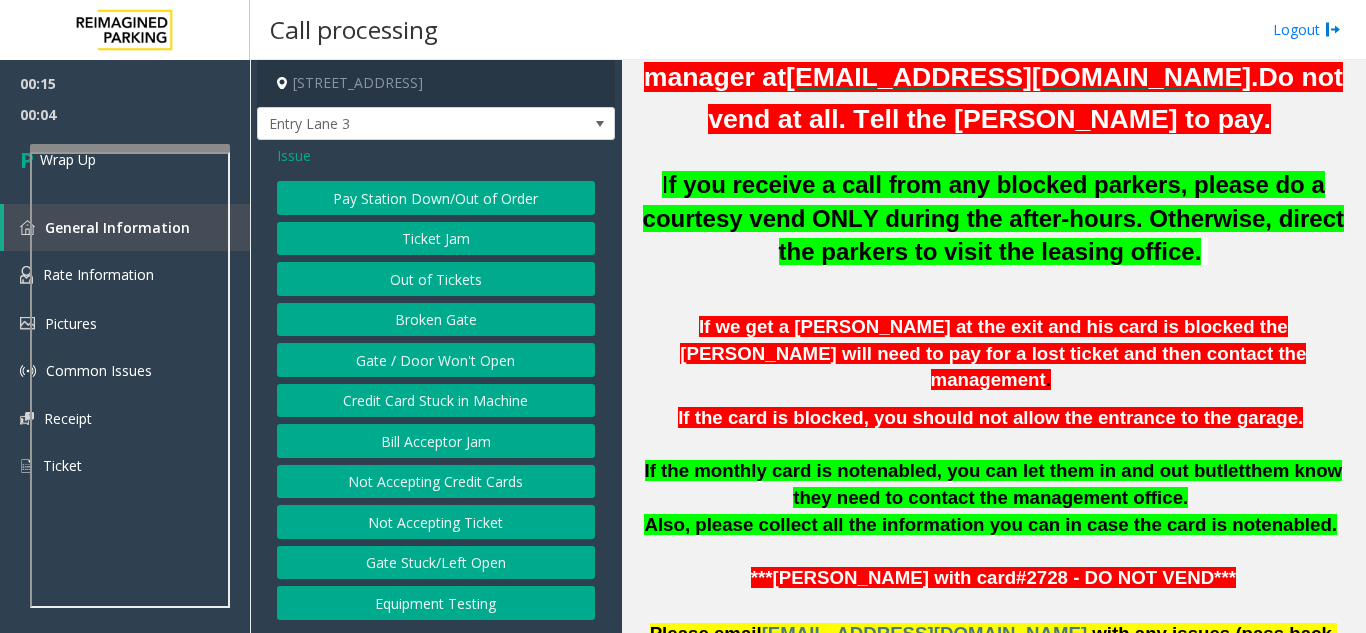 click on "Pay Station Down/Out of Order   Ticket Jam   Out of Tickets   [GEOGRAPHIC_DATA] / Door Won't Open   Credit Card Stuck in Machine   Bill Acceptor Jam   Not Accepting Credit Cards   Not Accepting Ticket   Gate Stuck/Left Open   Equipment Testing" 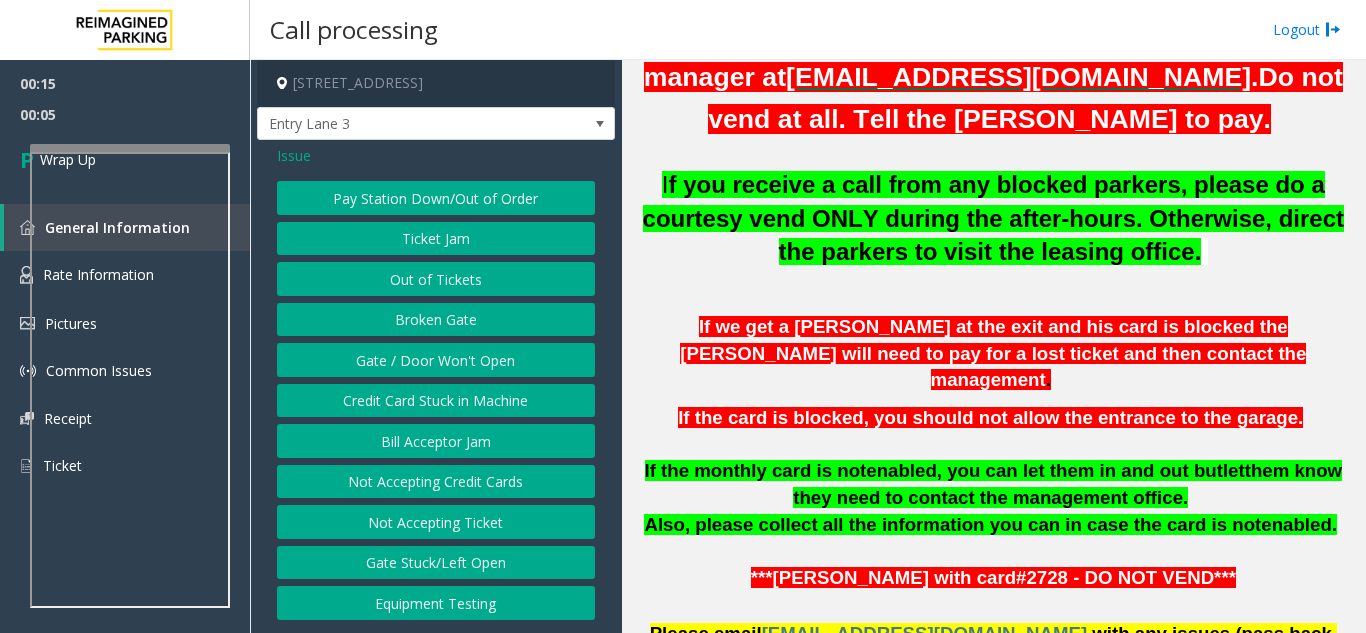 click on "Out of Tickets" 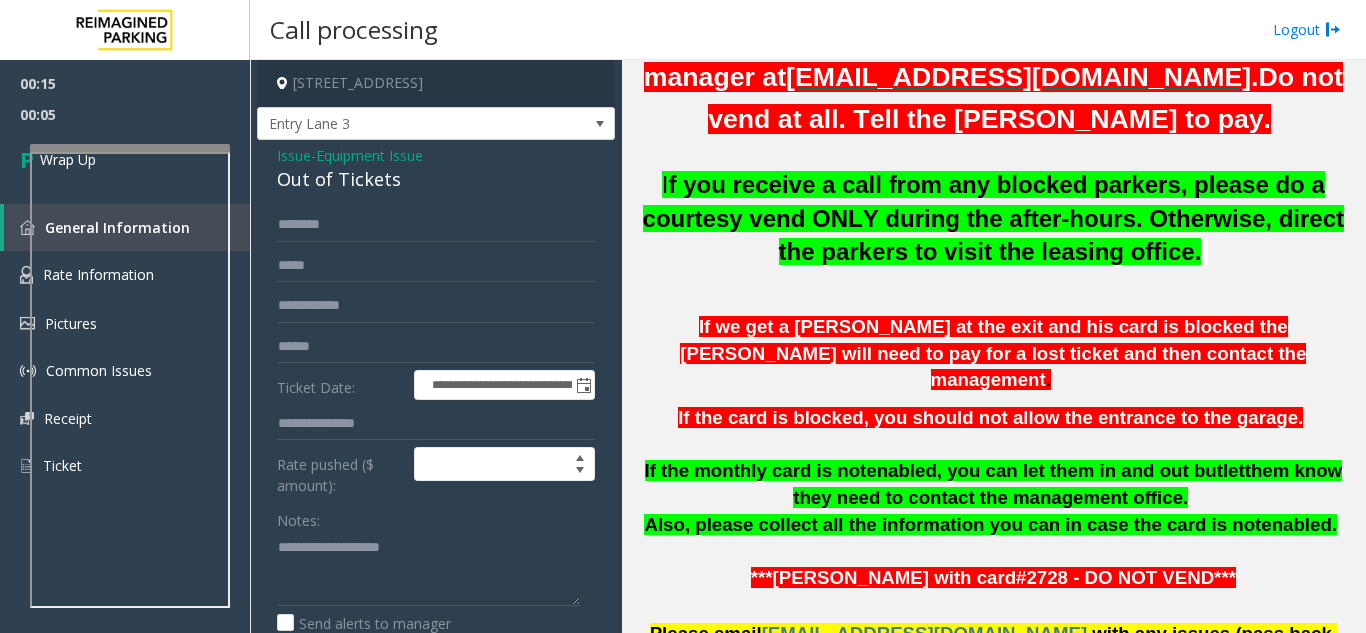 click on "Out of Tickets" 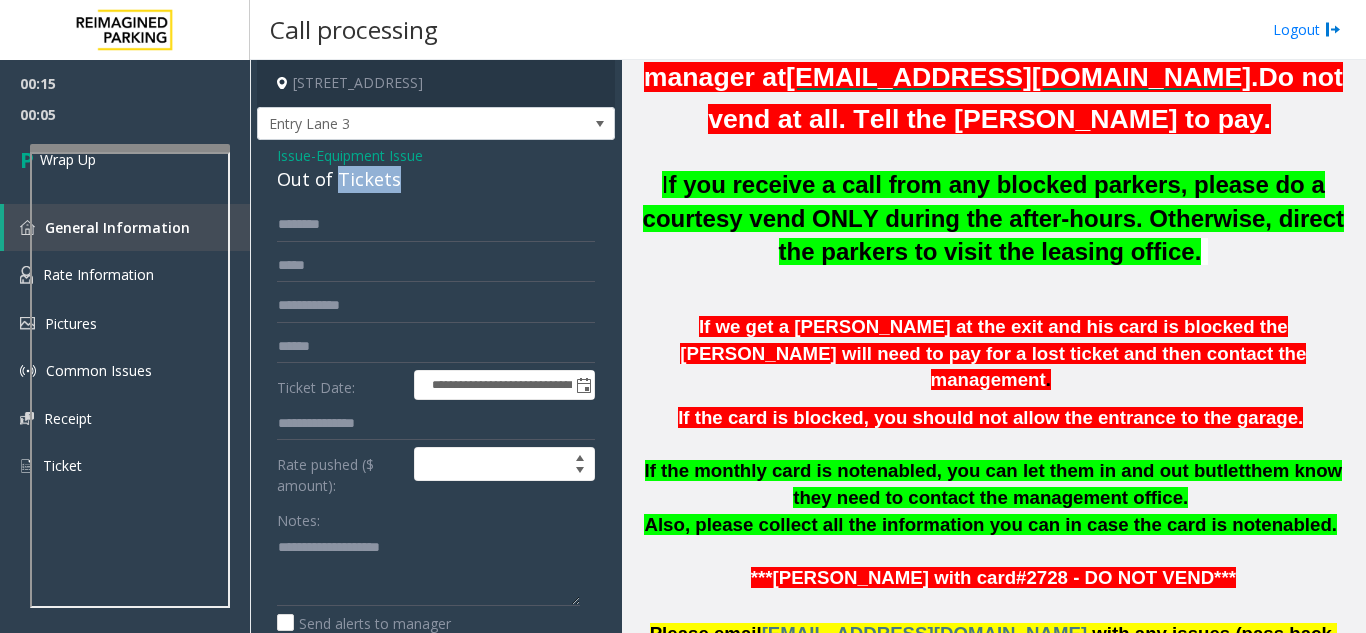 click on "Out of Tickets" 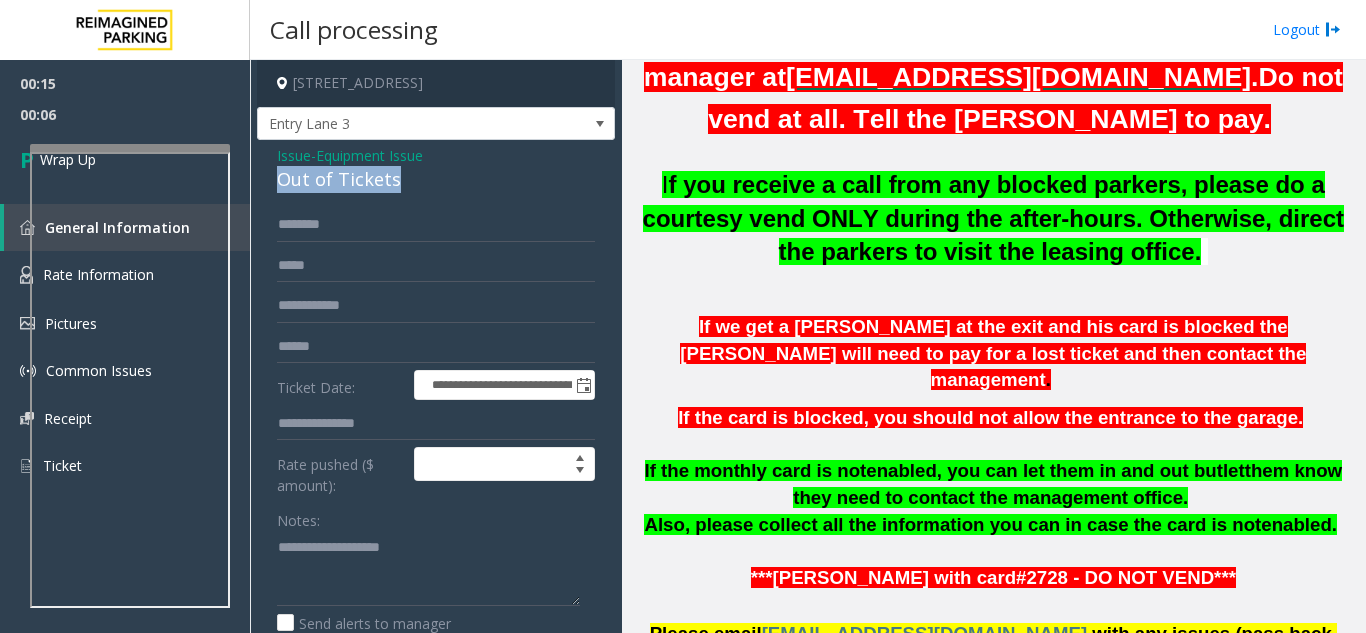click on "Out of Tickets" 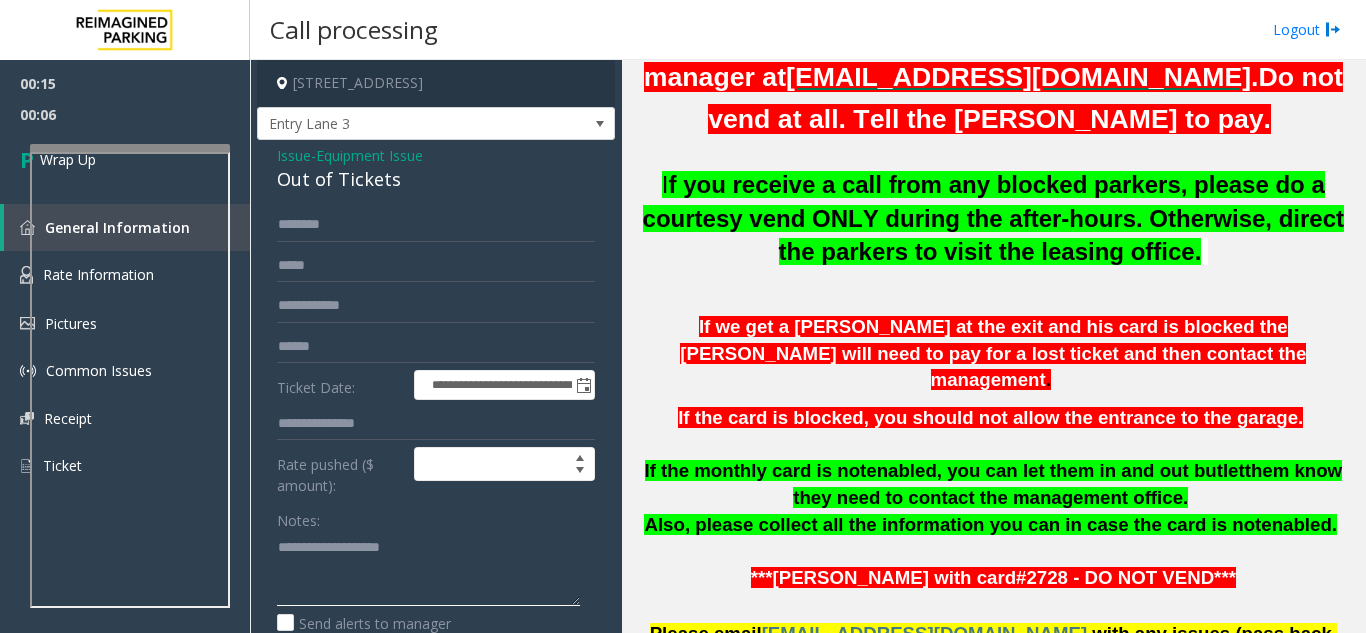click 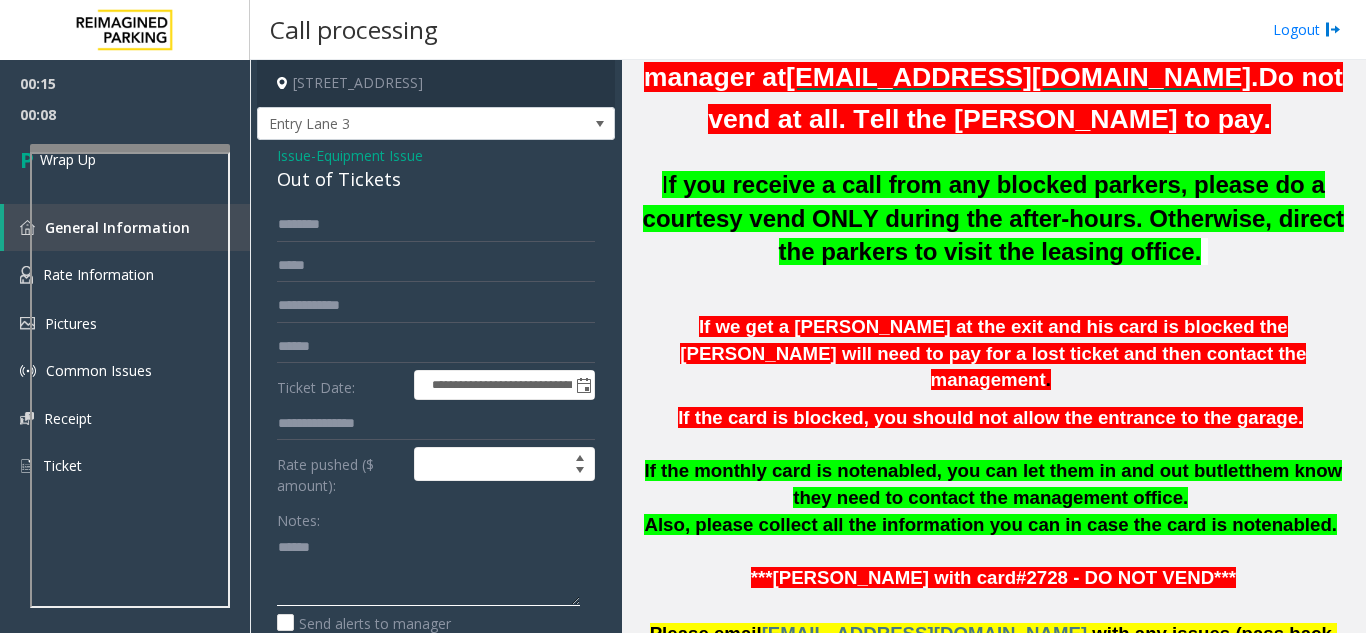 paste on "**********" 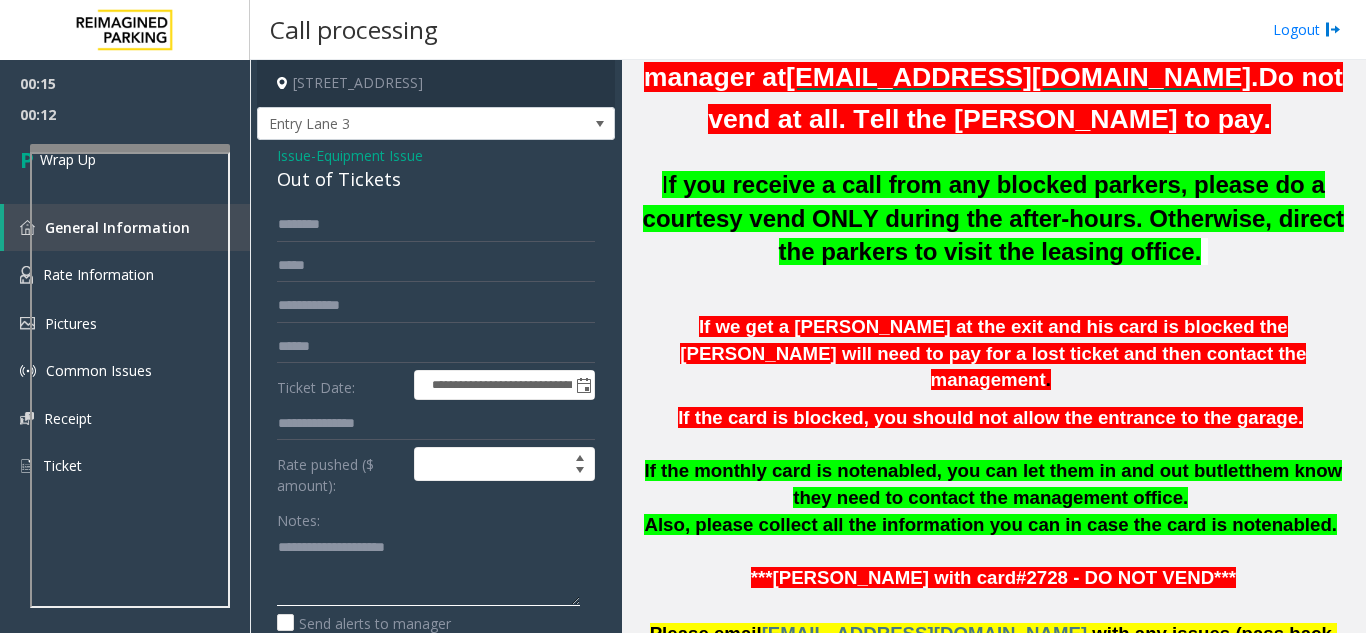 click 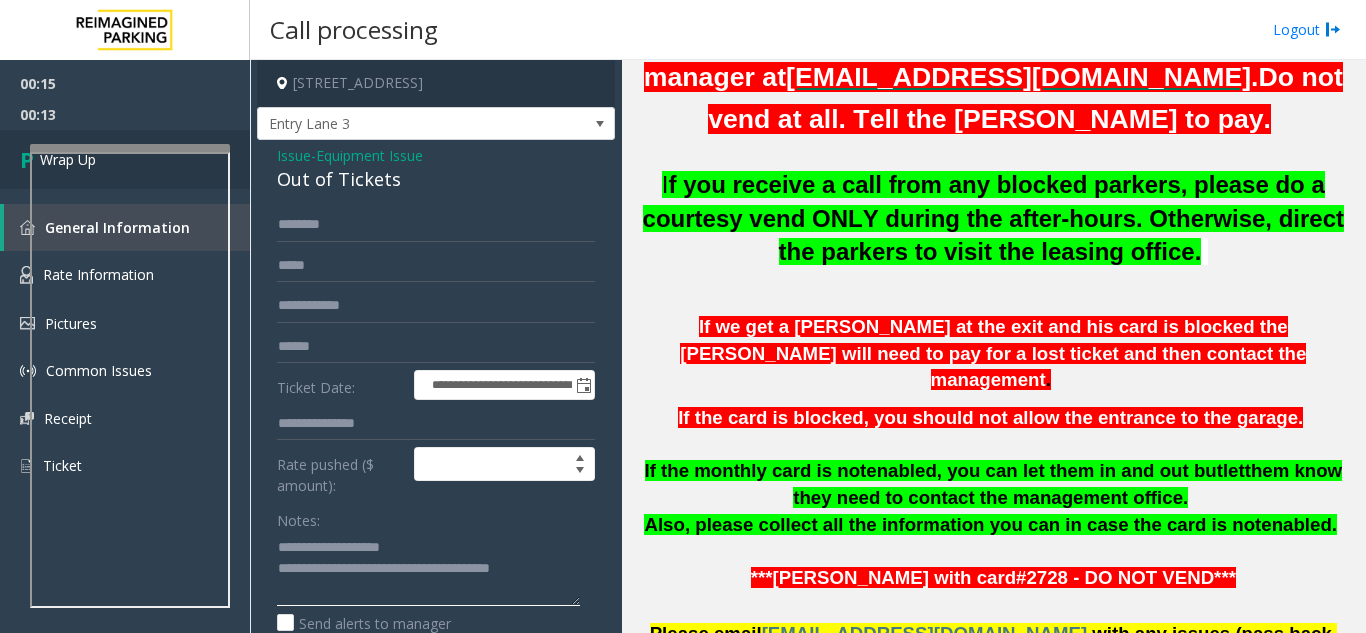 type on "**********" 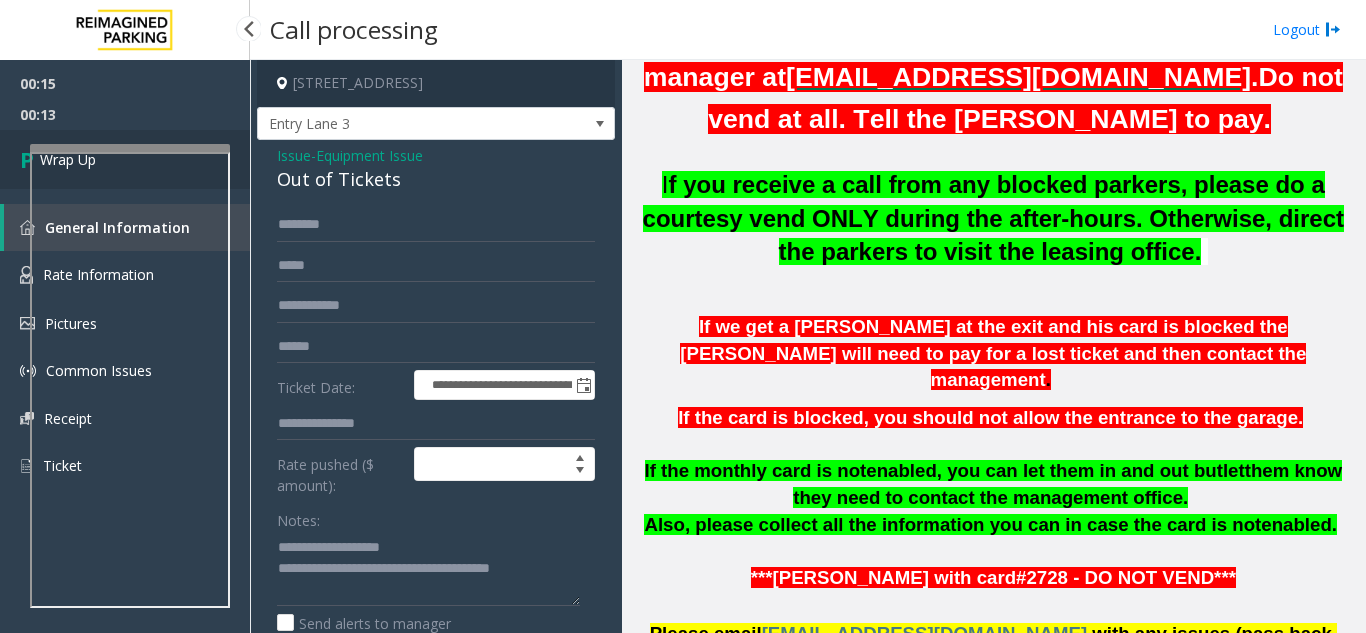 click on "Wrap Up" at bounding box center [125, 159] 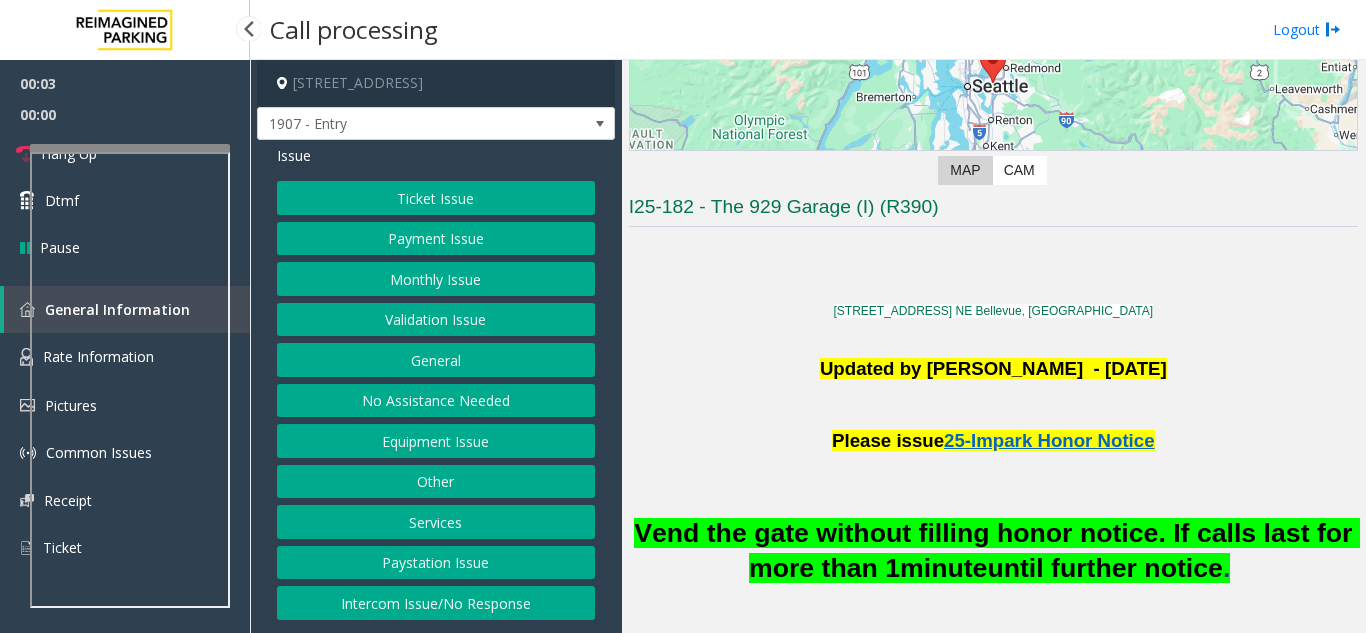 scroll, scrollTop: 300, scrollLeft: 0, axis: vertical 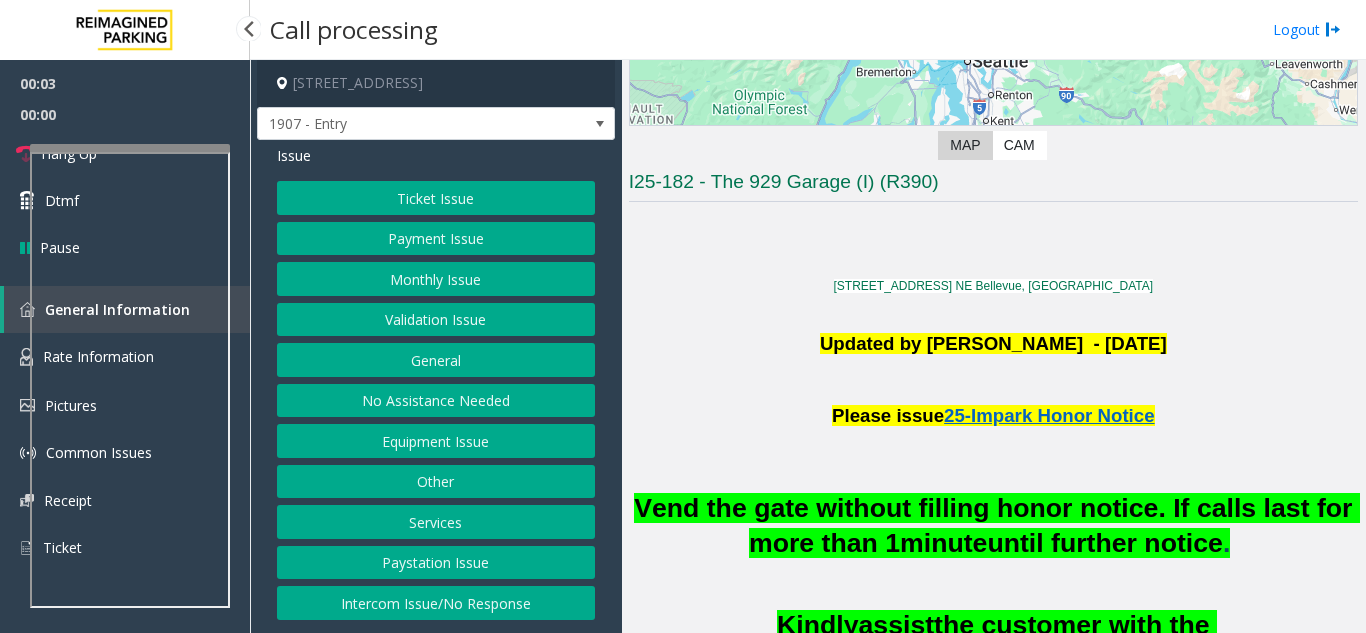 click on "I25-182 - The 929 Garage (I) (R390) [STREET_ADDRESS] NE Bellevue, [GEOGRAPHIC_DATA] Updated by [PERSON_NAME]  - [DATE] Please issue  25-Impark Honor Notice   Vend the gate without filling honor notice. If calls last for more than 1  minute  until further notice .   Kindly  assist  the customer with the concern  stating  ticket  unreadable,  validation error, gate or door  won't  open, credit card not reading and Monthly card not working.    If [PERSON_NAME] is impatient, using profanity on the call or not ready to give the details, please open the gate. Customer service is more important then making the money at this location. If [PERSON_NAME] is comfortable, then take the details. If not please vend. If there should have been a validation for the lost ticket, ask two questions only: 1.) What is your name? and 2.) What company were you visiting? Thank them and vend the gate. Note the Lost Ticket amount of $28 with the company  identified .       PARCS   HONOR NOTICE   USERNAME   PASSWORD   PARIS   EQUIPMENT" 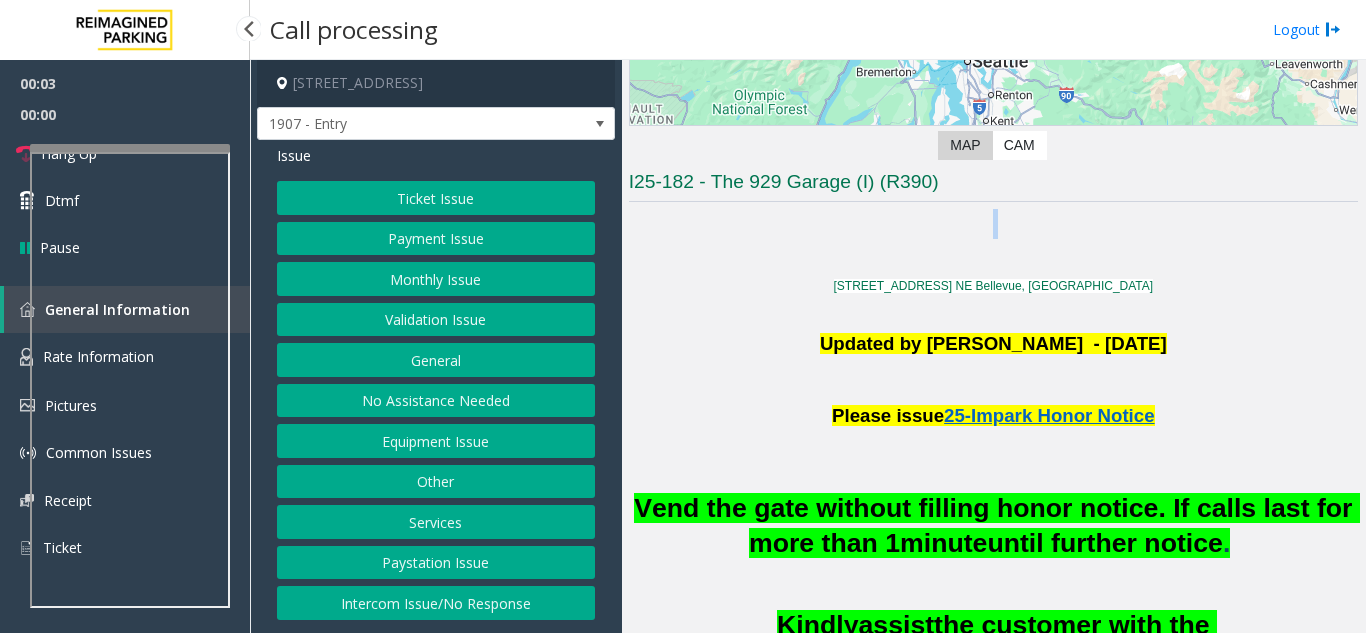 click on "I25-182 - The 929 Garage (I) (R390) [STREET_ADDRESS] NE Bellevue, [GEOGRAPHIC_DATA] Updated by [PERSON_NAME]  - [DATE] Please issue  25-Impark Honor Notice   Vend the gate without filling honor notice. If calls last for more than 1  minute  until further notice .   Kindly  assist  the customer with the concern  stating  ticket  unreadable,  validation error, gate or door  won't  open, credit card not reading and Monthly card not working.    If [PERSON_NAME] is impatient, using profanity on the call or not ready to give the details, please open the gate. Customer service is more important then making the money at this location. If [PERSON_NAME] is comfortable, then take the details. If not please vend. If there should have been a validation for the lost ticket, ask two questions only: 1.) What is your name? and 2.) What company were you visiting? Thank them and vend the gate. Note the Lost Ticket amount of $28 with the company  identified .       PARCS   HONOR NOTICE   USERNAME   PASSWORD   PARIS   EQUIPMENT" 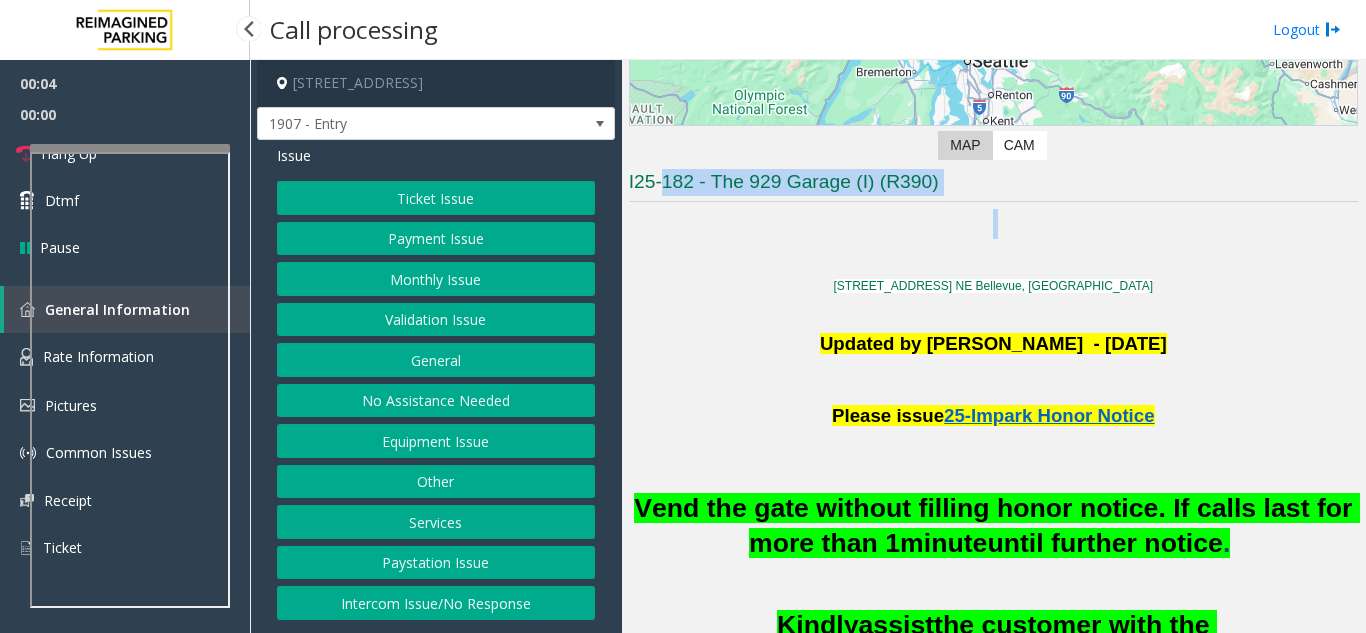 drag, startPoint x: 715, startPoint y: 208, endPoint x: 683, endPoint y: 181, distance: 41.868843 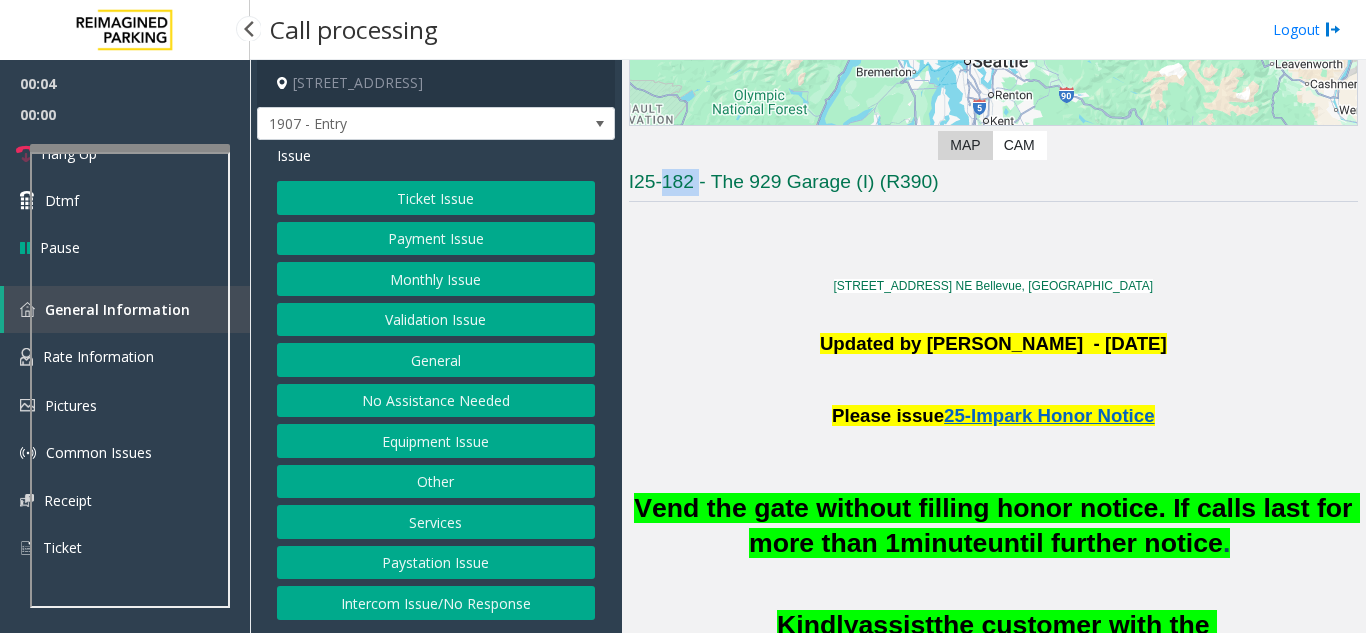 click on "I25-182 - The 929 Garage (I) (R390)" 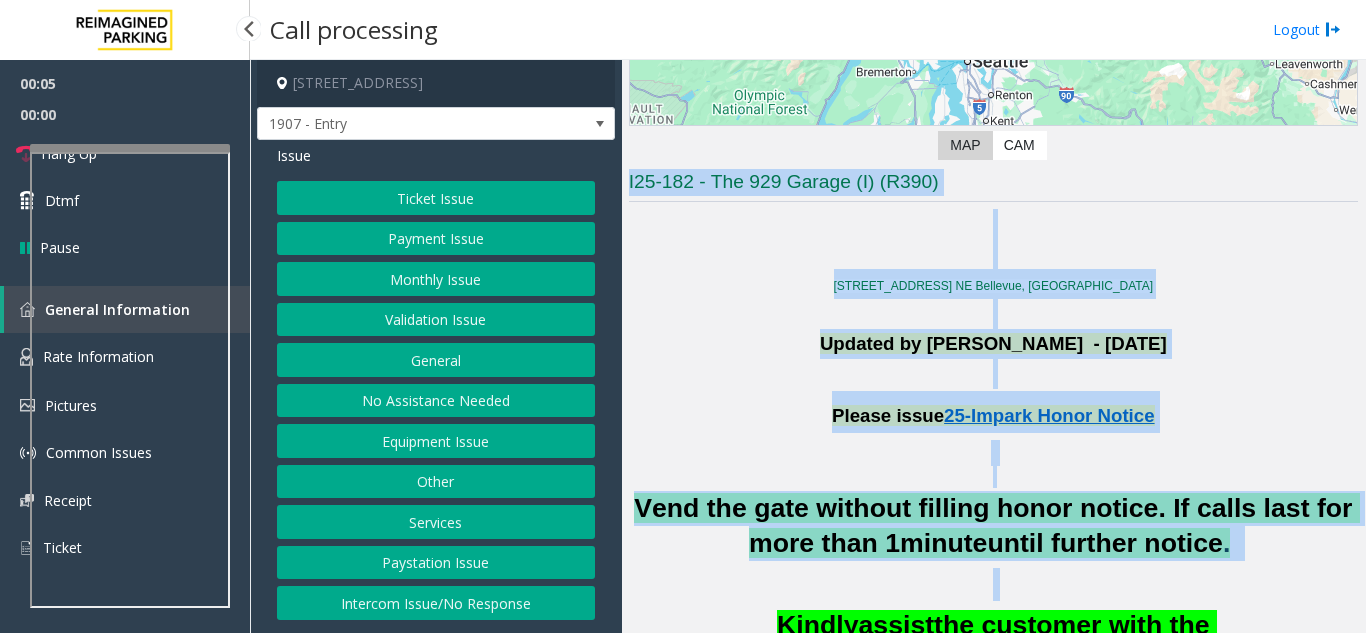drag, startPoint x: 683, startPoint y: 181, endPoint x: 1022, endPoint y: 528, distance: 485.10825 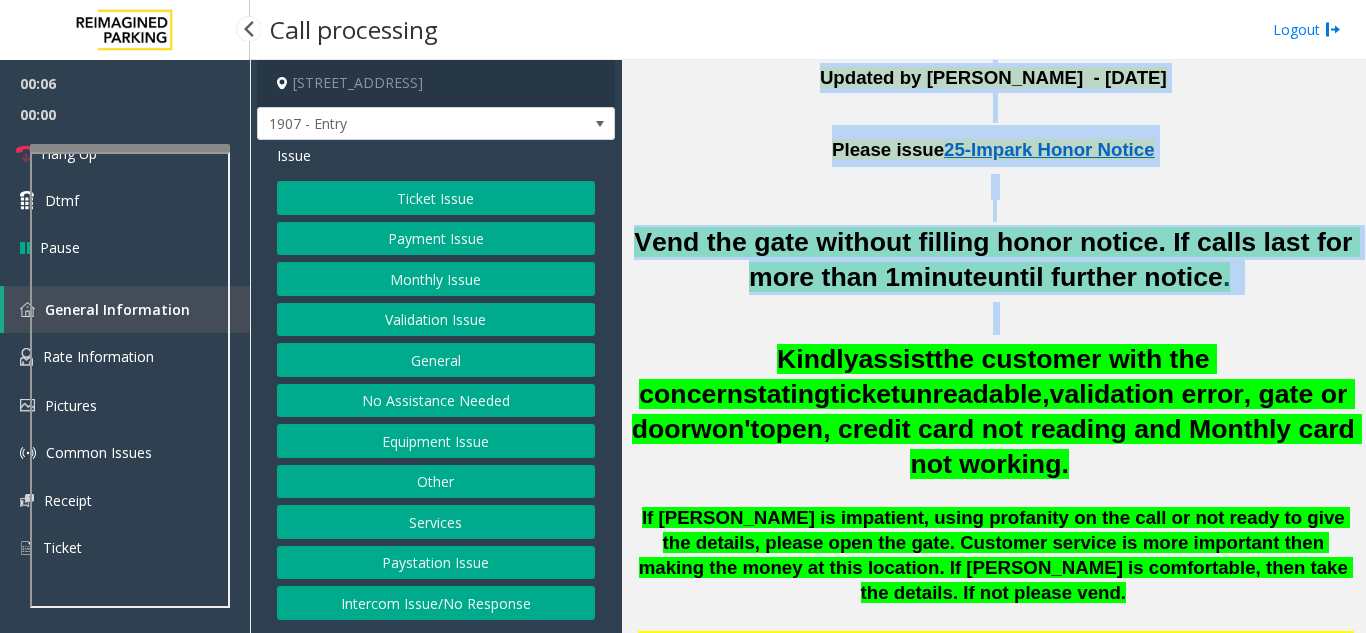 scroll, scrollTop: 600, scrollLeft: 0, axis: vertical 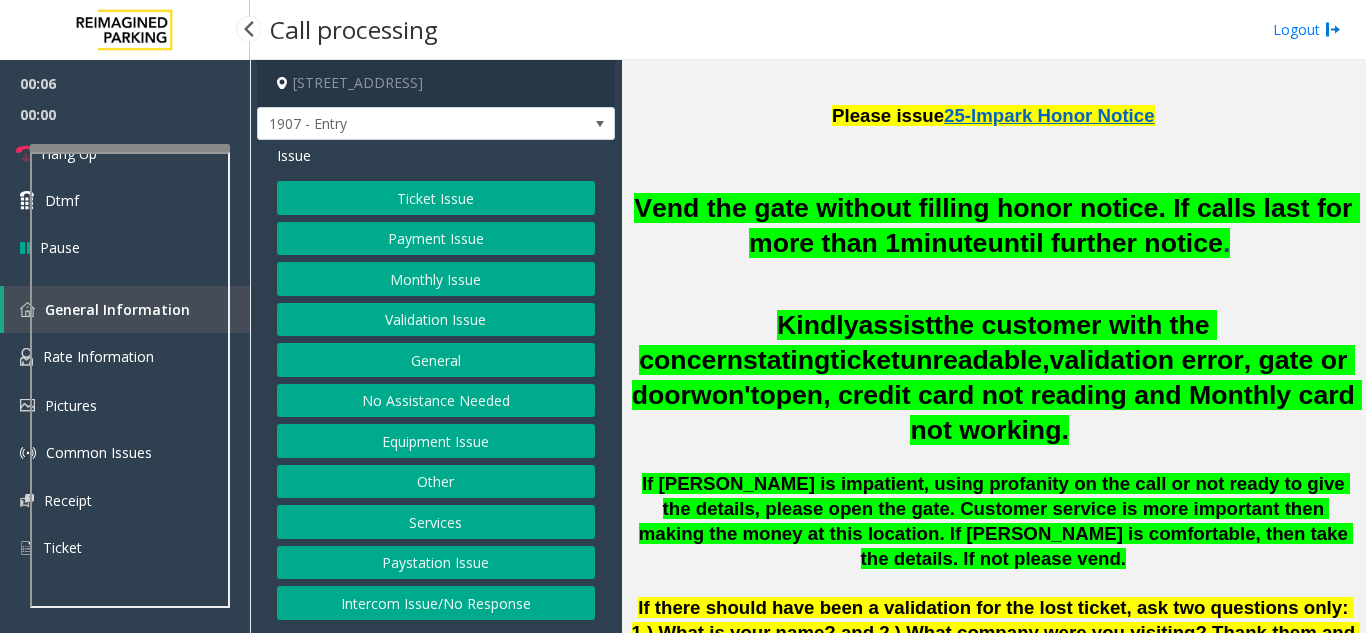 click on "open, credit card not reading and Monthly card not working." 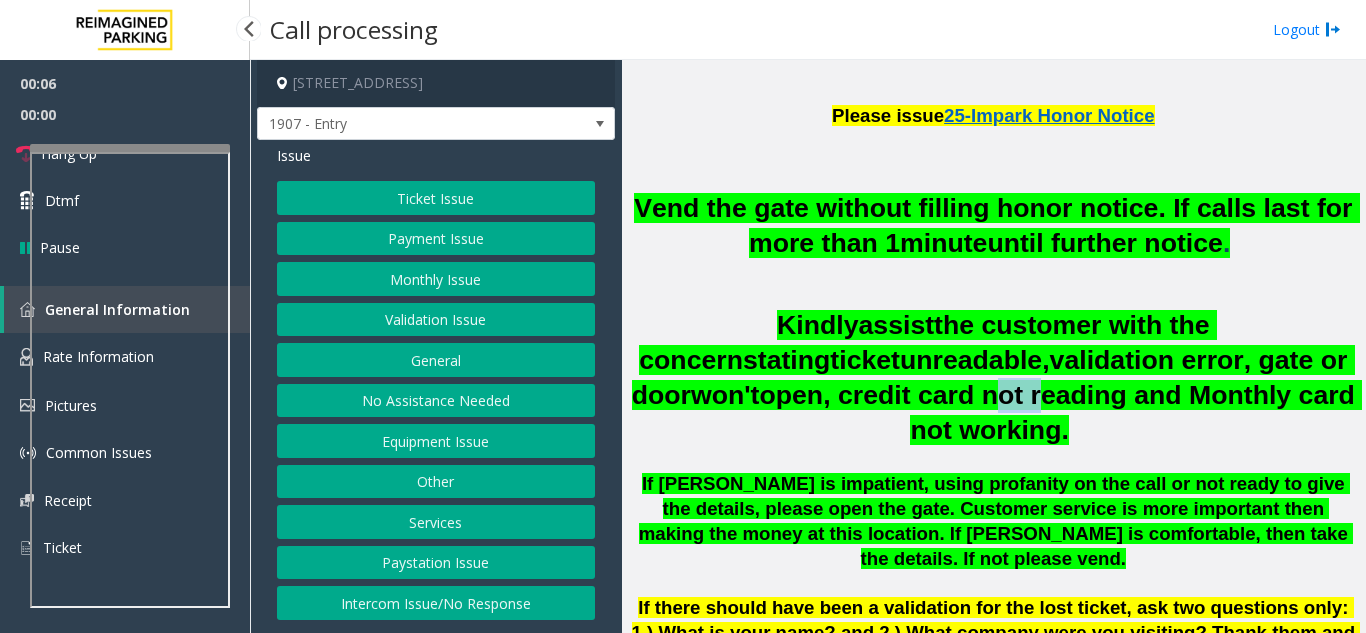 click on "open, credit card not reading and Monthly card not working." 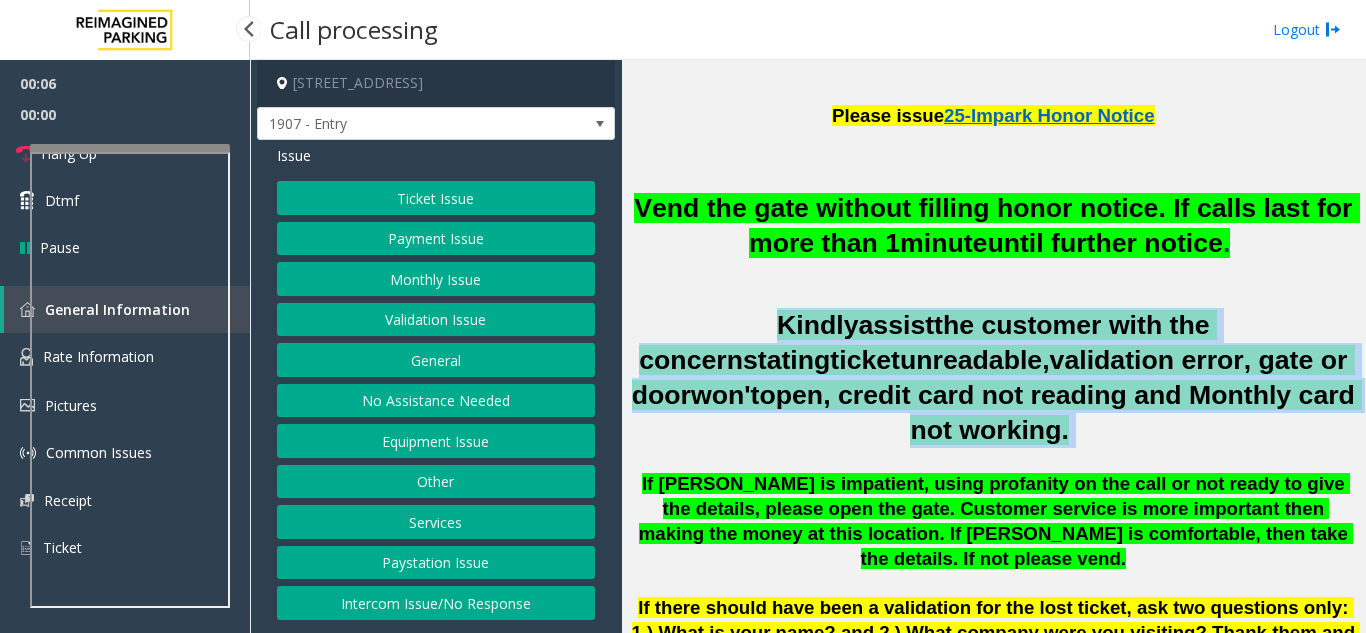 click on "open, credit card not reading and Monthly card not working." 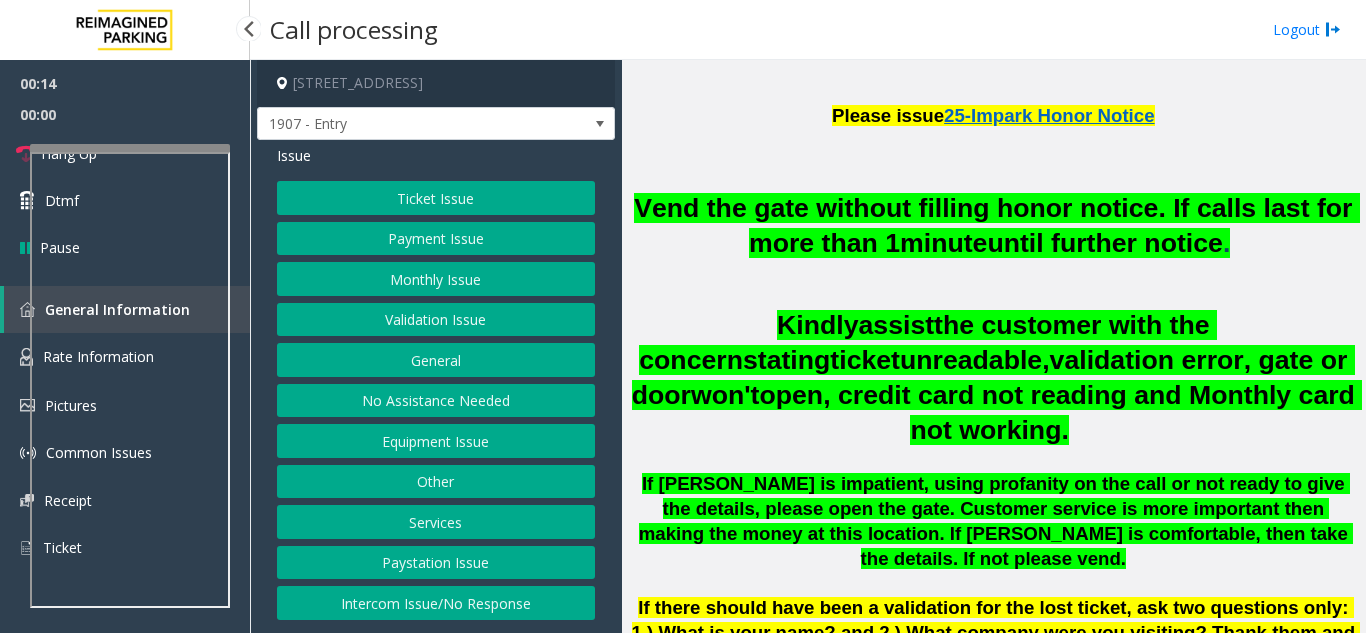 click on "Ticket Issue   Payment Issue   Monthly Issue   Validation Issue   General   No Assistance Needed   Equipment Issue   Other   Services   Paystation Issue   Intercom Issue/No Response" 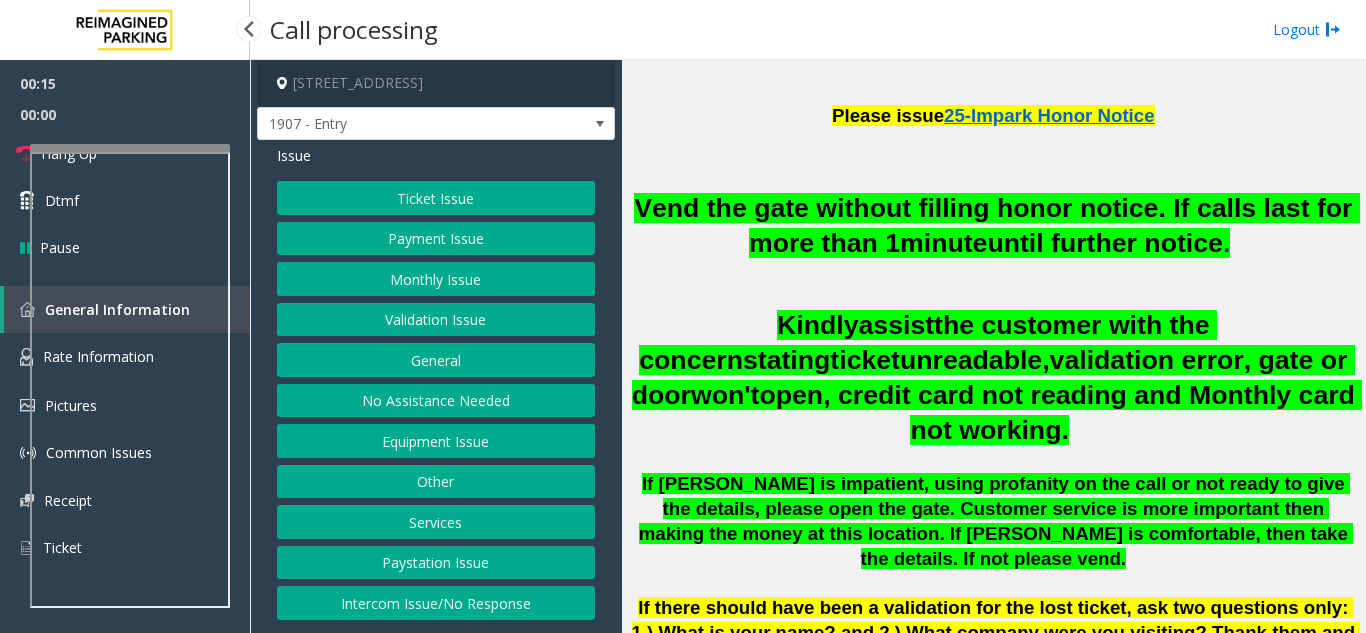 click on "Other" 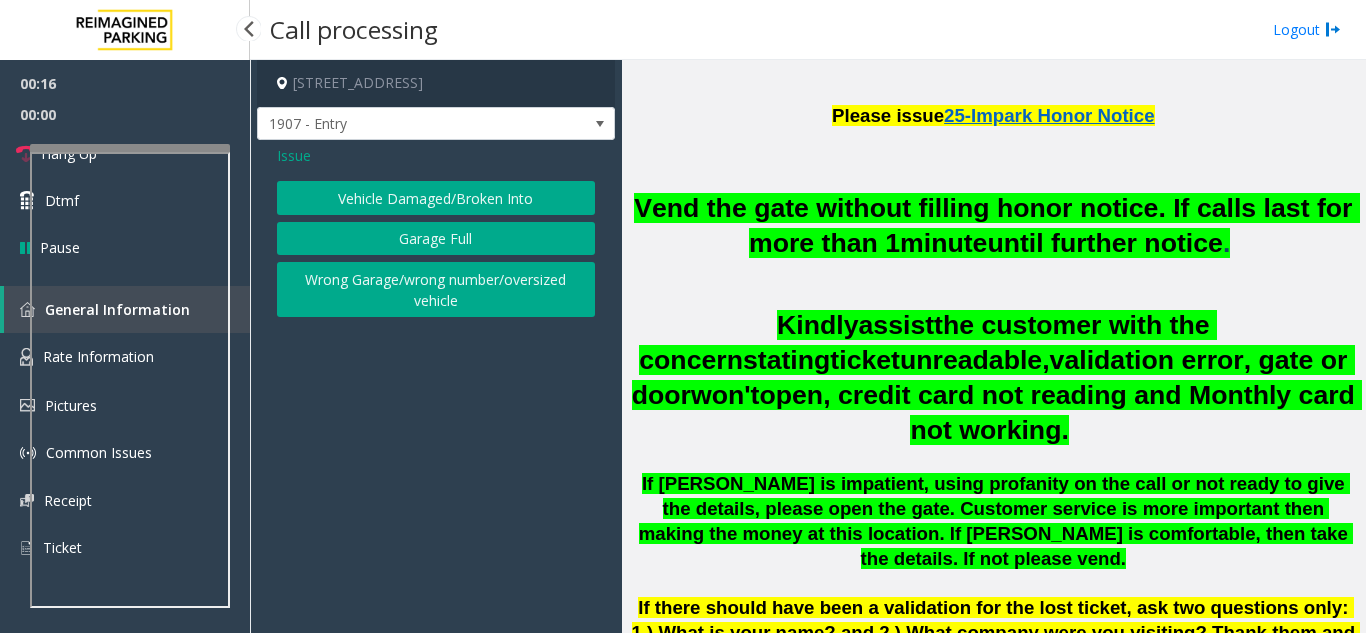 click on "Issue" 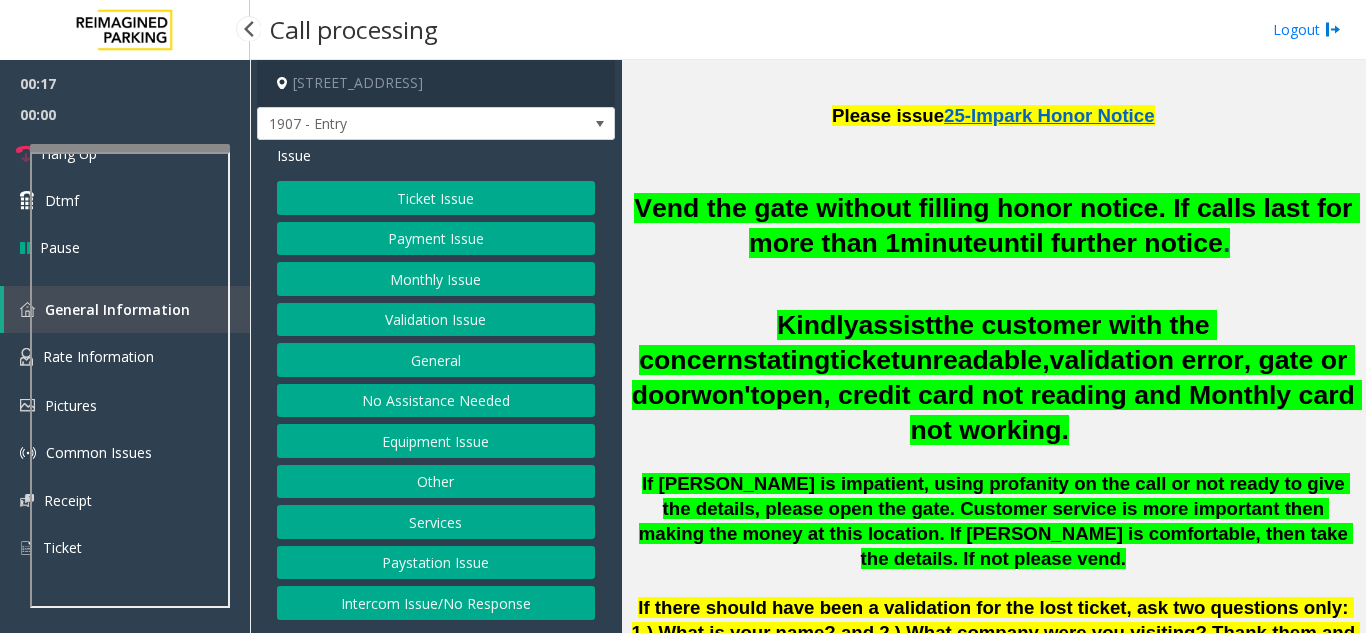 drag, startPoint x: 488, startPoint y: 444, endPoint x: 480, endPoint y: 302, distance: 142.22517 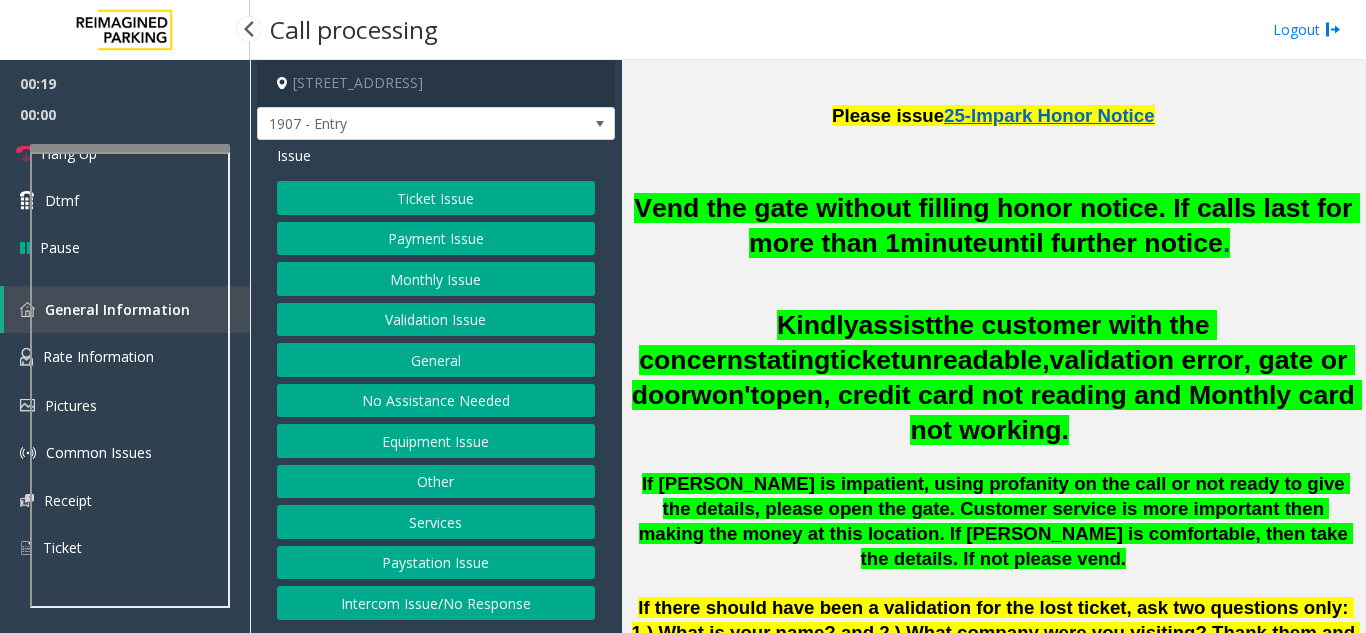 click on "Equipment Issue" 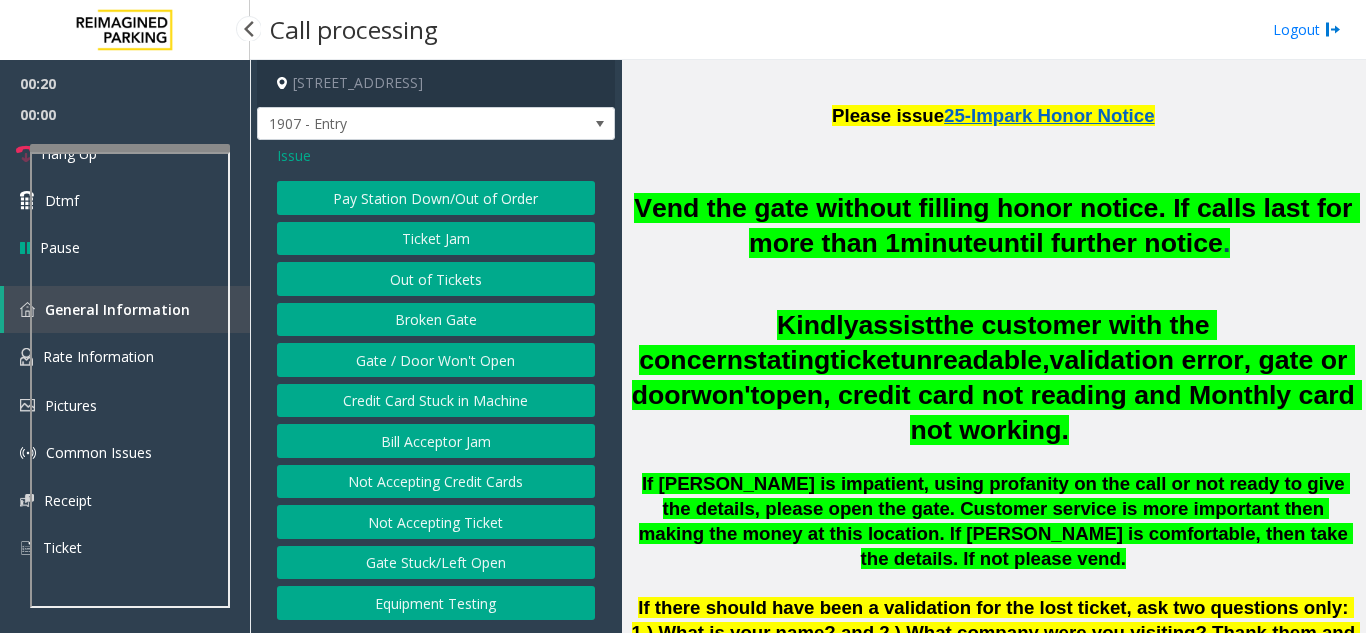click on "Gate / Door Won't Open" 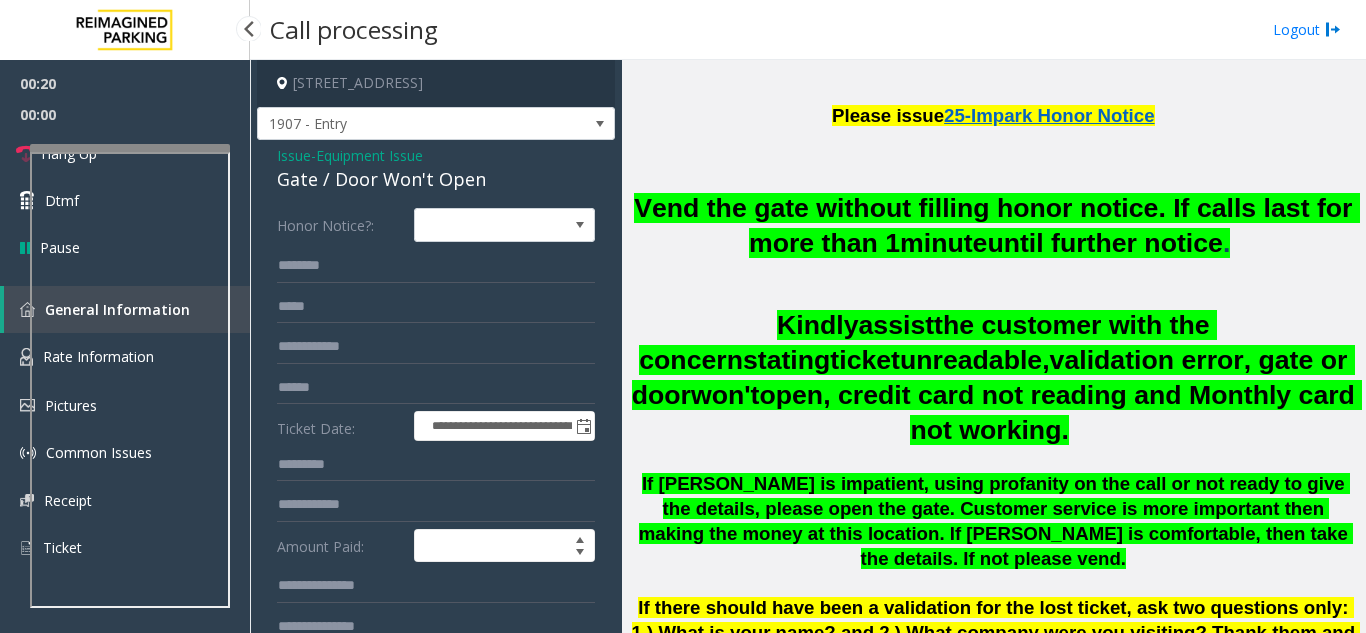 click on "**********" 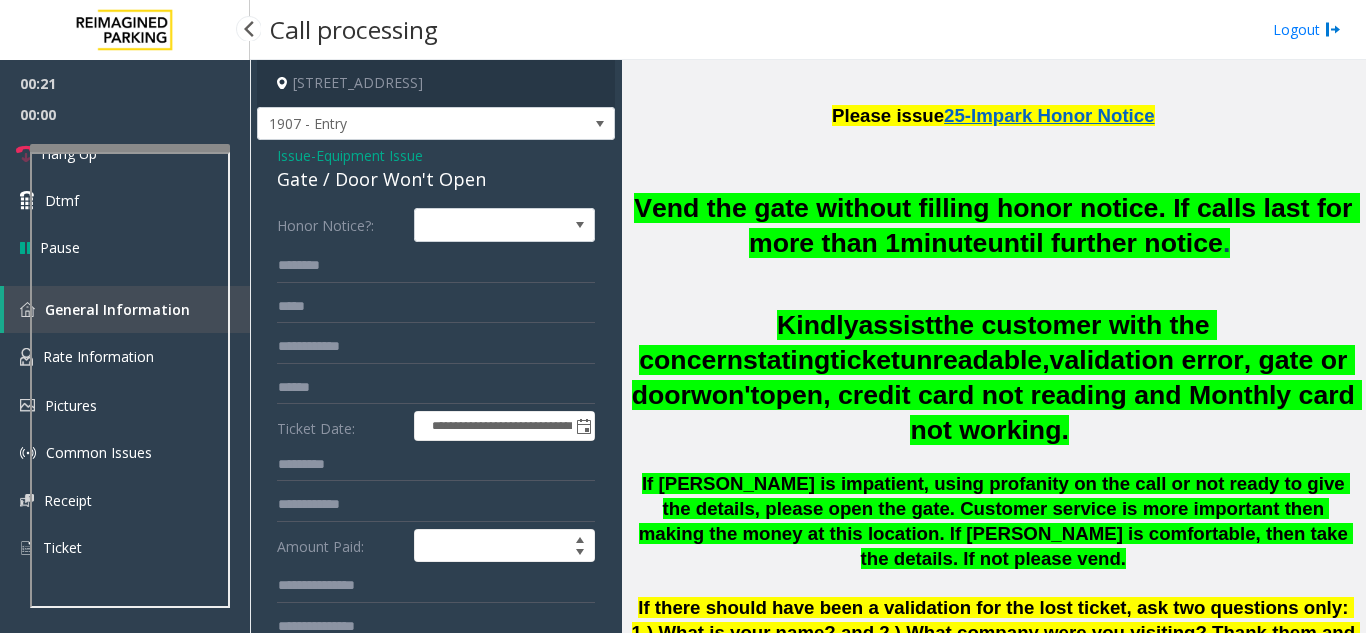 click on "Gate / Door Won't Open" 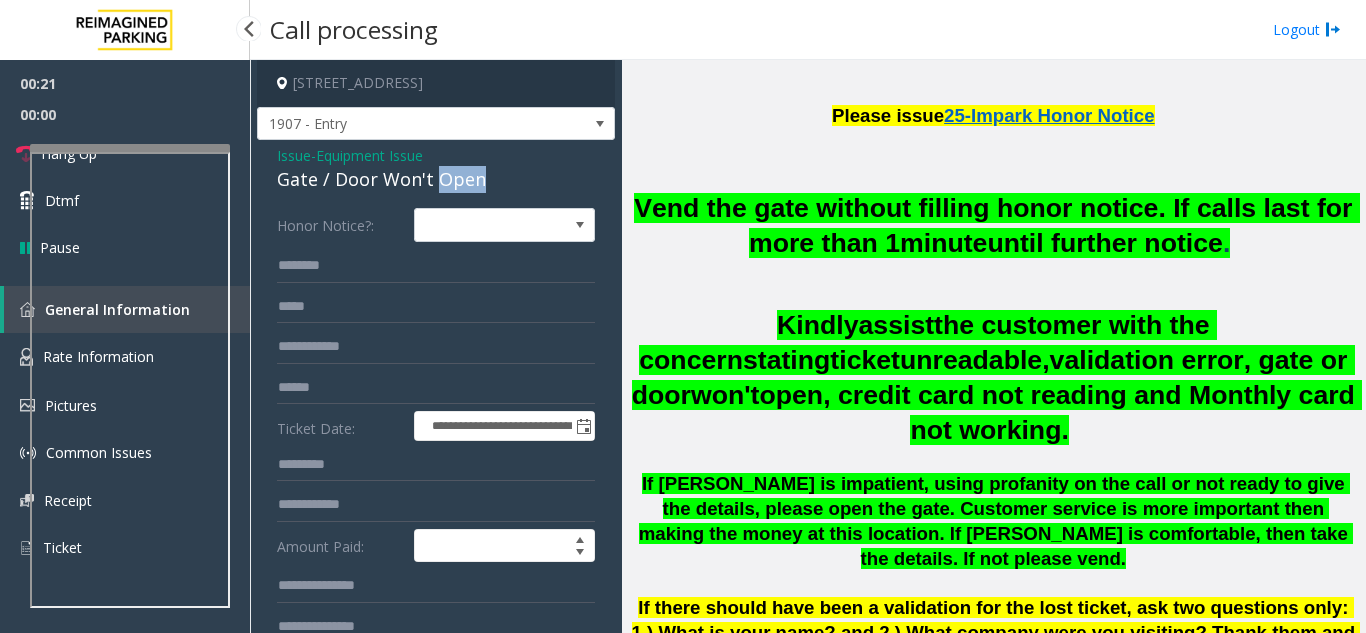 click on "Gate / Door Won't Open" 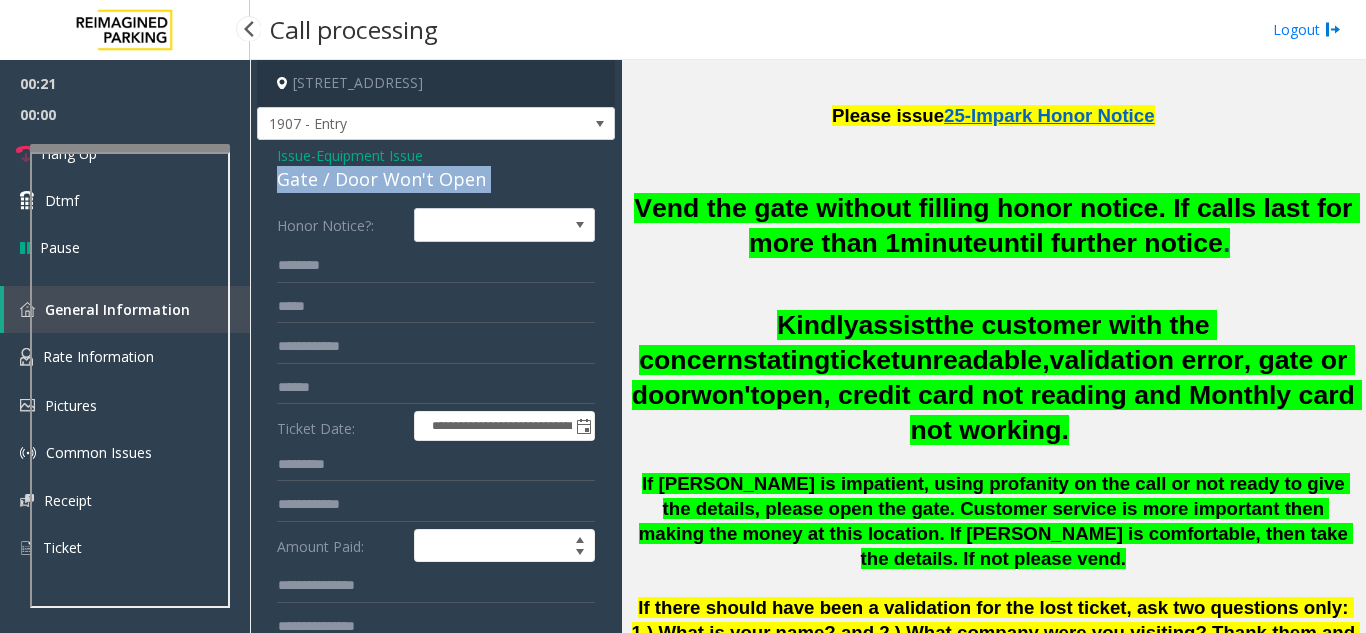 click on "Gate / Door Won't Open" 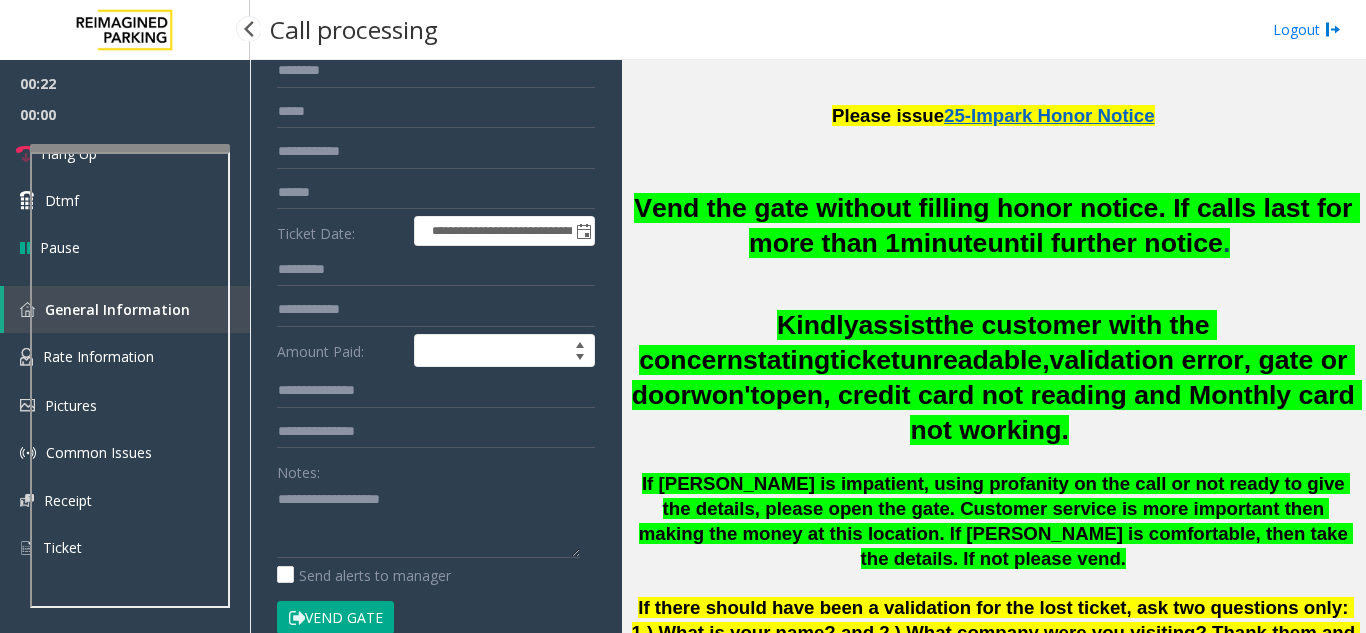 scroll, scrollTop: 200, scrollLeft: 0, axis: vertical 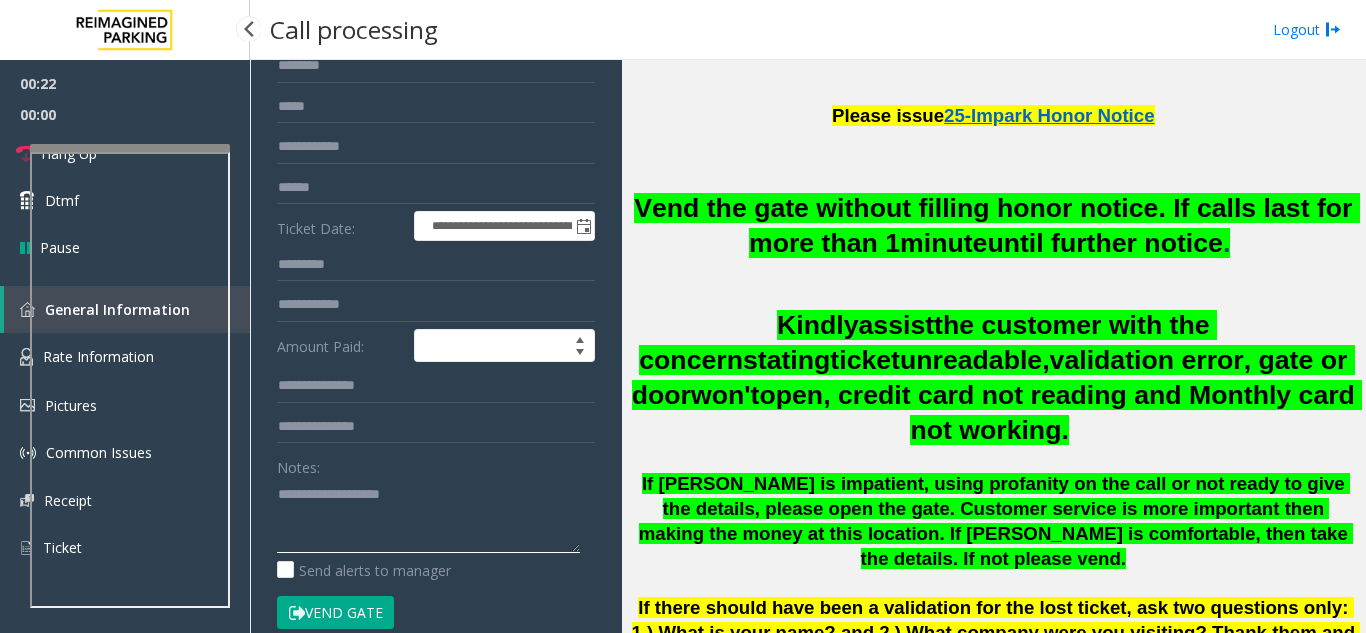 click 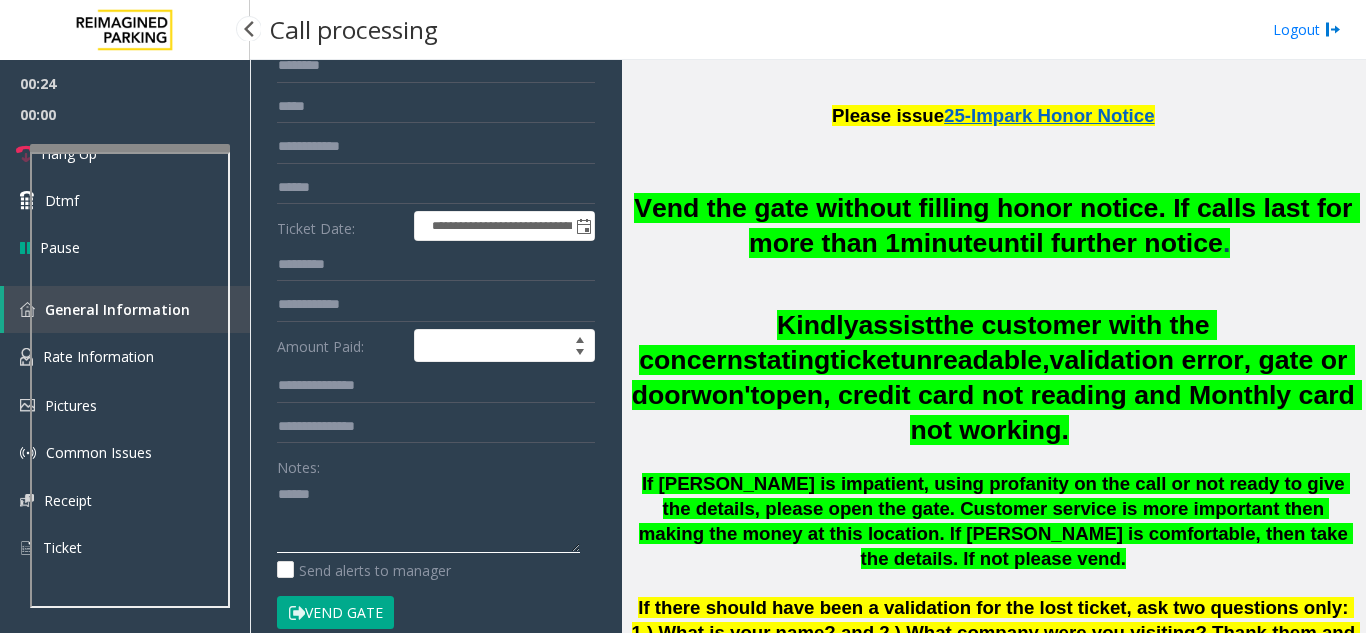 paste on "**********" 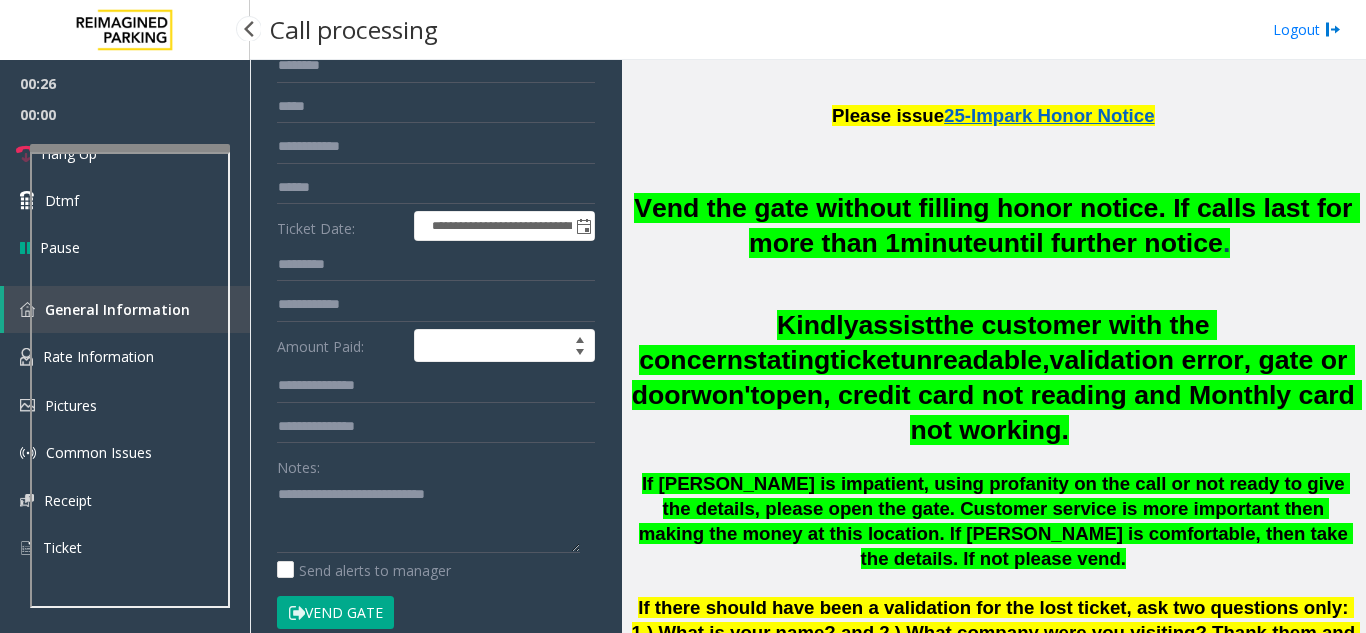 click on "00:00" at bounding box center (125, 114) 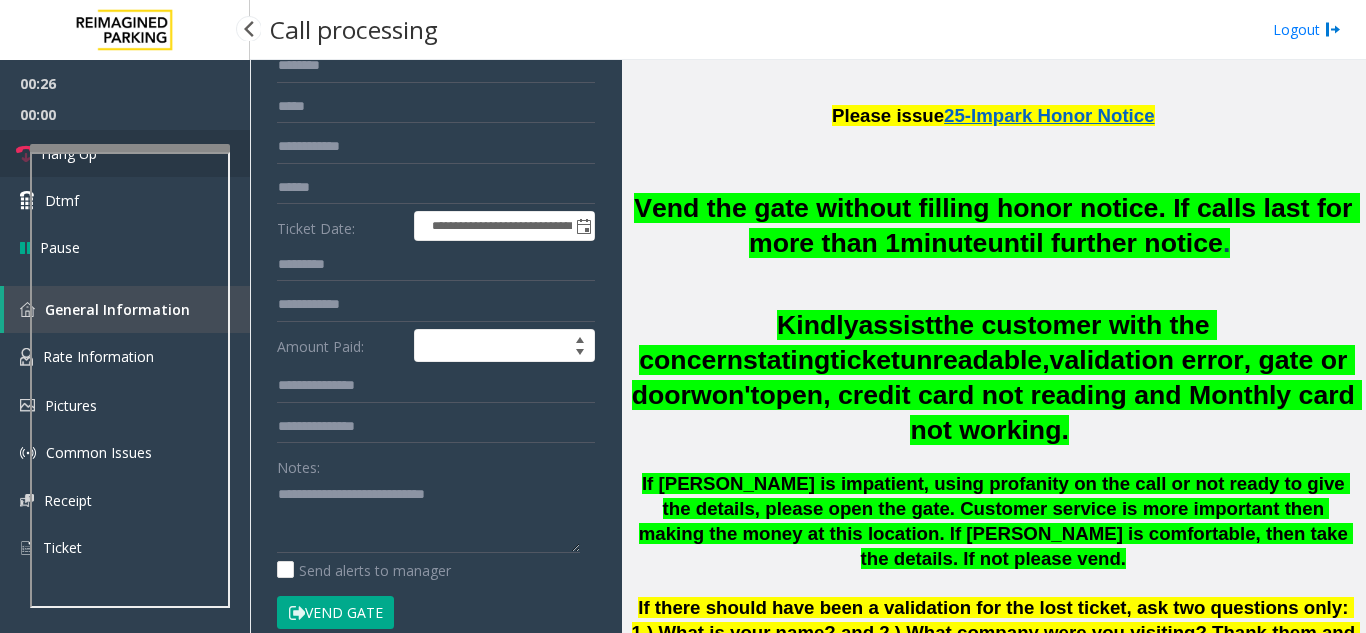 click on "Hang Up" at bounding box center (125, 153) 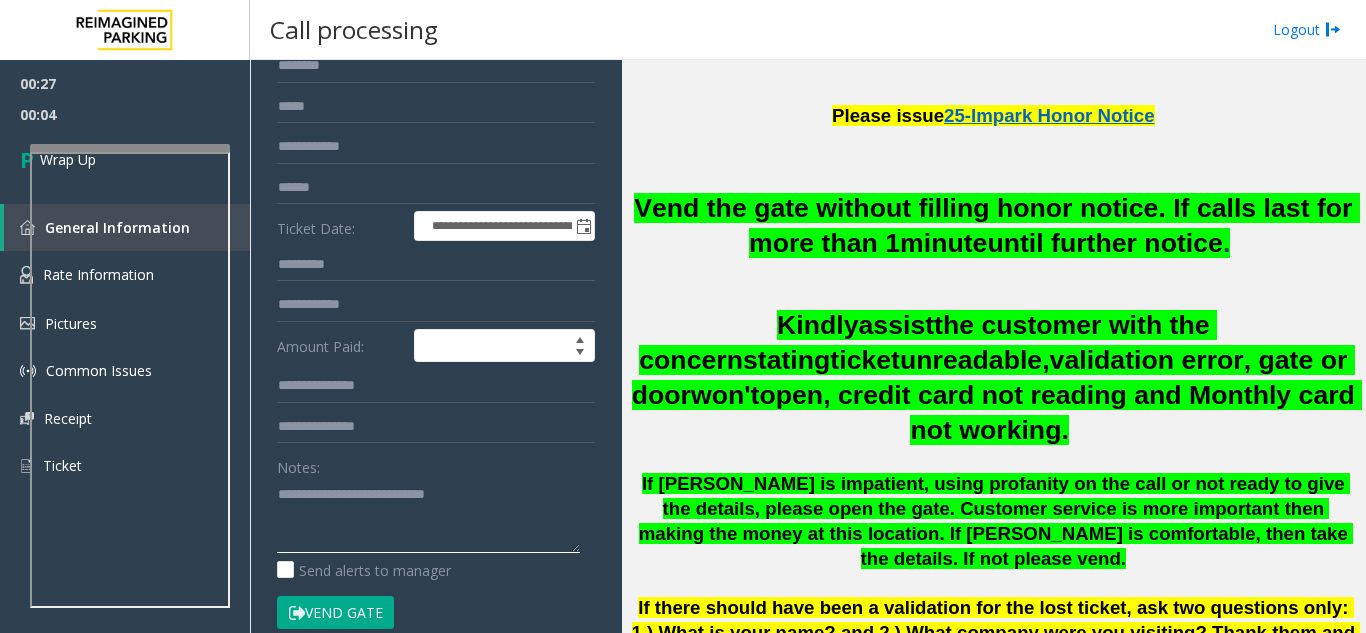 click 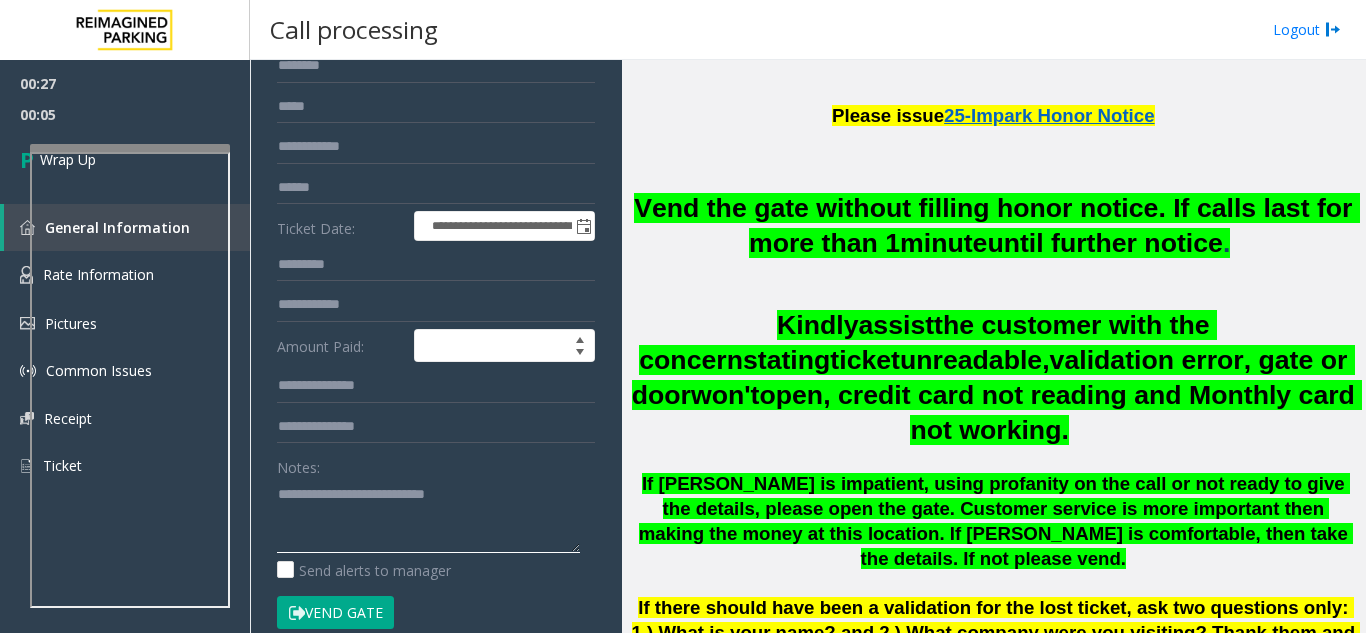 paste on "**********" 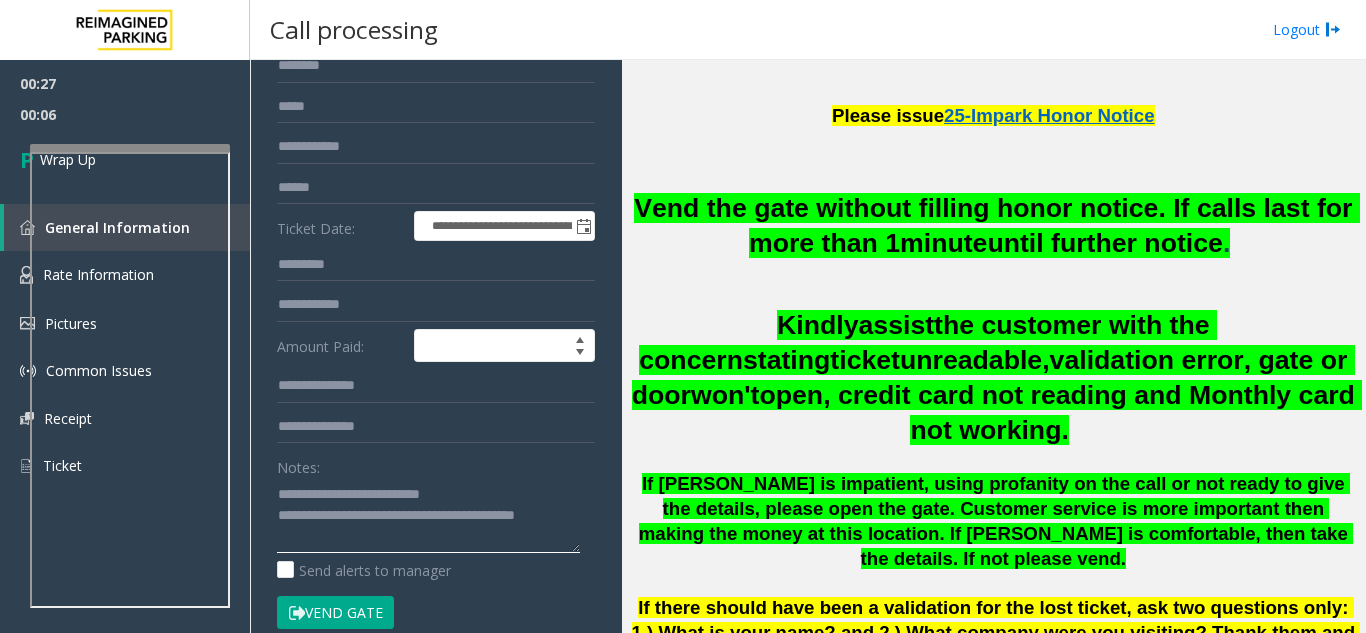 click at bounding box center [130, 148] 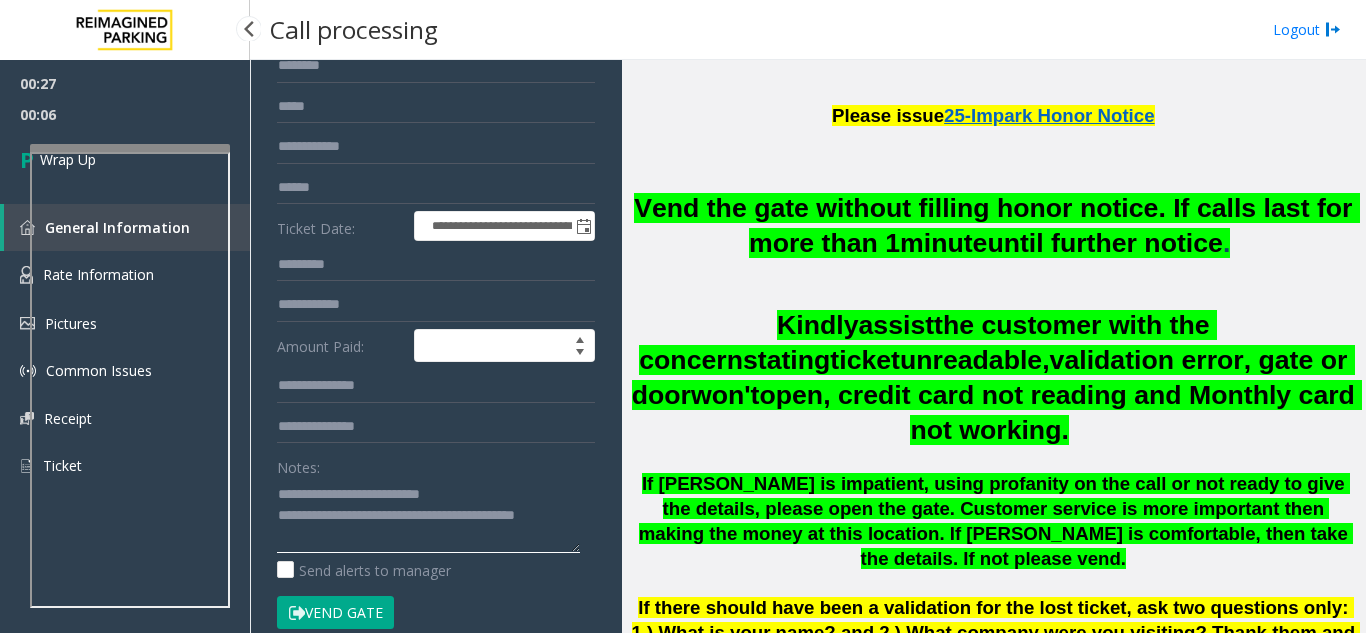 type on "**********" 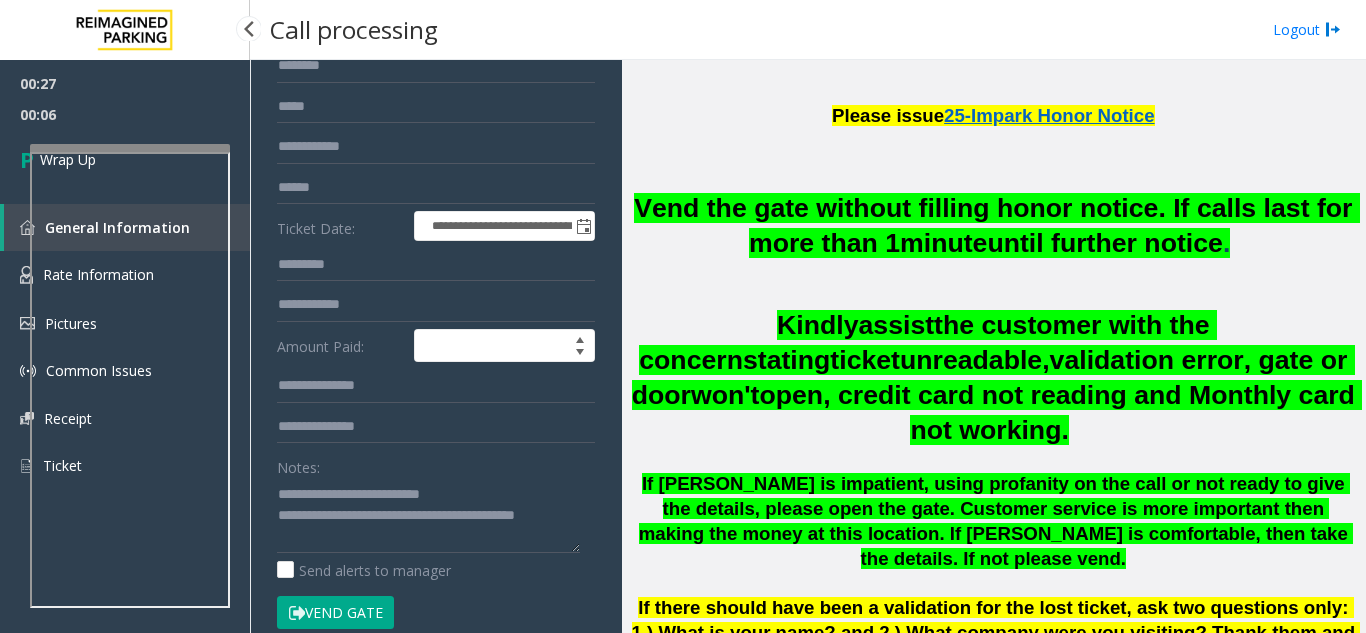 click on "00:06" at bounding box center [125, 114] 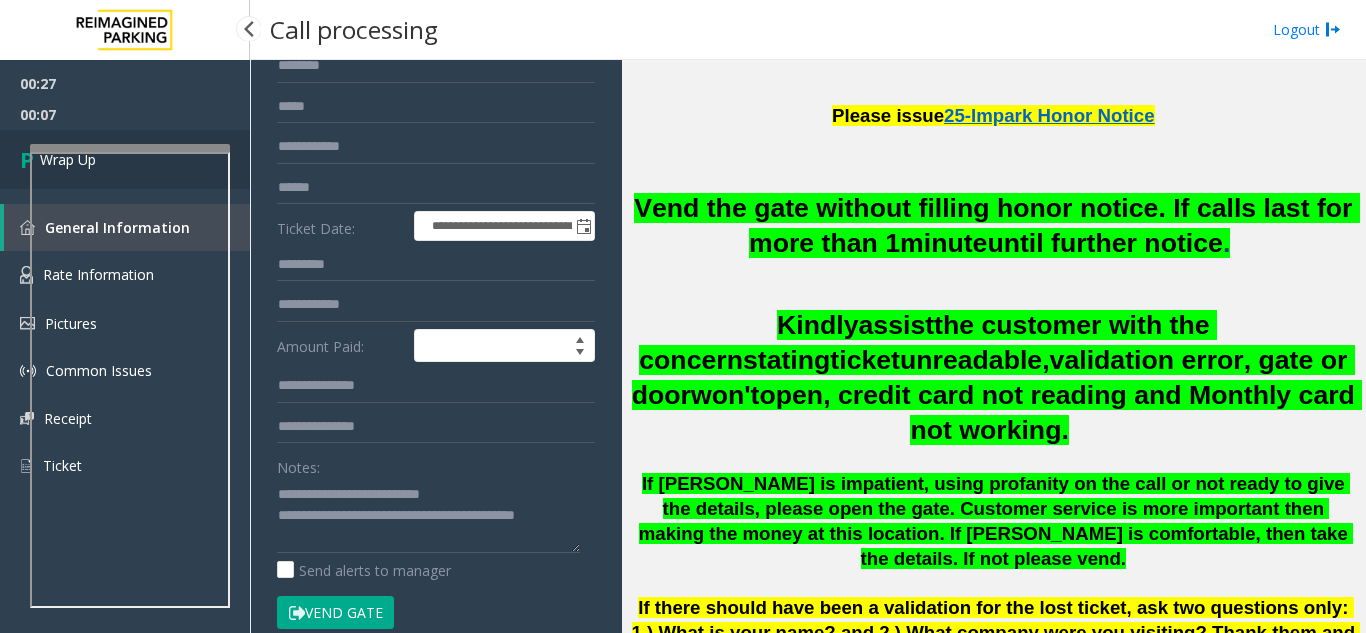 click on "Wrap Up" at bounding box center [125, 159] 